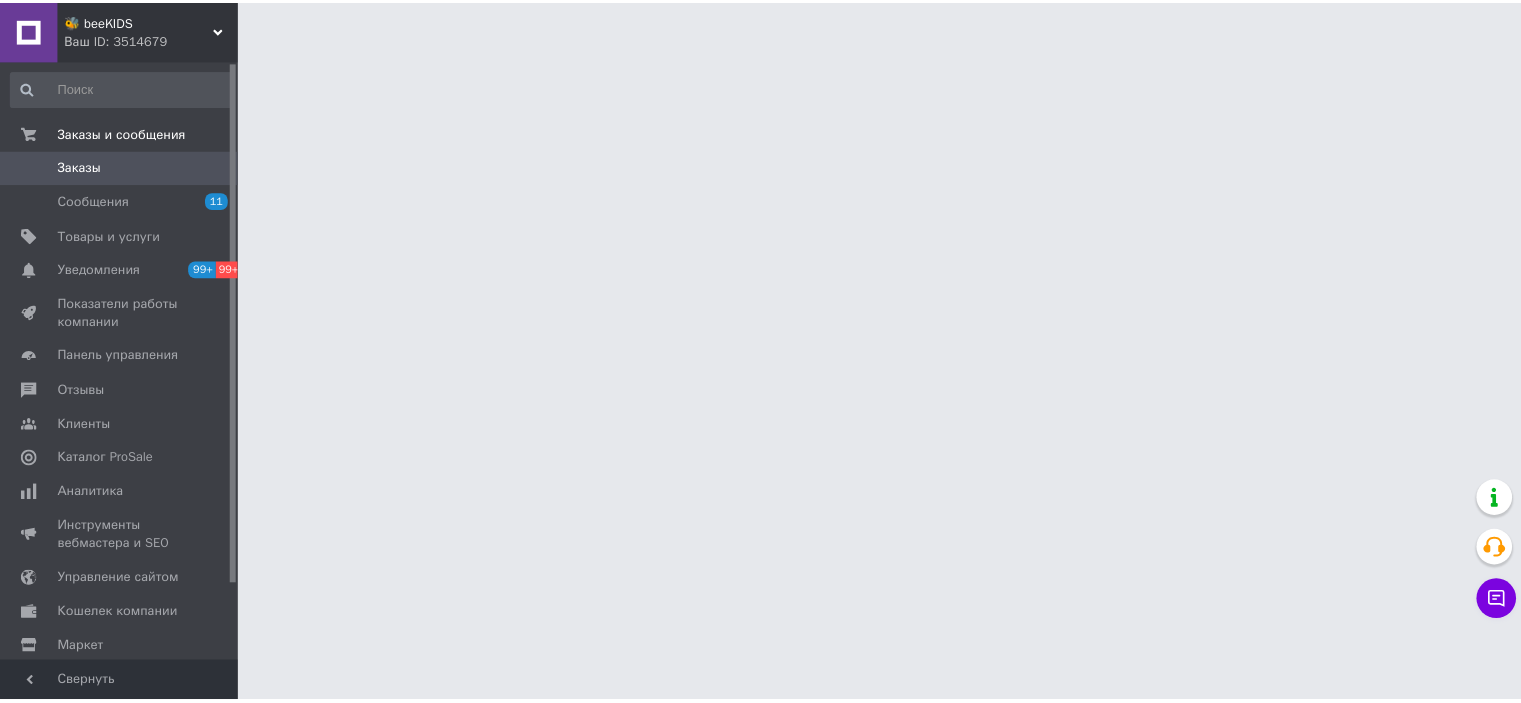 scroll, scrollTop: 0, scrollLeft: 0, axis: both 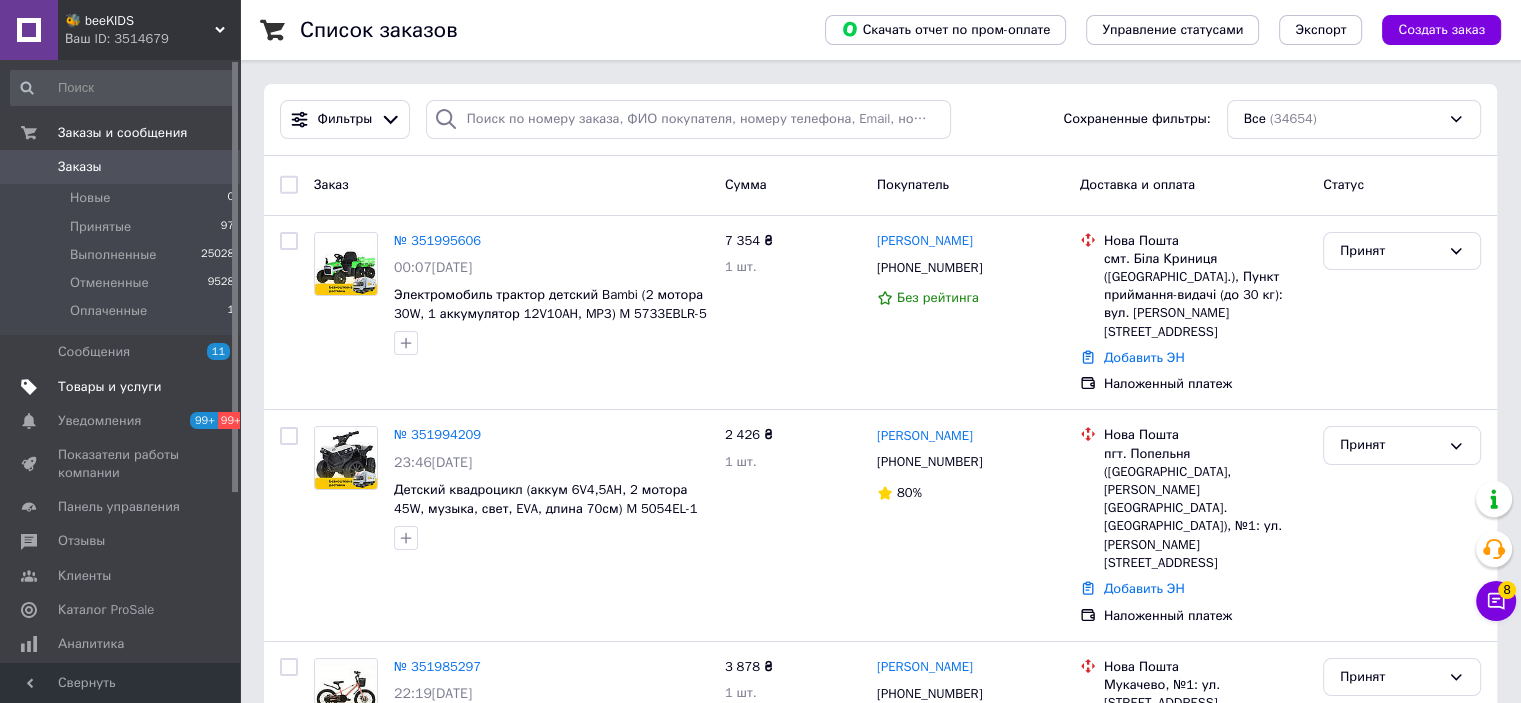 click on "Товары и услуги" at bounding box center [123, 387] 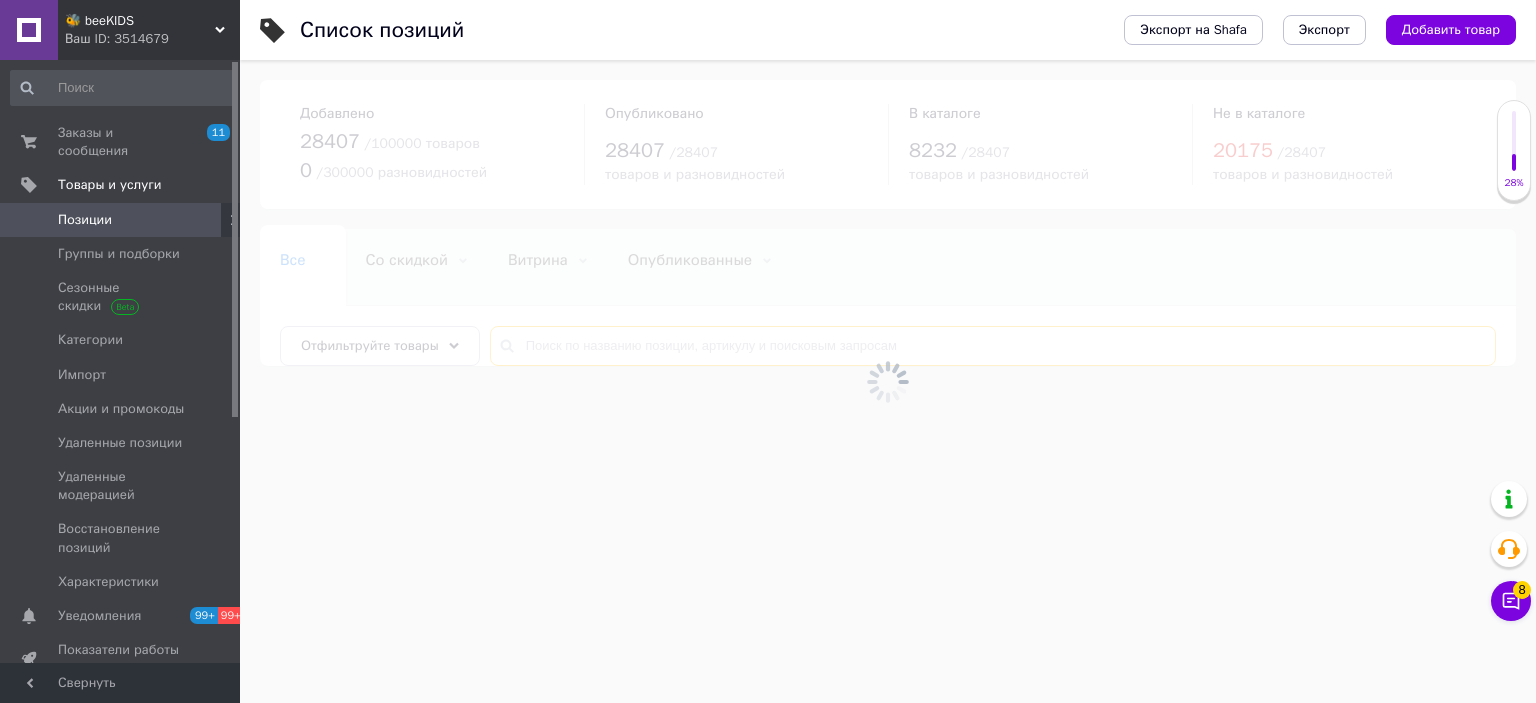 click at bounding box center (993, 346) 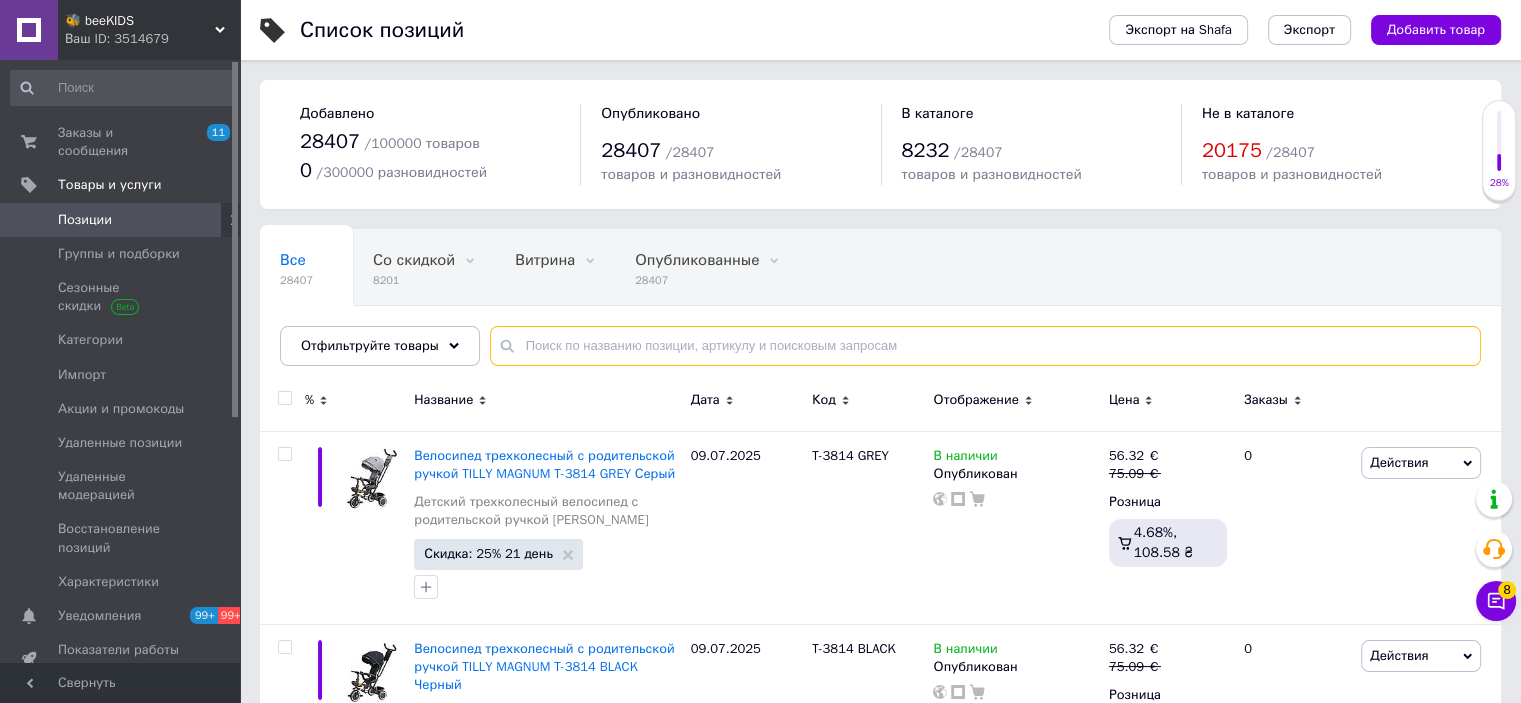 paste on "ME 1196 Gray" 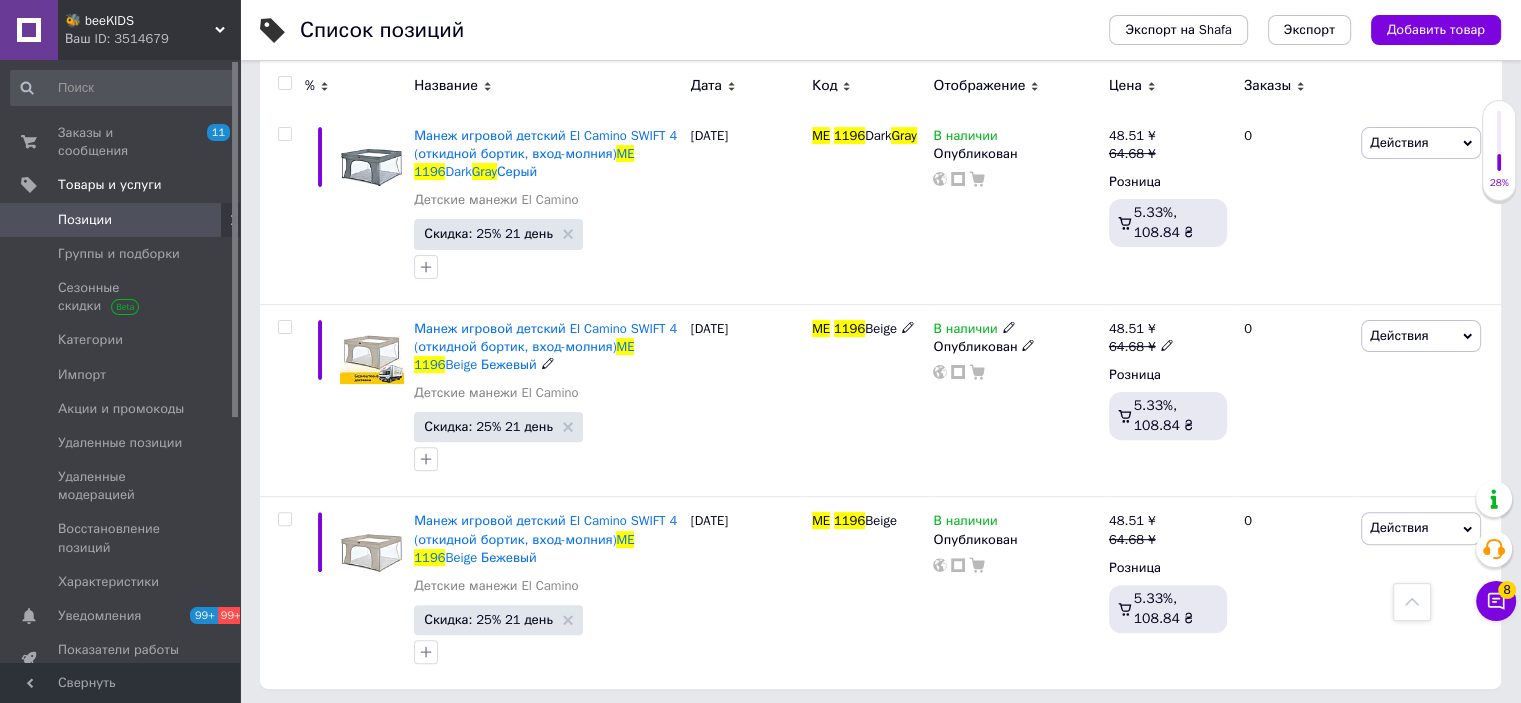 scroll, scrollTop: 517, scrollLeft: 0, axis: vertical 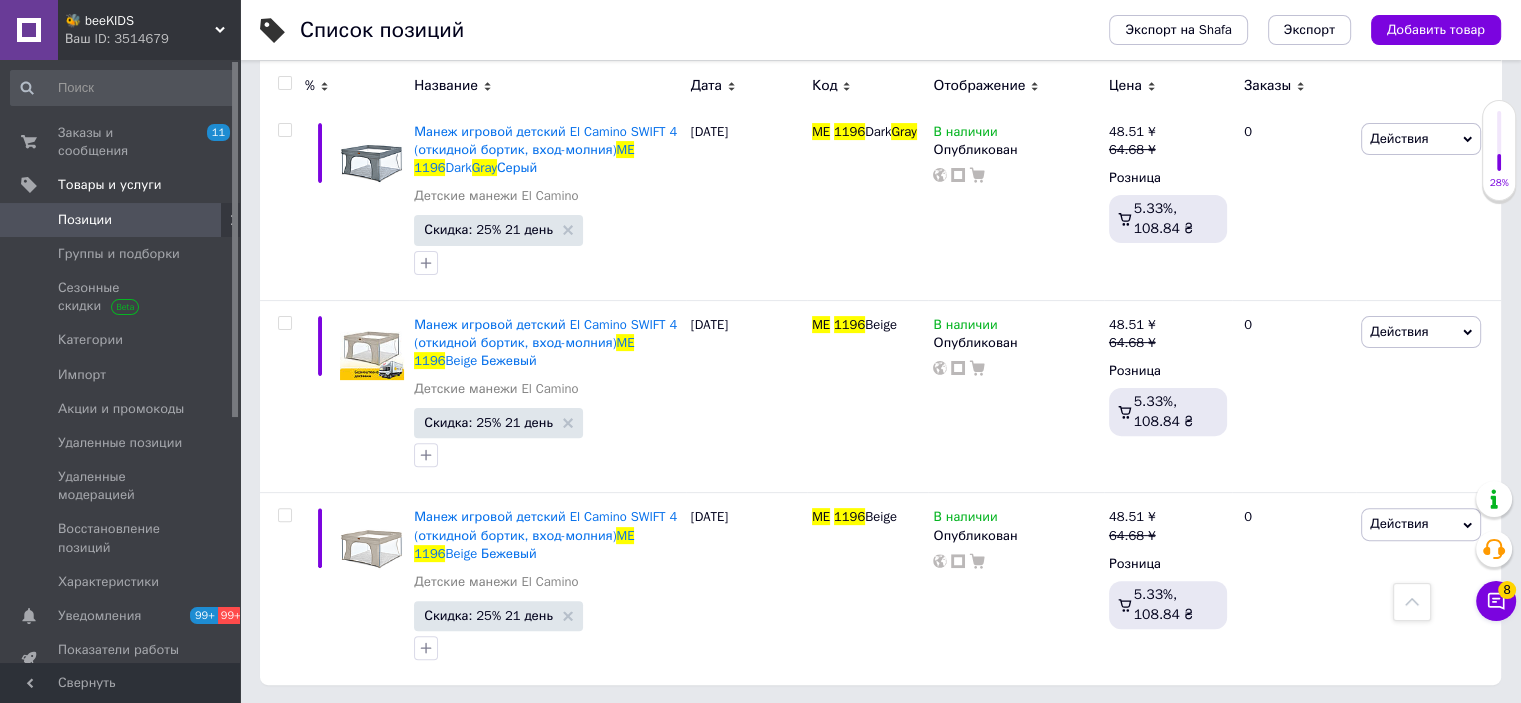 type on "ME 1196 Gray" 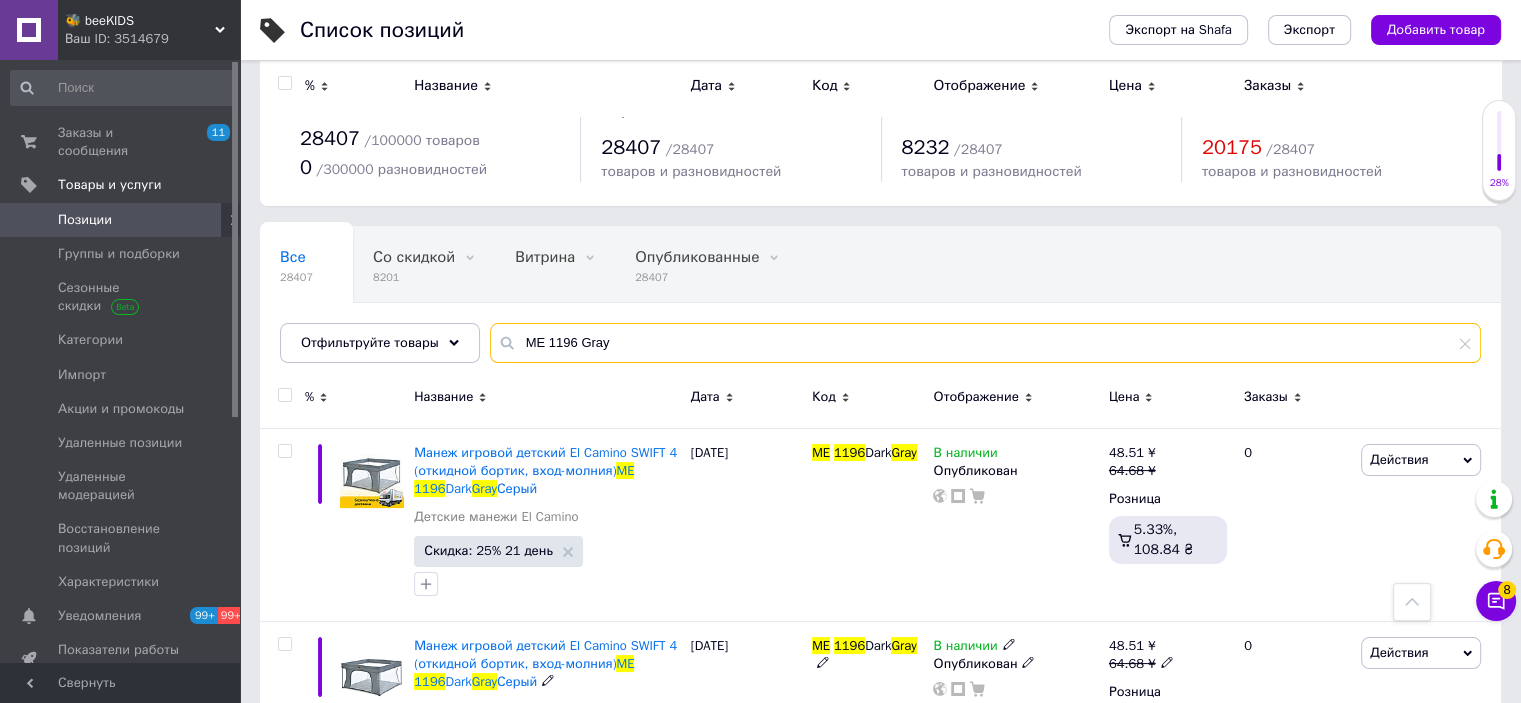scroll, scrollTop: 0, scrollLeft: 0, axis: both 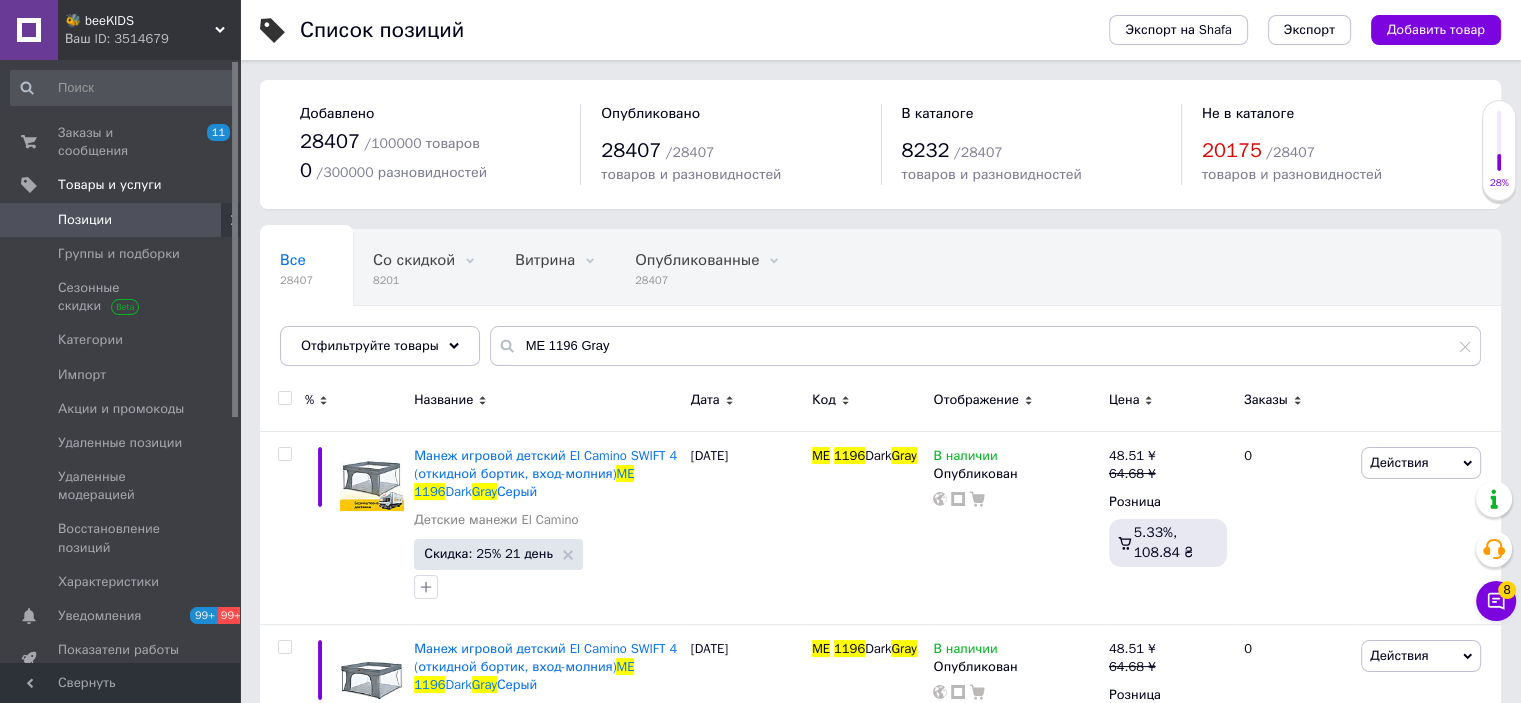 click on "Ваш ID: 3514679" at bounding box center (152, 39) 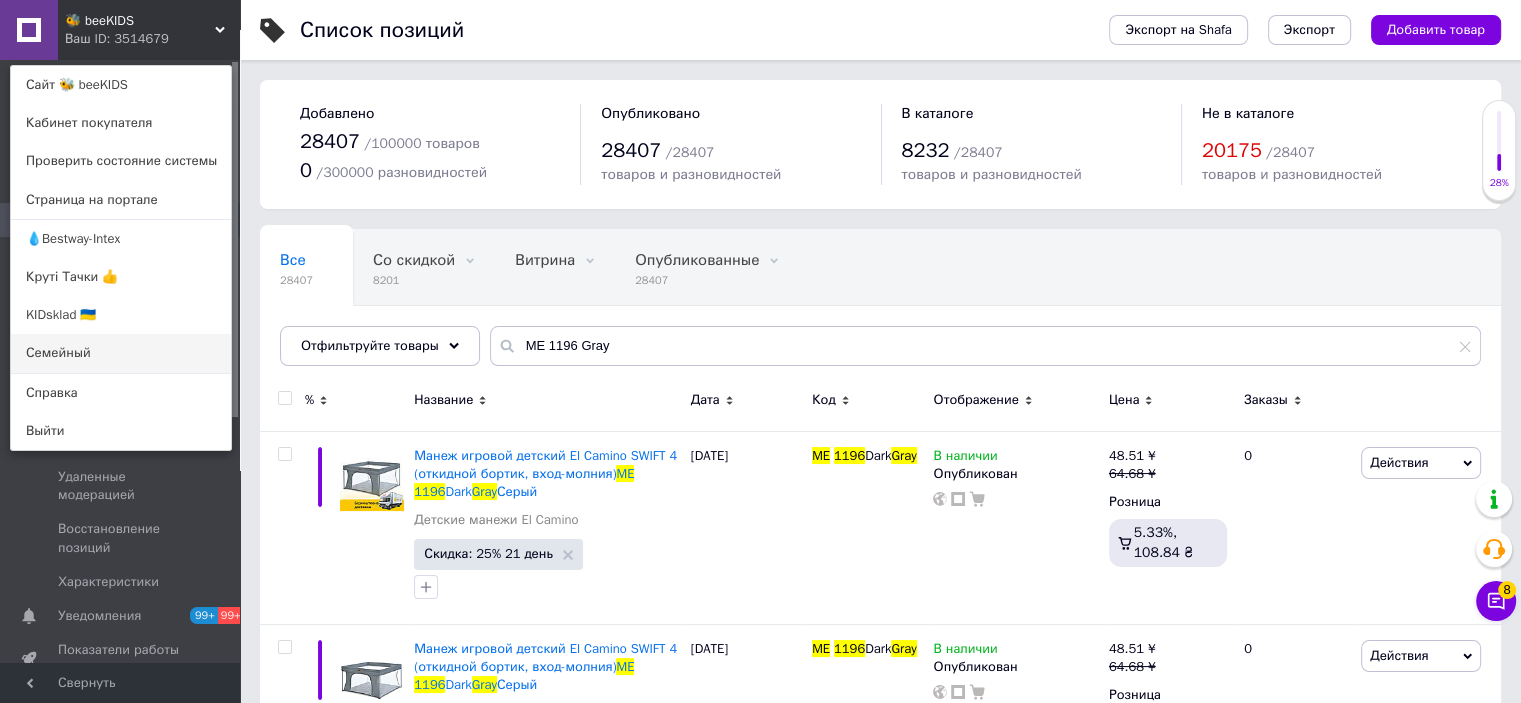click on "Семейный" at bounding box center (121, 353) 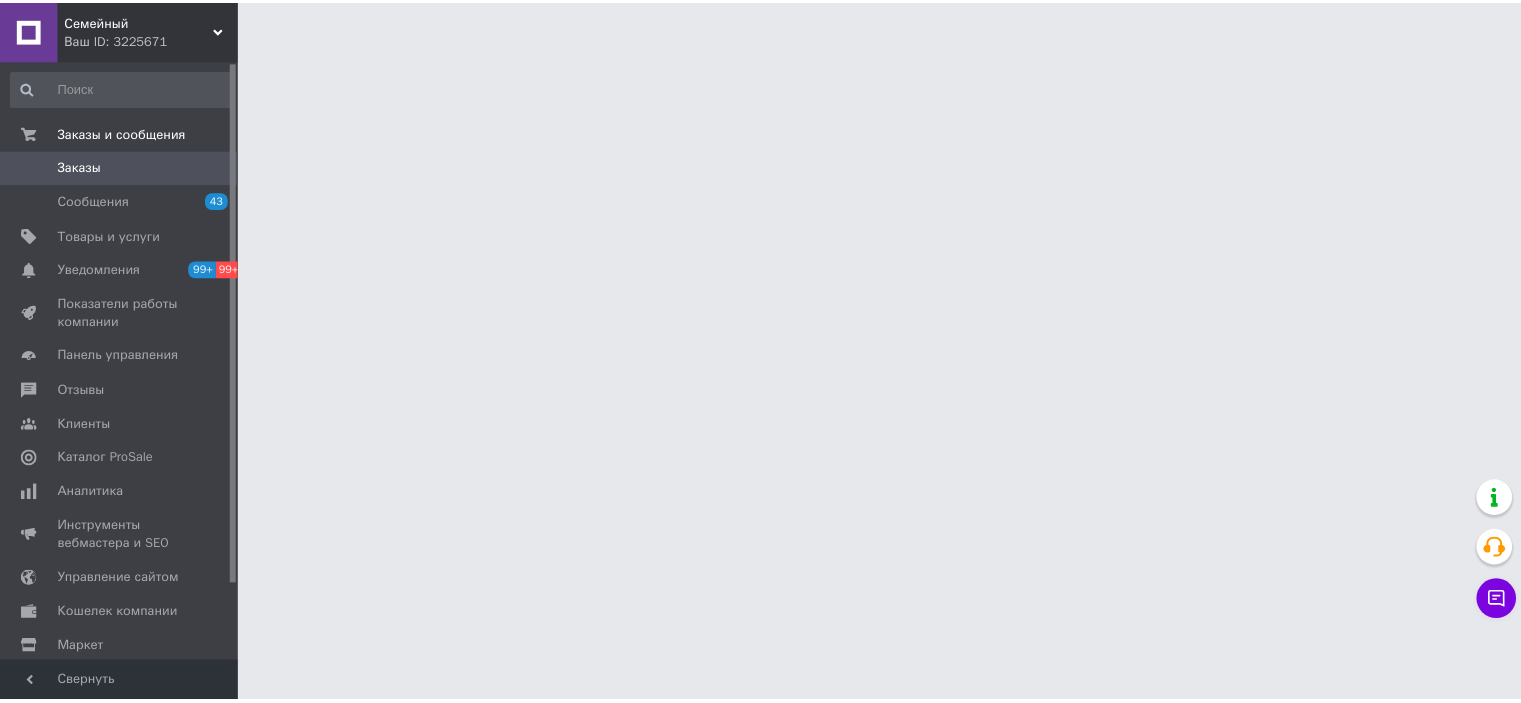 scroll, scrollTop: 0, scrollLeft: 0, axis: both 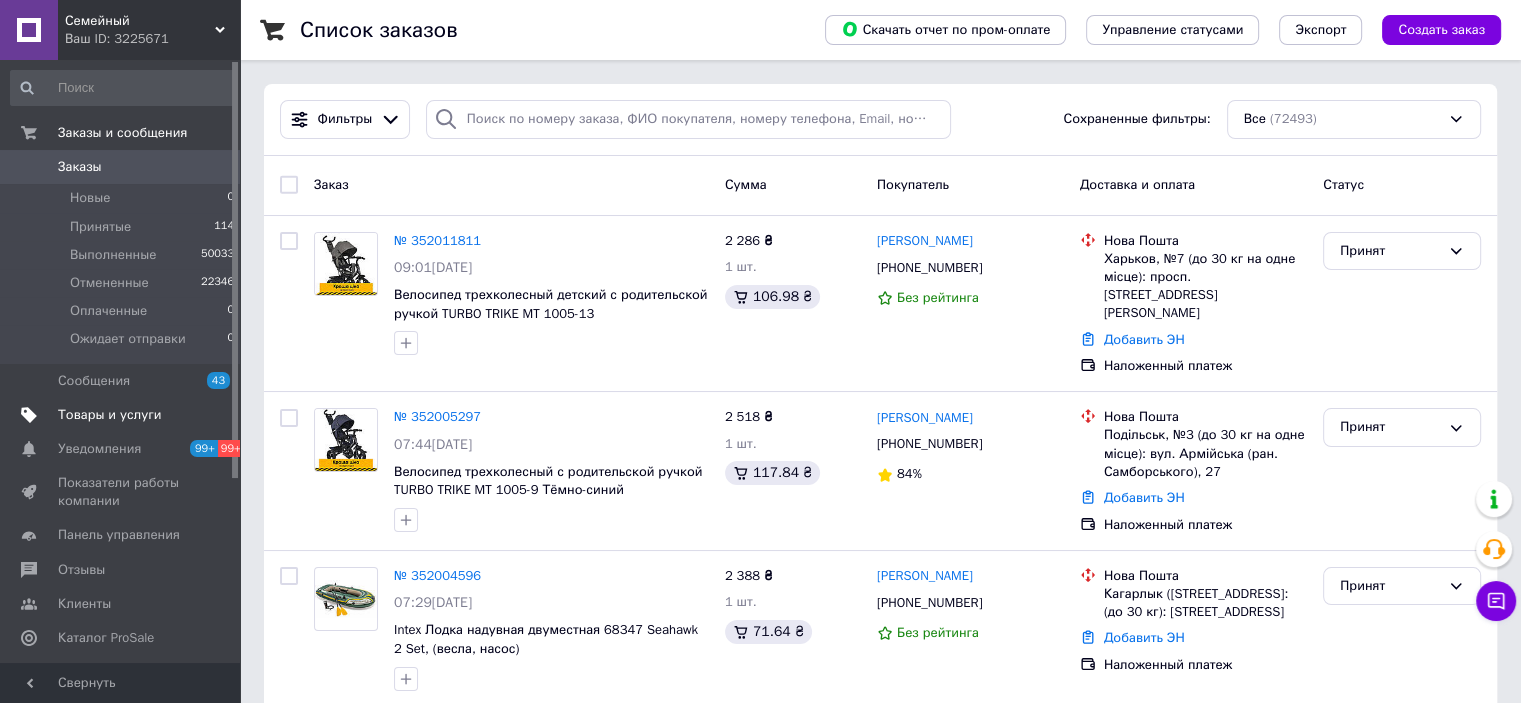 click on "Товары и услуги" at bounding box center [110, 415] 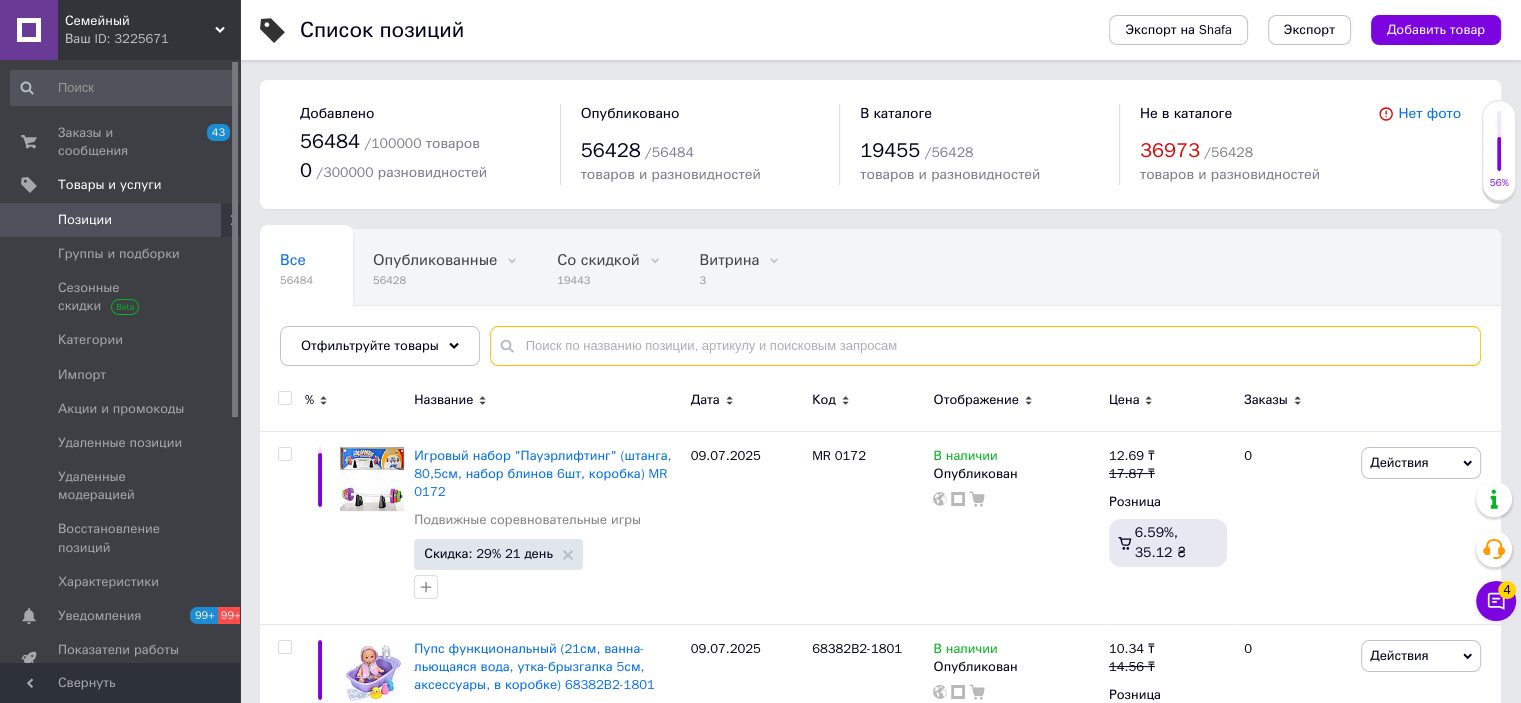 click at bounding box center [985, 346] 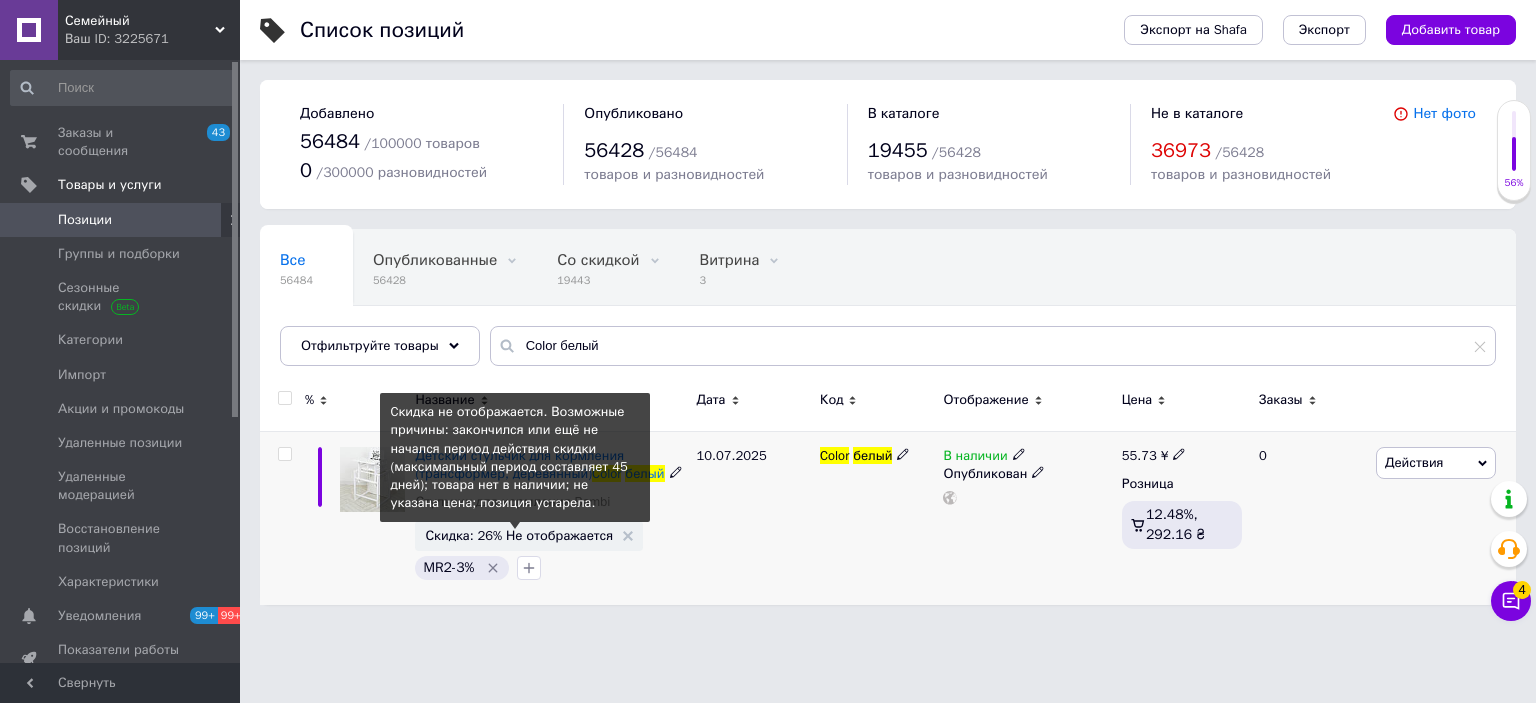 click on "Скидка: 26% Не отображается" at bounding box center [519, 535] 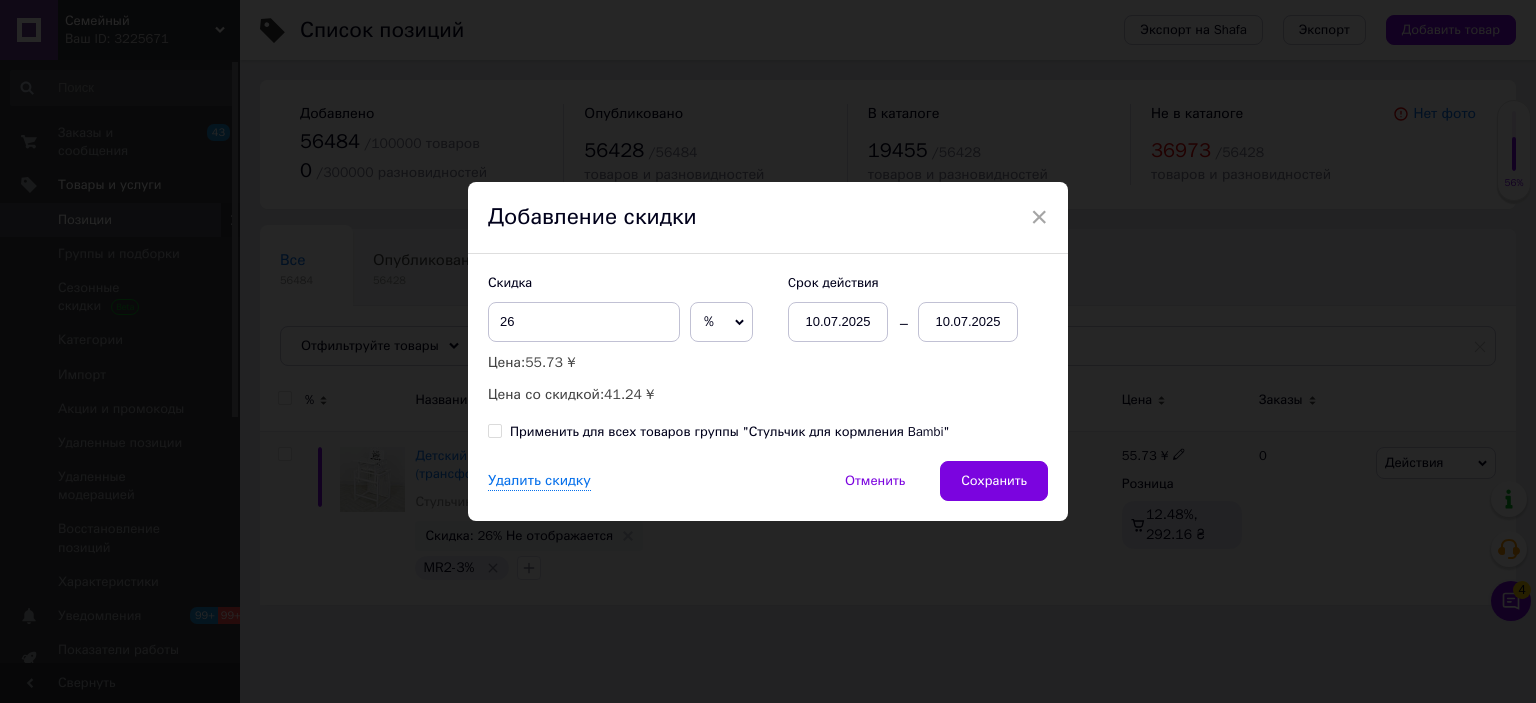 click on "10.07.2025" at bounding box center (968, 322) 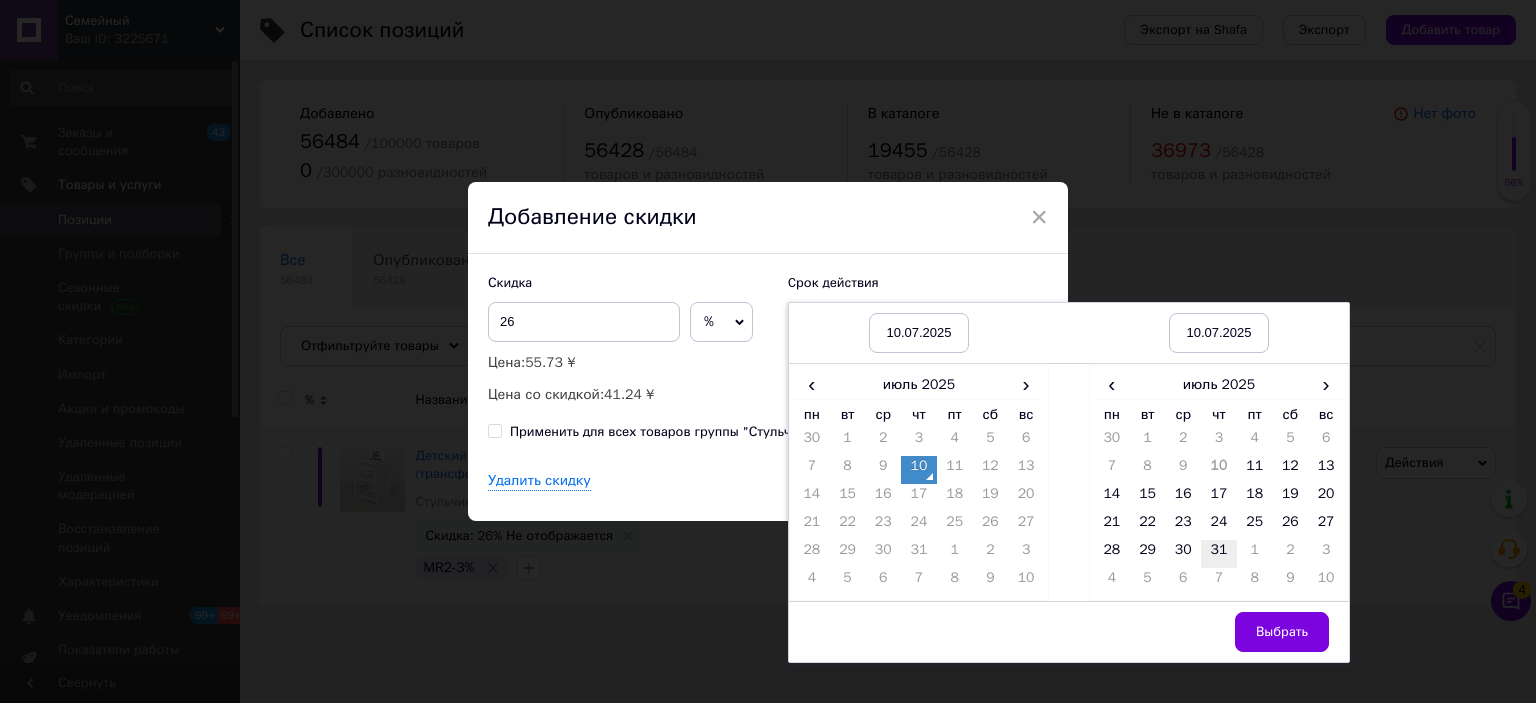 click on "31" at bounding box center (1219, 554) 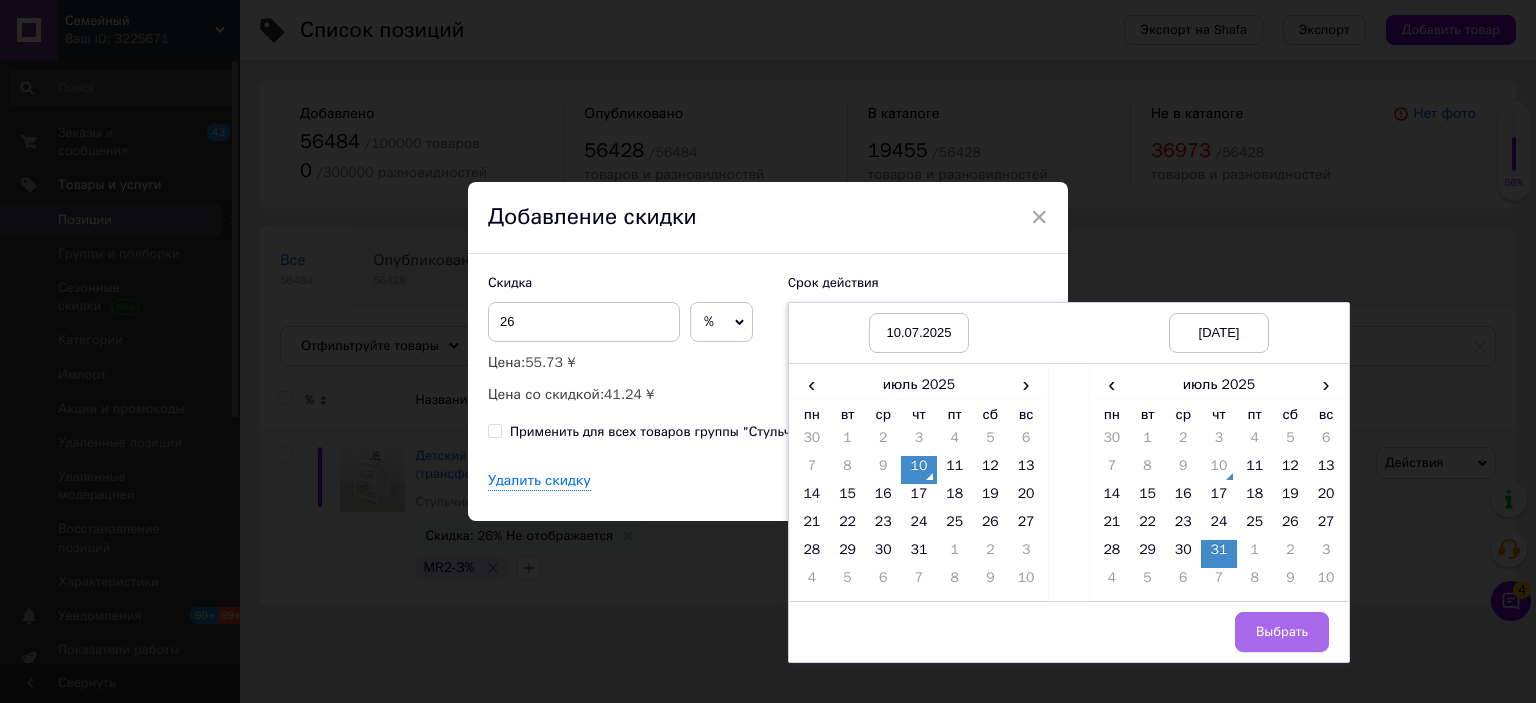 click on "Выбрать" at bounding box center (1282, 632) 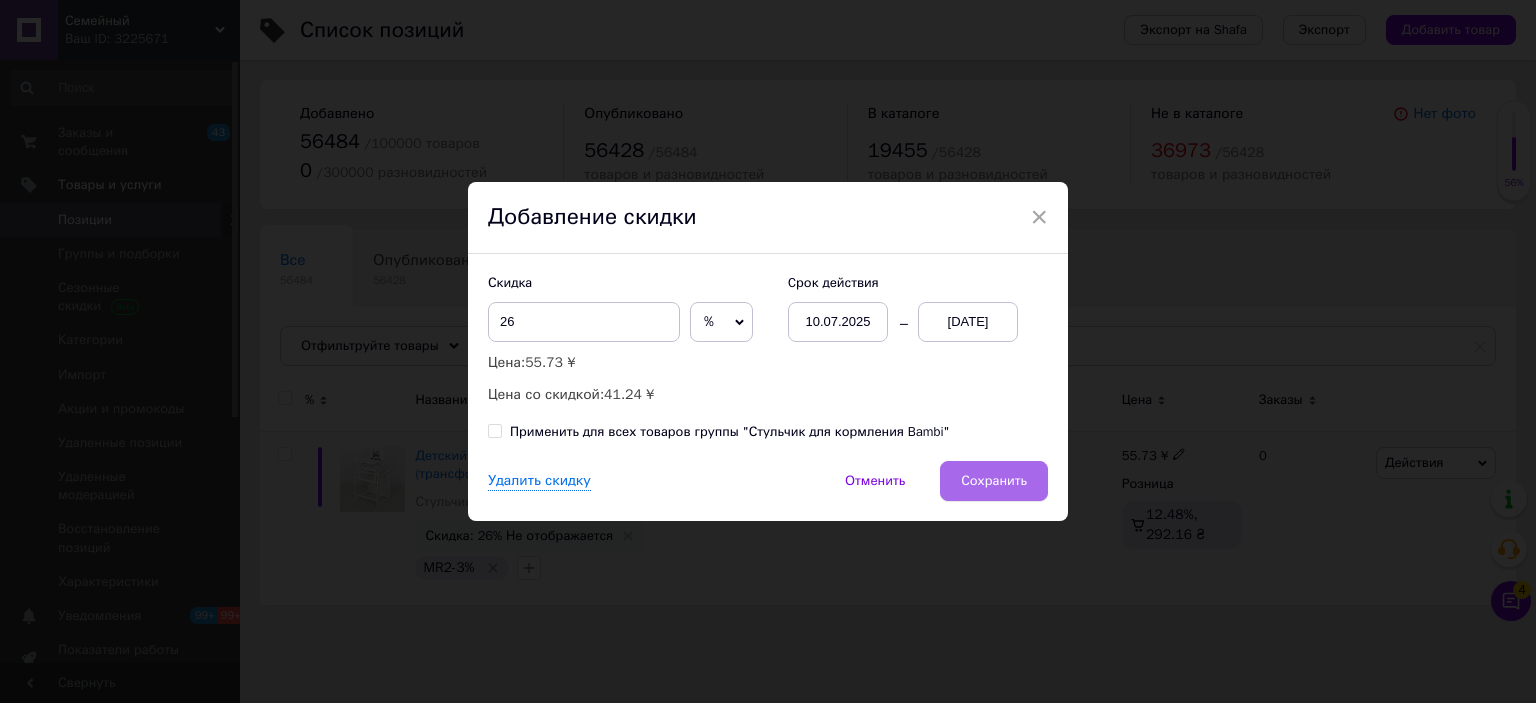 click on "Сохранить" at bounding box center [994, 481] 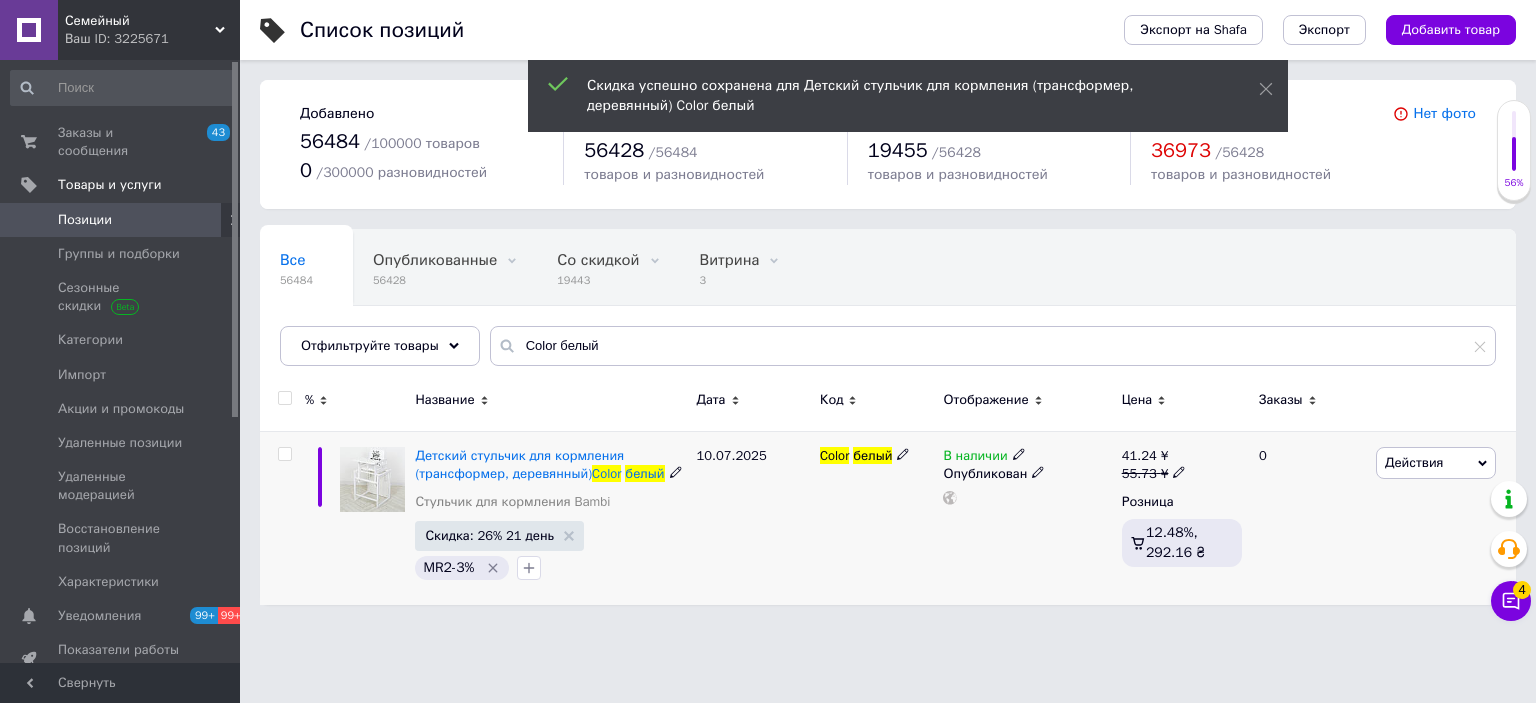 click at bounding box center (950, 498) 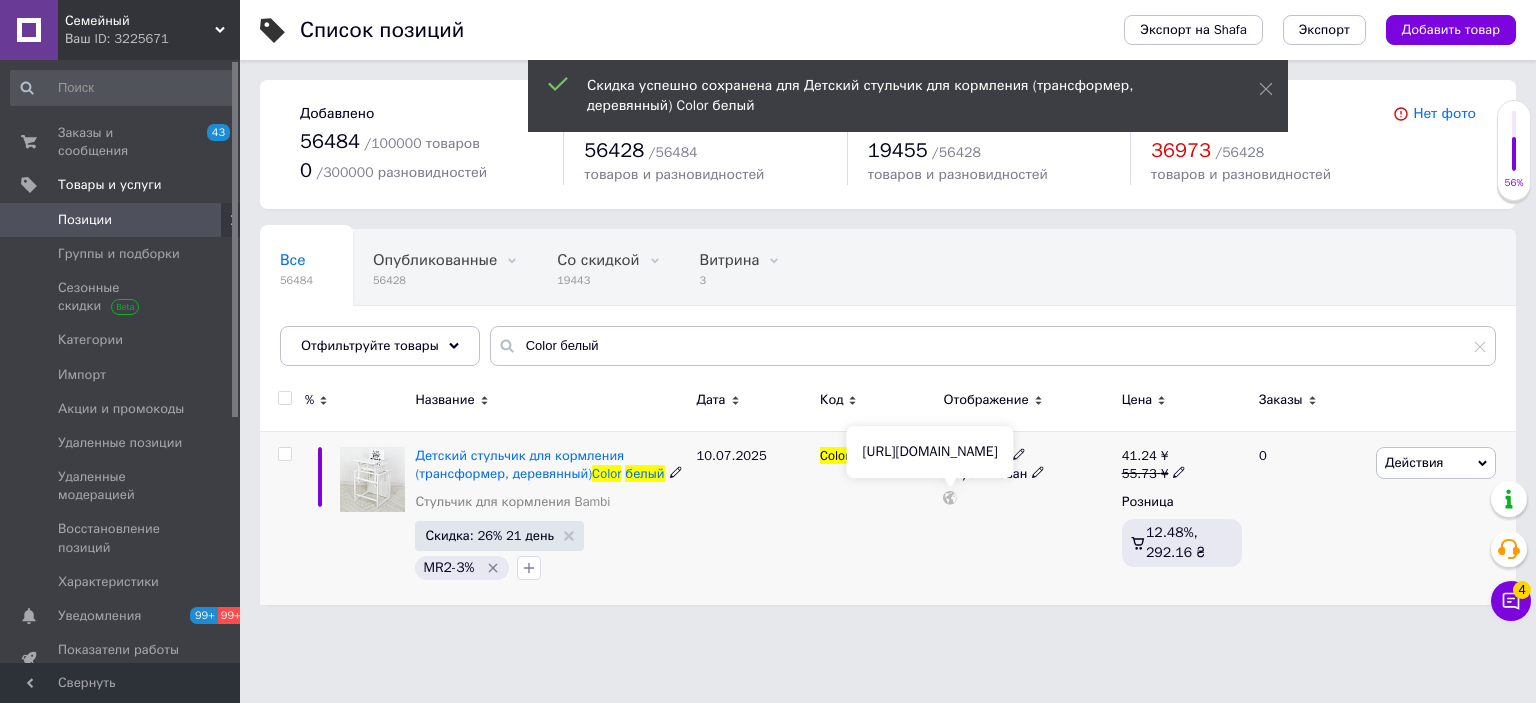click 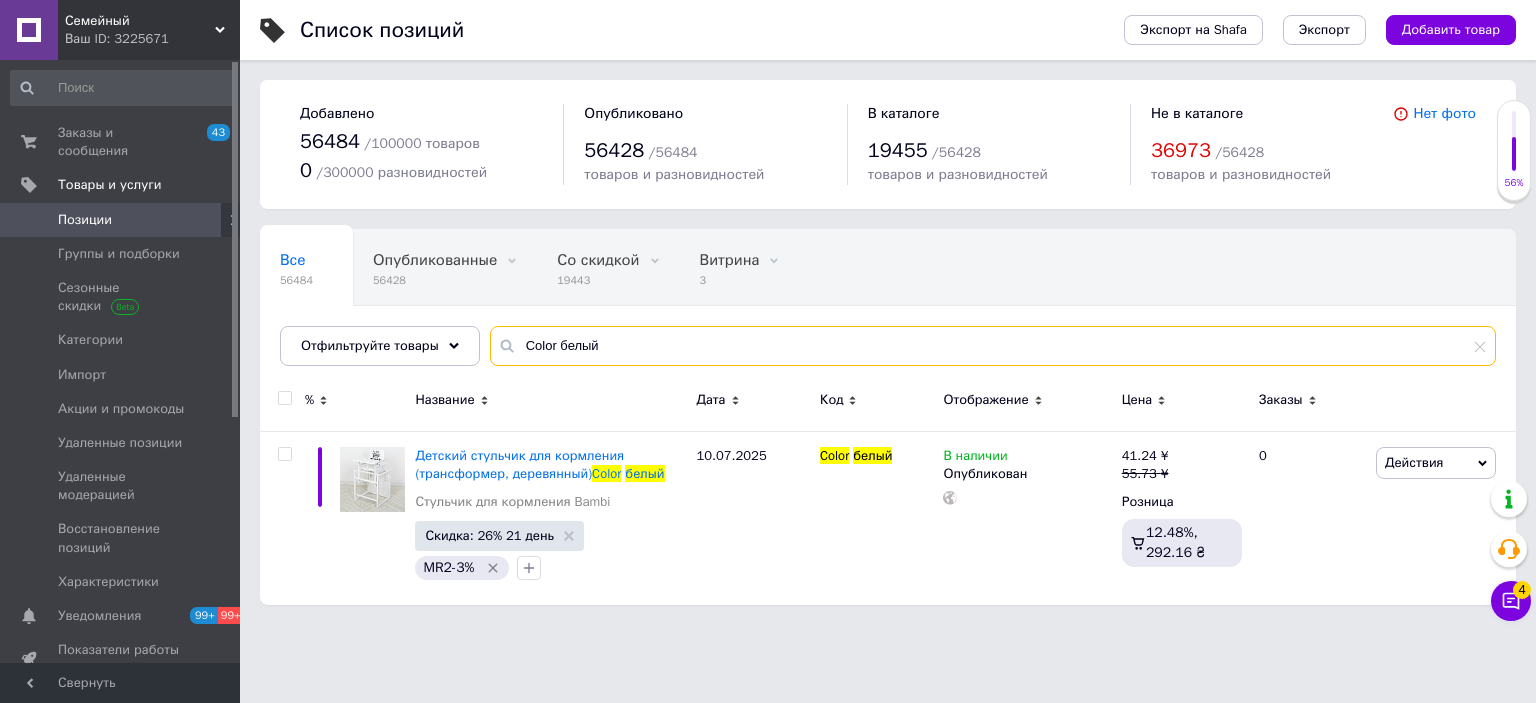 click on "Color белый" at bounding box center [993, 346] 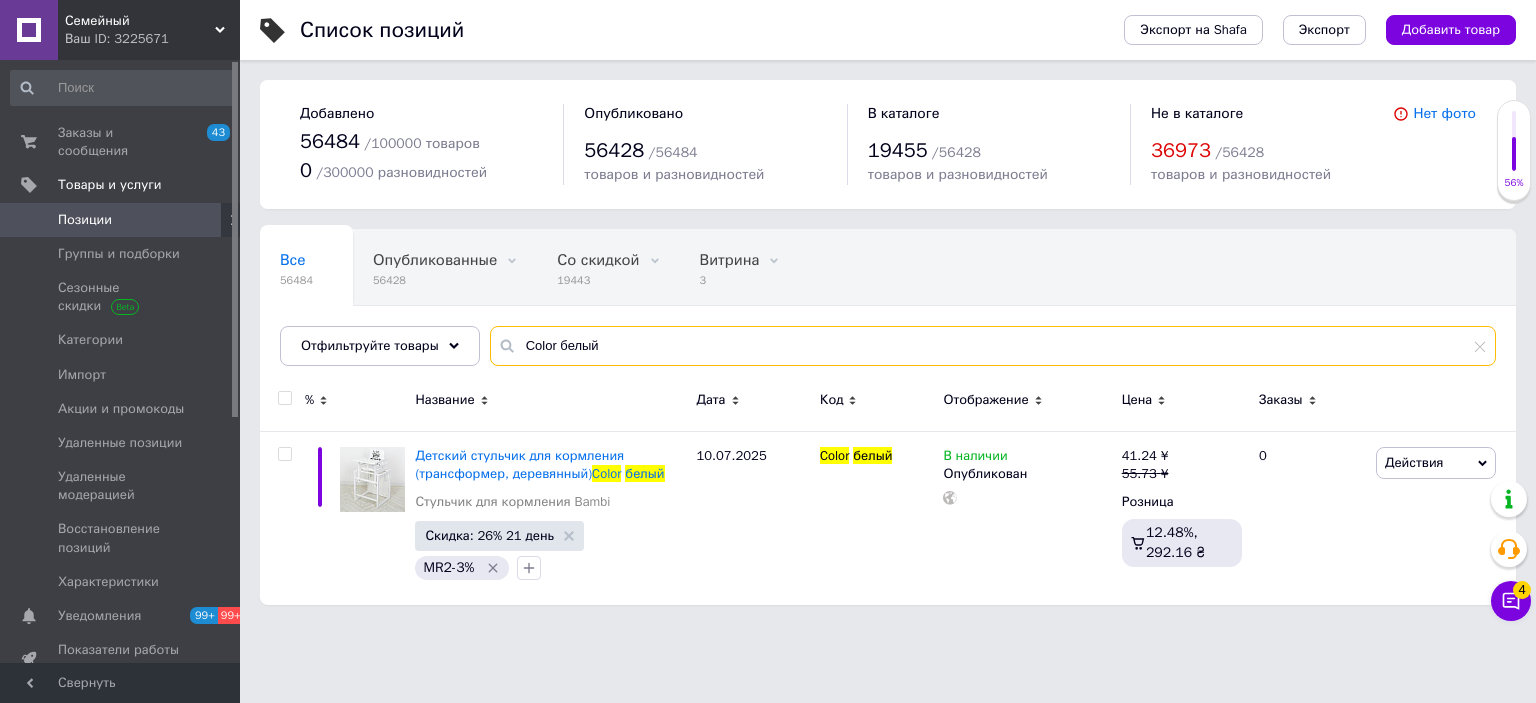 paste on "айм" 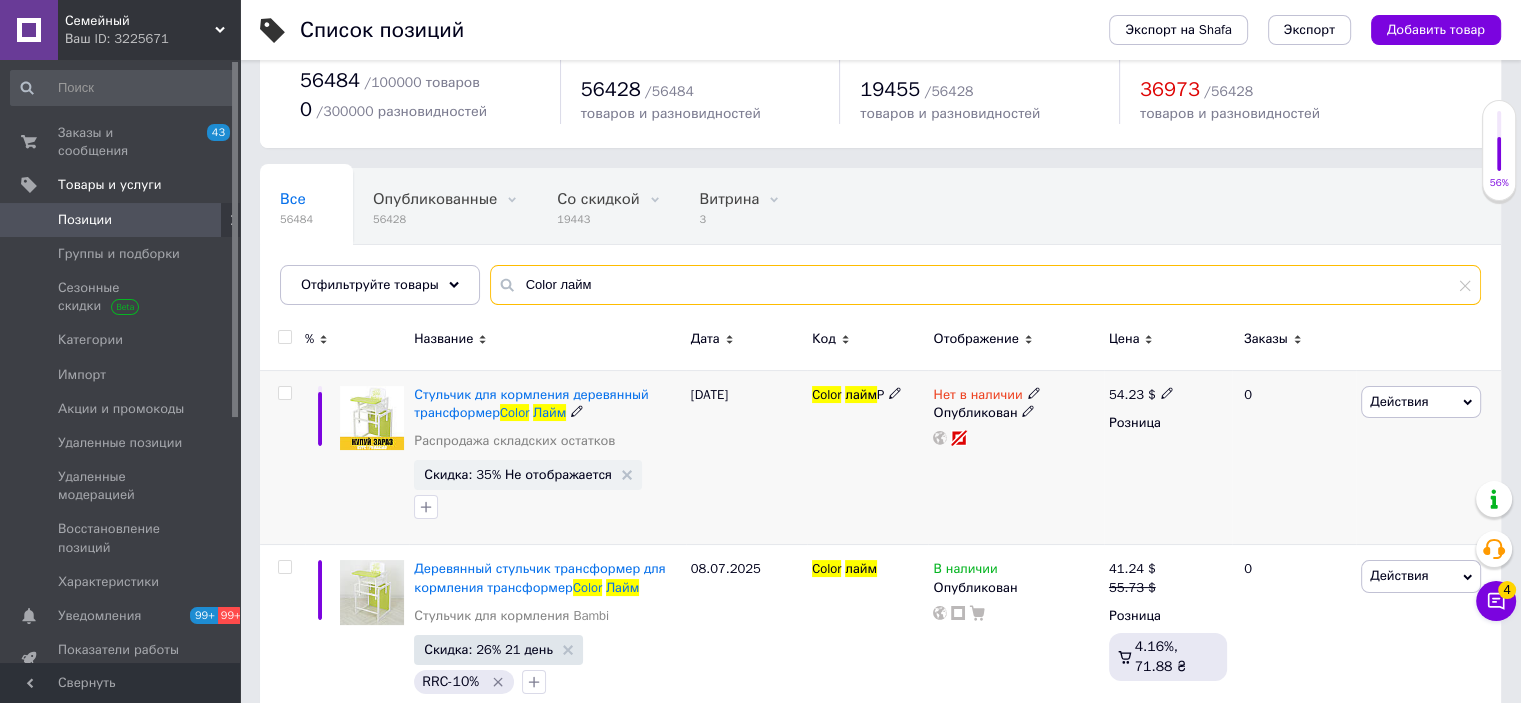scroll, scrollTop: 96, scrollLeft: 0, axis: vertical 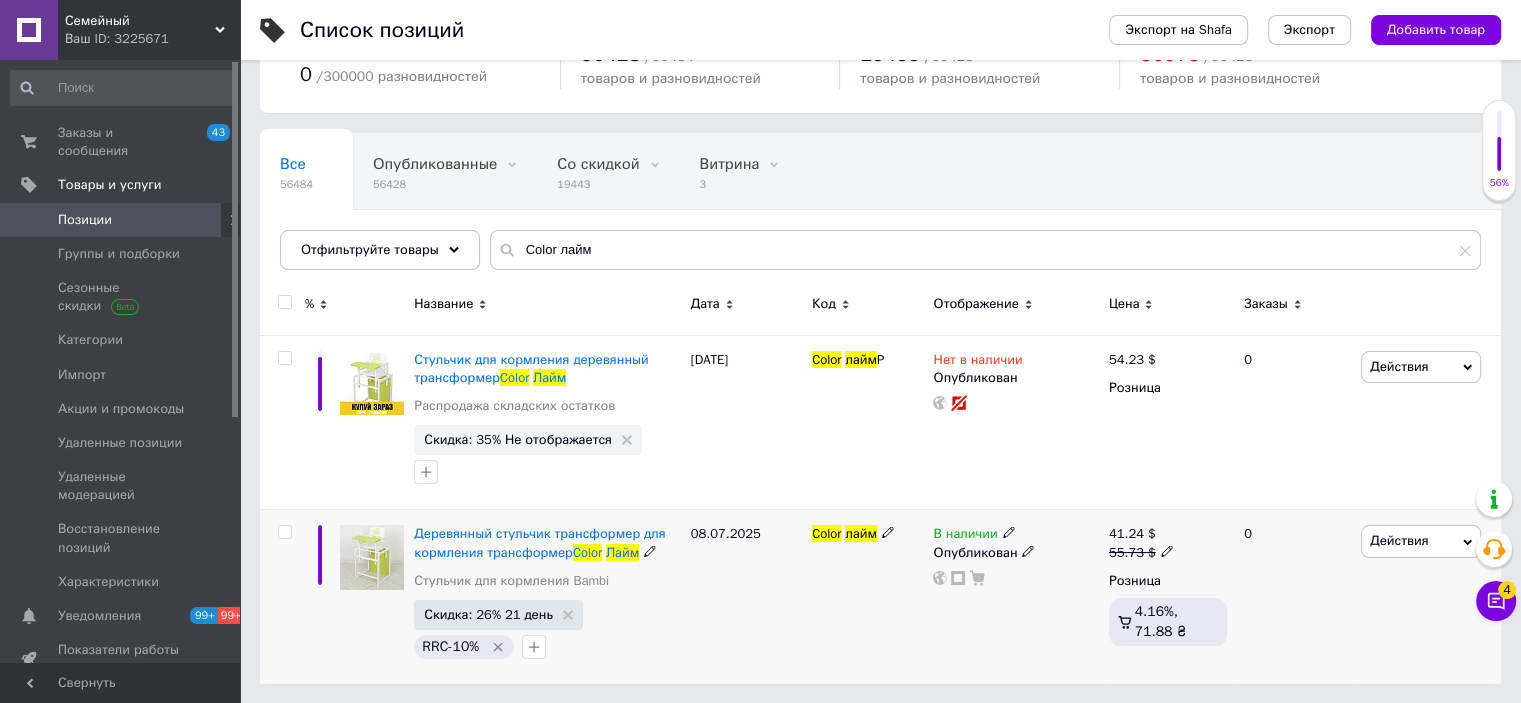 click on "41.24" at bounding box center [1126, 533] 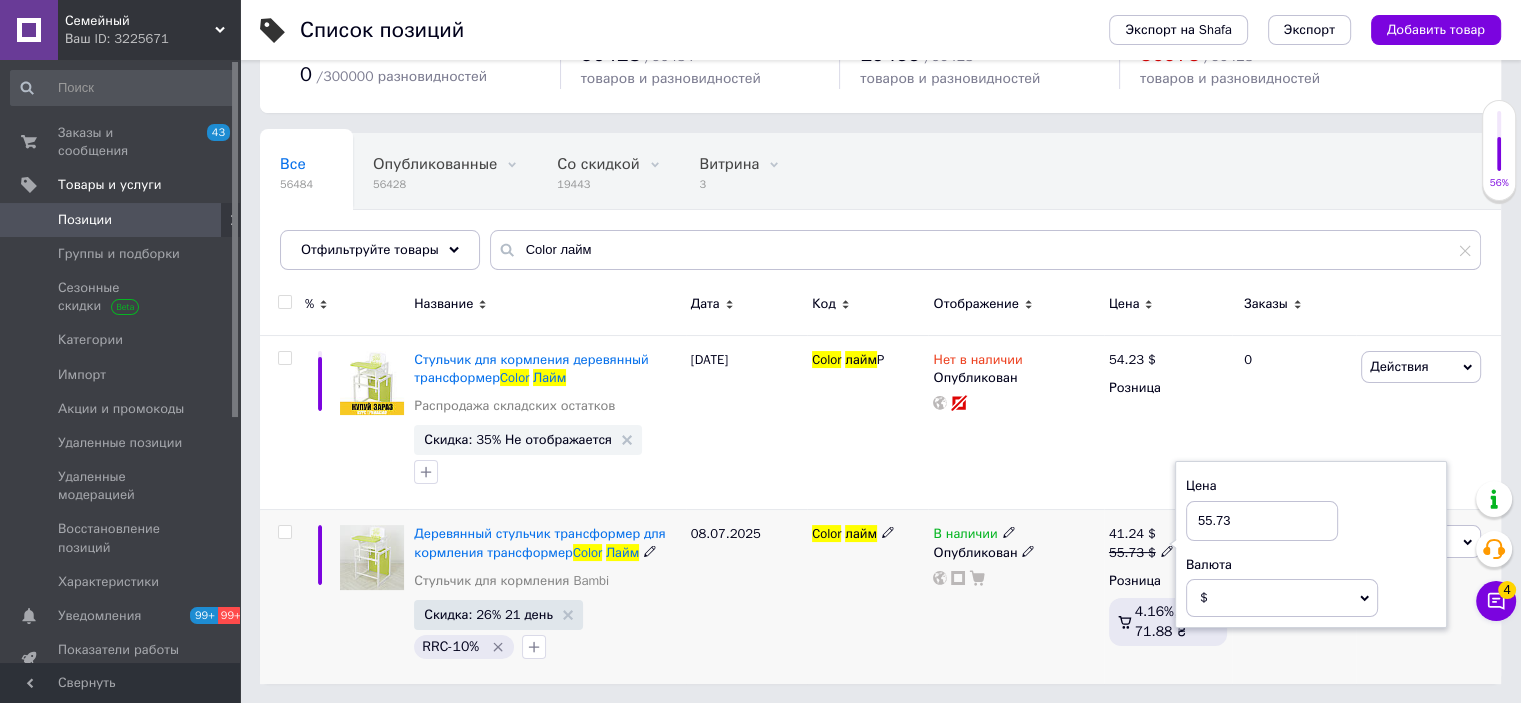 click on "$" at bounding box center [1282, 598] 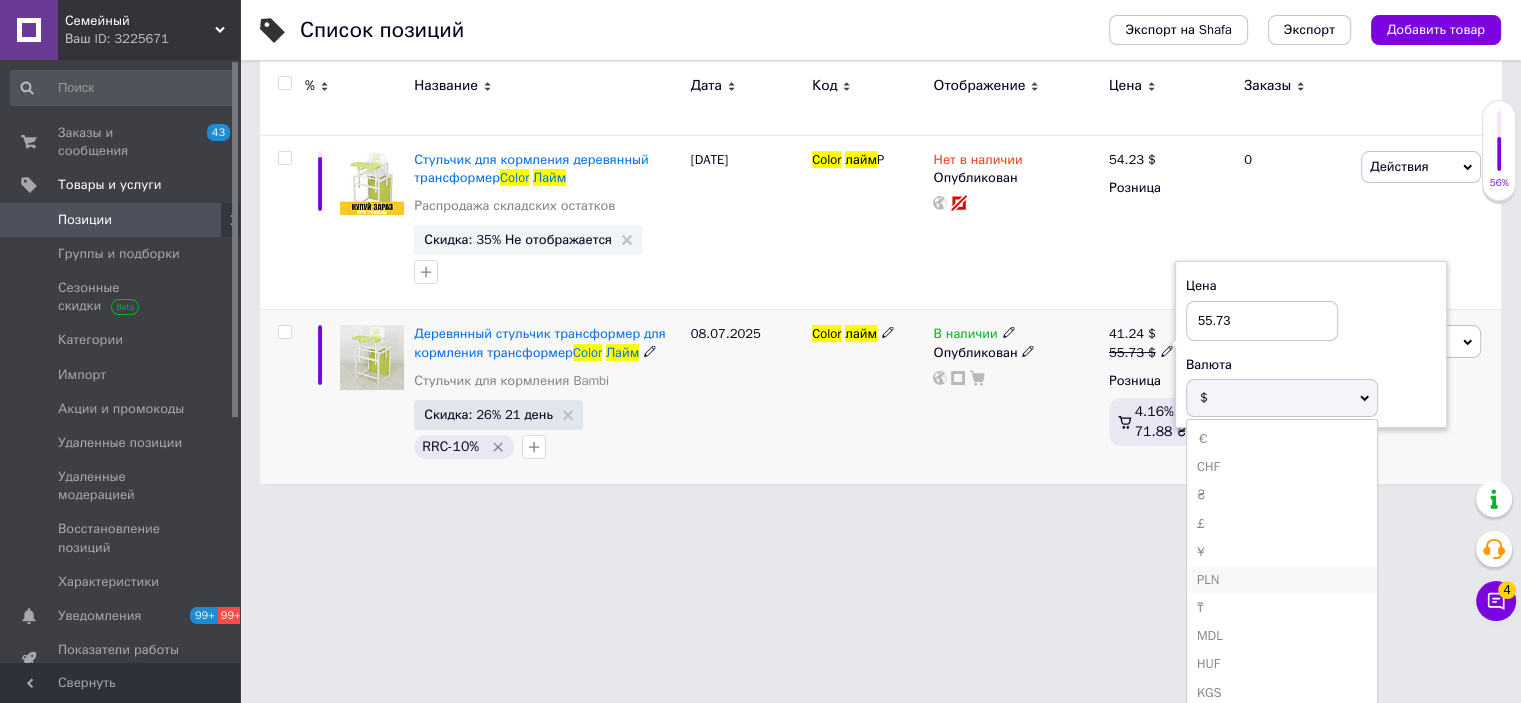 scroll, scrollTop: 396, scrollLeft: 0, axis: vertical 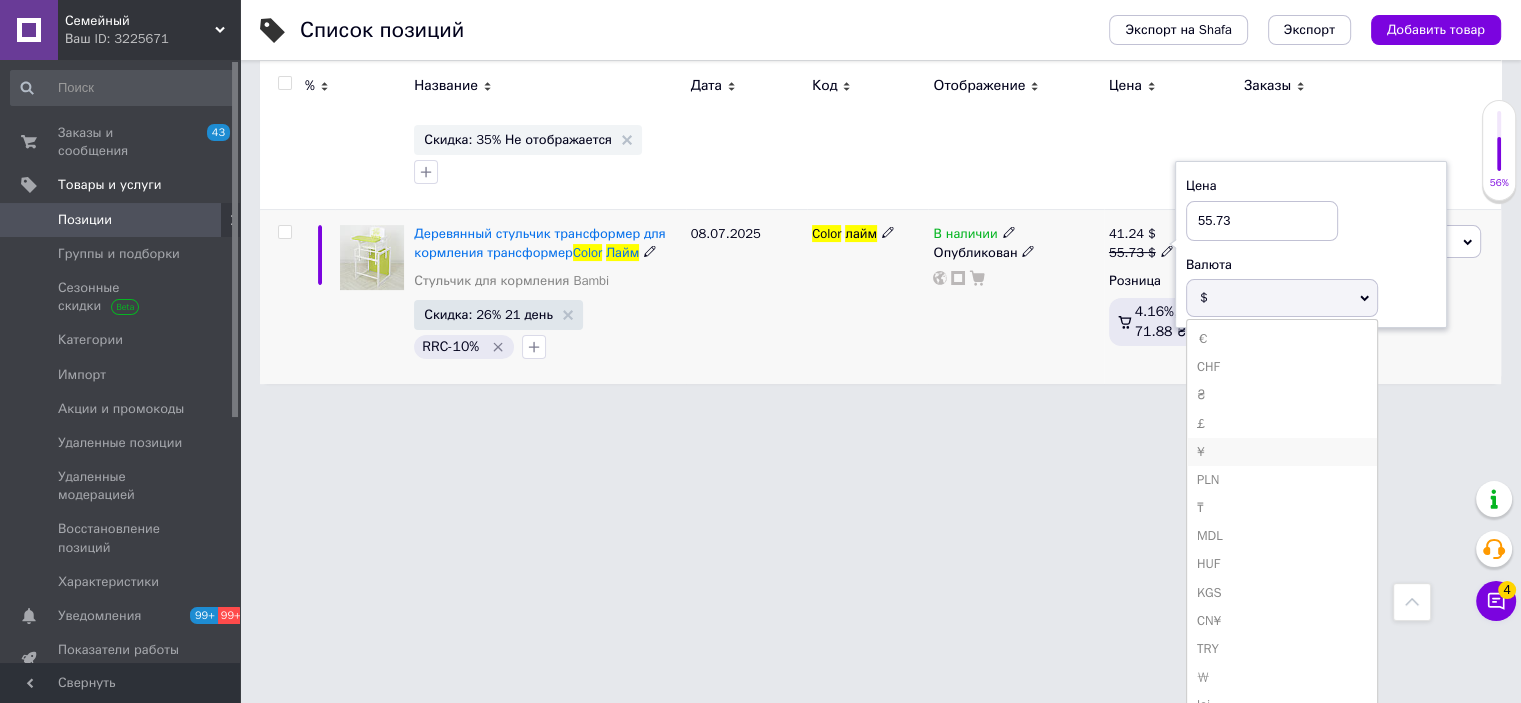 click on "¥" at bounding box center (1282, 452) 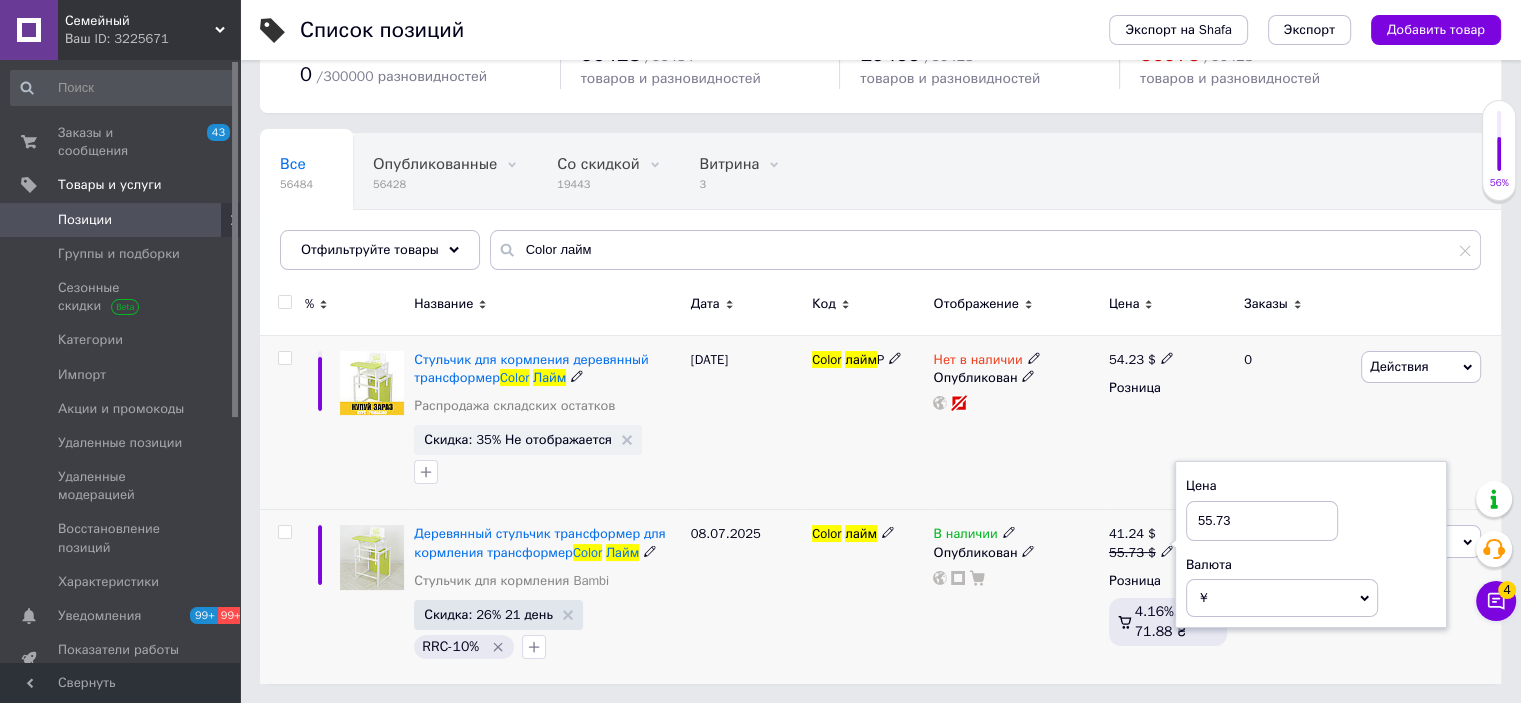 click on "Нет в наличии Опубликован" at bounding box center (1015, 422) 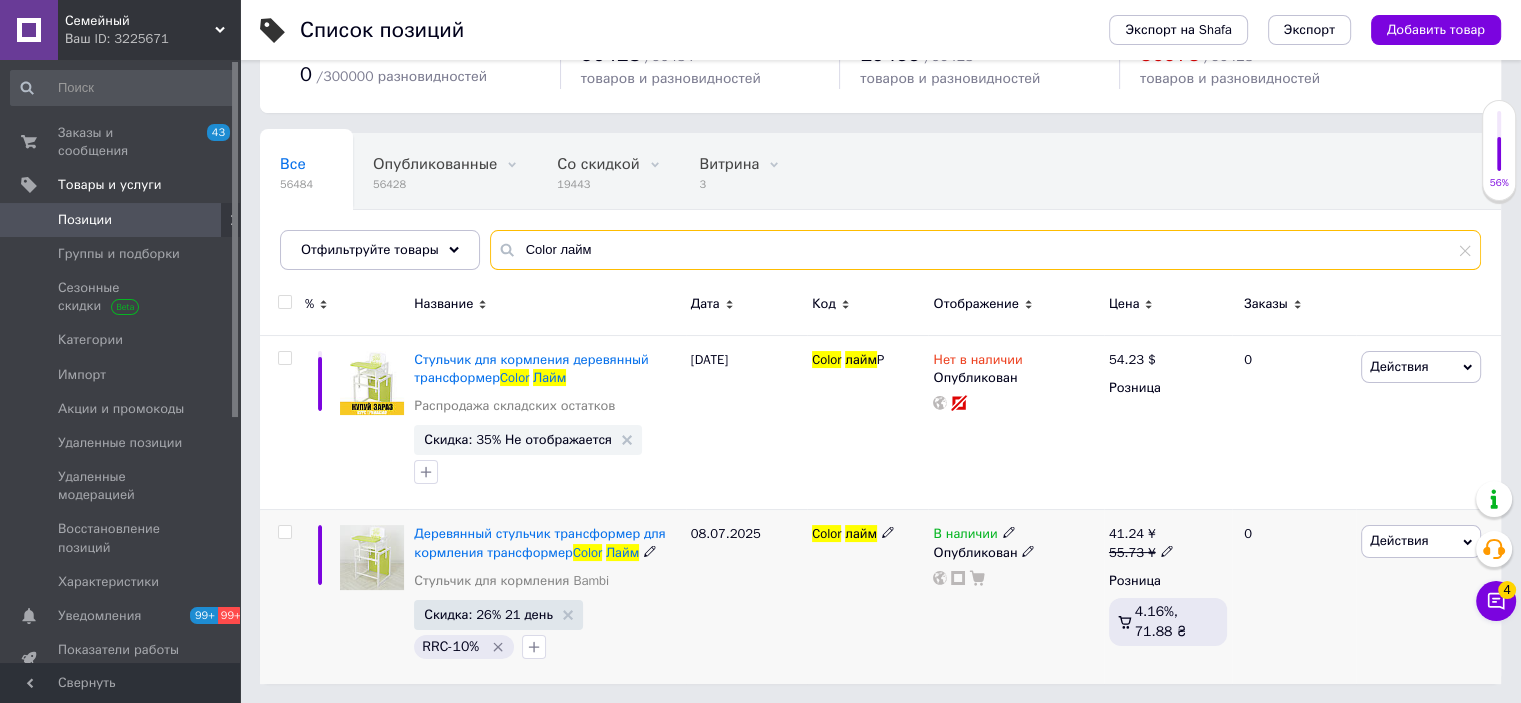 drag, startPoint x: 607, startPoint y: 243, endPoint x: 354, endPoint y: 272, distance: 254.65663 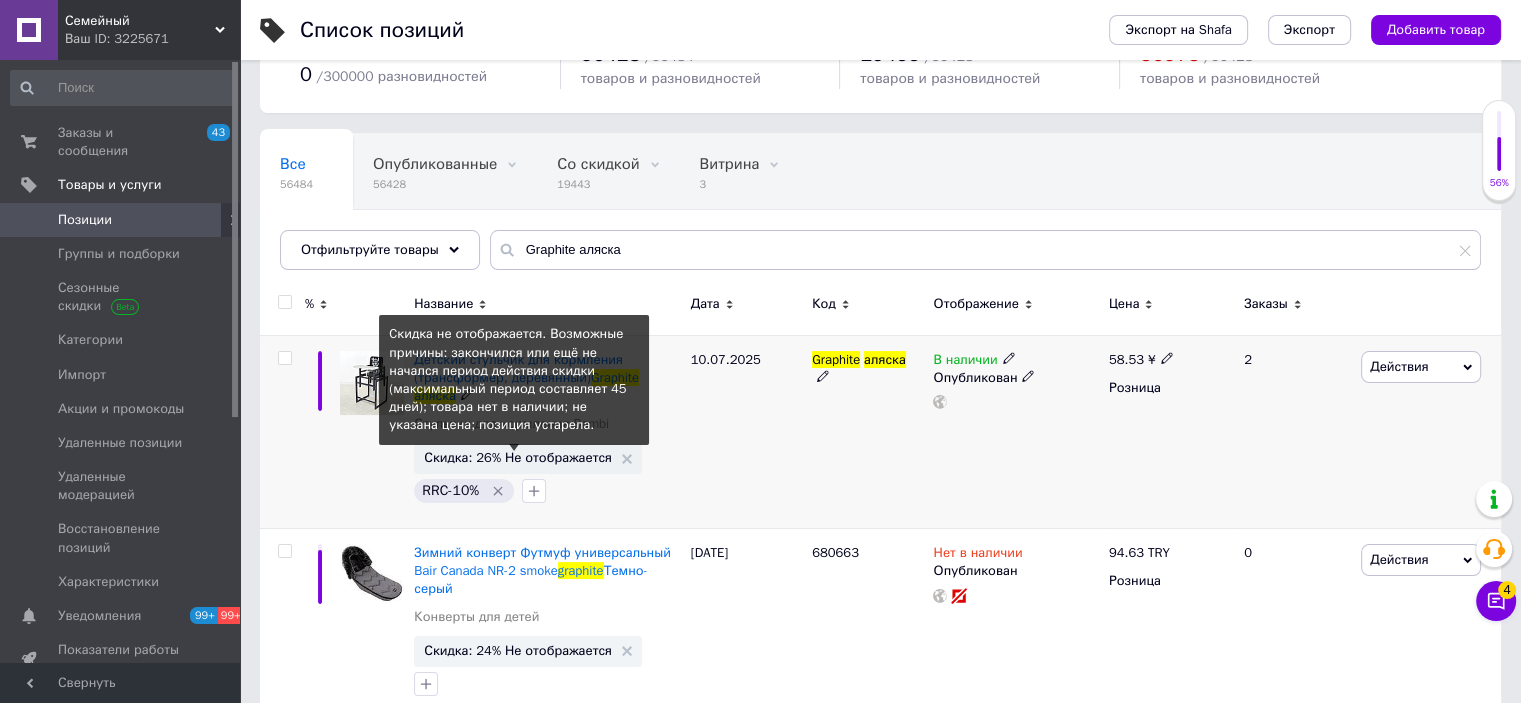 click on "Скидка: 26% Не отображается" at bounding box center (518, 457) 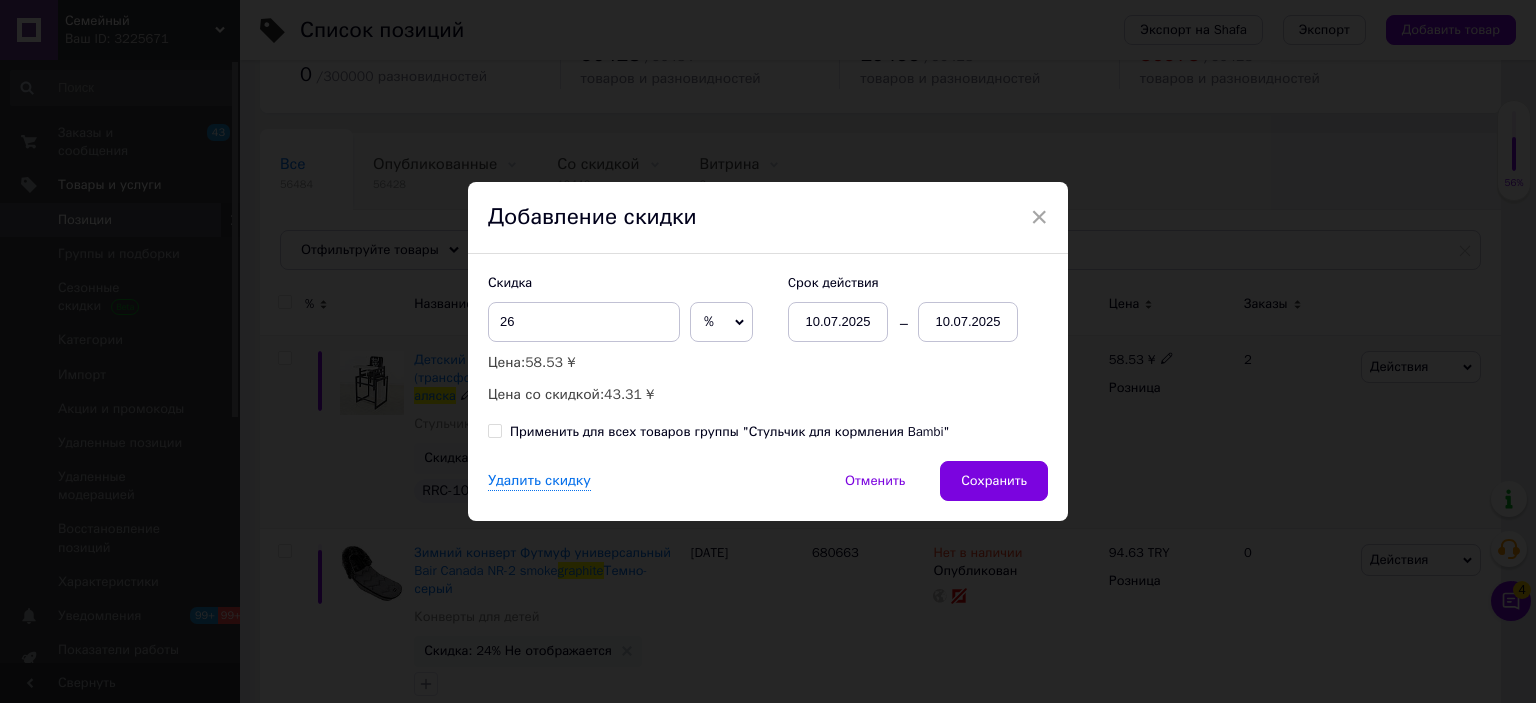 click on "10.07.2025" at bounding box center (968, 322) 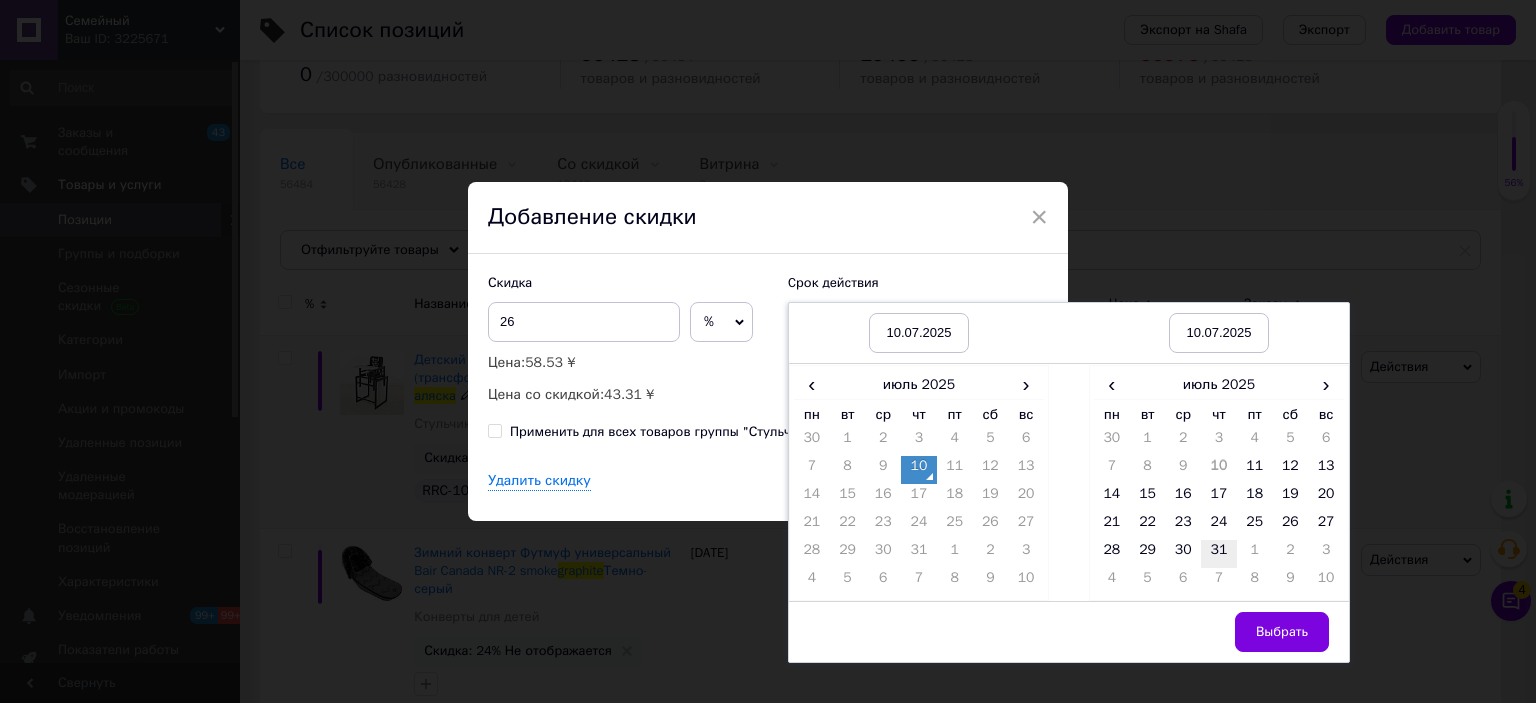 click on "31" at bounding box center [1219, 554] 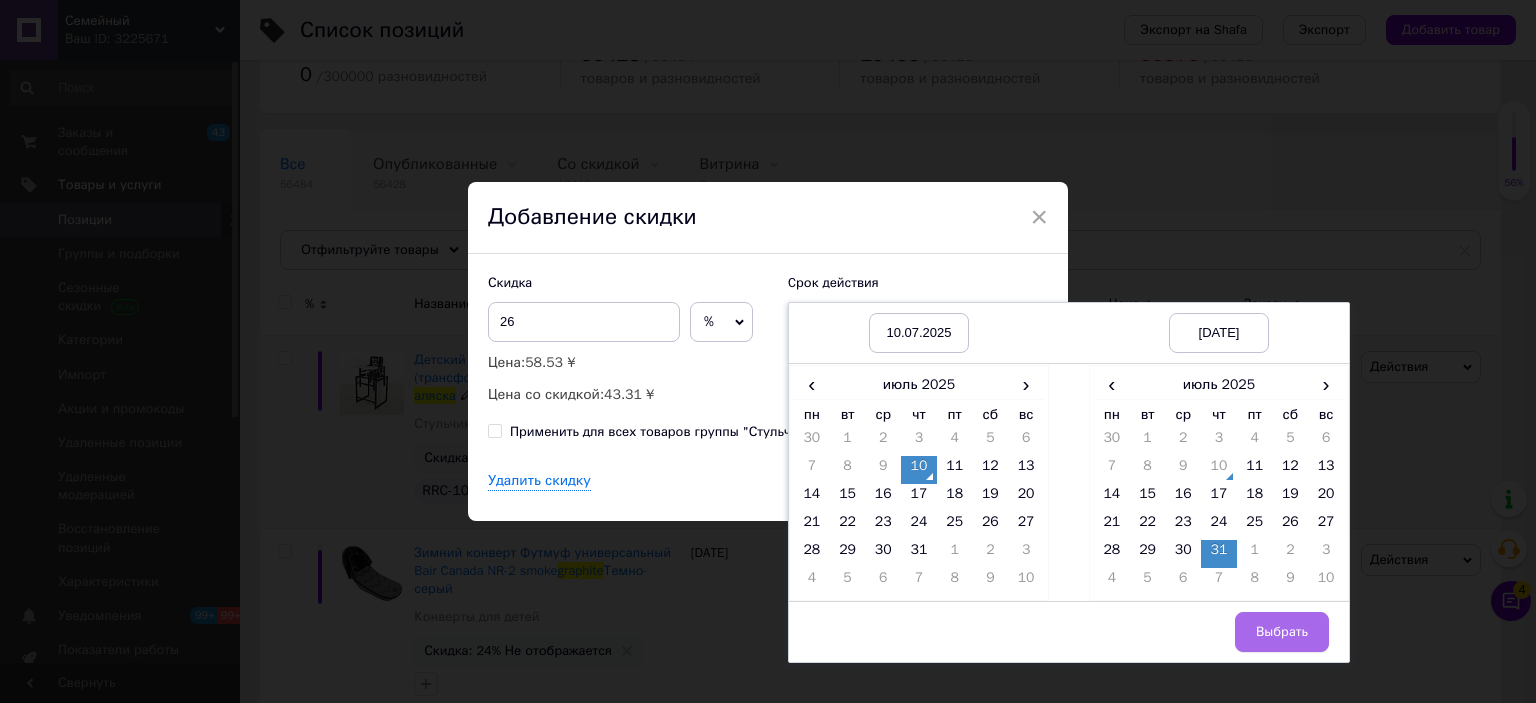 click on "Выбрать" at bounding box center (1282, 632) 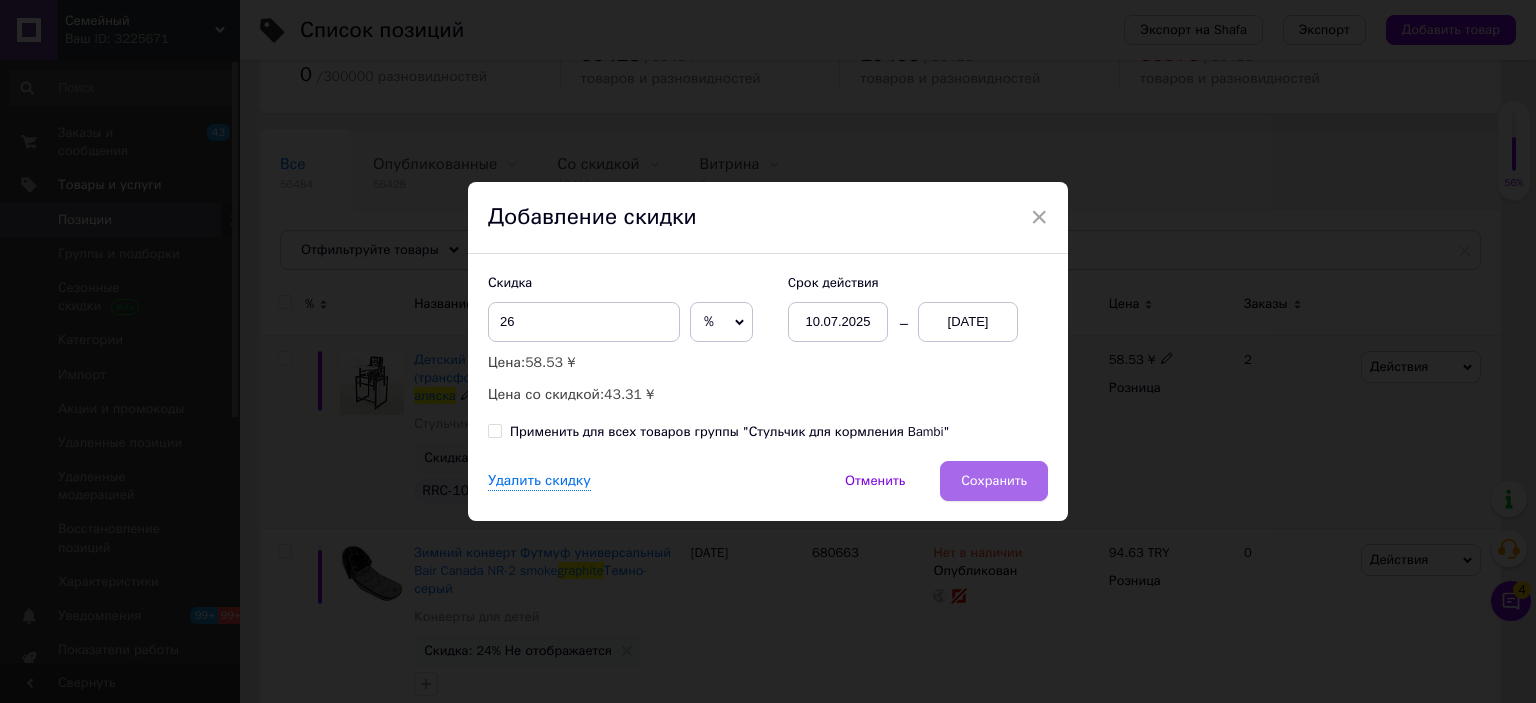 click on "Сохранить" at bounding box center (994, 481) 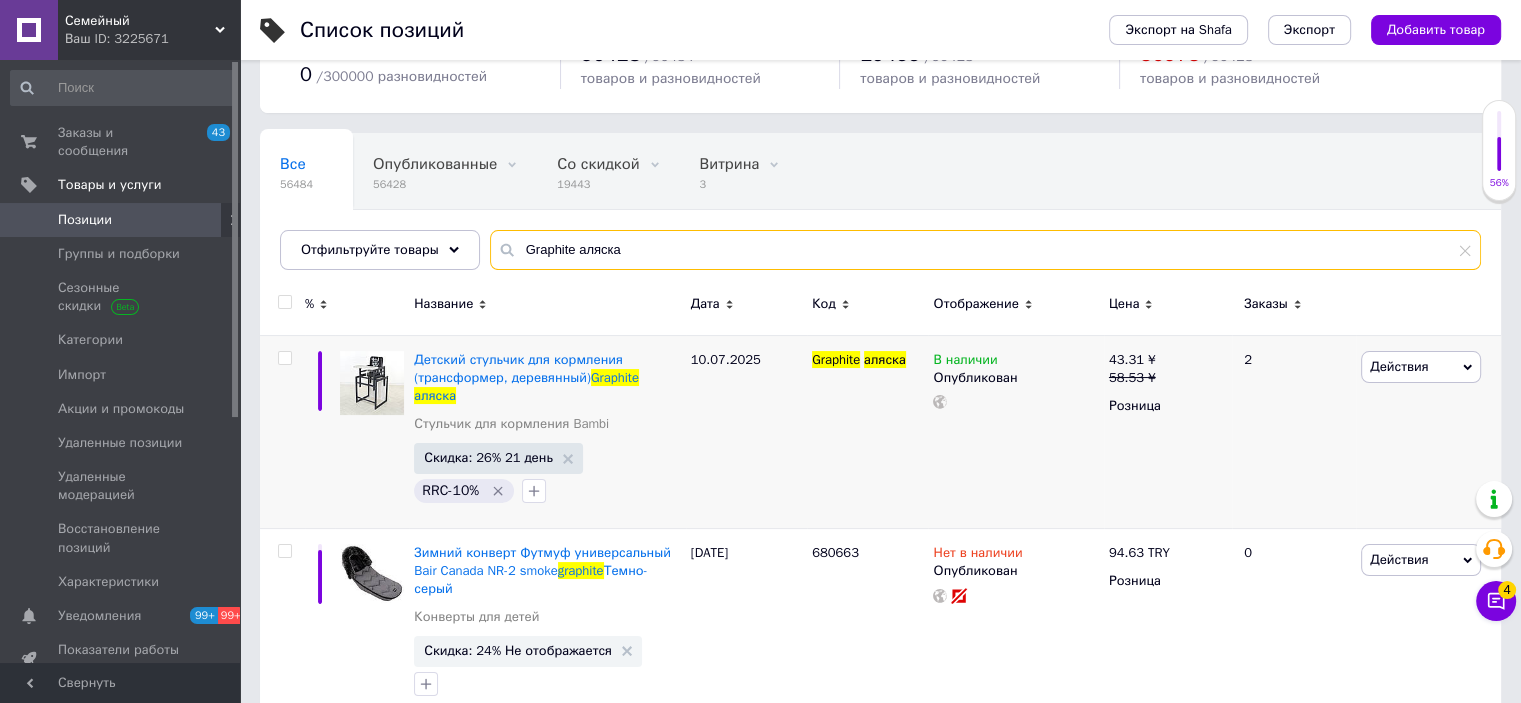 click on "Graphite аляска" at bounding box center (985, 250) 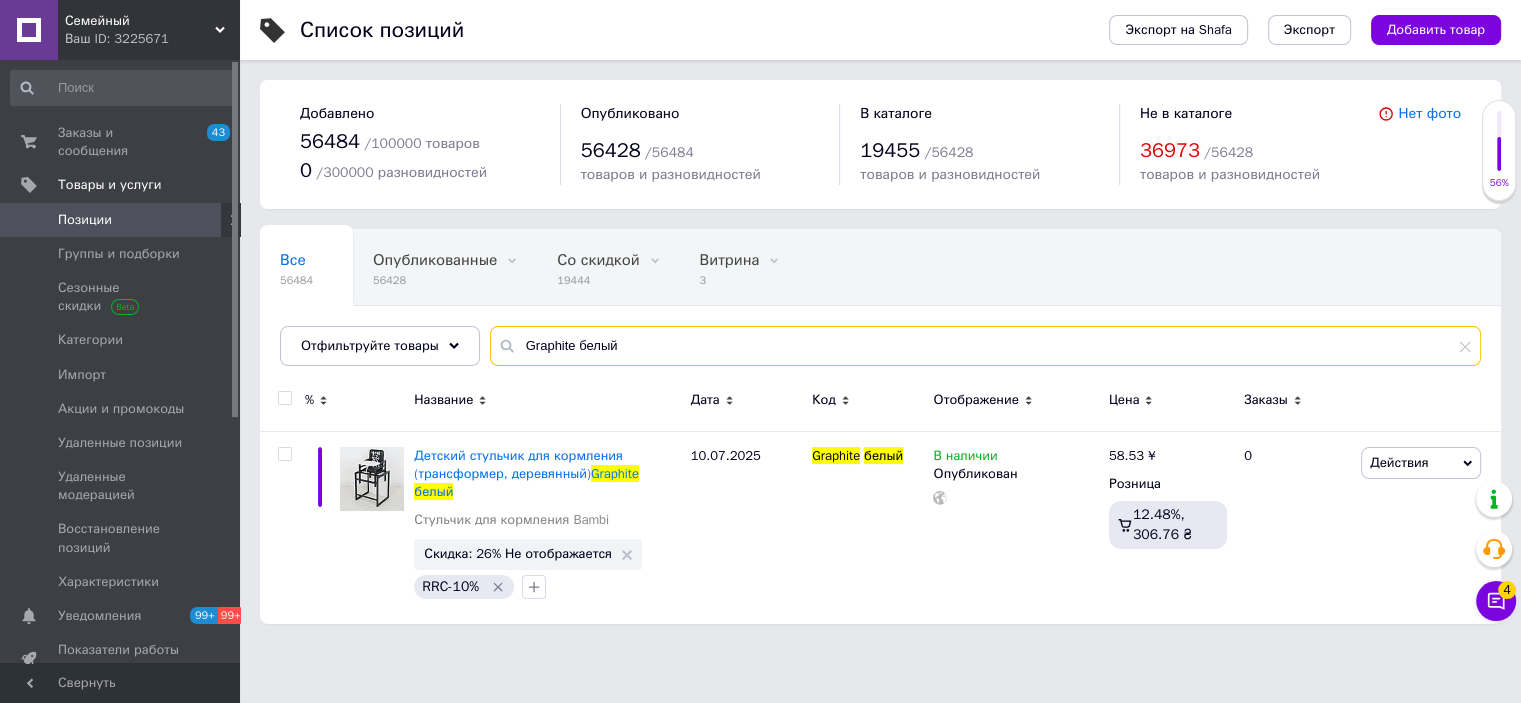 scroll, scrollTop: 0, scrollLeft: 0, axis: both 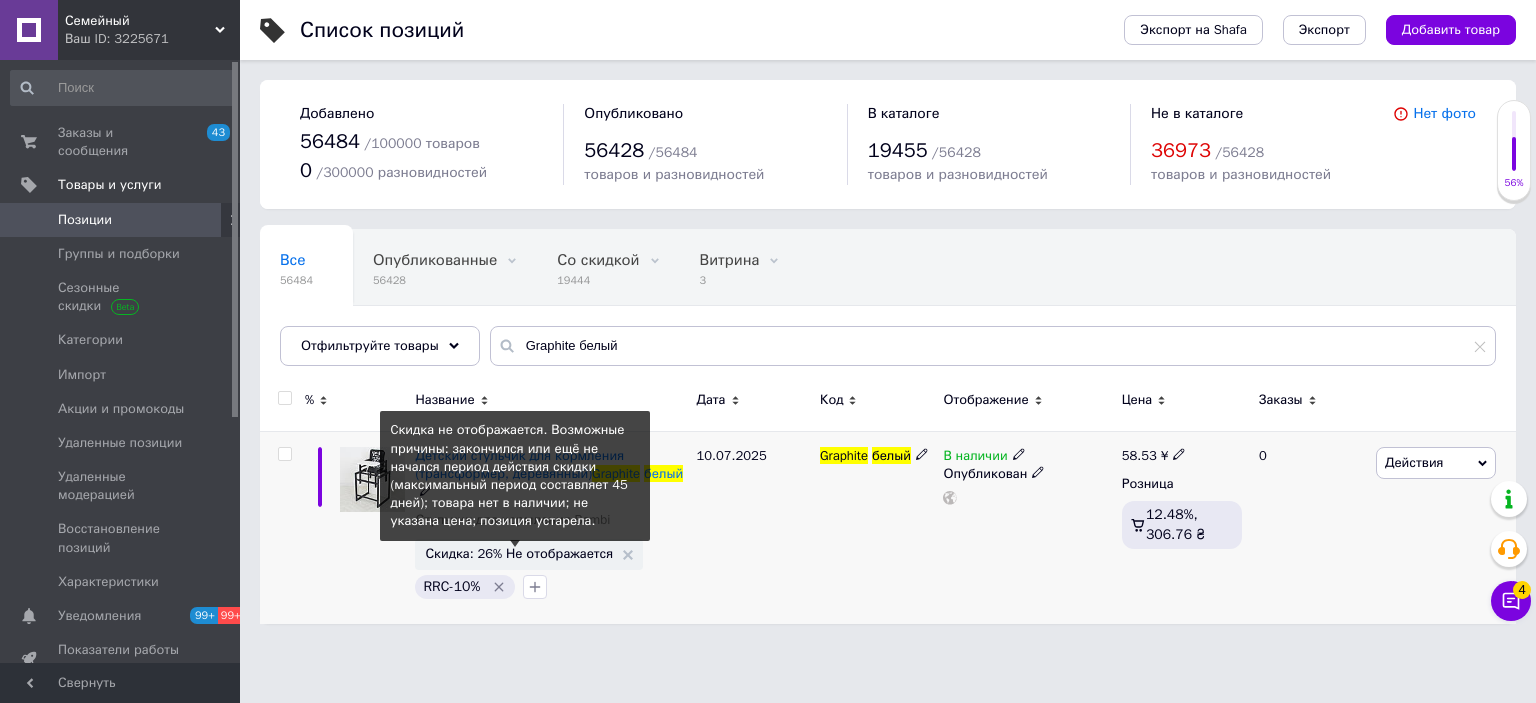 click on "Скидка: 26% Не отображается" at bounding box center (519, 553) 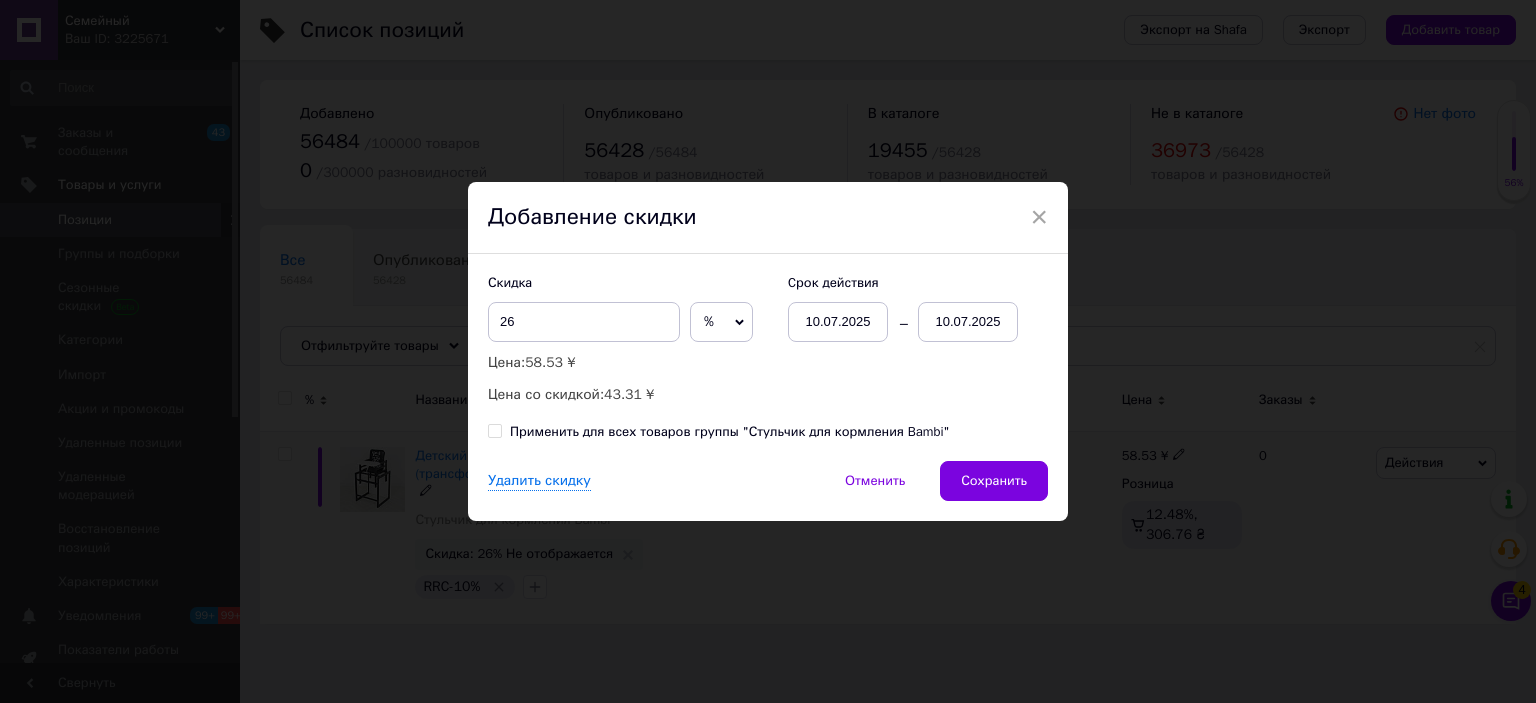 click on "10.07.2025" at bounding box center (968, 322) 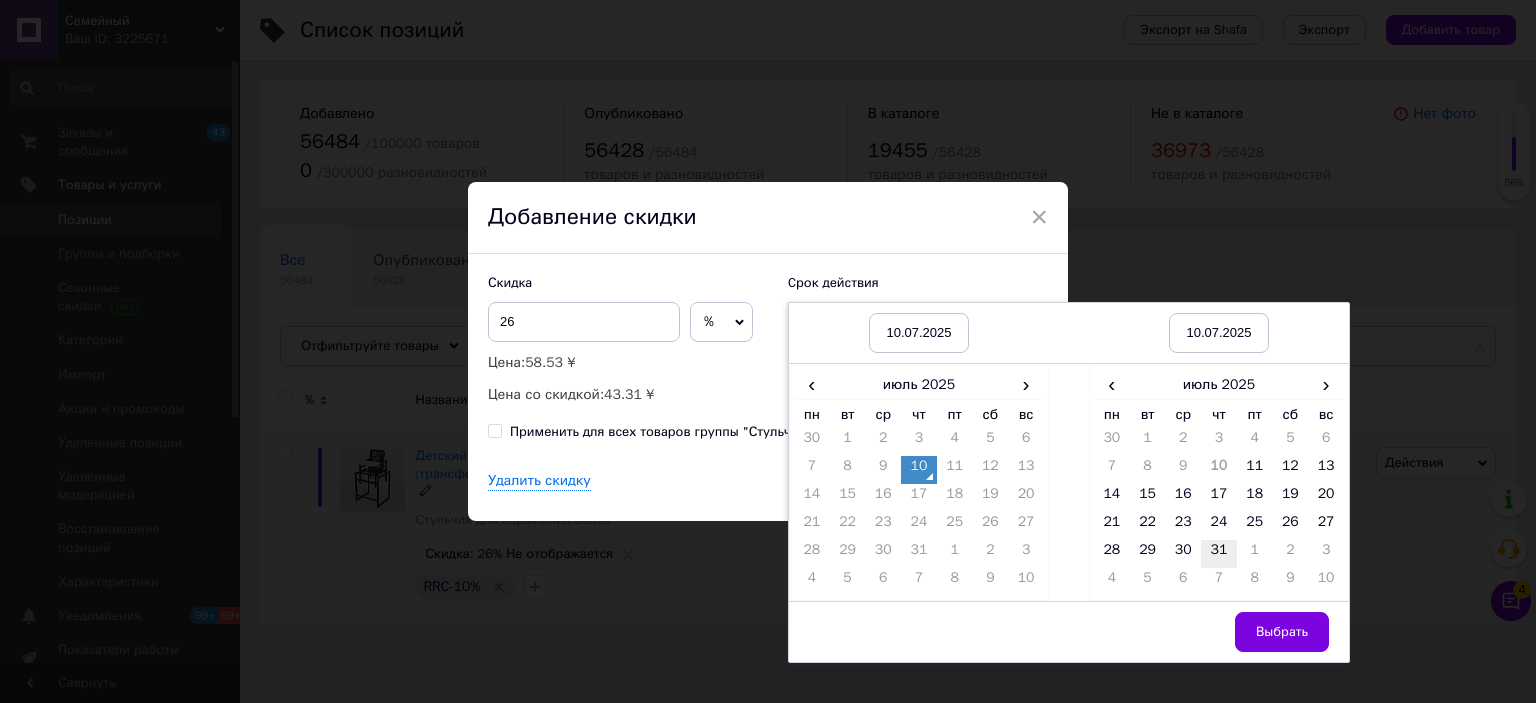 click on "31" at bounding box center [1219, 554] 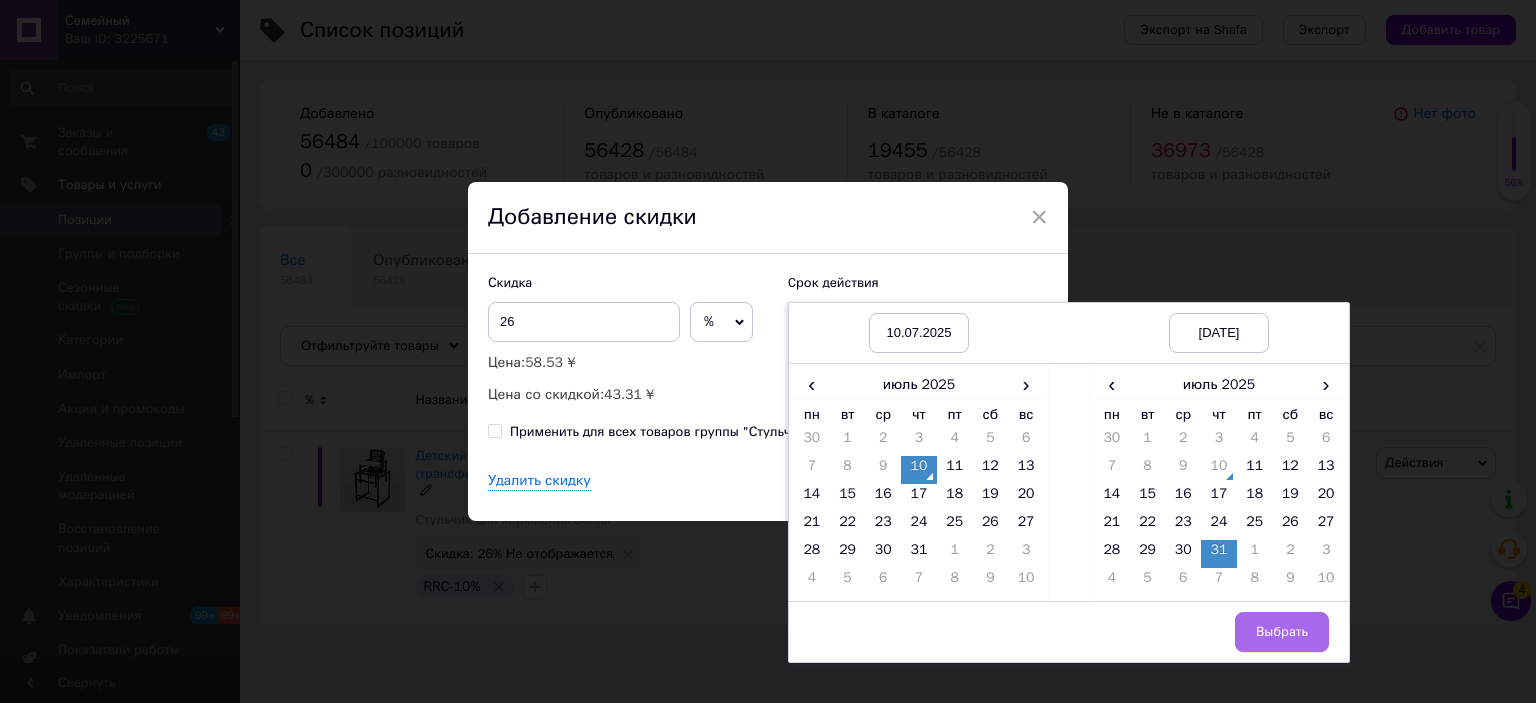 click on "Выбрать" at bounding box center (1282, 632) 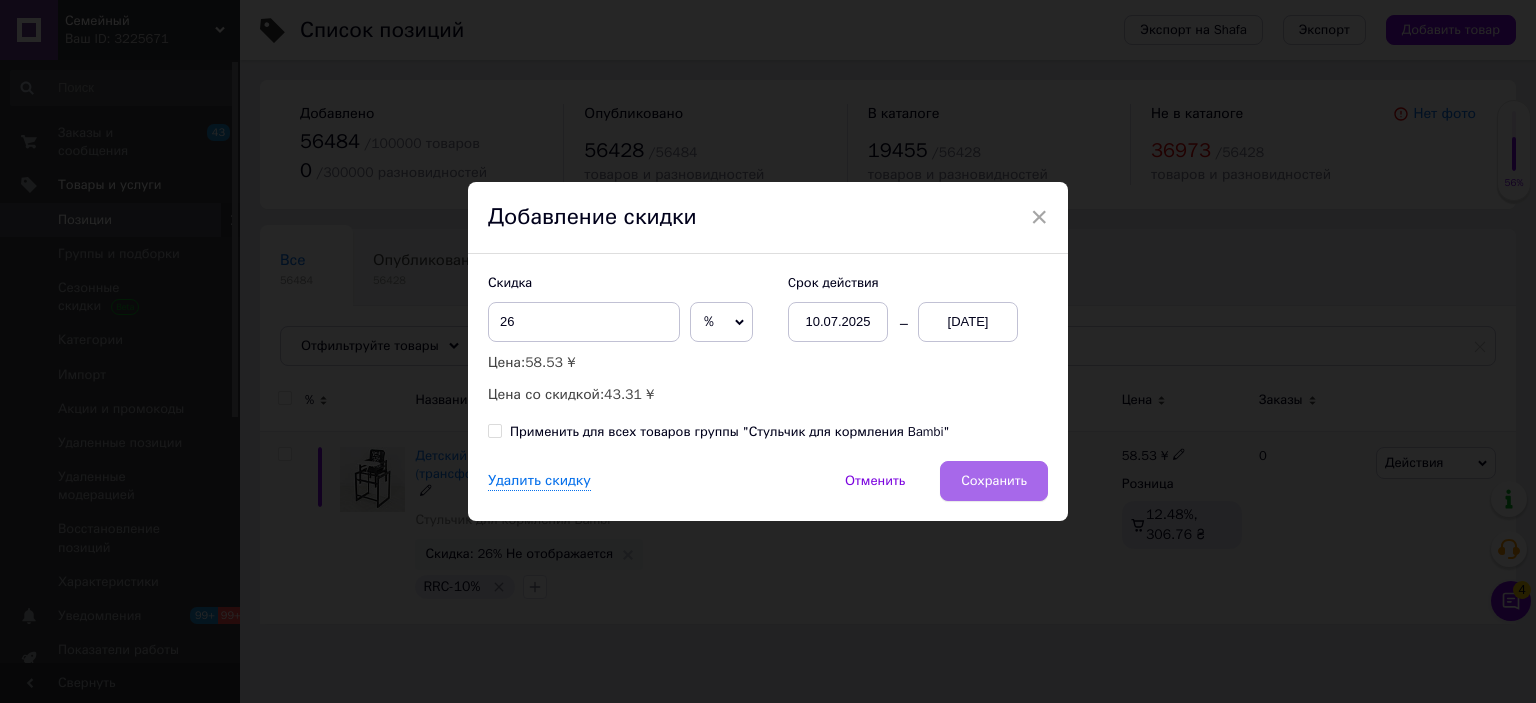click on "Сохранить" at bounding box center [994, 481] 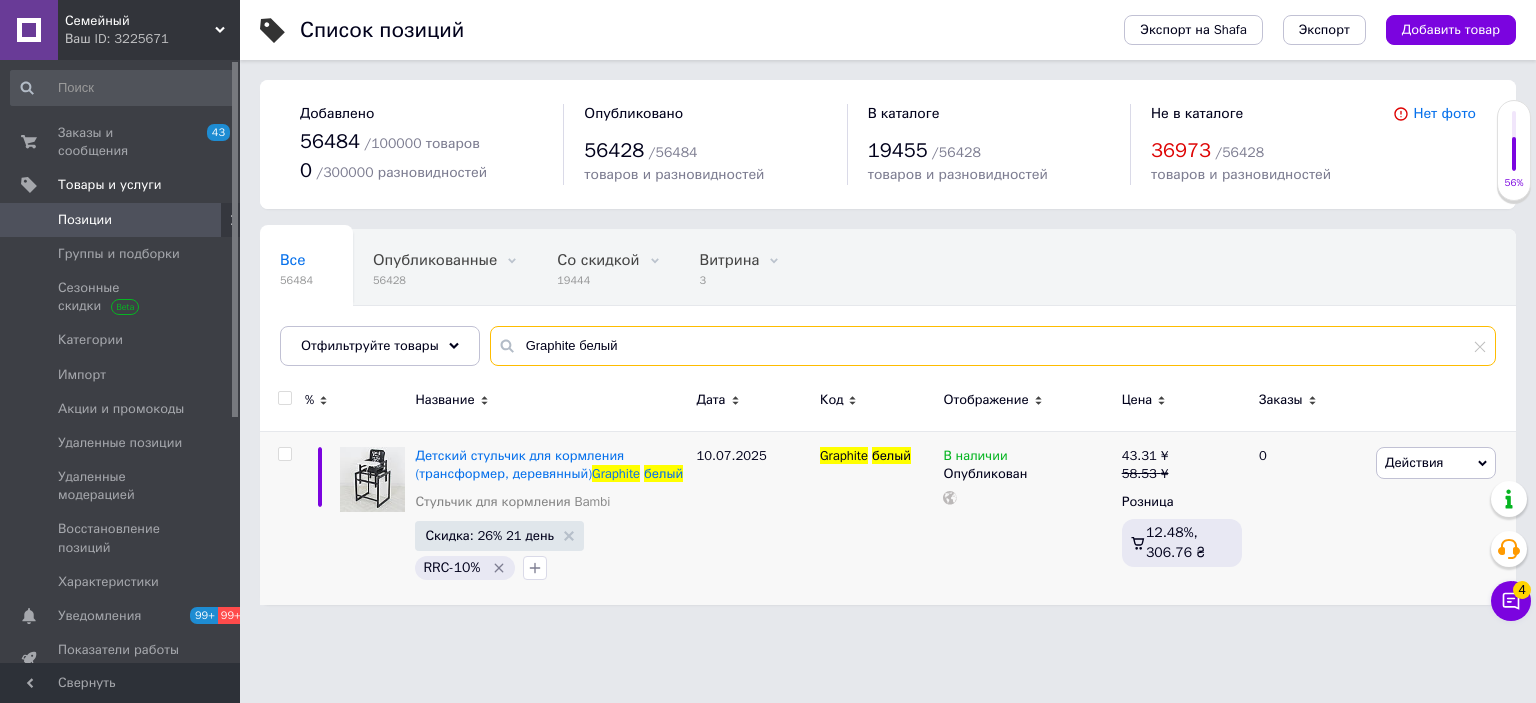click on "Graphite белый" at bounding box center (993, 346) 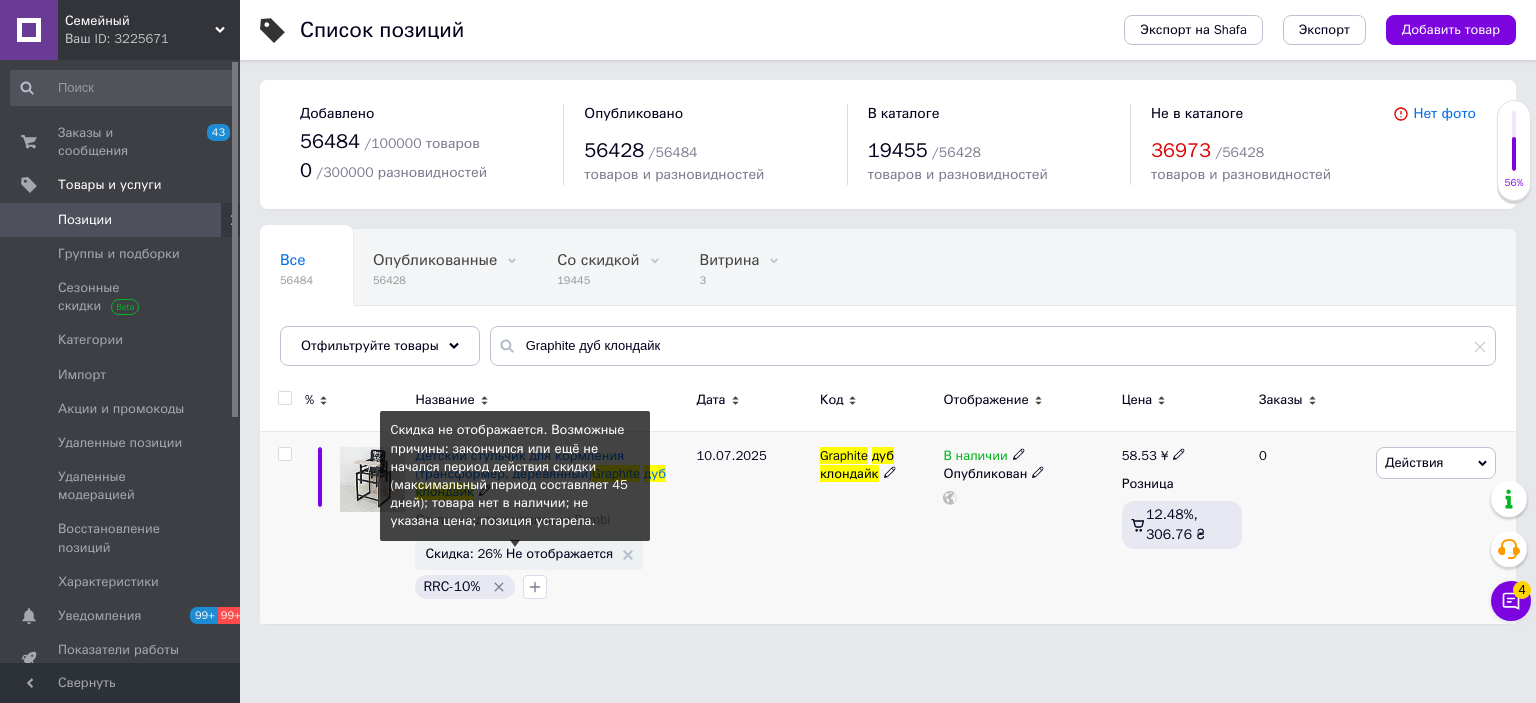 click on "Скидка: 26% Не отображается" at bounding box center (519, 553) 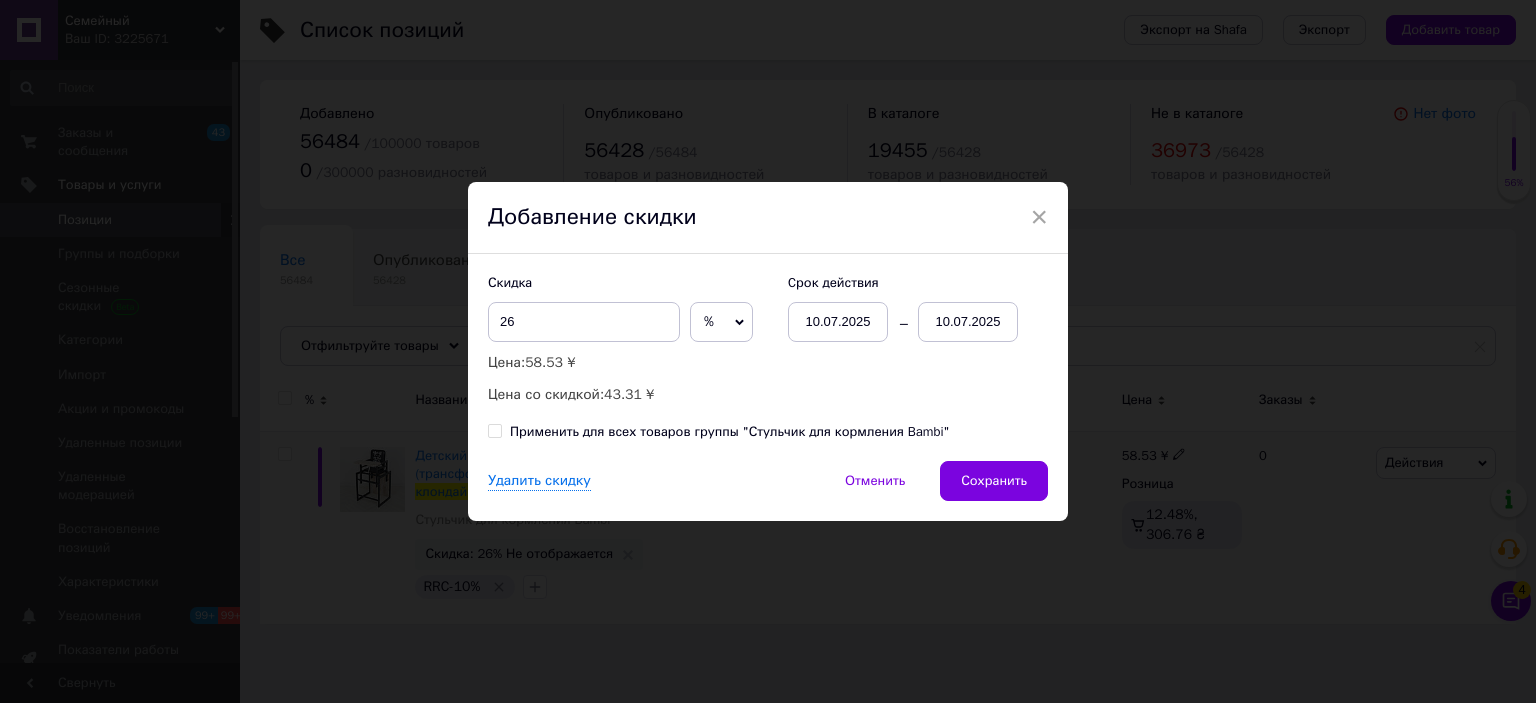 click on "10.07.2025" at bounding box center (968, 322) 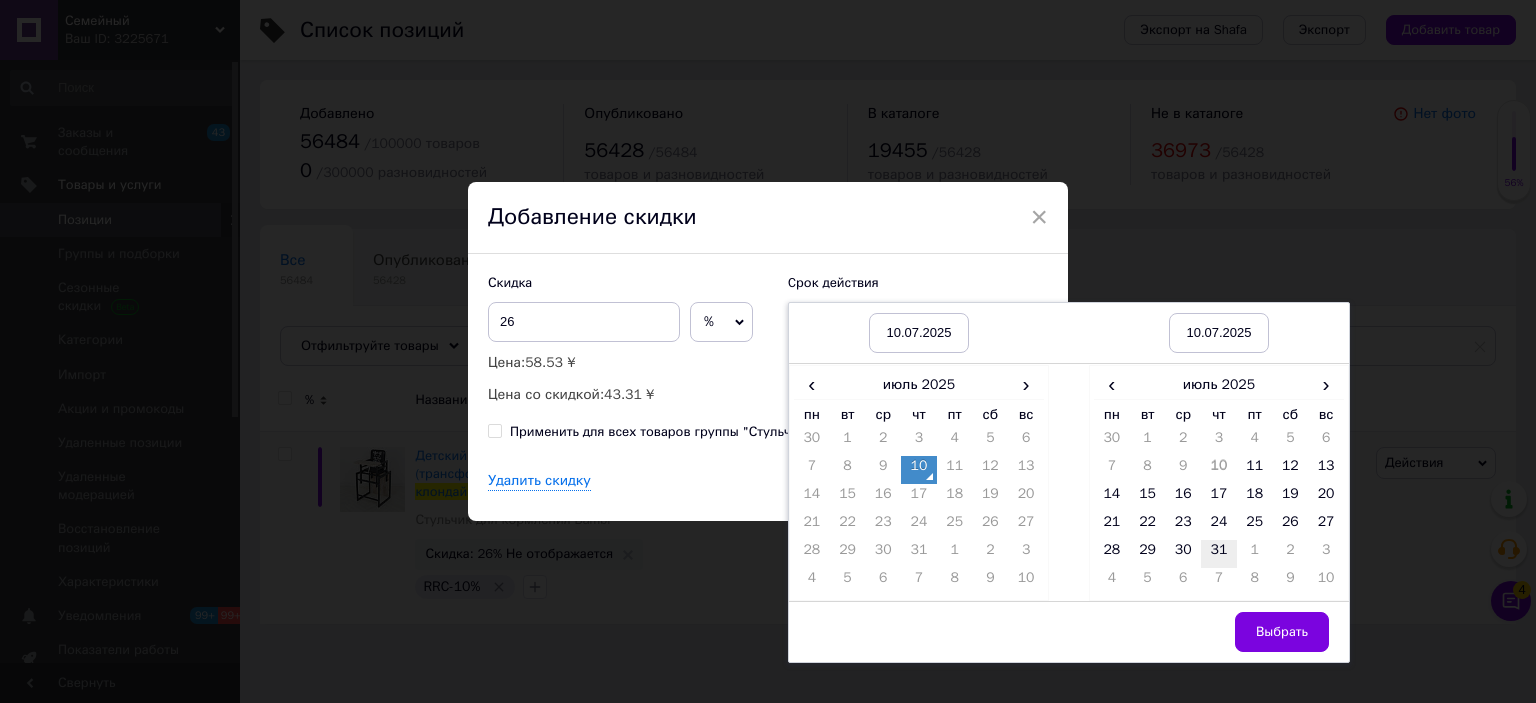 click on "31" at bounding box center [1219, 554] 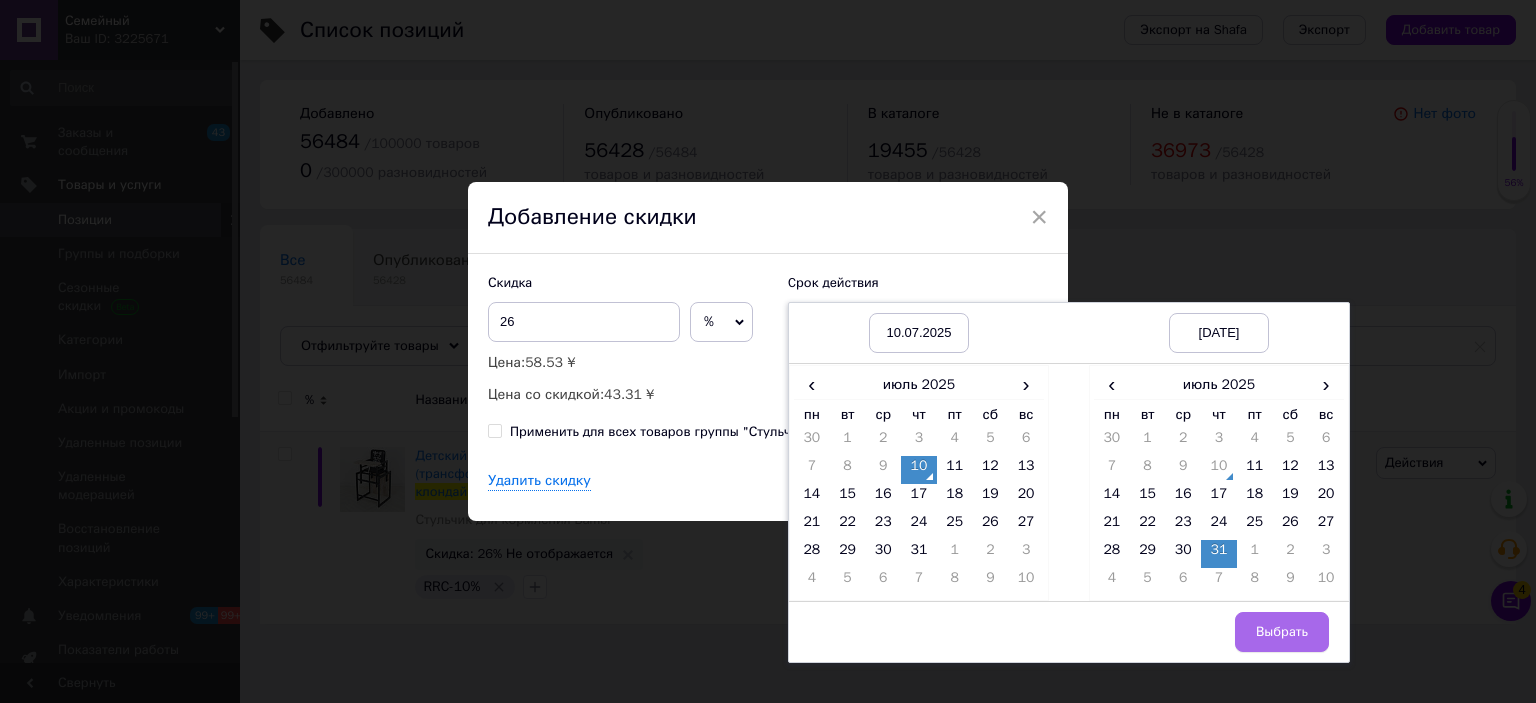 click on "Выбрать" at bounding box center [1282, 632] 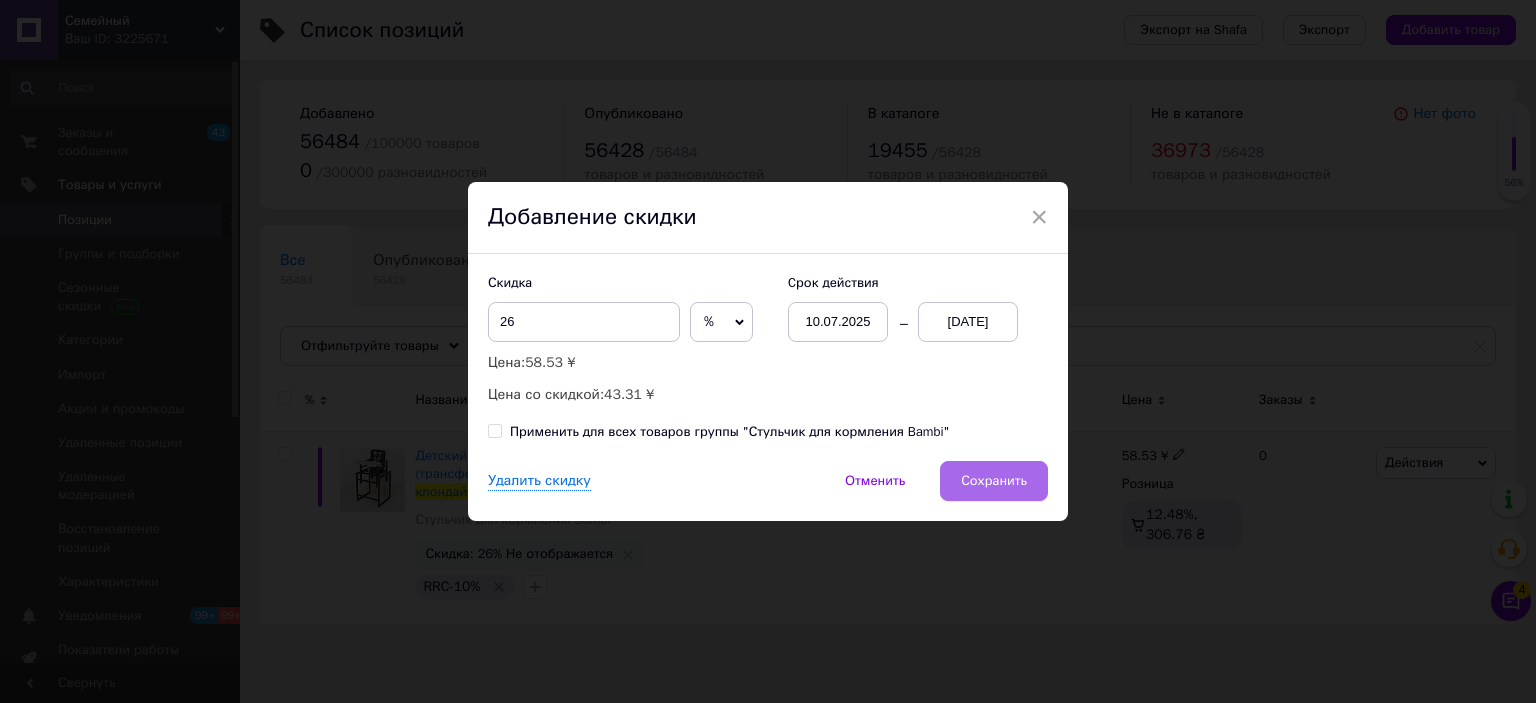 click on "Сохранить" at bounding box center [994, 481] 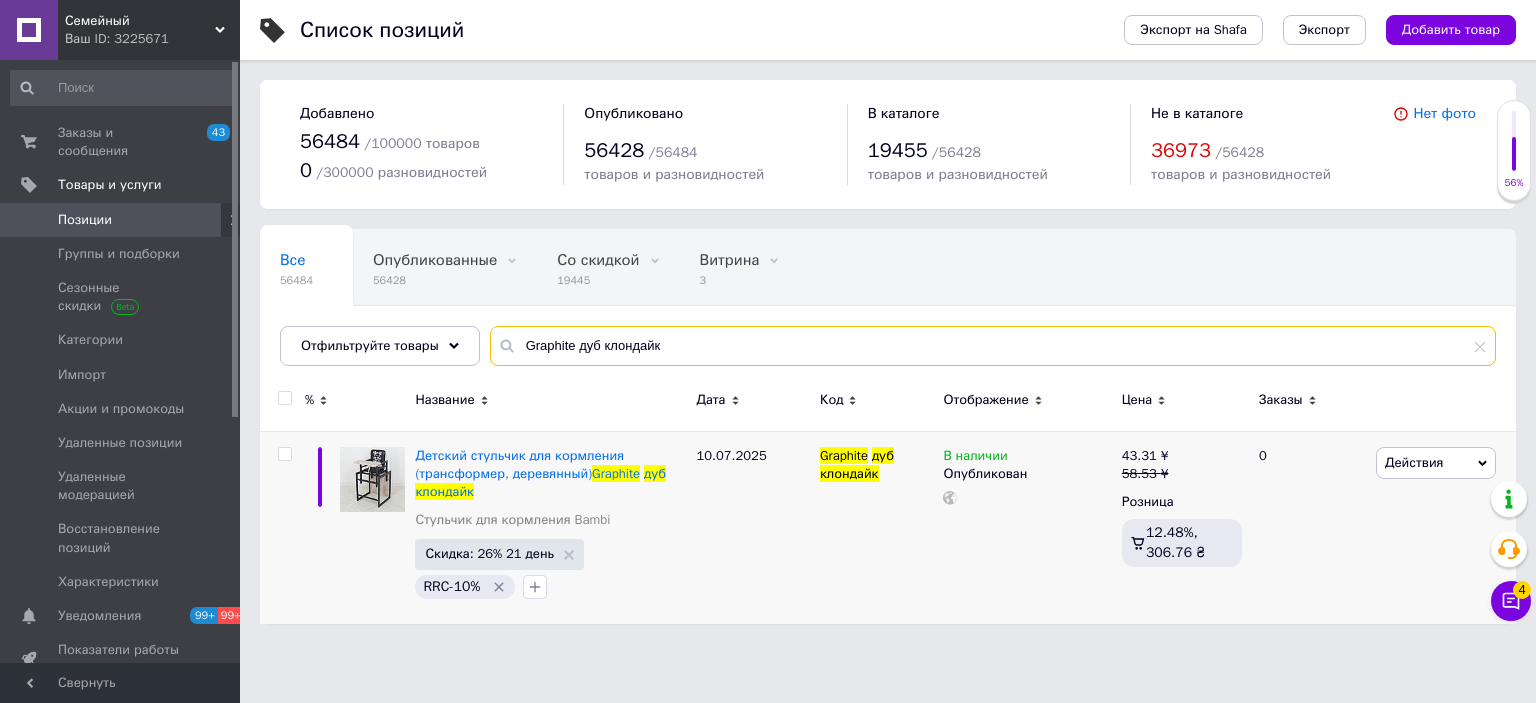 click on "Graphite дуб клондайк" at bounding box center (993, 346) 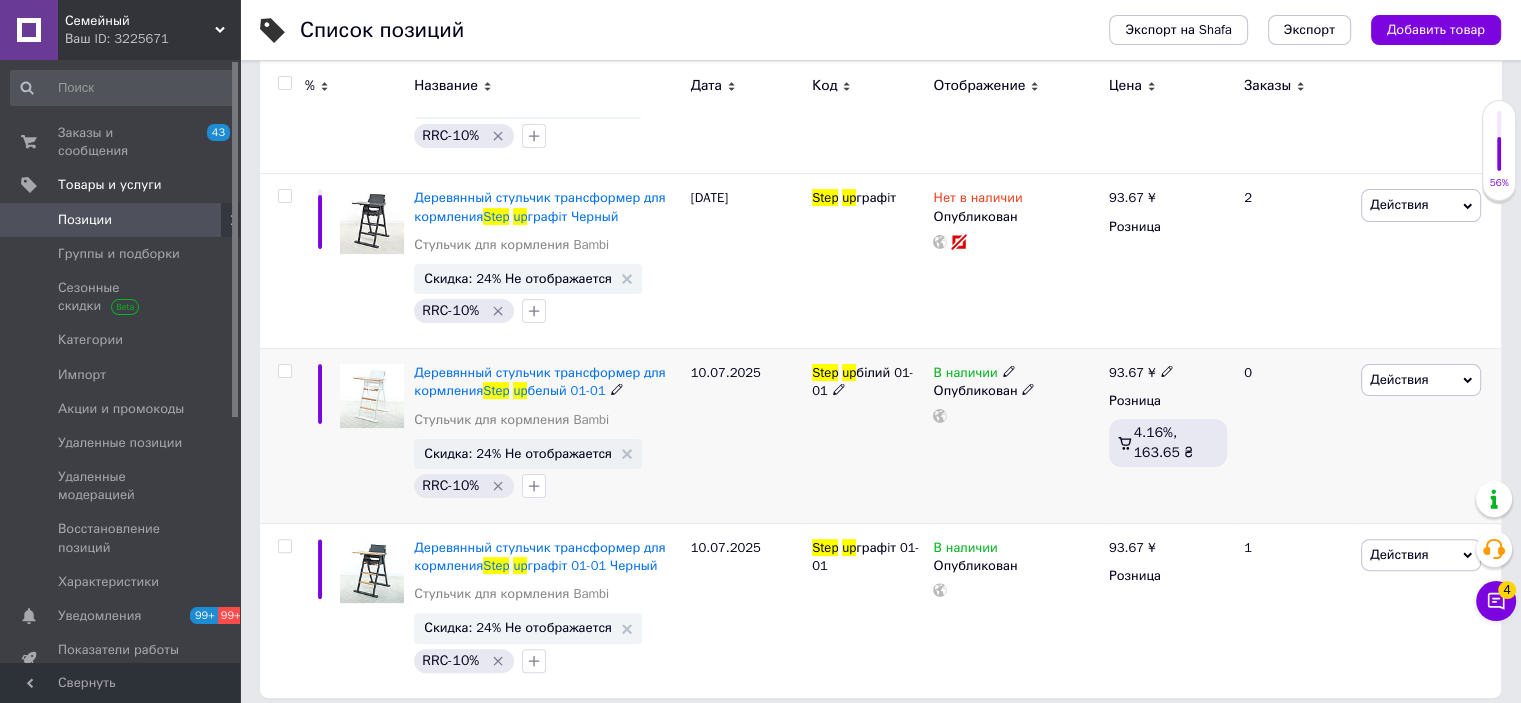scroll, scrollTop: 444, scrollLeft: 0, axis: vertical 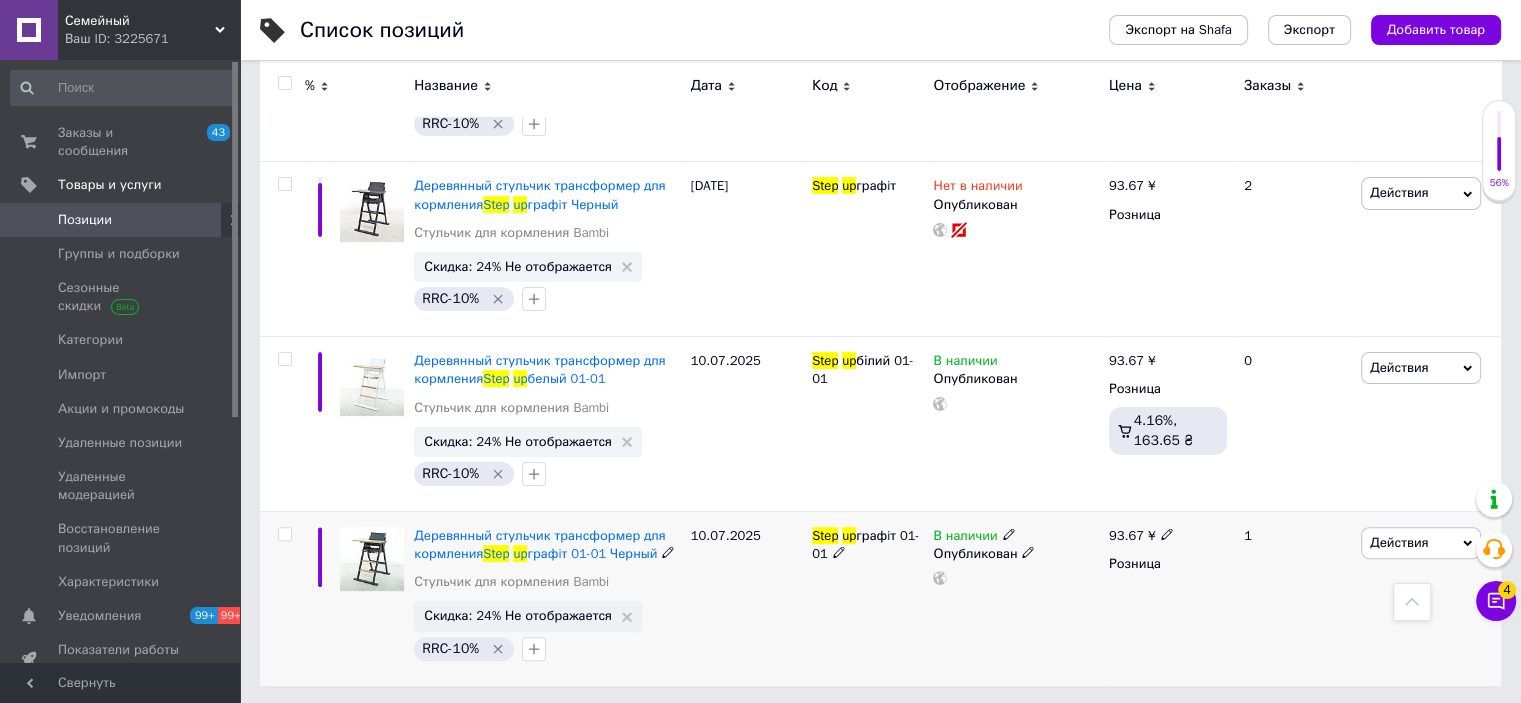 type on "Step up" 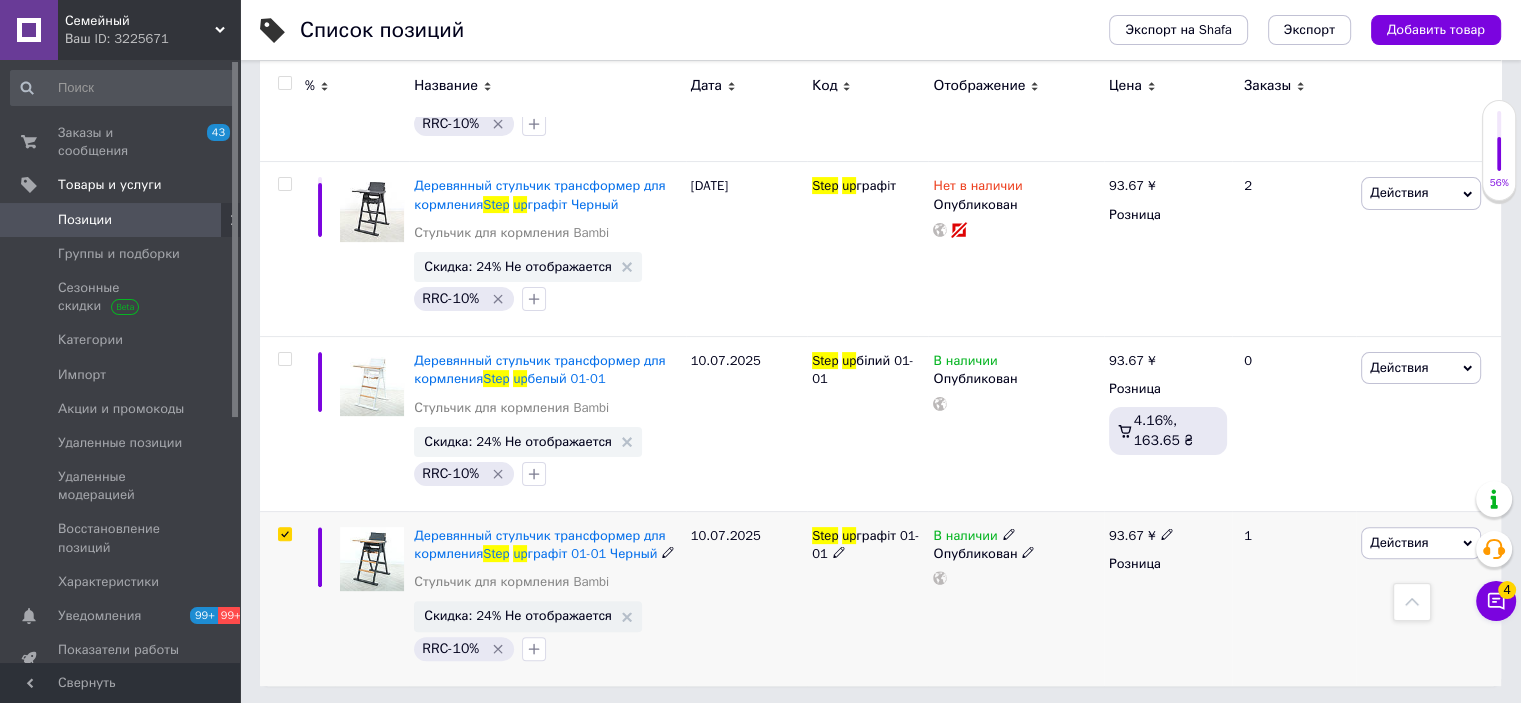 checkbox on "true" 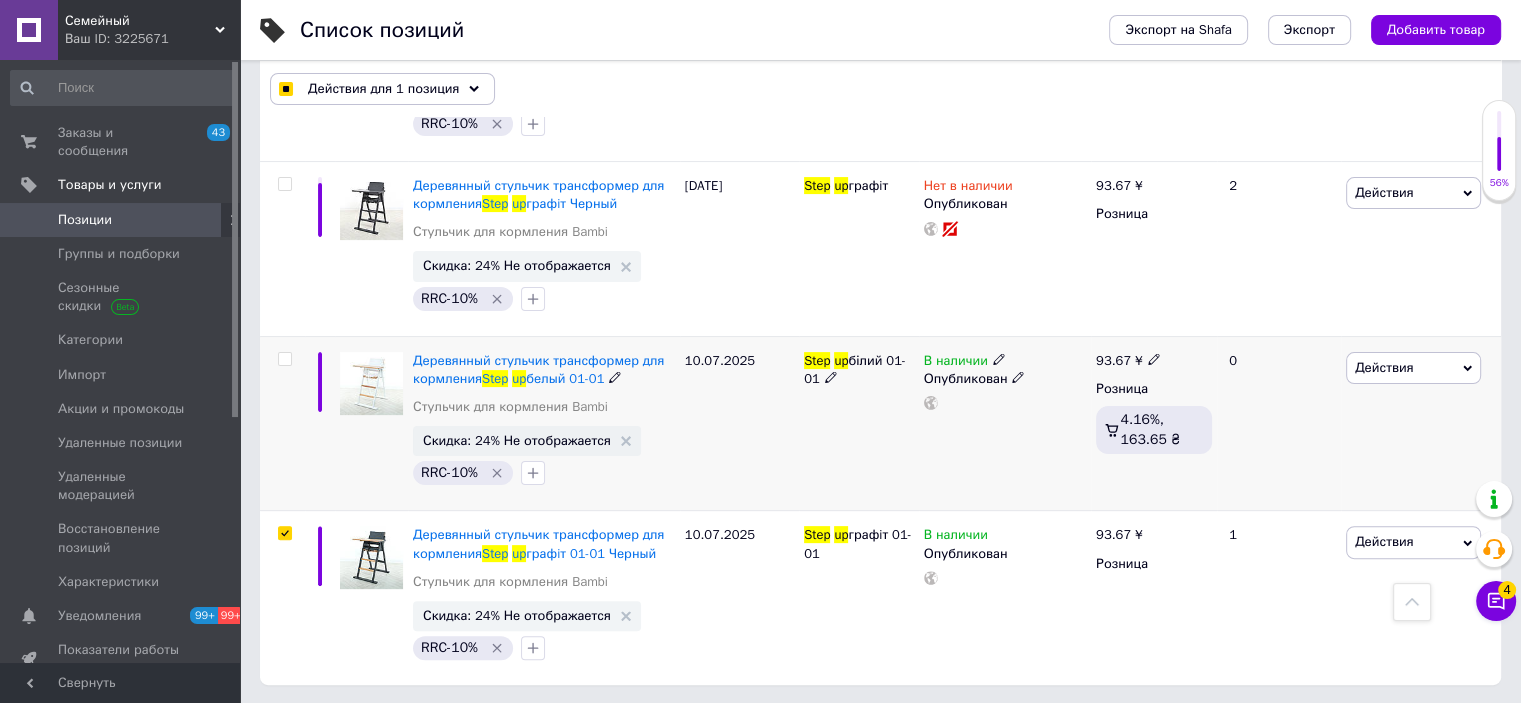 click at bounding box center (284, 359) 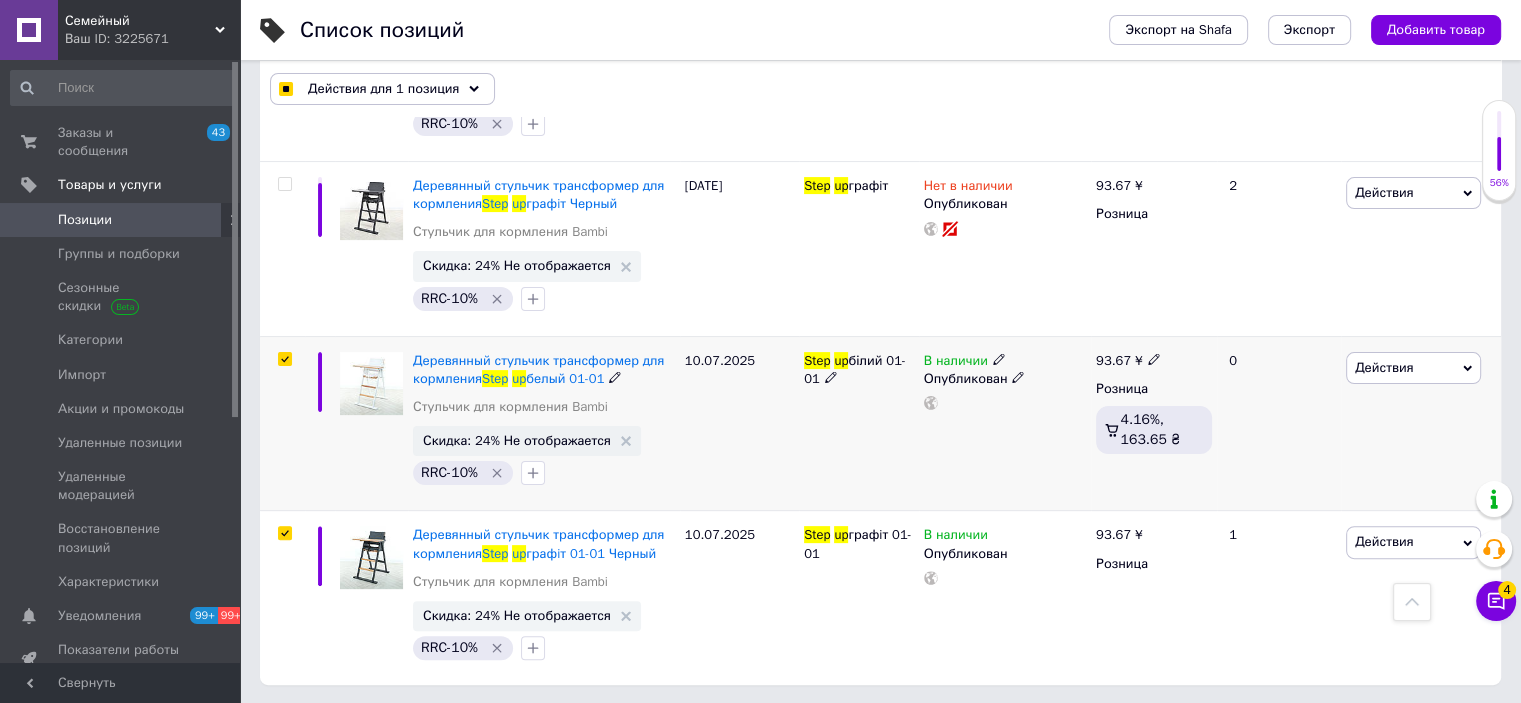checkbox on "true" 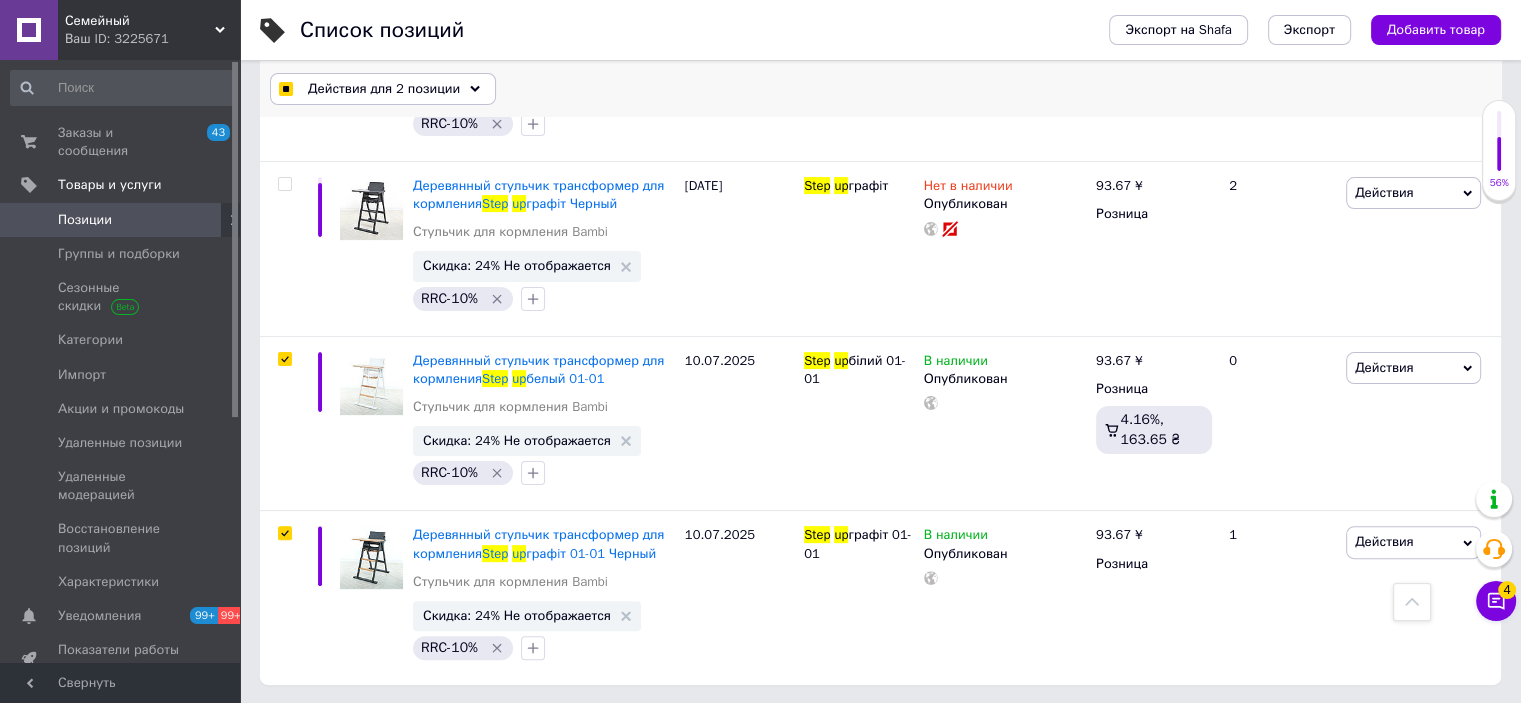 click on "Действия для 2 позиции" at bounding box center [383, 89] 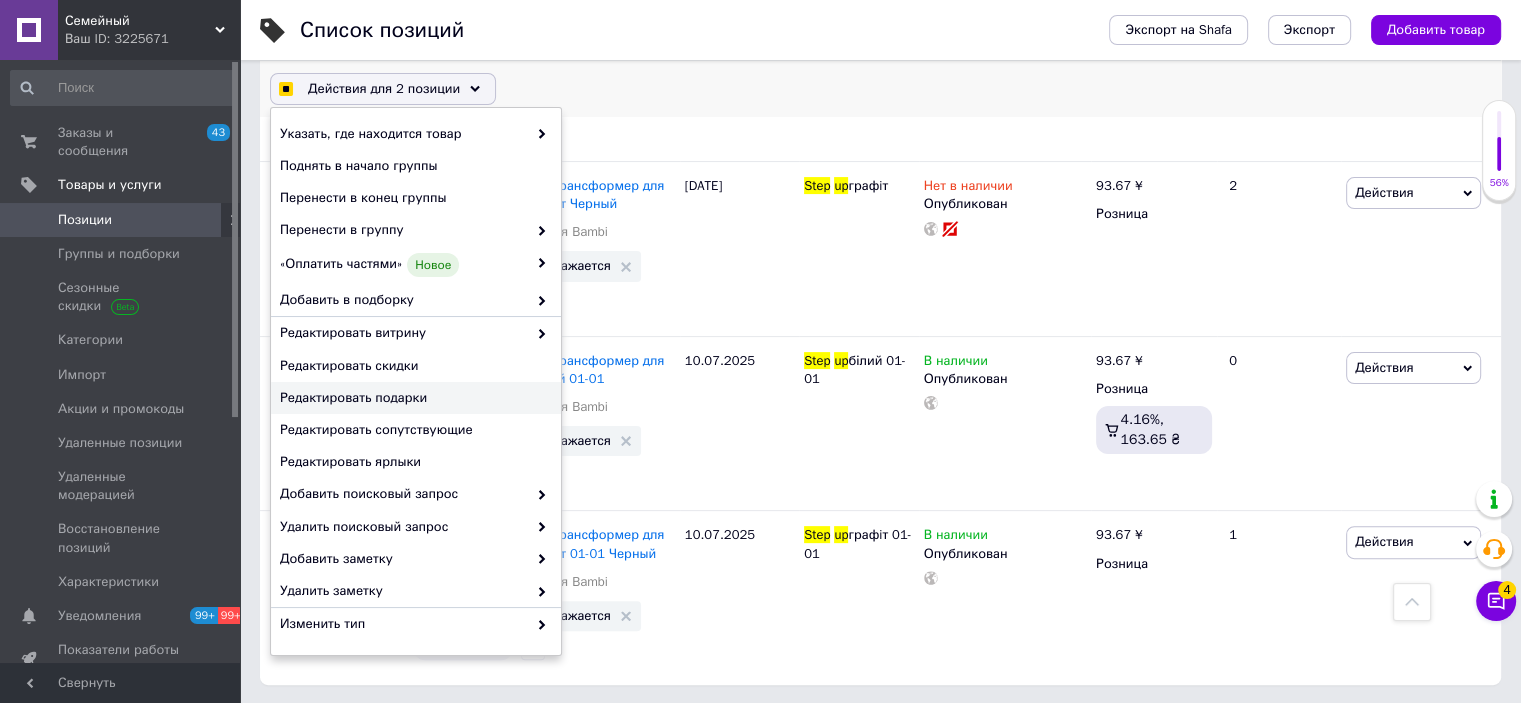 click on "Редактировать подарки" at bounding box center (416, 398) 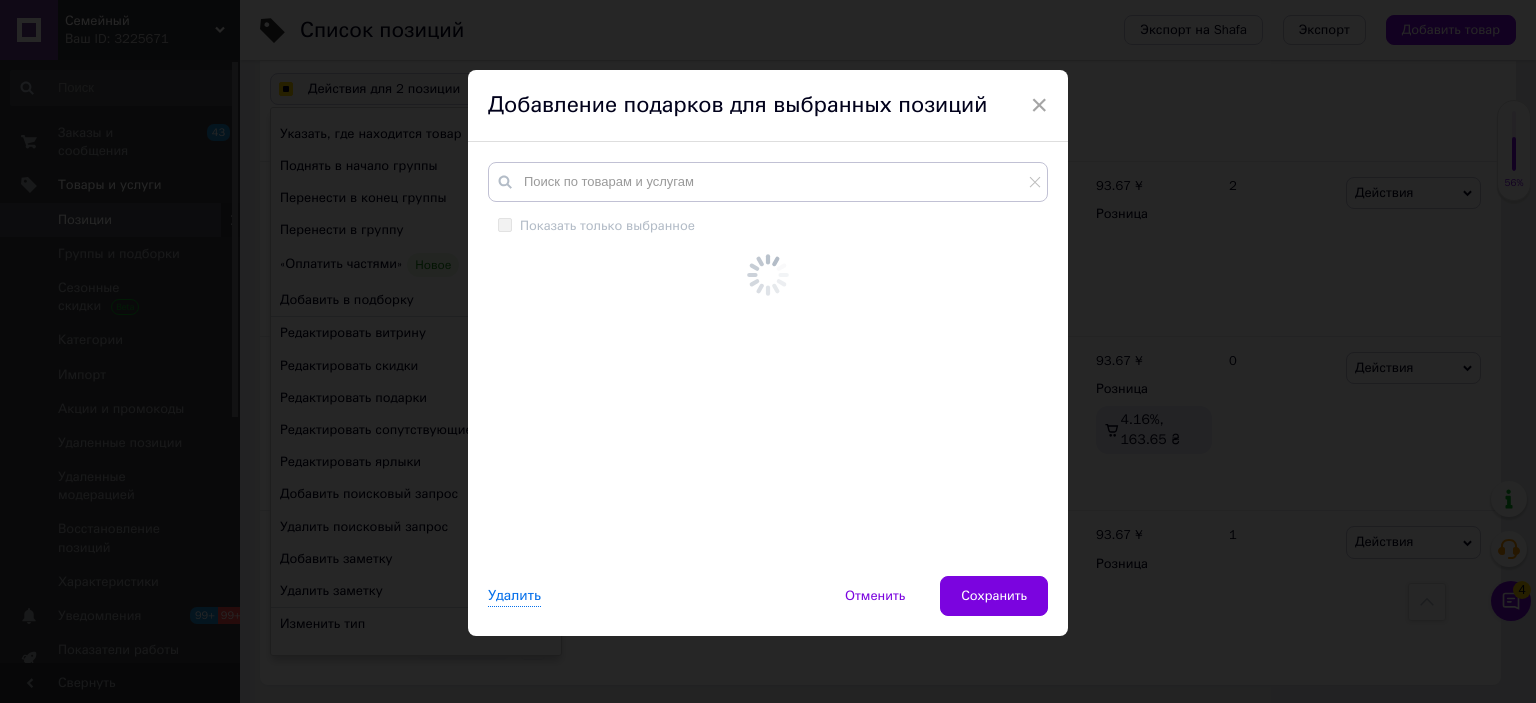 checkbox on "true" 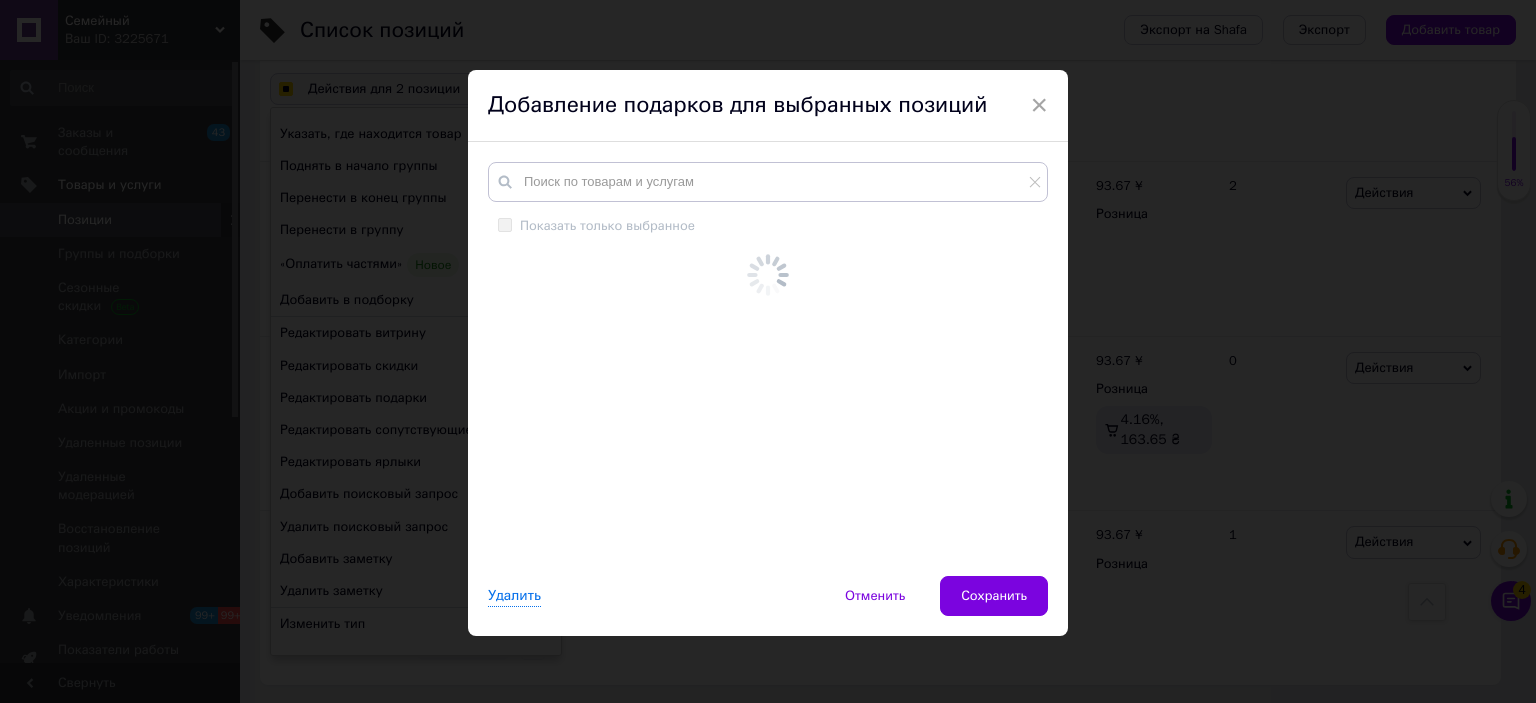 checkbox on "true" 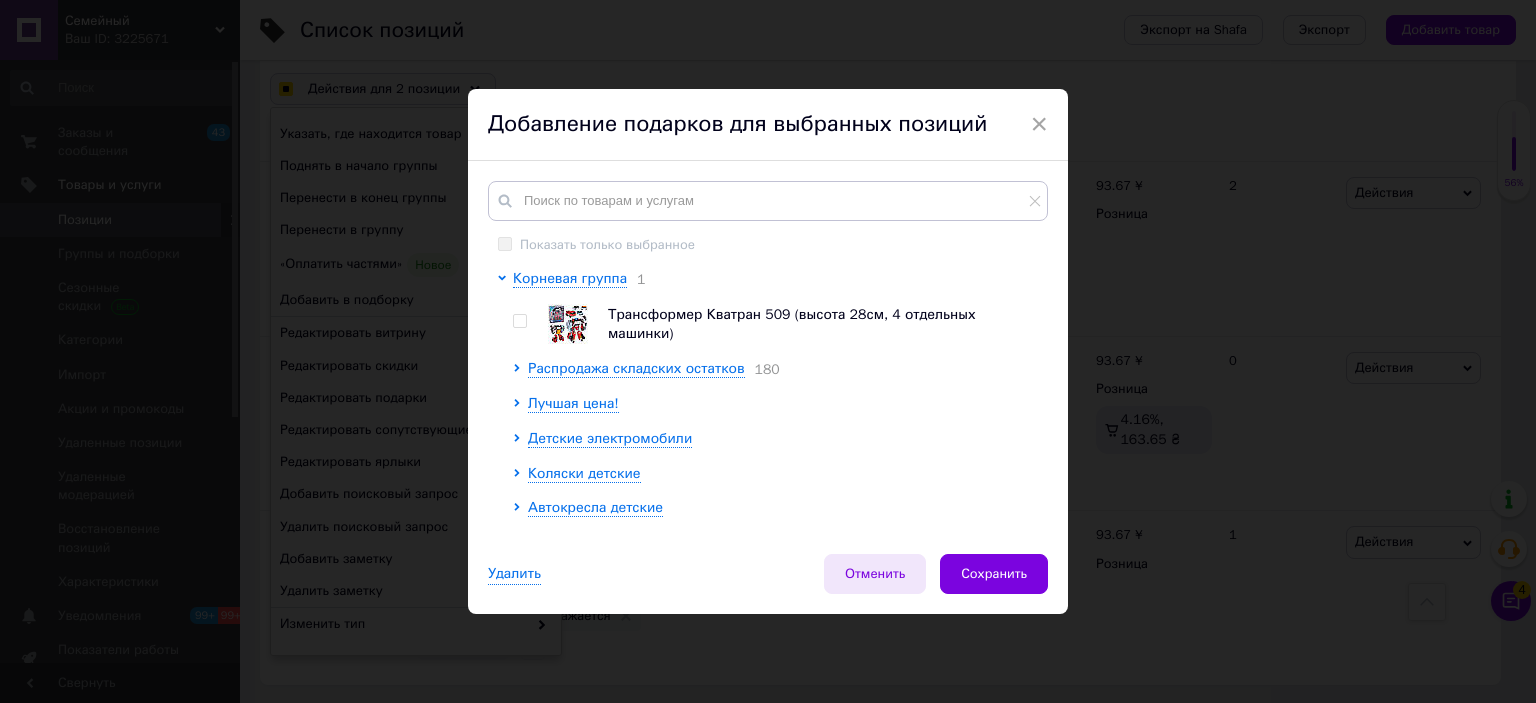 click on "Отменить" at bounding box center [875, 574] 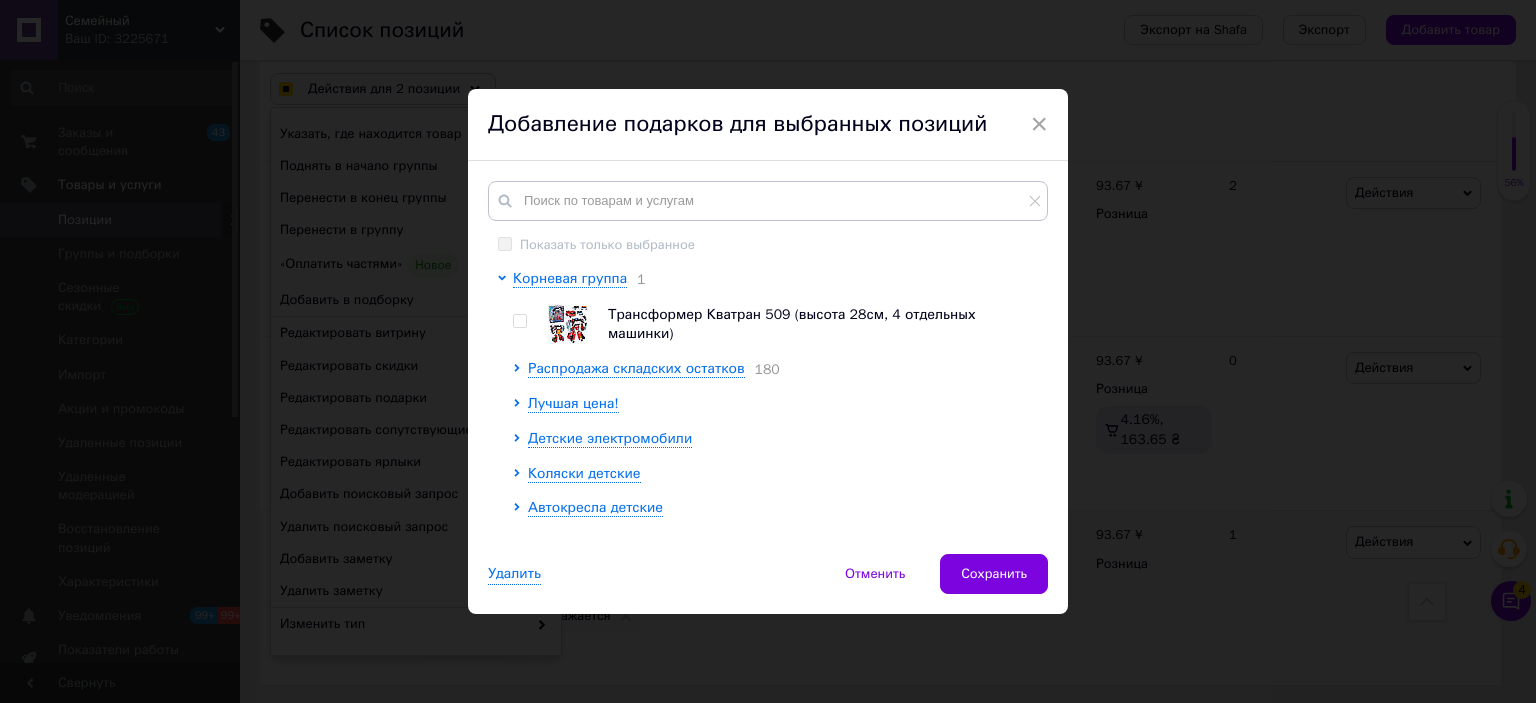 checkbox on "true" 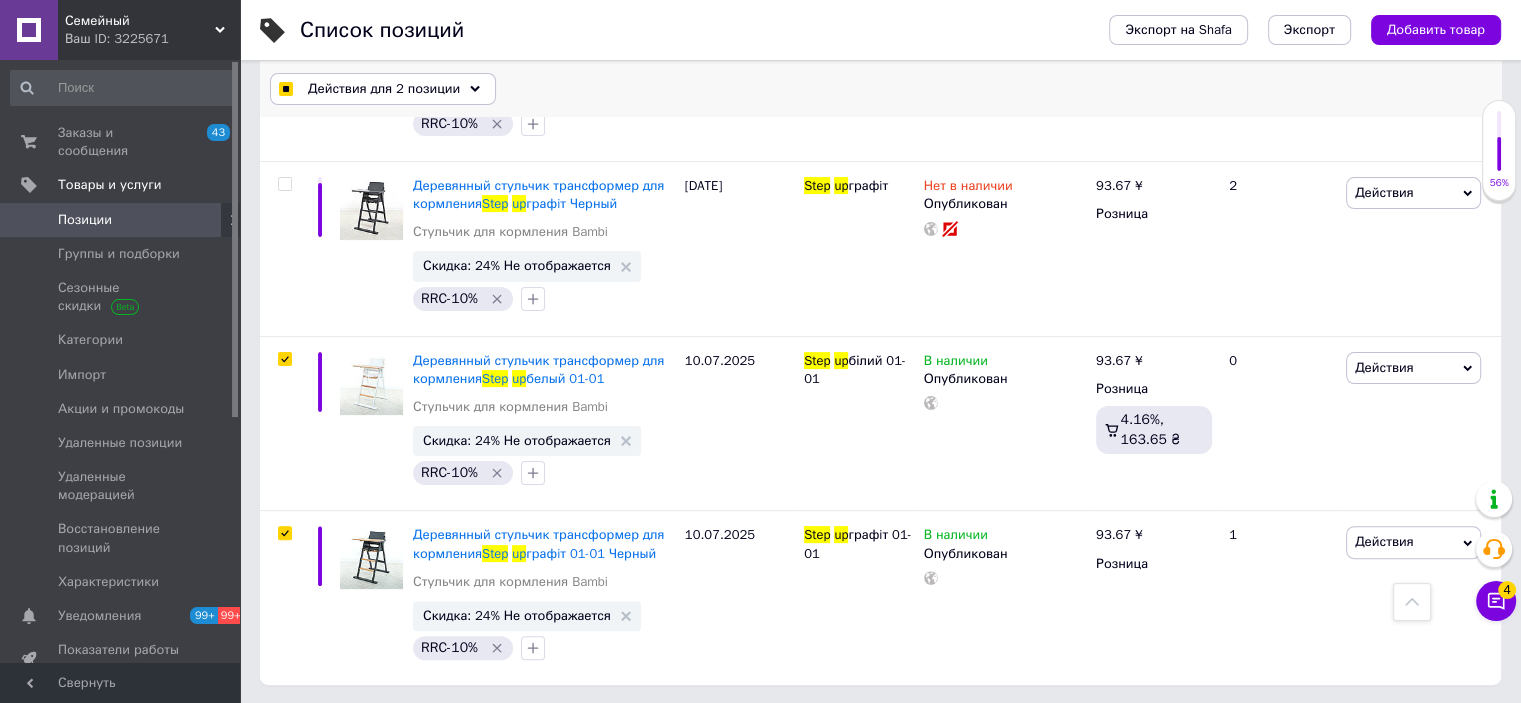 click on "Действия для 2 позиции" at bounding box center (384, 89) 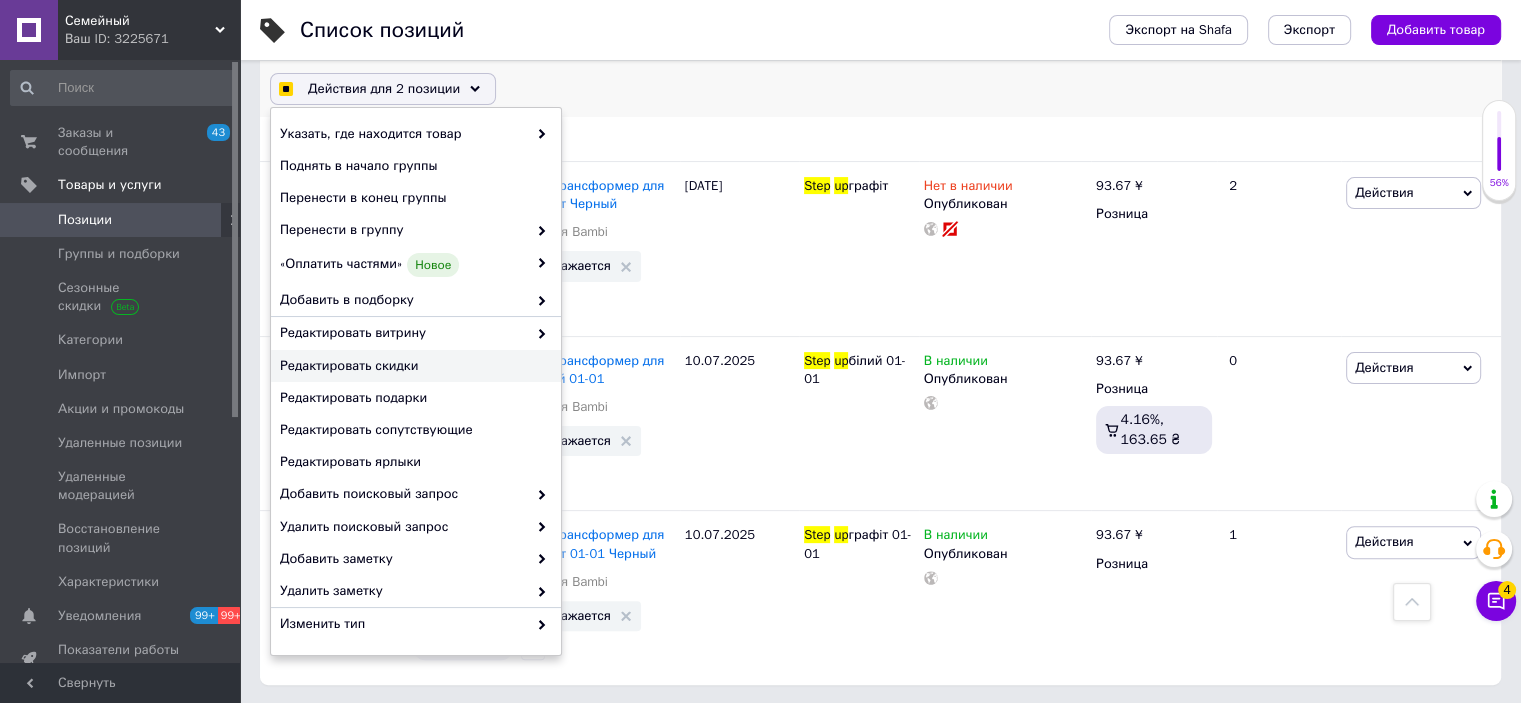checkbox on "true" 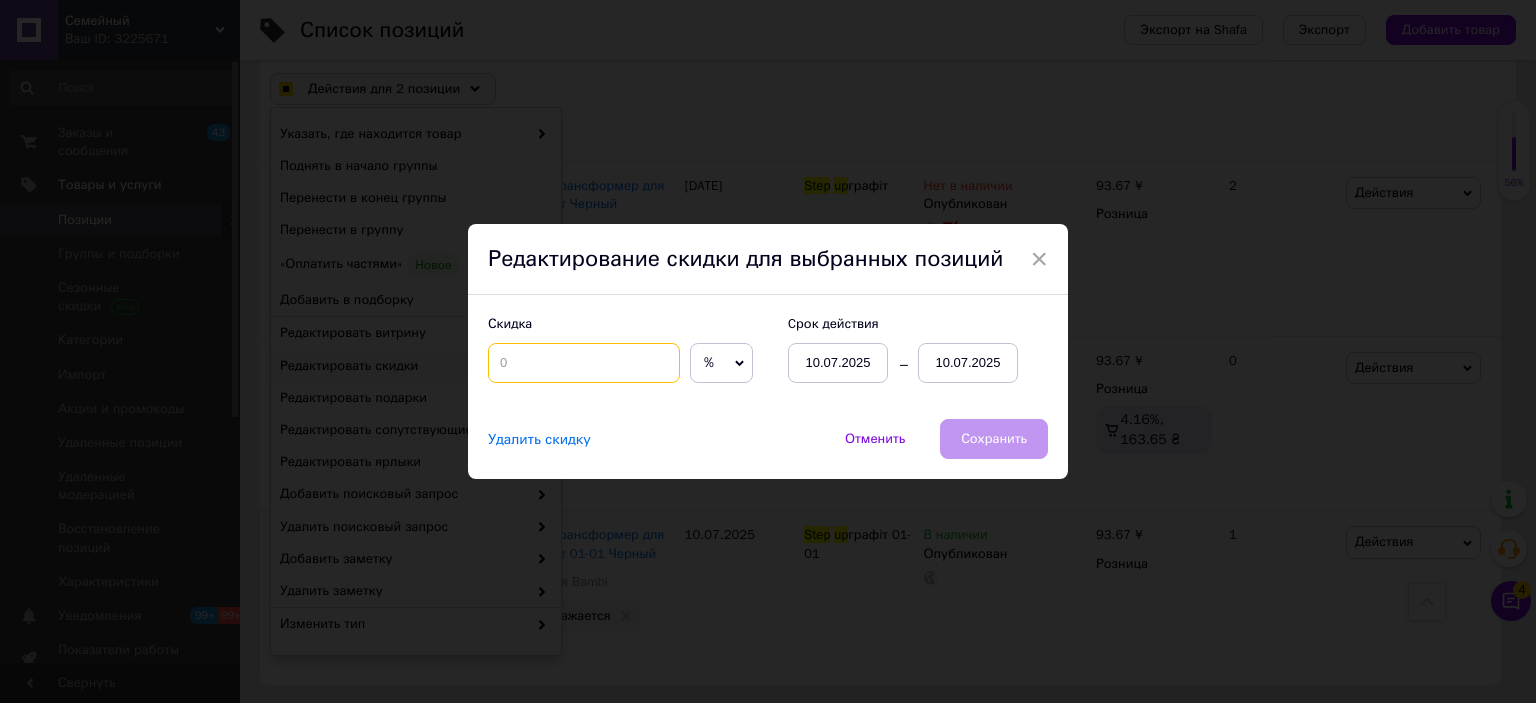 click at bounding box center [584, 363] 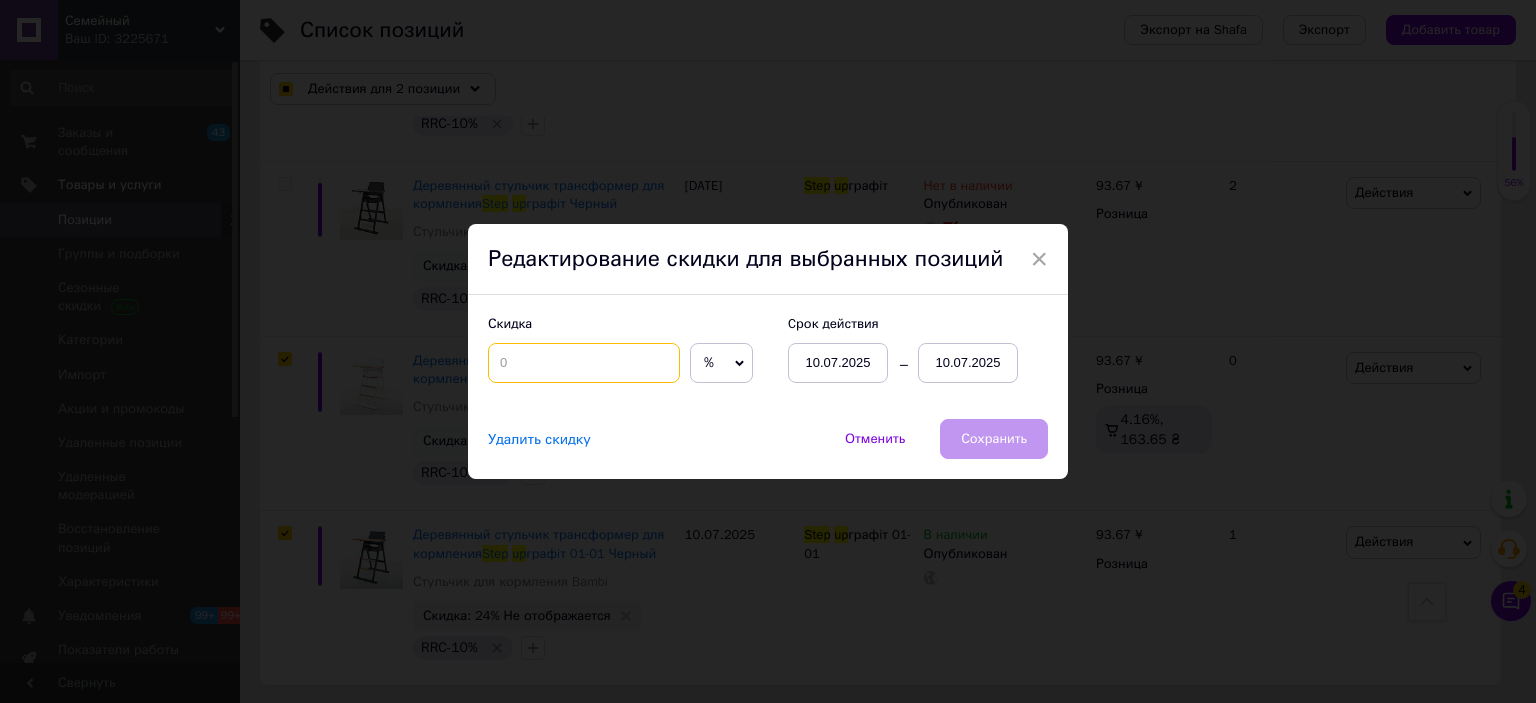 checkbox on "true" 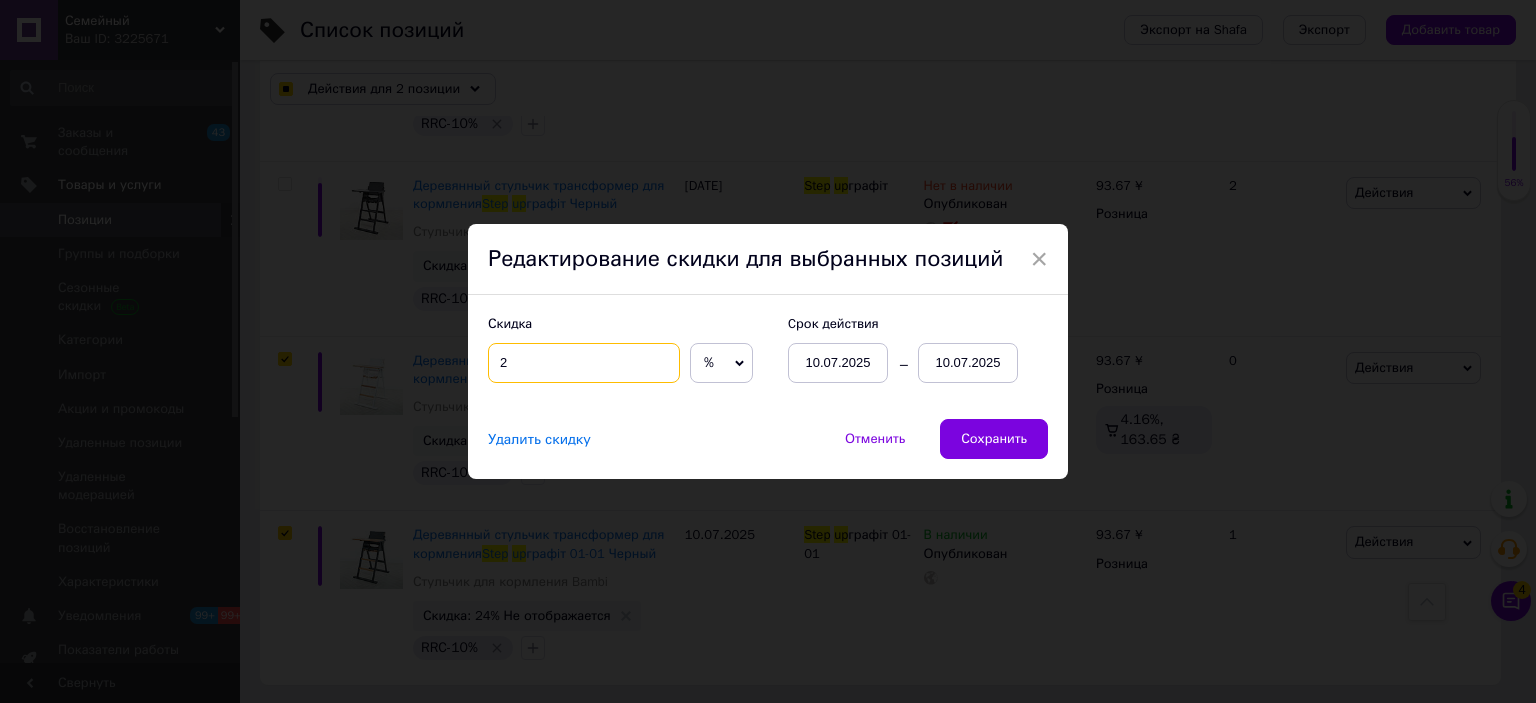 checkbox on "true" 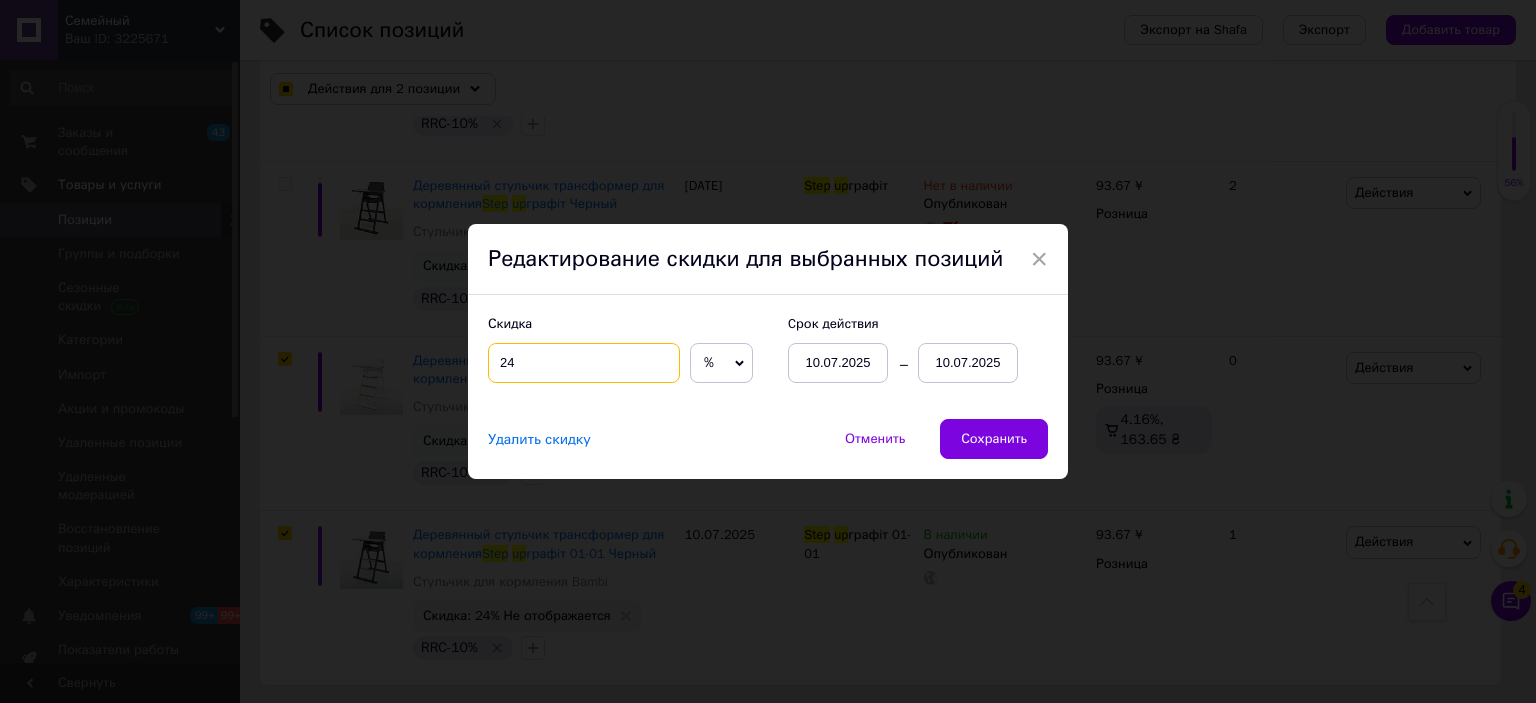 type on "24" 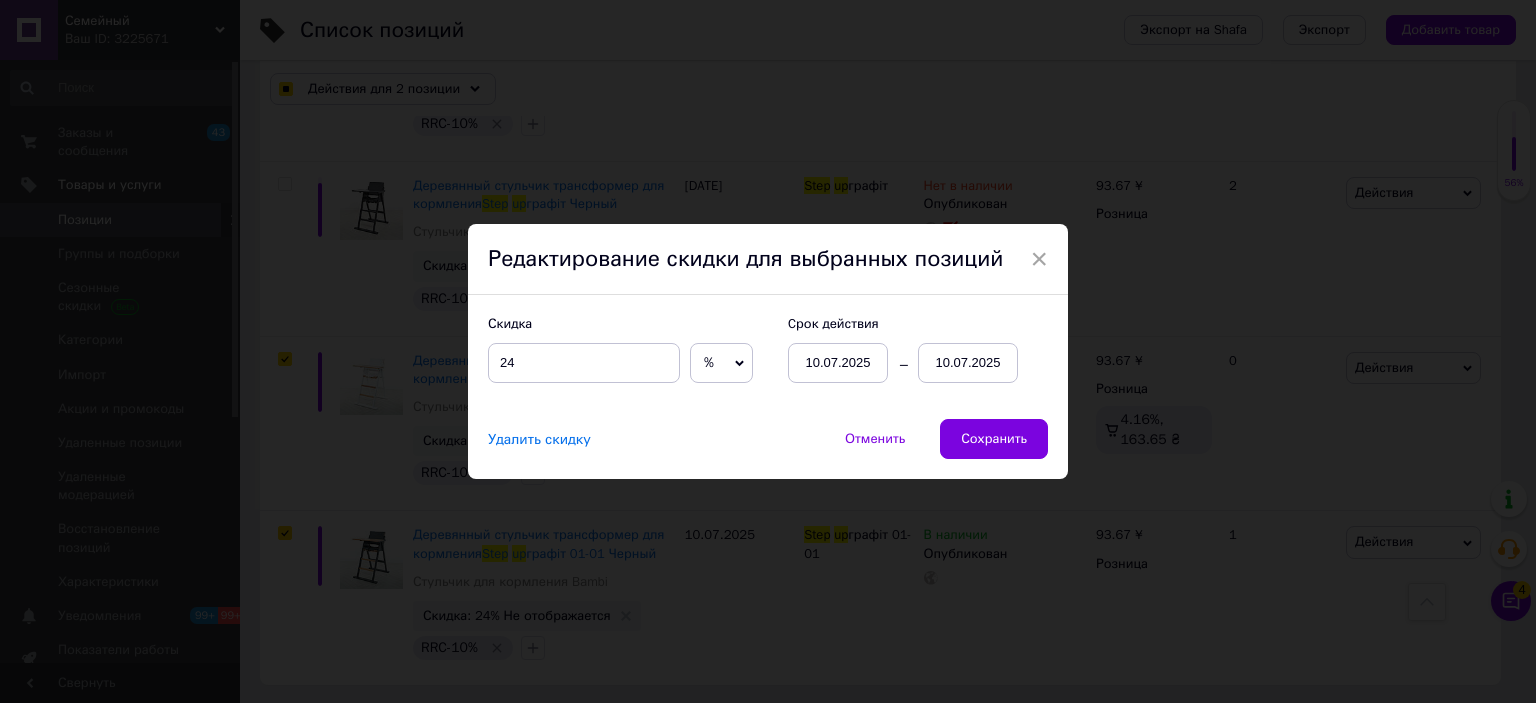 click on "10.07.2025" at bounding box center [968, 363] 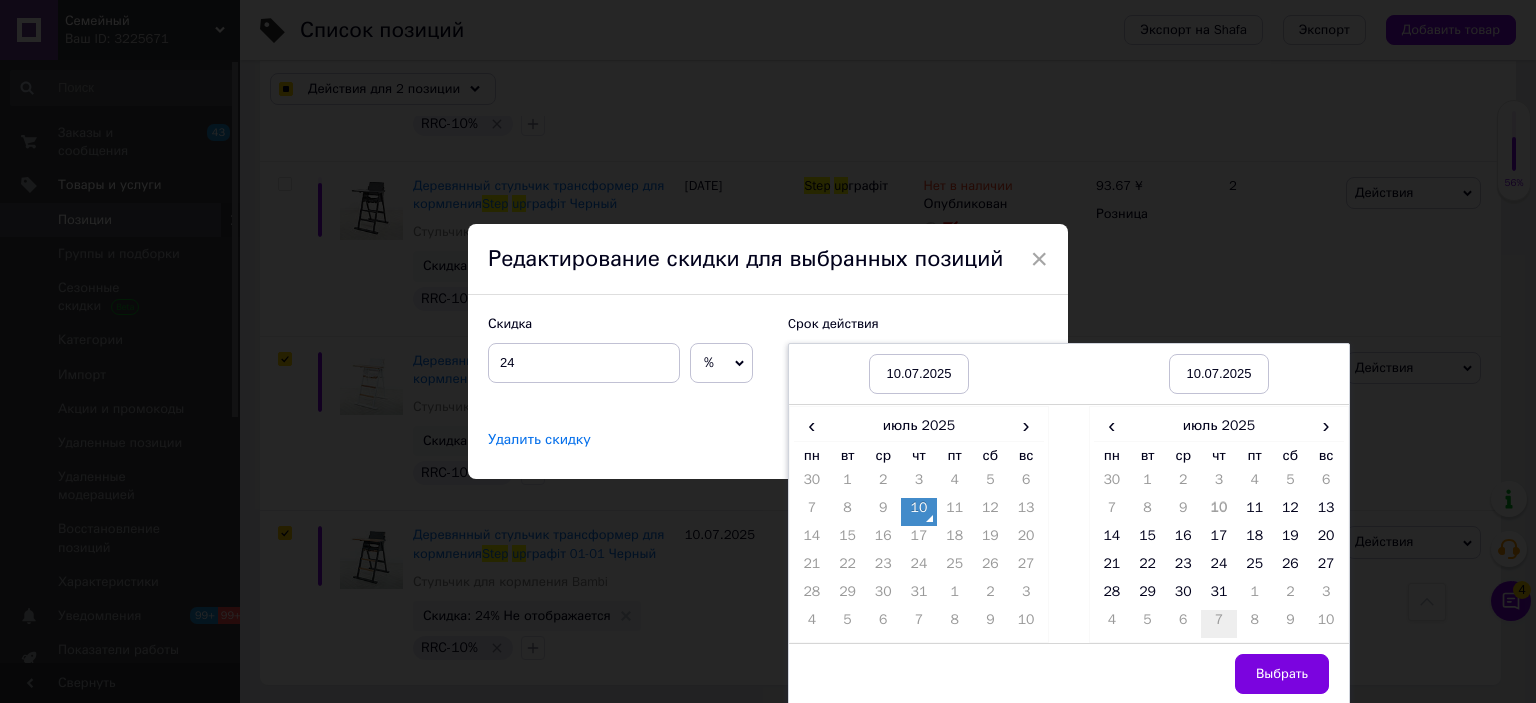 click on "7" at bounding box center [1219, 624] 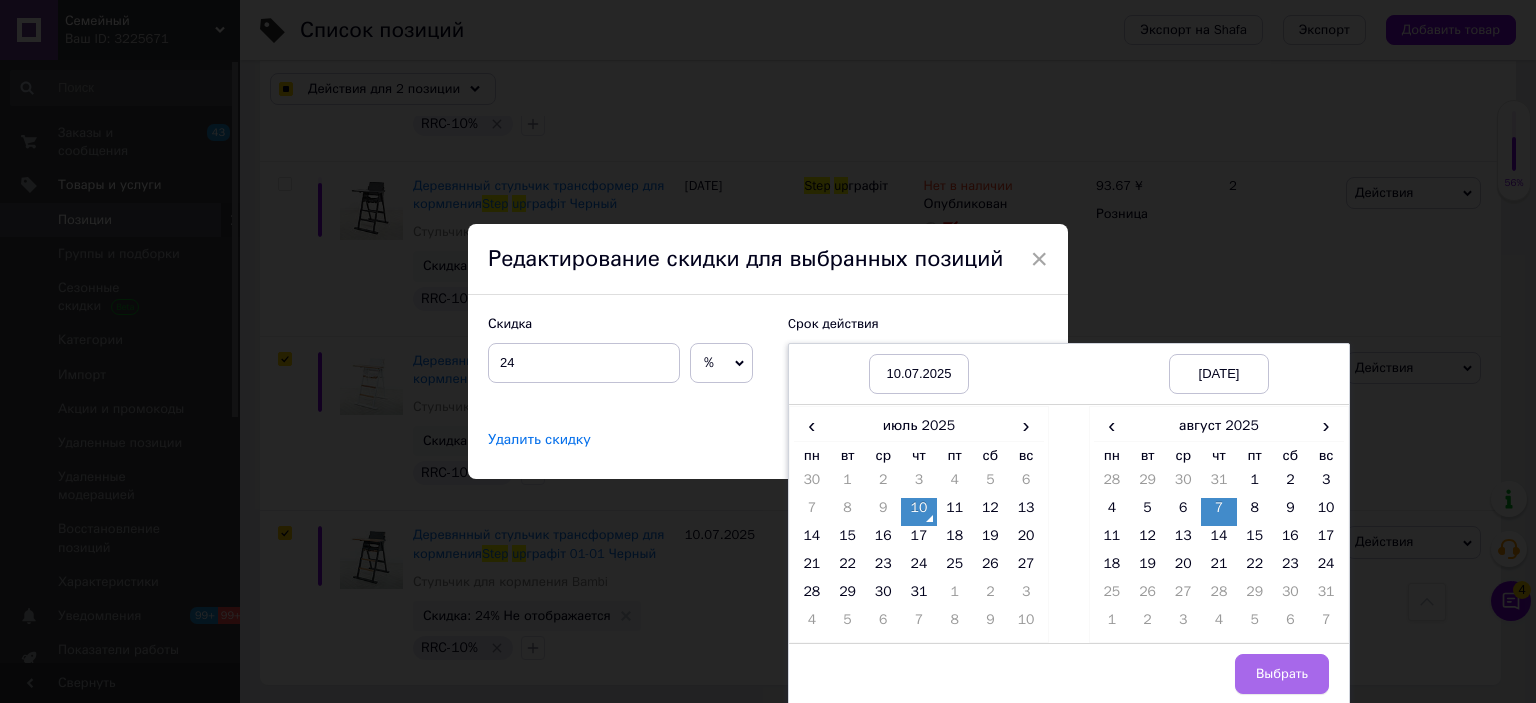 click on "Выбрать" at bounding box center (1282, 674) 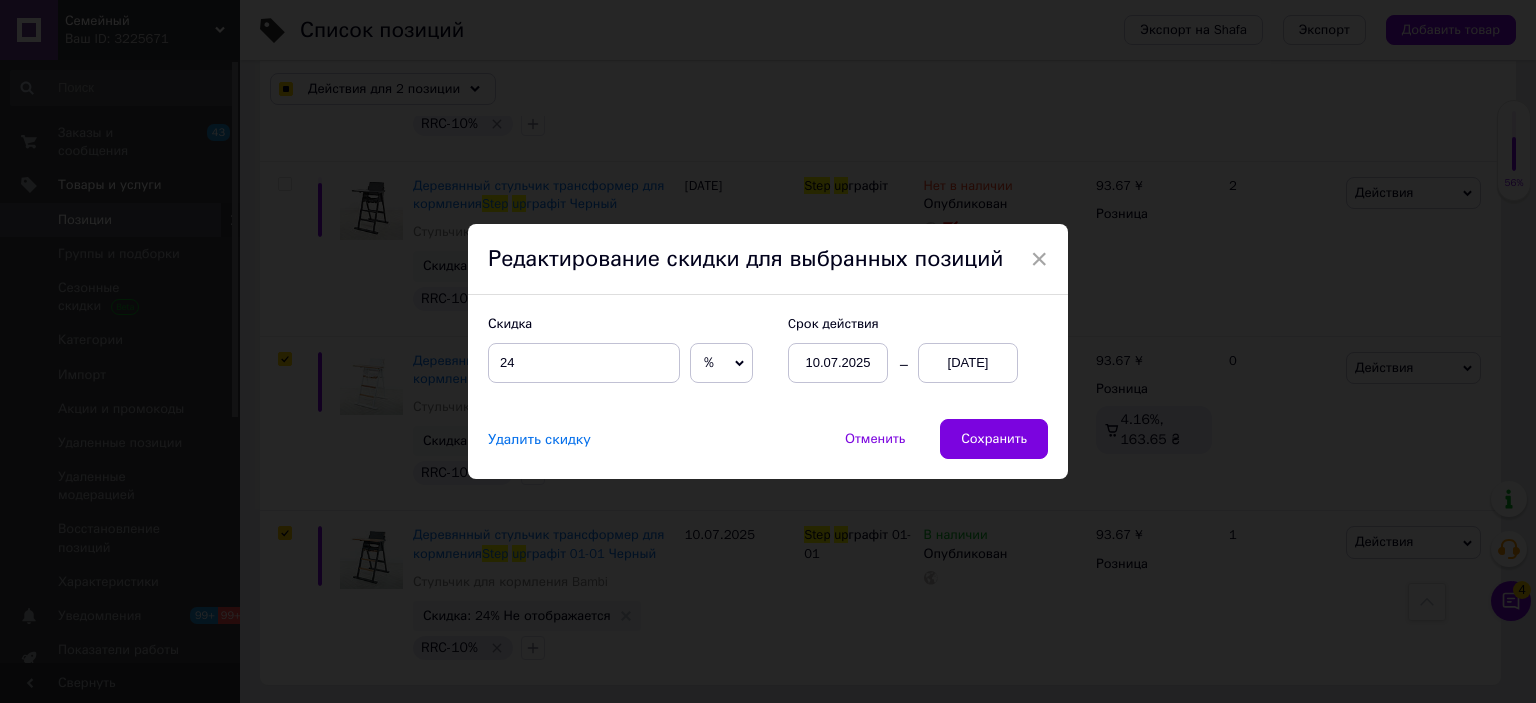 click on "Сохранить" at bounding box center (994, 439) 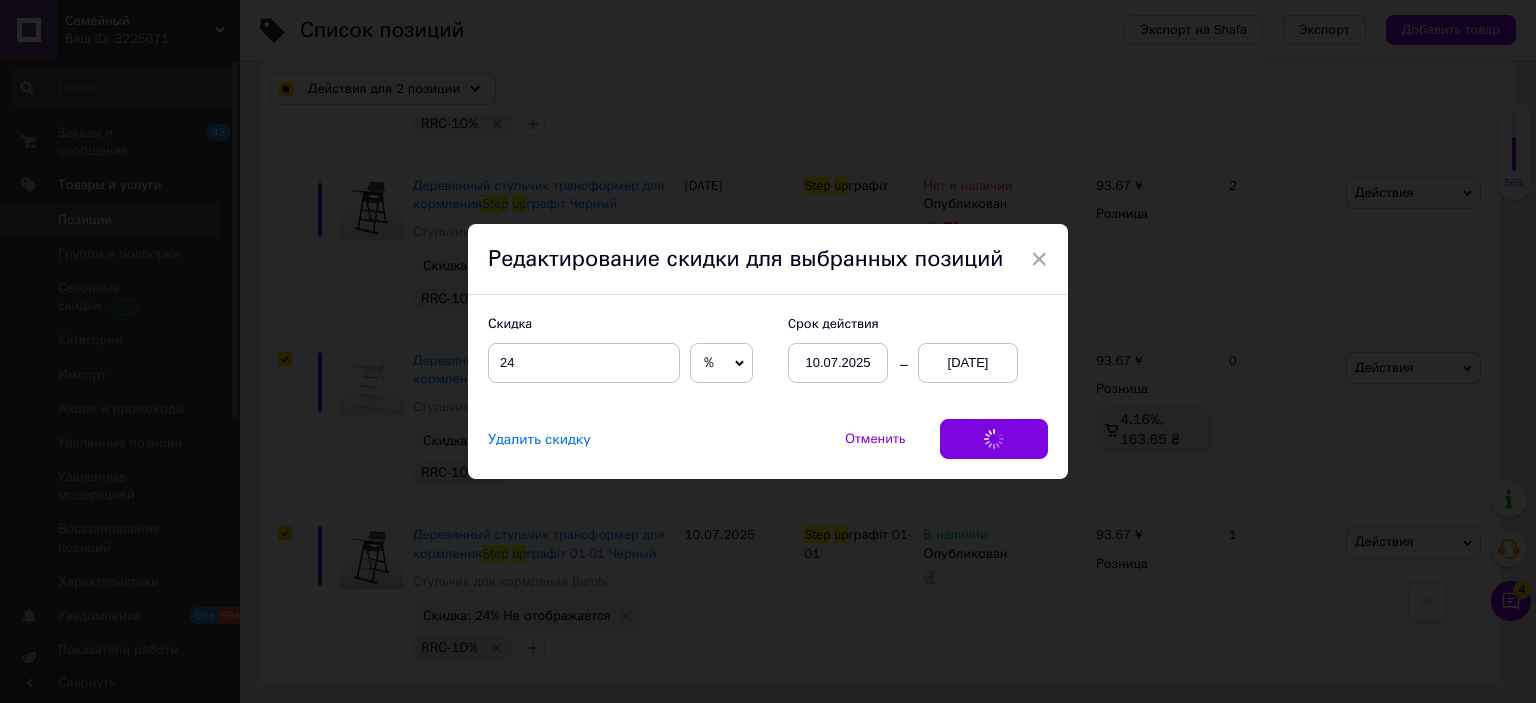 checkbox on "true" 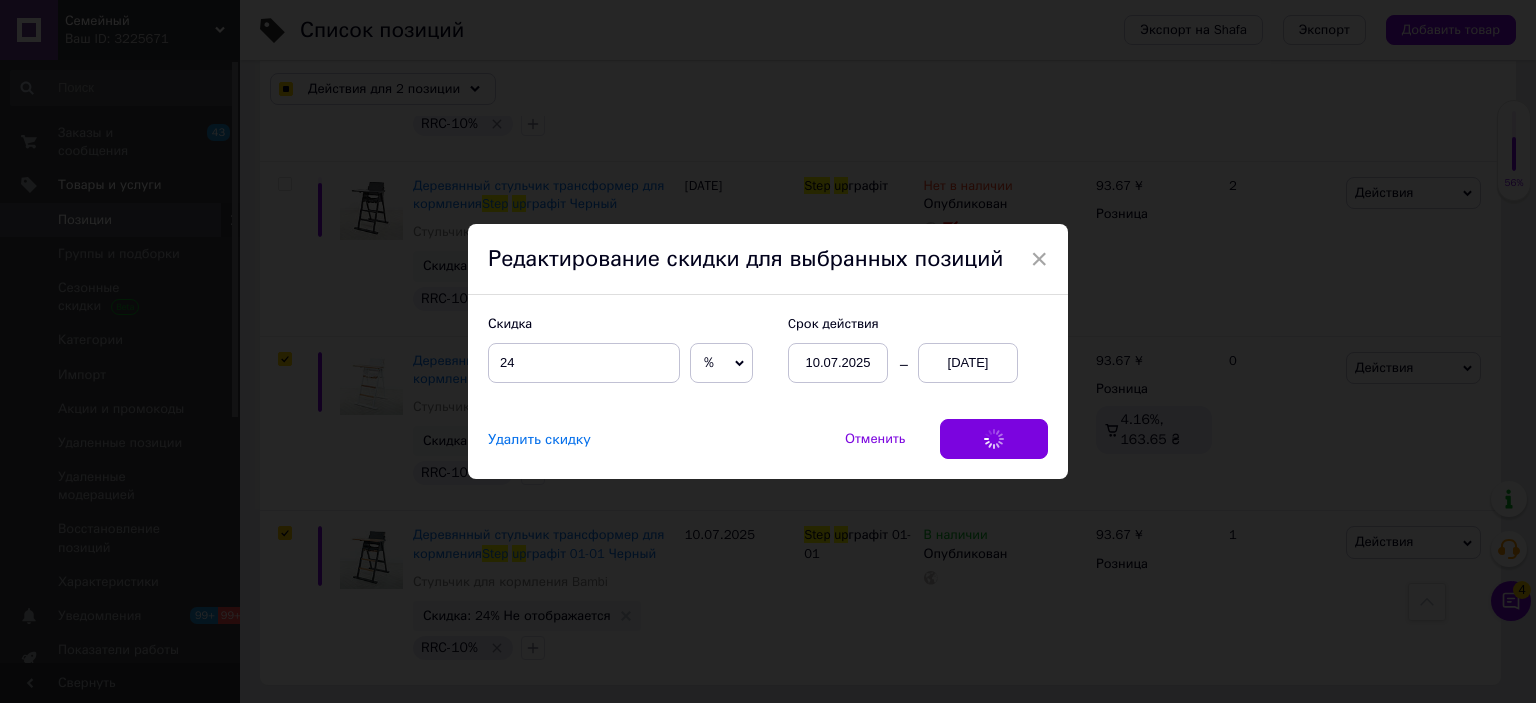 checkbox on "true" 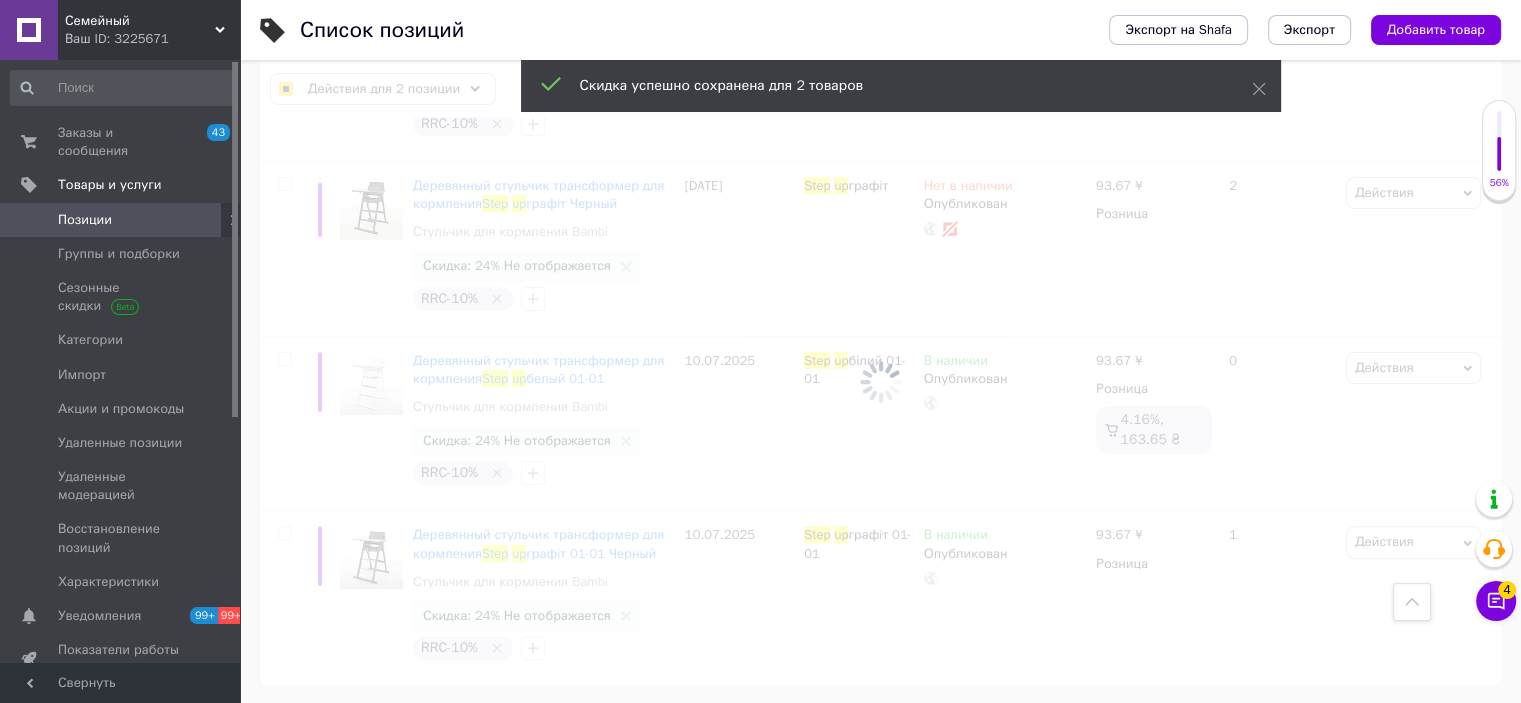 checkbox on "false" 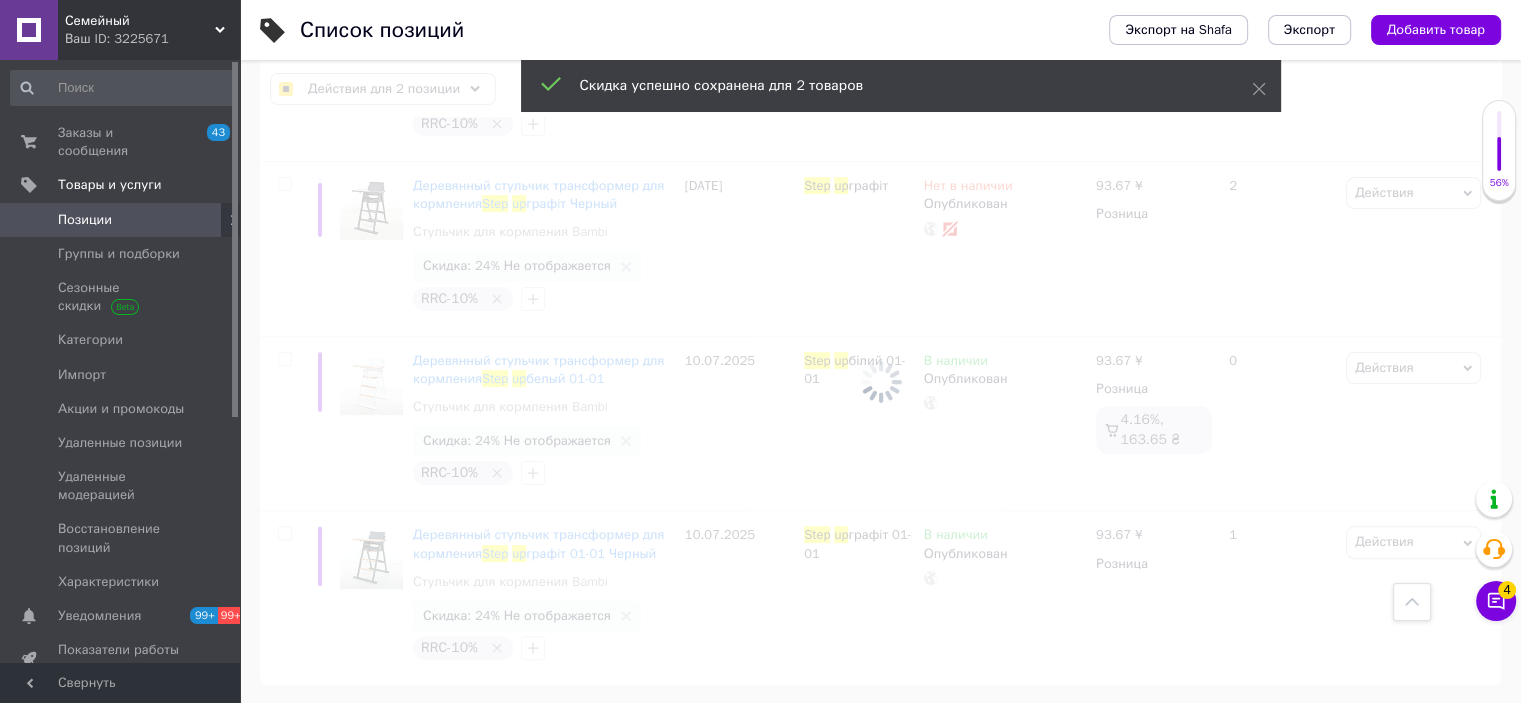checkbox on "false" 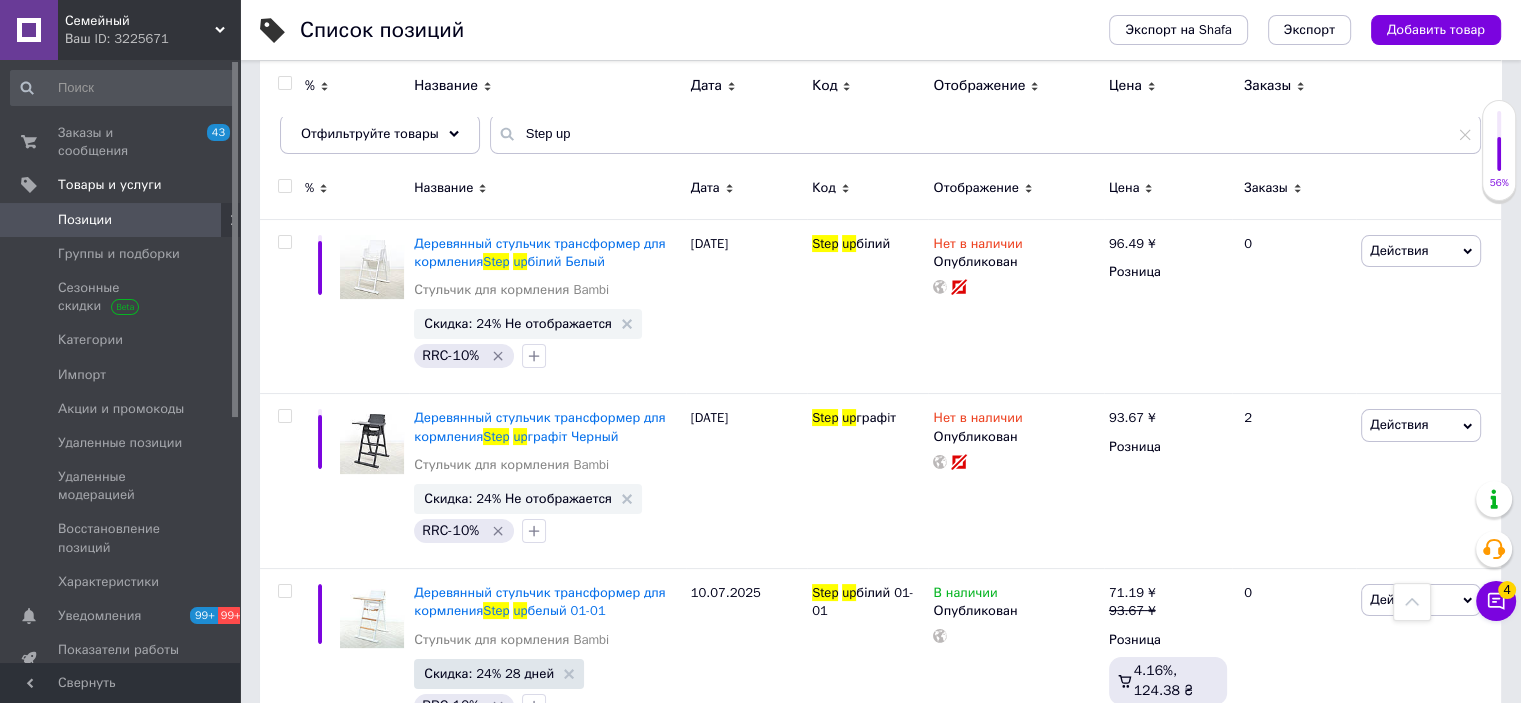 scroll, scrollTop: 44, scrollLeft: 0, axis: vertical 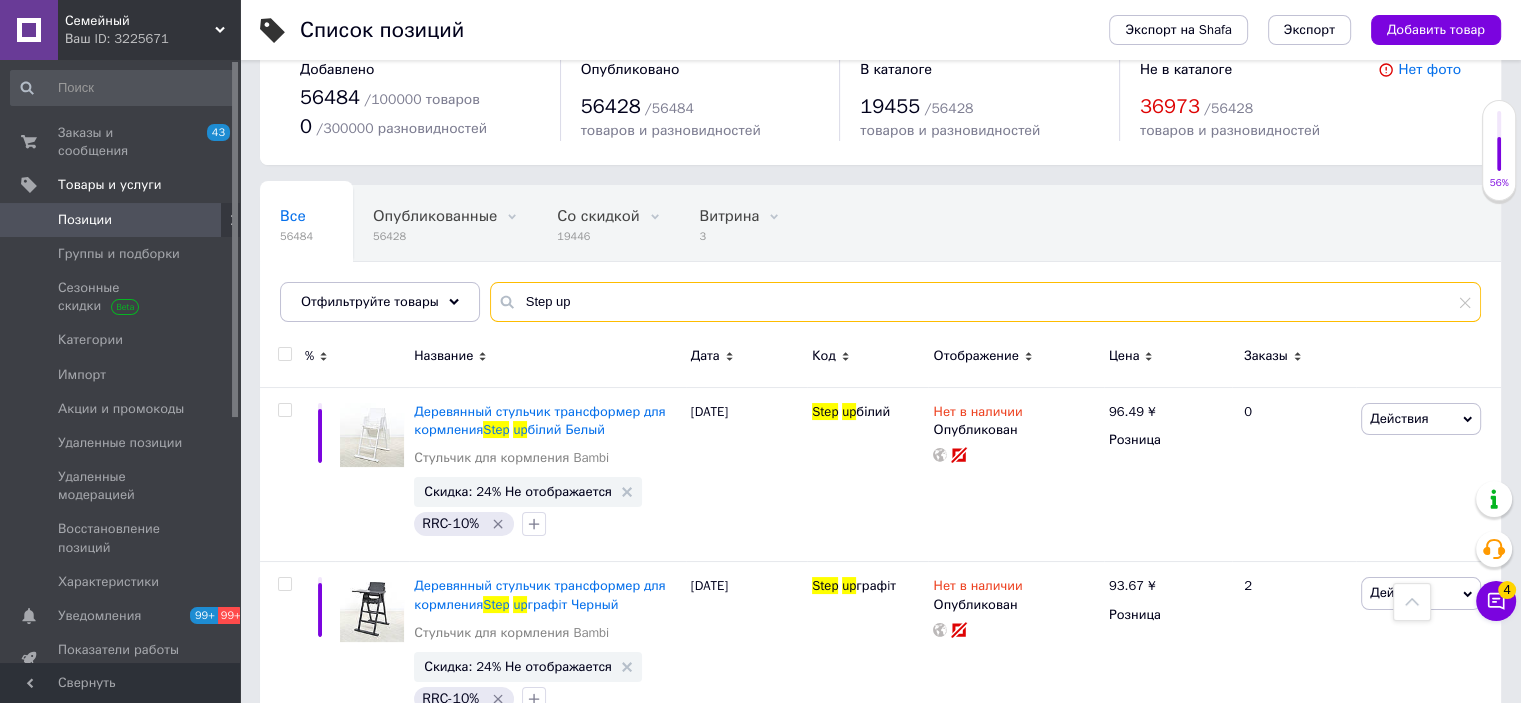 click on "Step up" at bounding box center [985, 302] 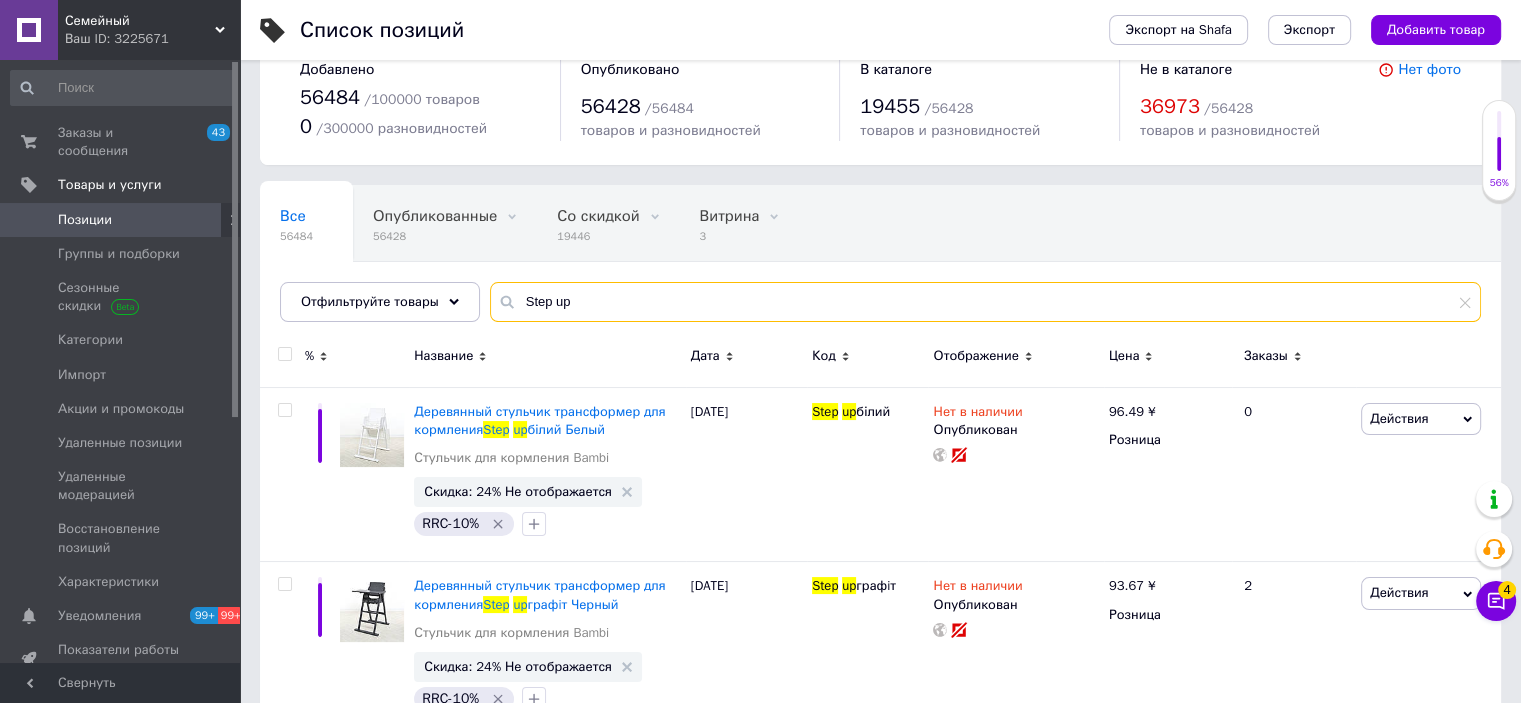 paste on "ME 1204-11" 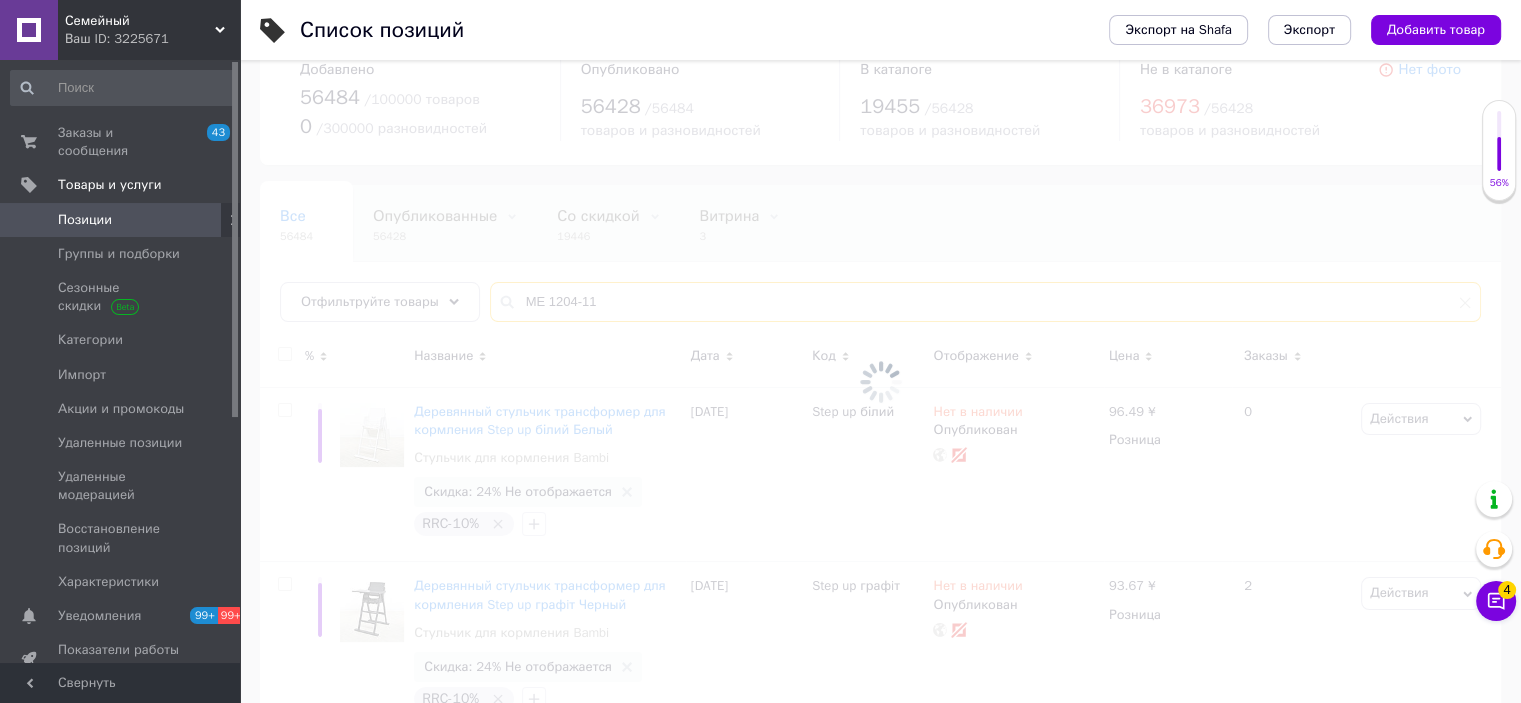 scroll, scrollTop: 0, scrollLeft: 0, axis: both 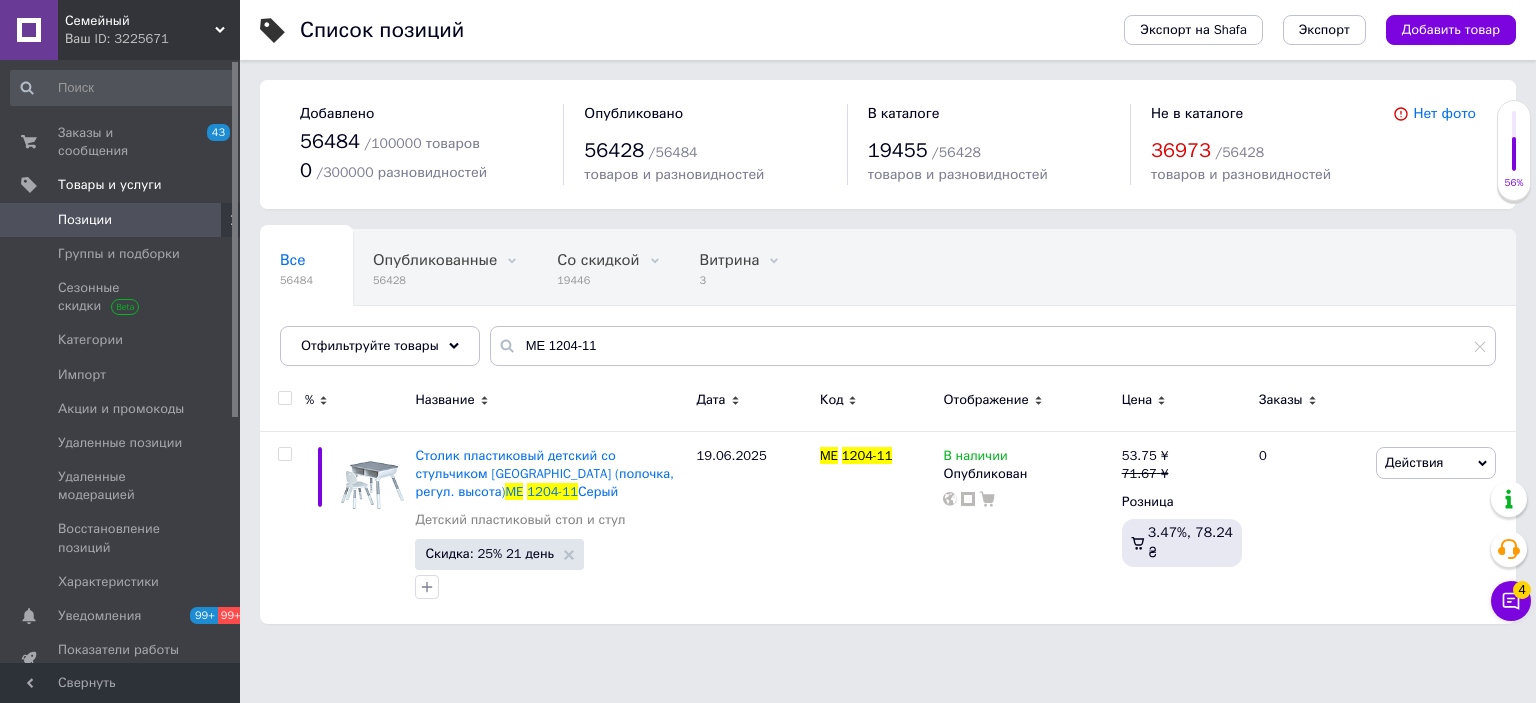 click on "Все 56484 Опубликованные 56428 Удалить Редактировать Со скидкой 19446 Удалить Редактировать Витрина 3 Удалить Редактировать Скрытые 56 Удалить Редактировать Ok Отфильтровано...  Сохранить" at bounding box center [888, 307] 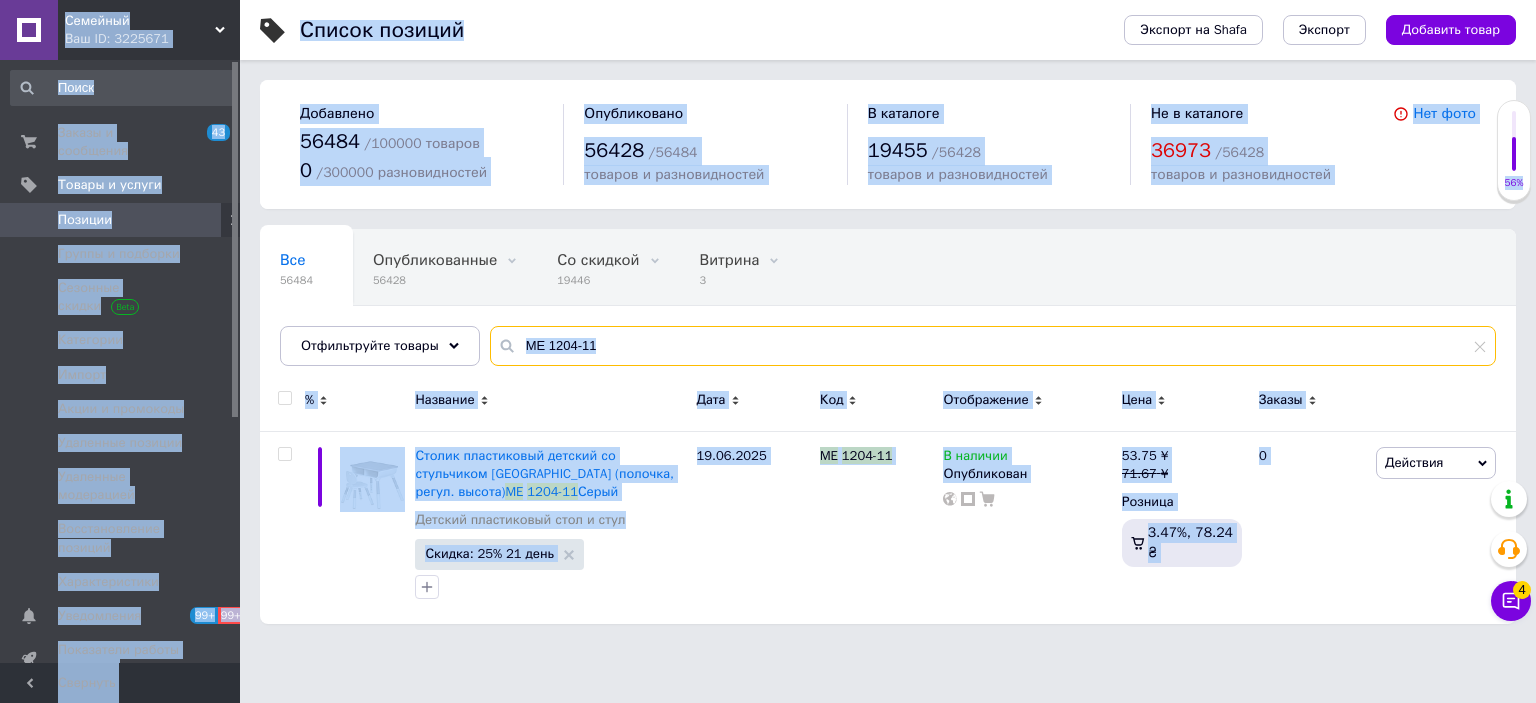 click on "ME 1204-11" at bounding box center (993, 346) 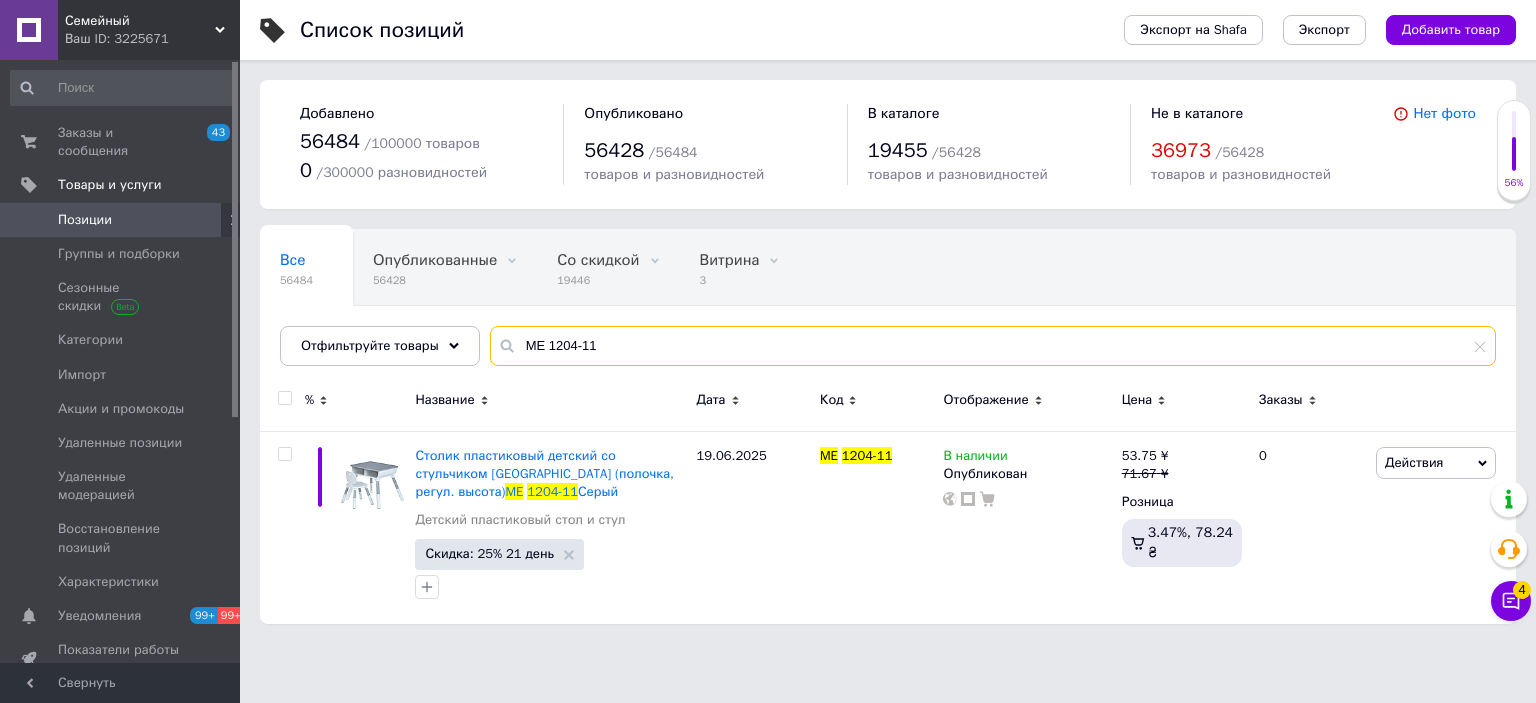 paste on "ME 1053-3 Arctic" 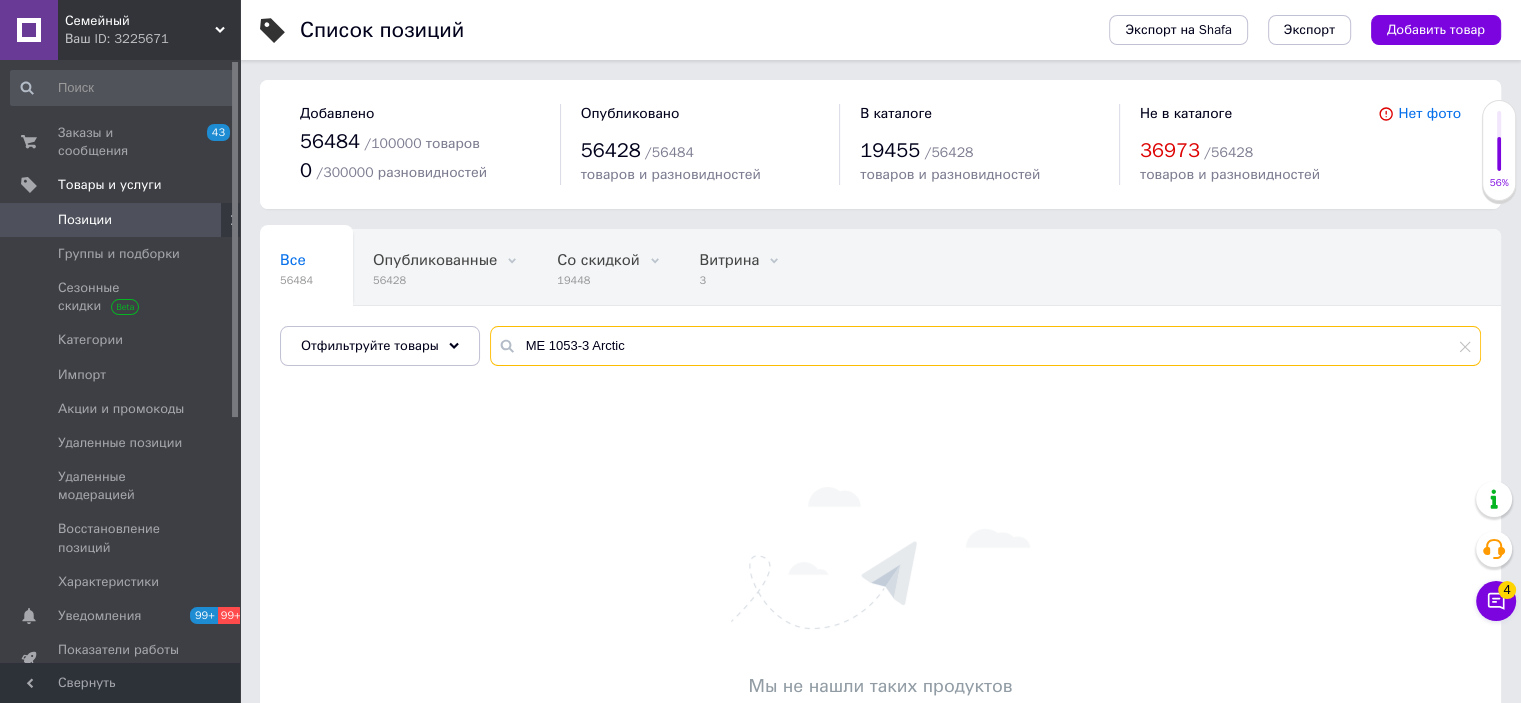 type on "ME 1053-3 Arctic" 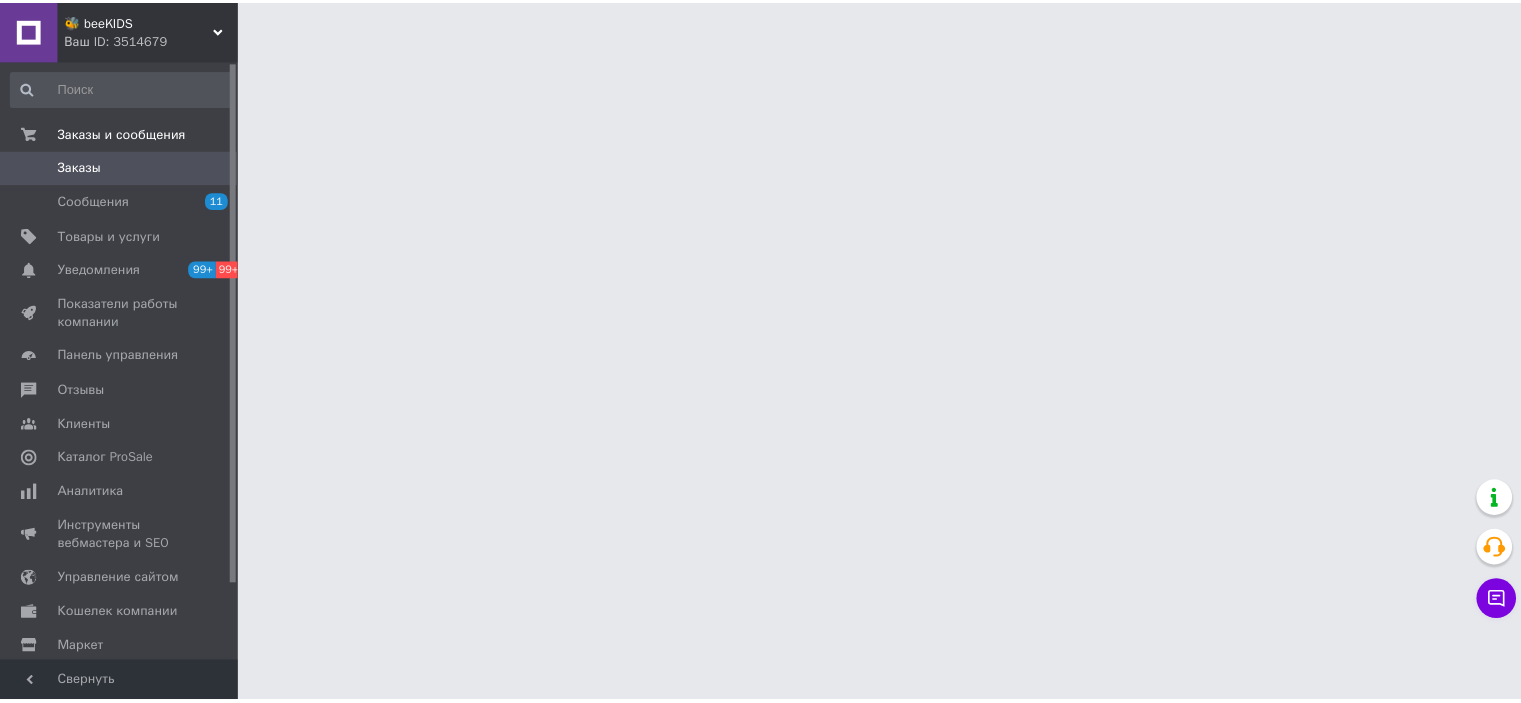 scroll, scrollTop: 0, scrollLeft: 0, axis: both 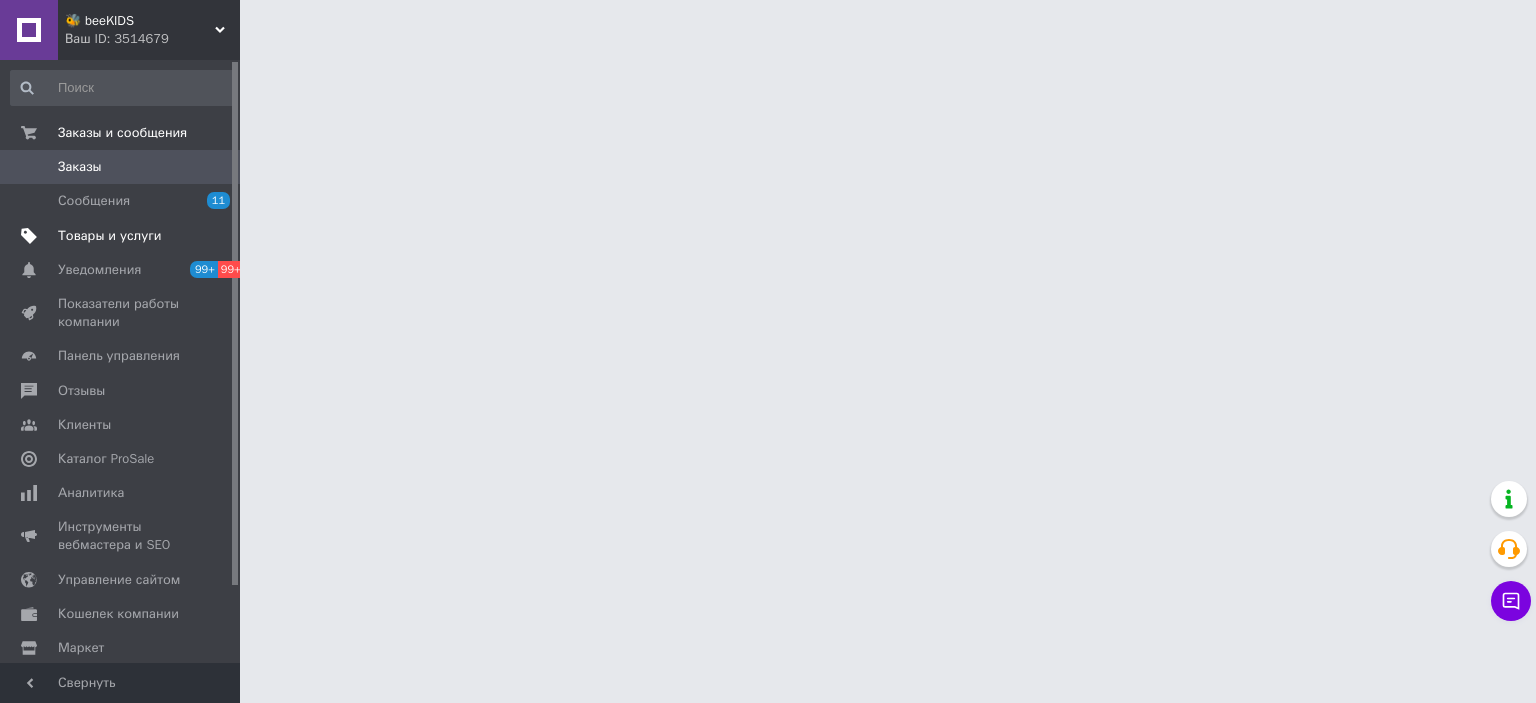 click at bounding box center (212, 236) 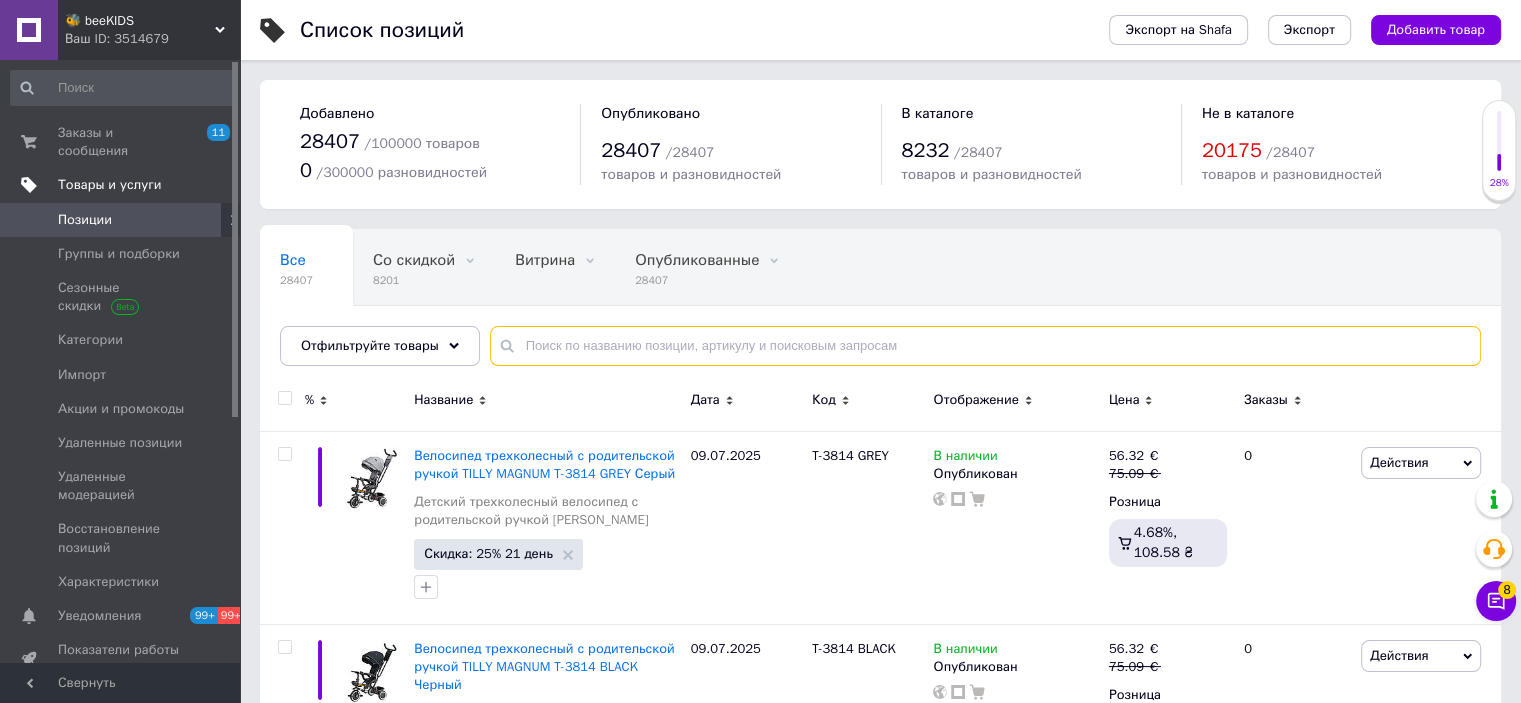 click at bounding box center (985, 346) 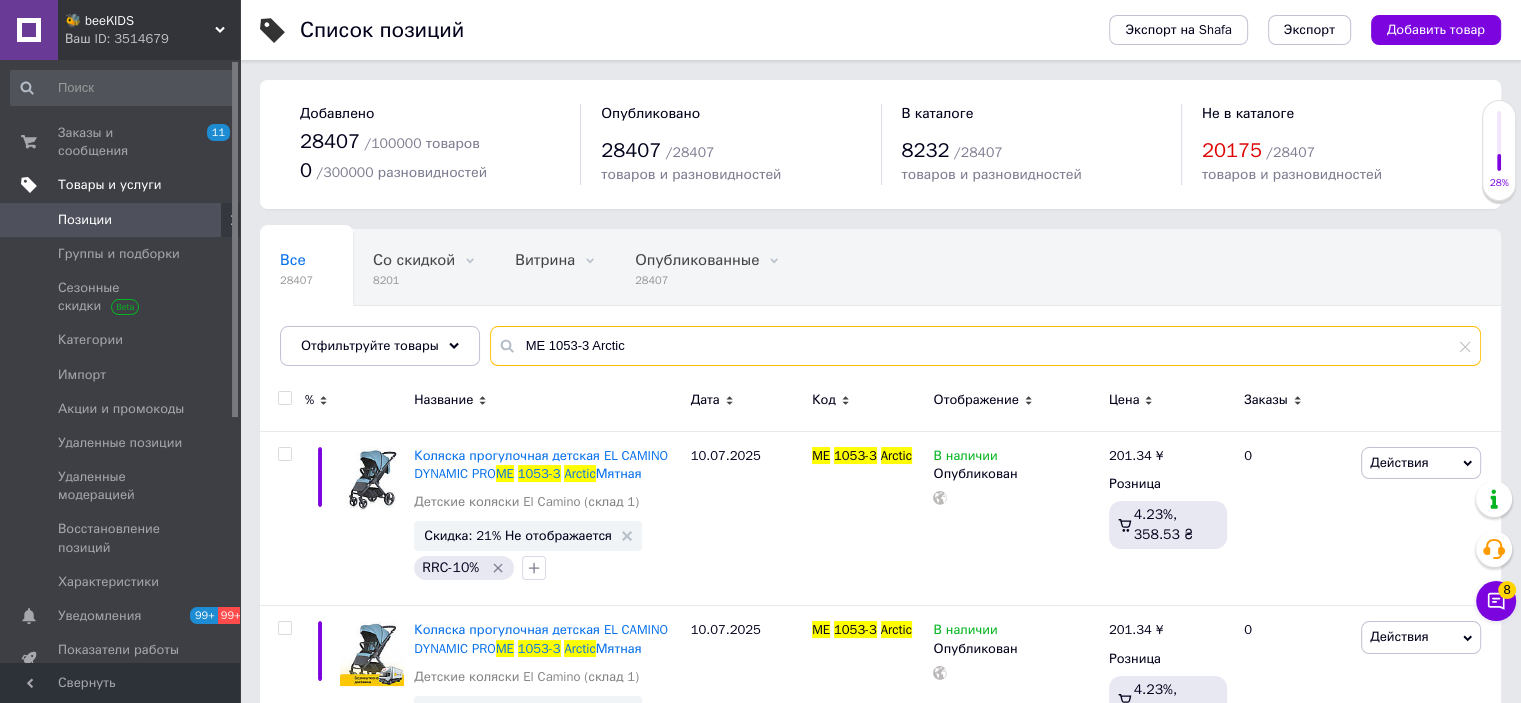 scroll, scrollTop: 96, scrollLeft: 0, axis: vertical 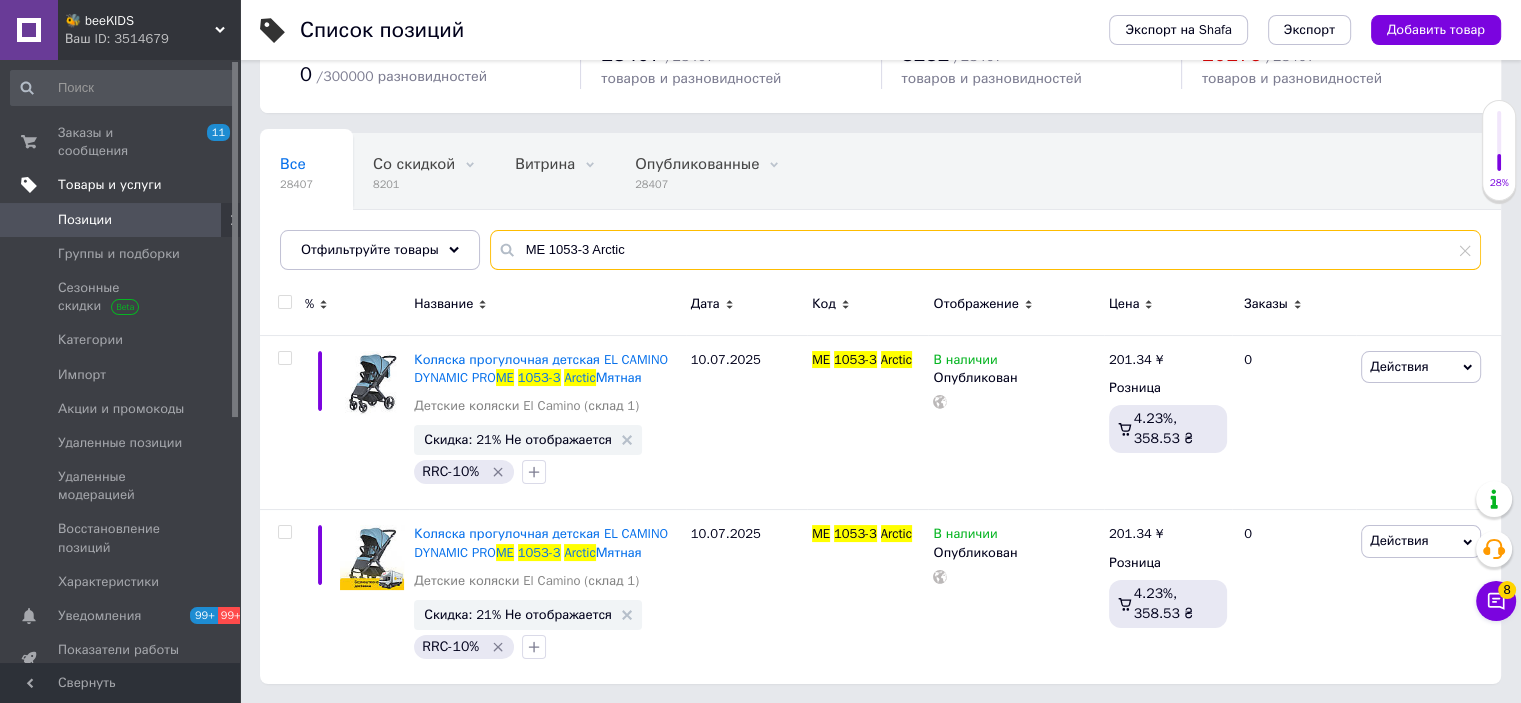 type on "ME 1053-3 Arctic" 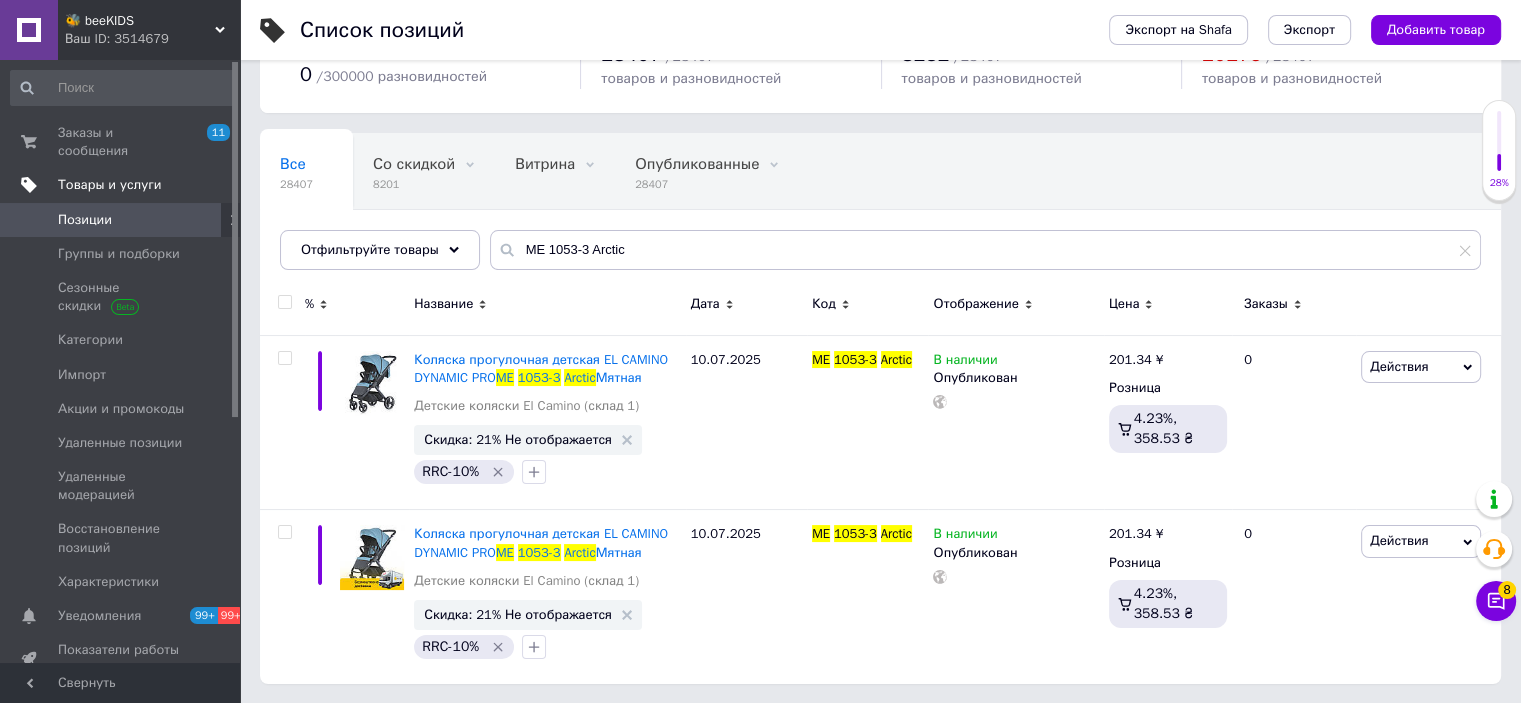 click at bounding box center [284, 302] 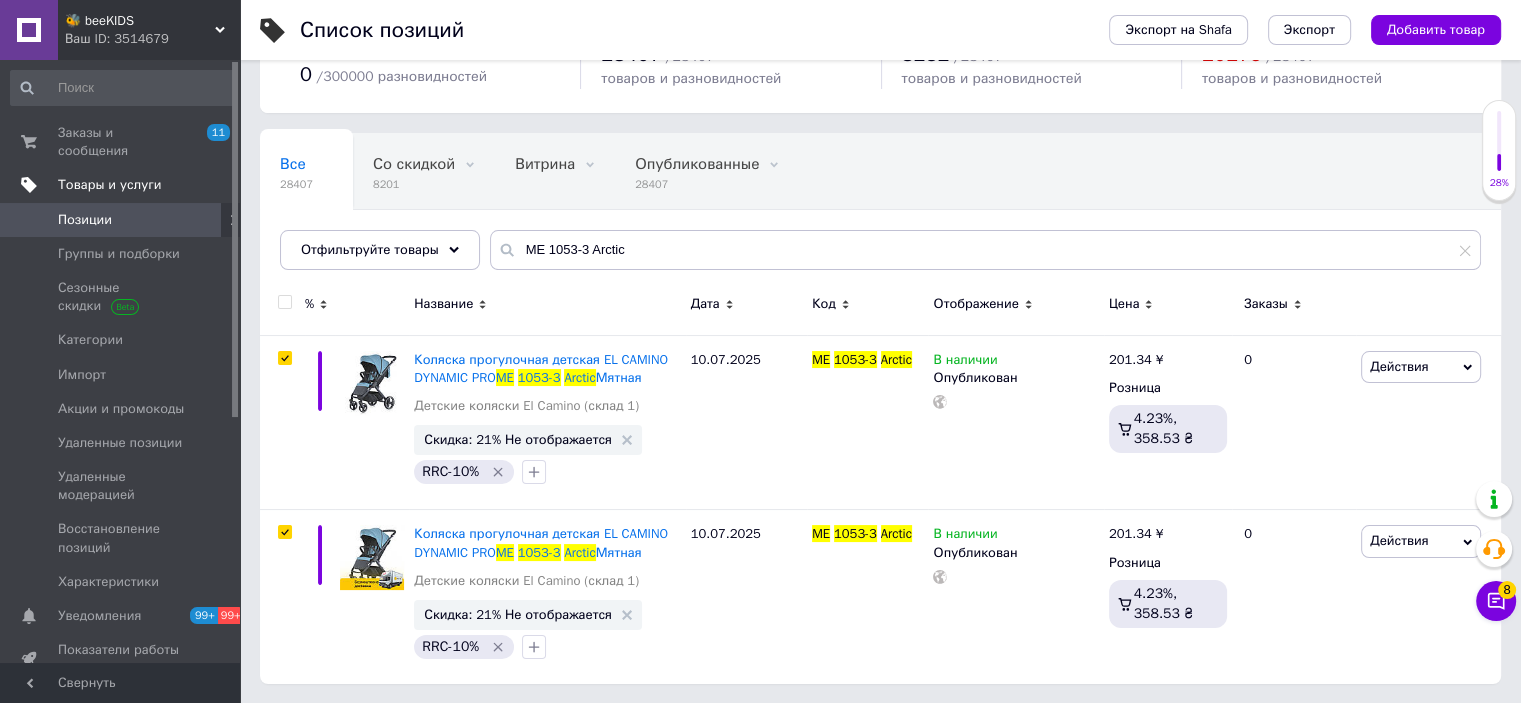 checkbox on "true" 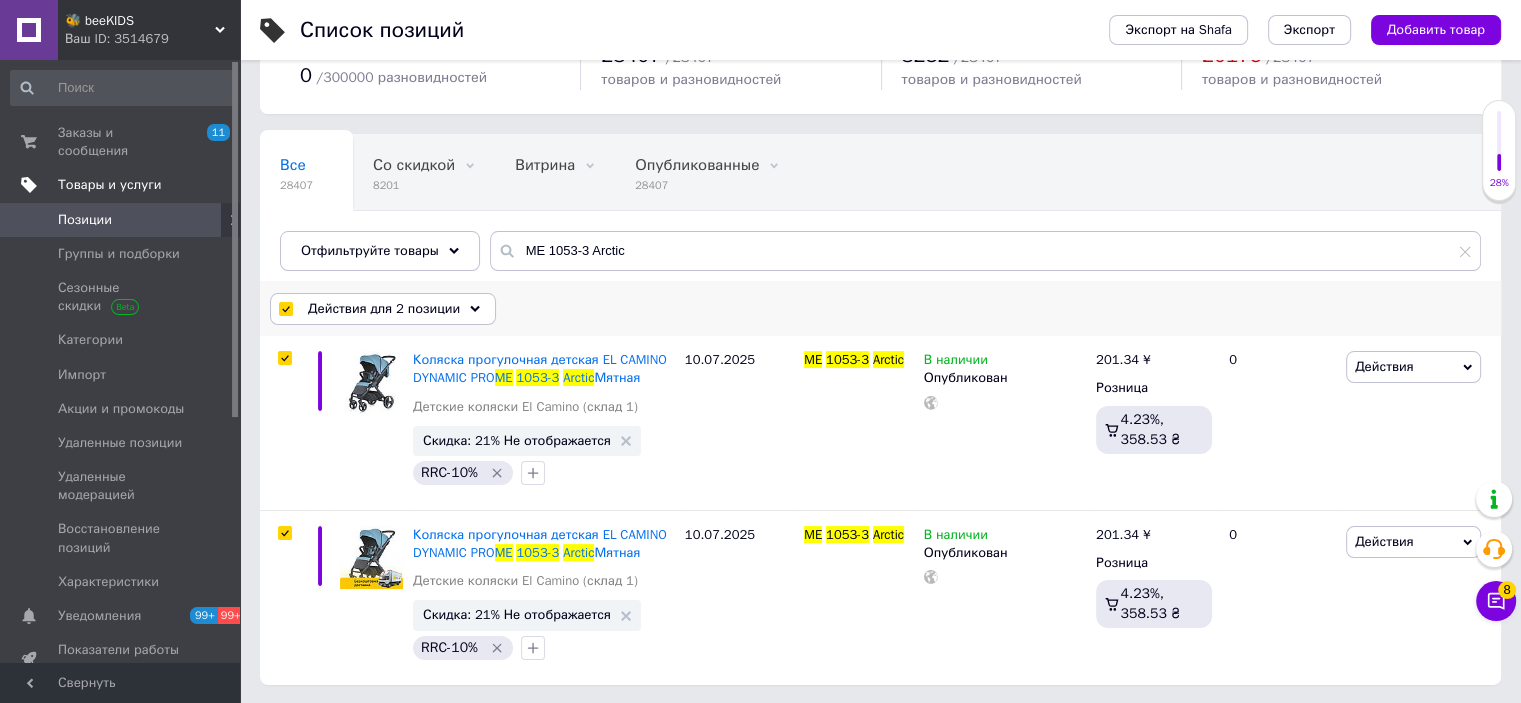 click on "Действия для 2 позиции" at bounding box center [384, 309] 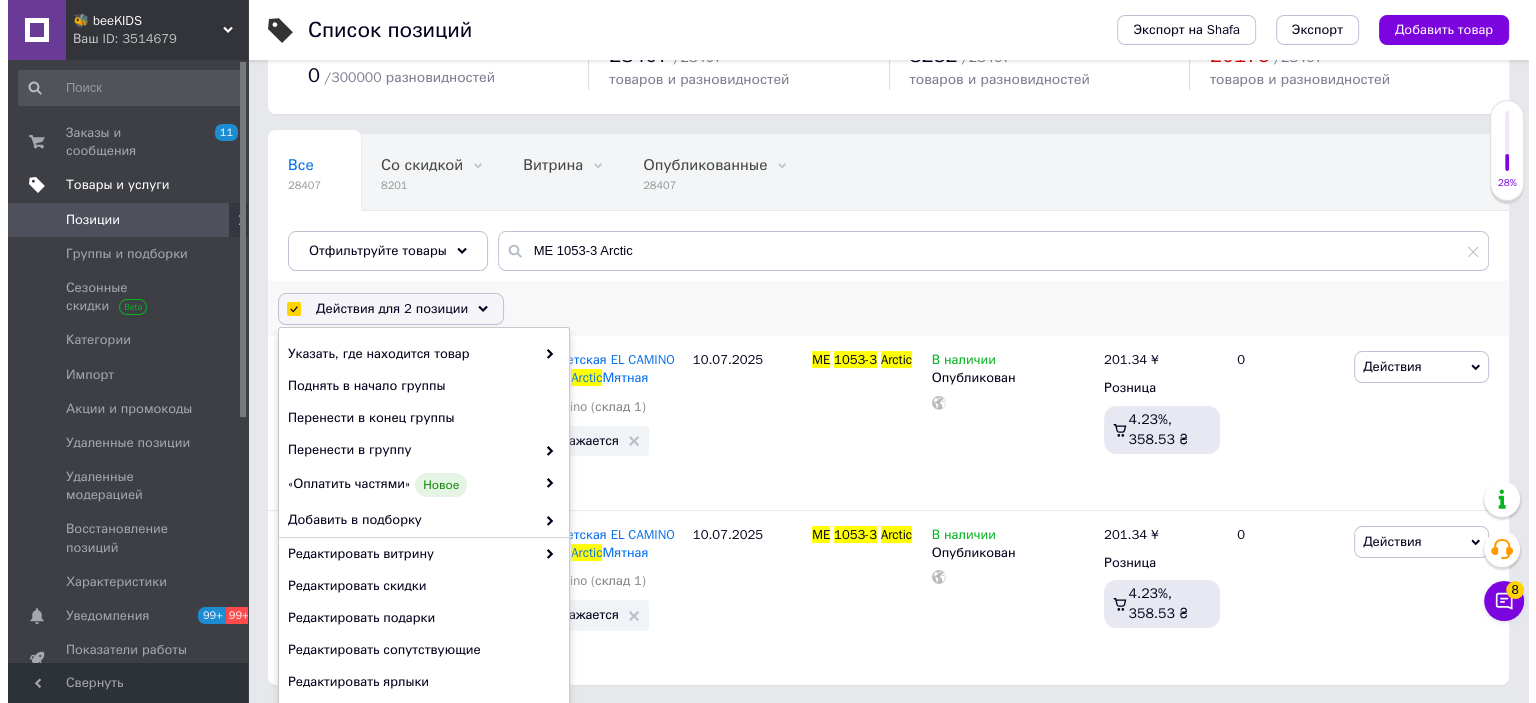 scroll, scrollTop: 96, scrollLeft: 0, axis: vertical 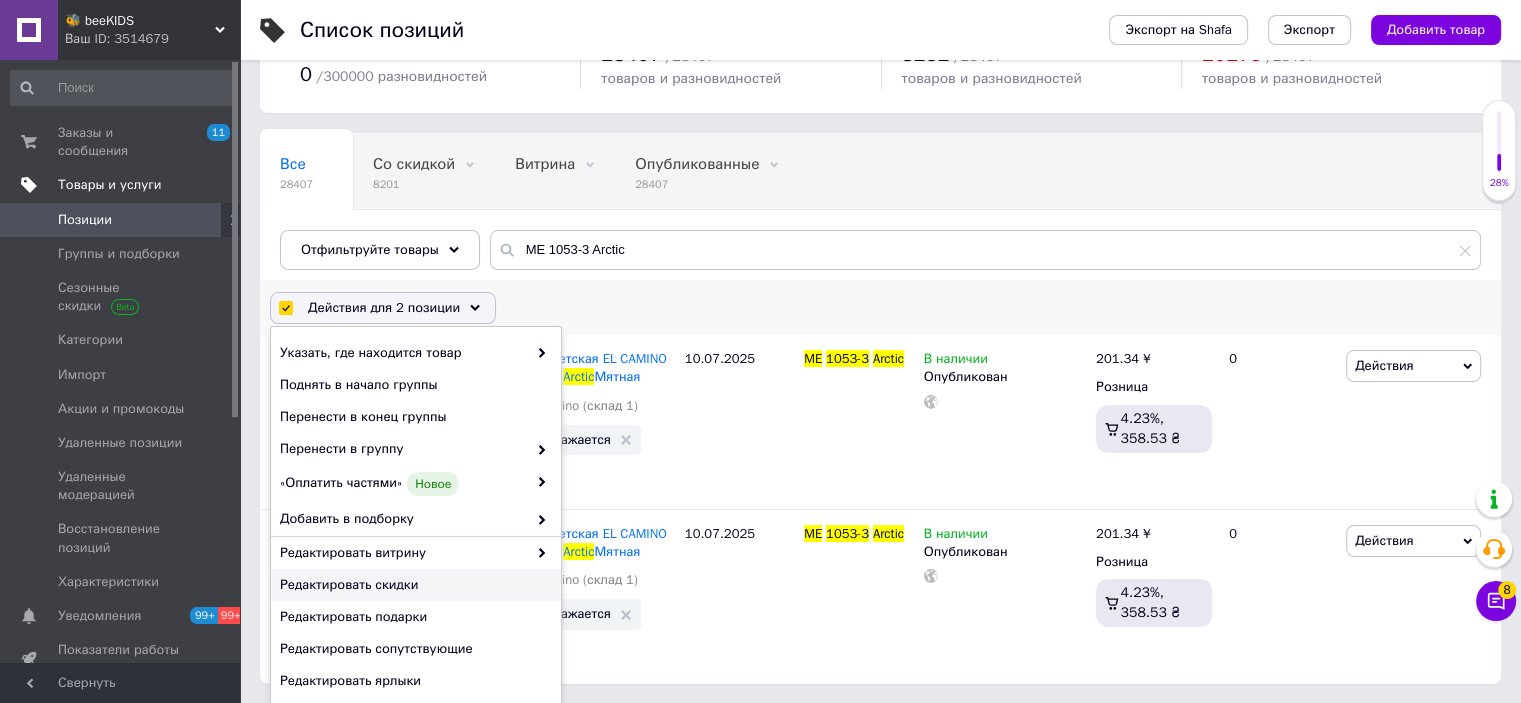 click on "Редактировать скидки" at bounding box center (413, 585) 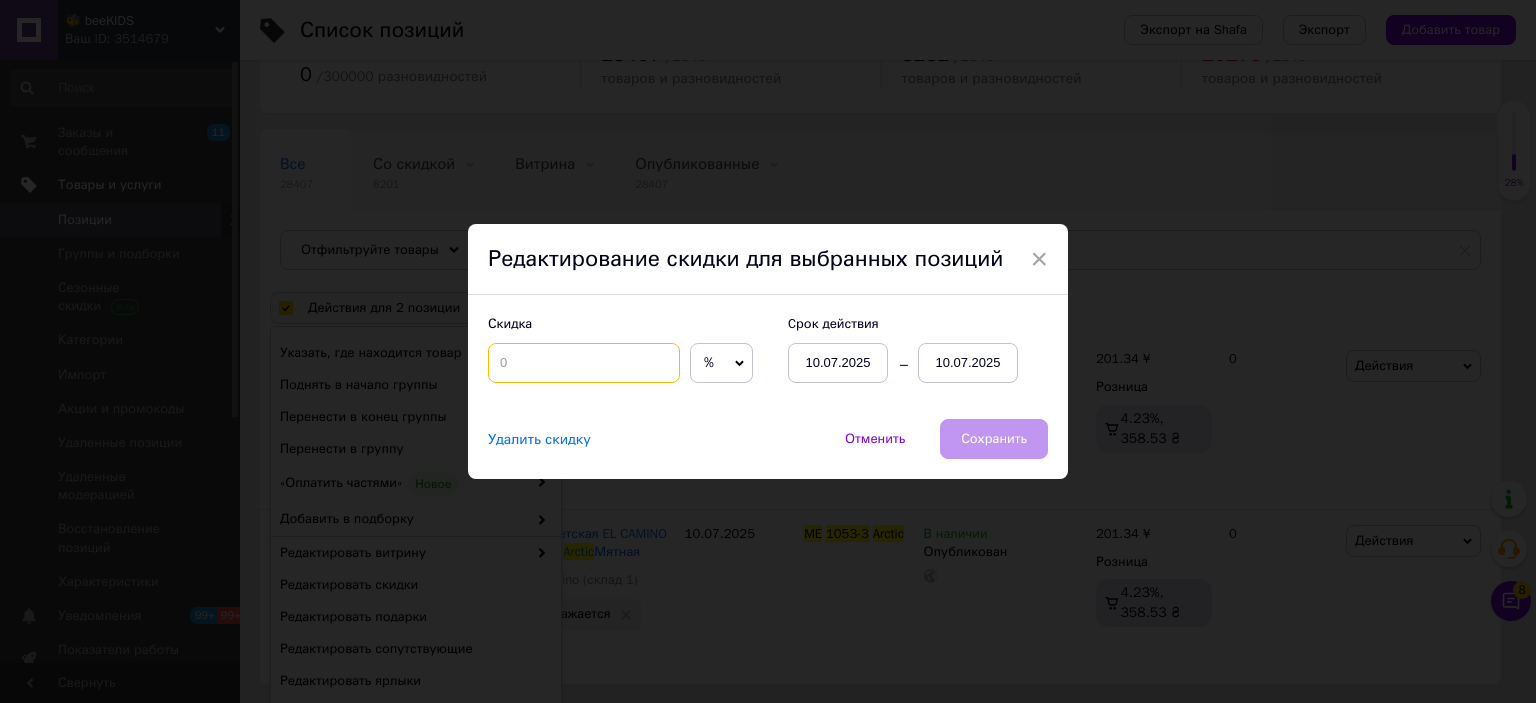 click at bounding box center (584, 363) 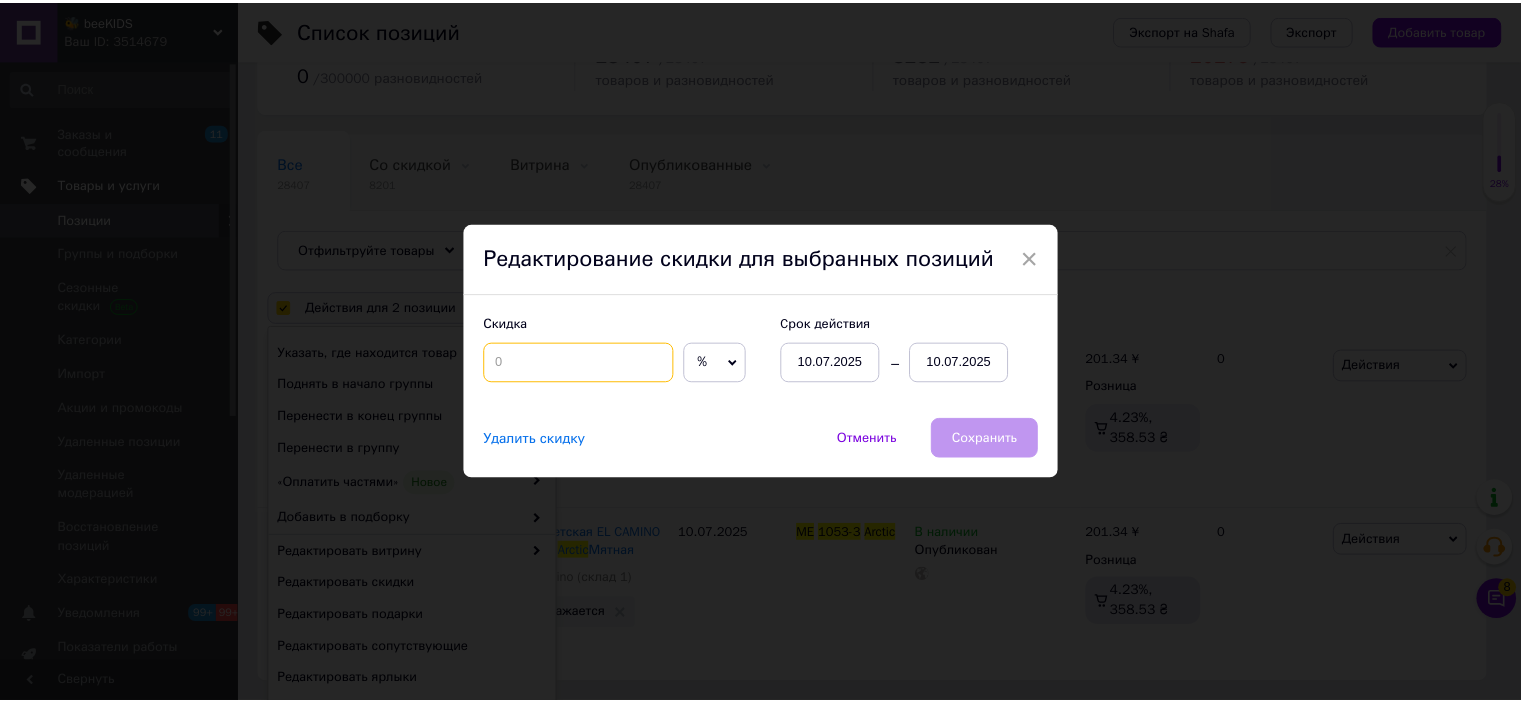 scroll, scrollTop: 95, scrollLeft: 0, axis: vertical 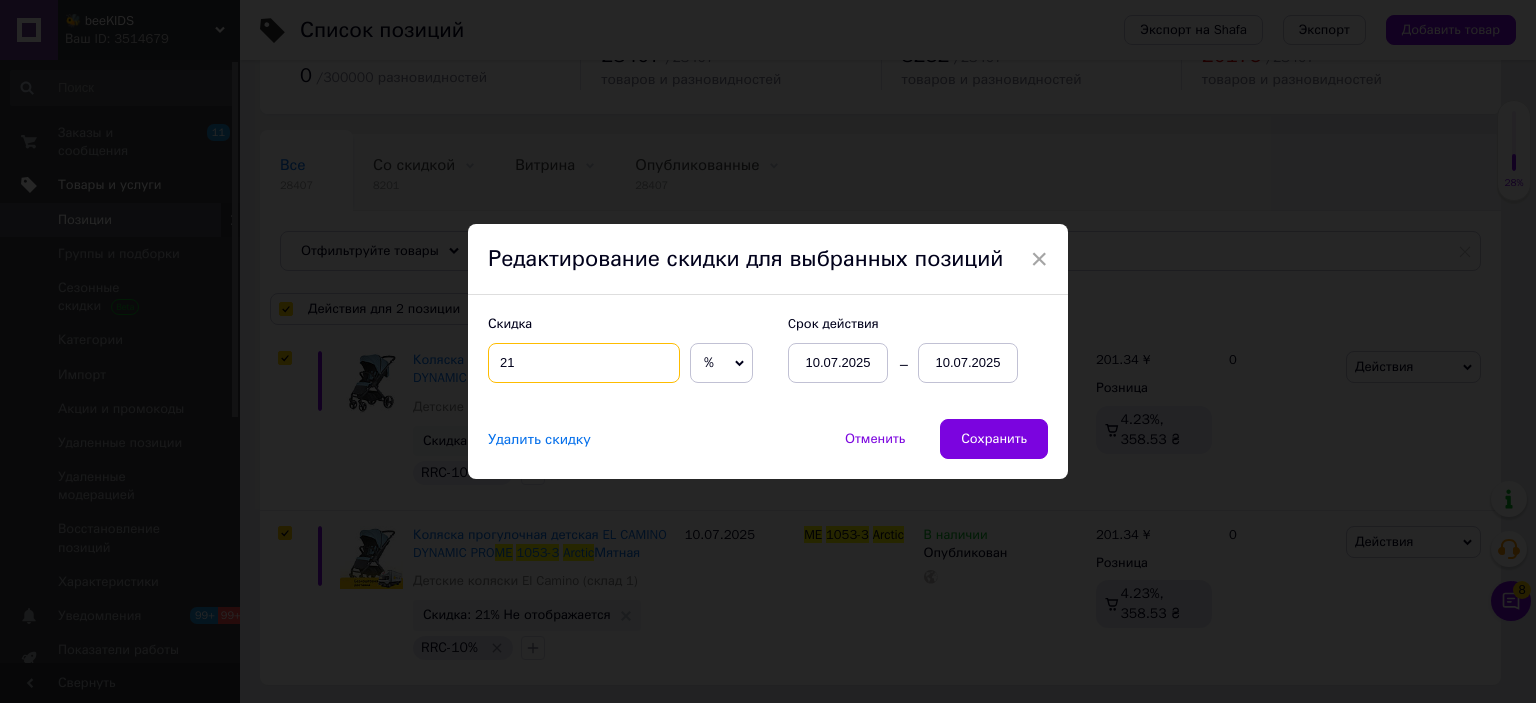 type on "21" 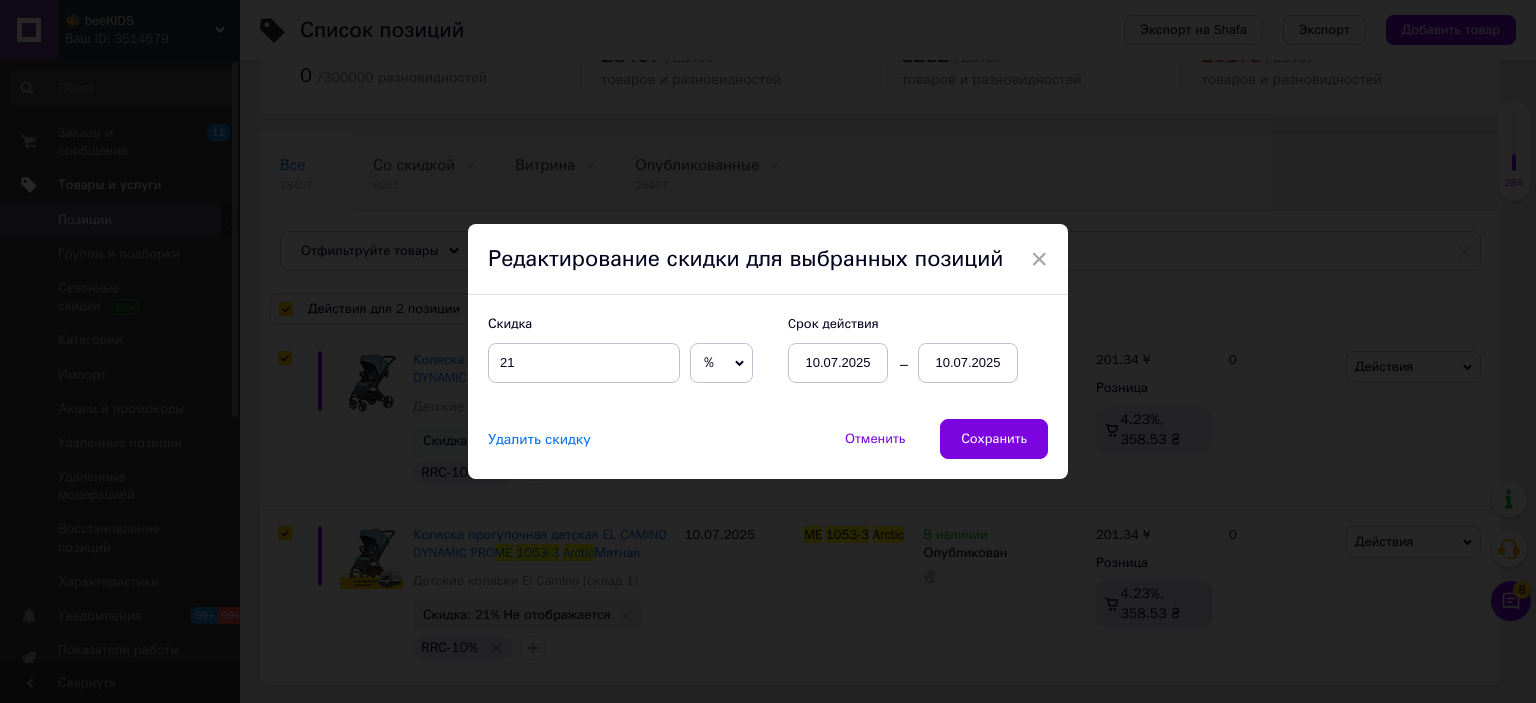 click on "10.07.2025" at bounding box center (968, 363) 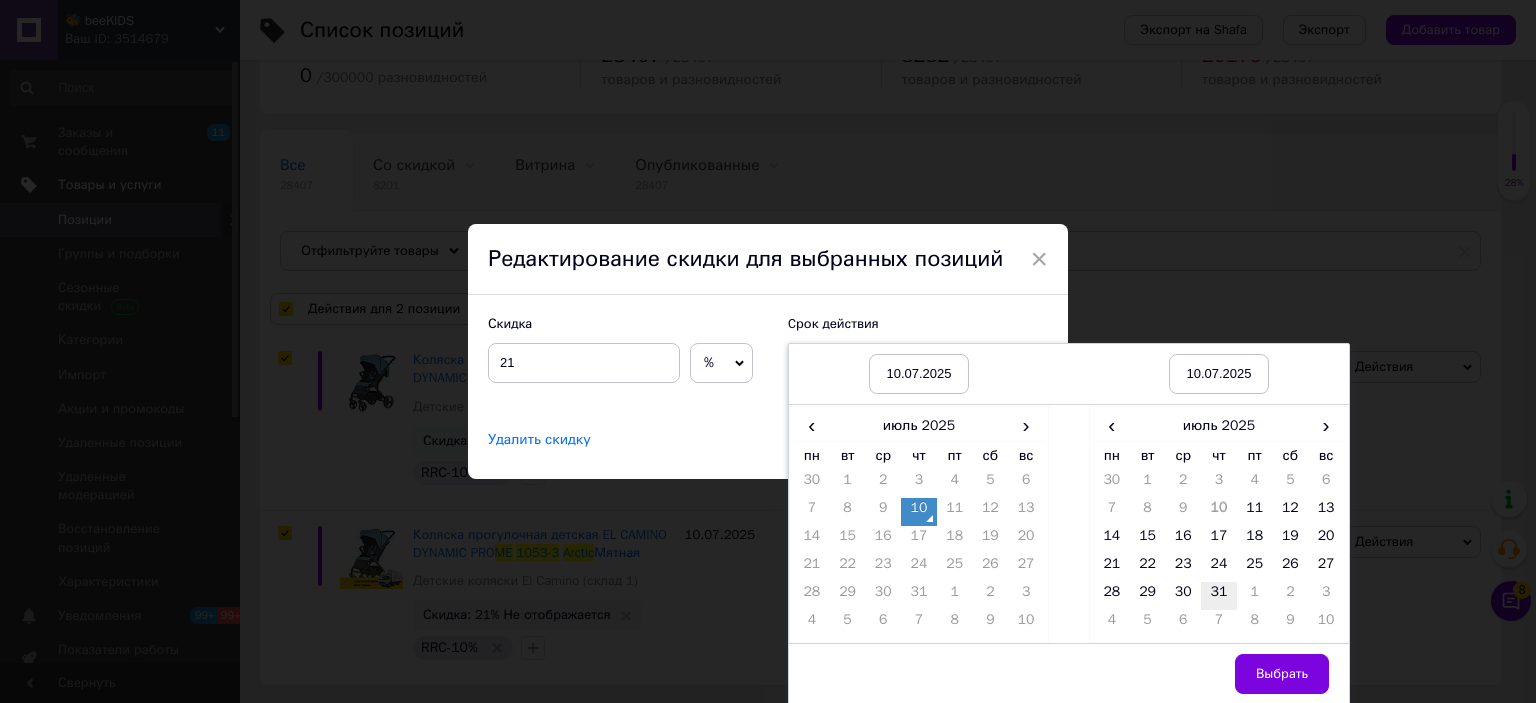 click on "31" at bounding box center [1219, 596] 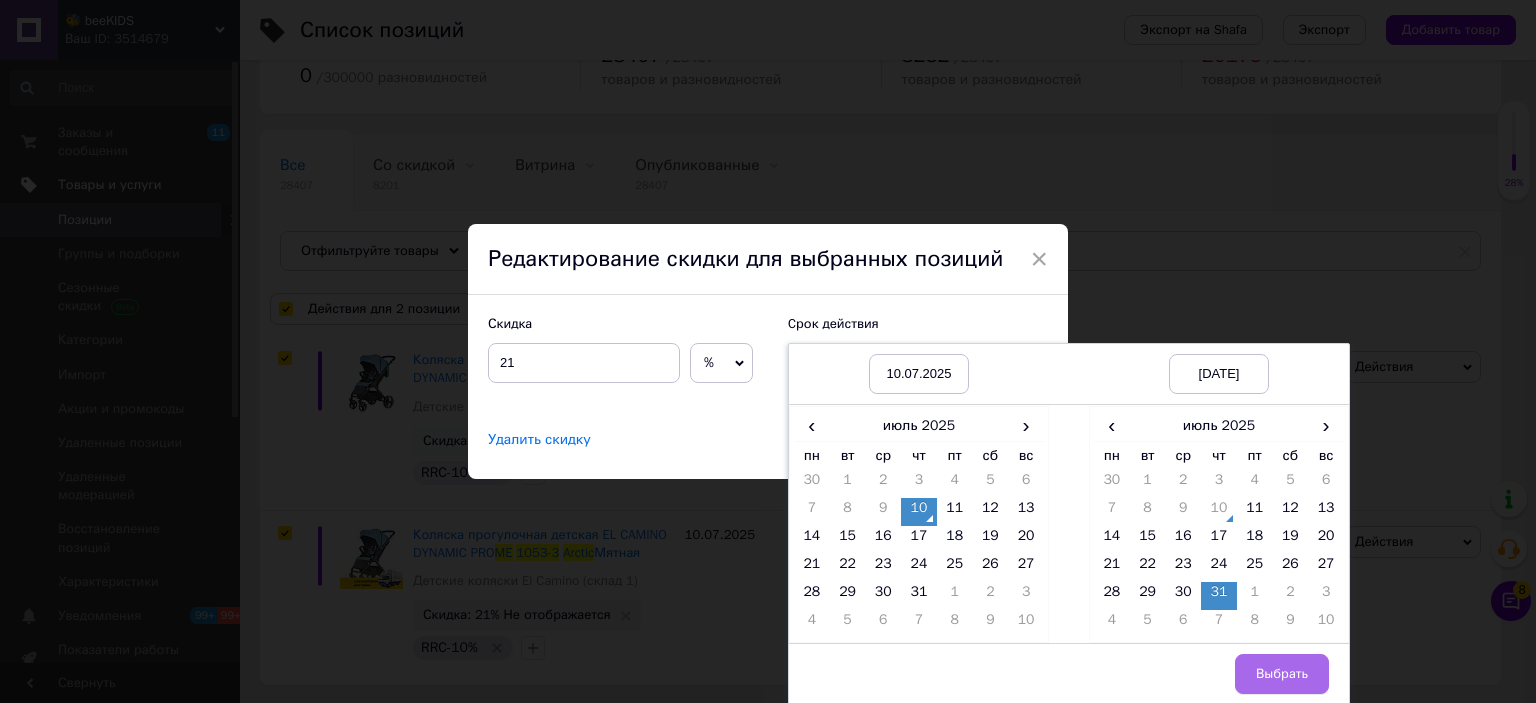 click on "Выбрать" at bounding box center [1282, 674] 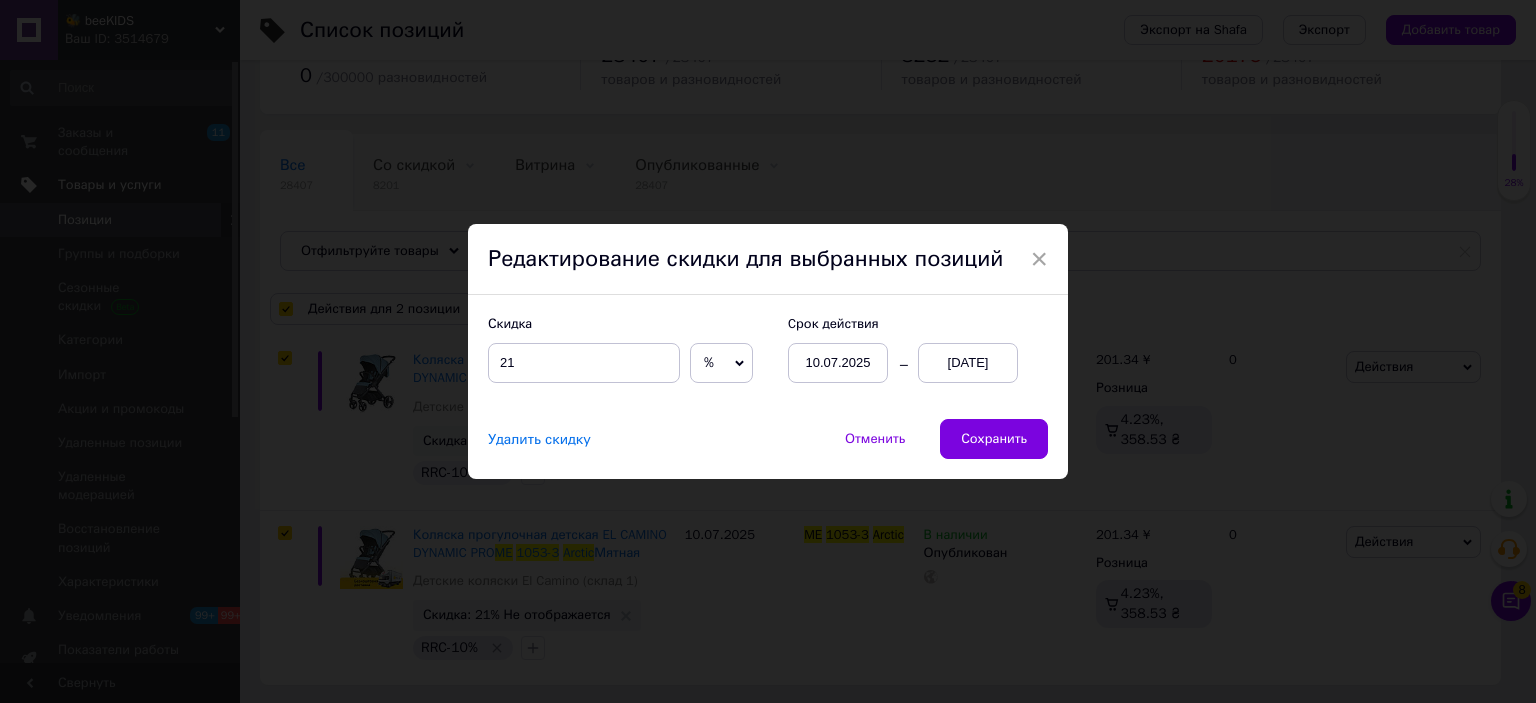 click on "Сохранить" at bounding box center [994, 439] 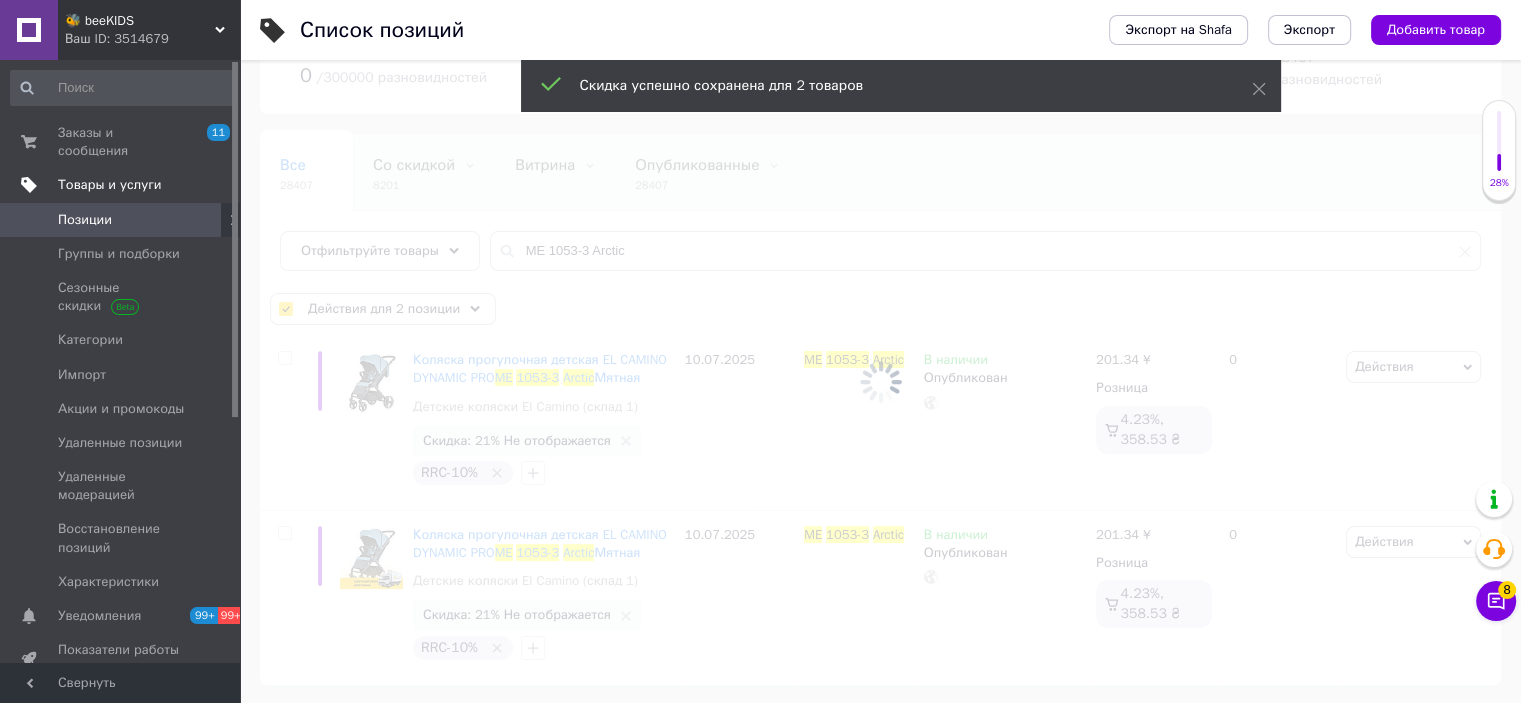 checkbox on "false" 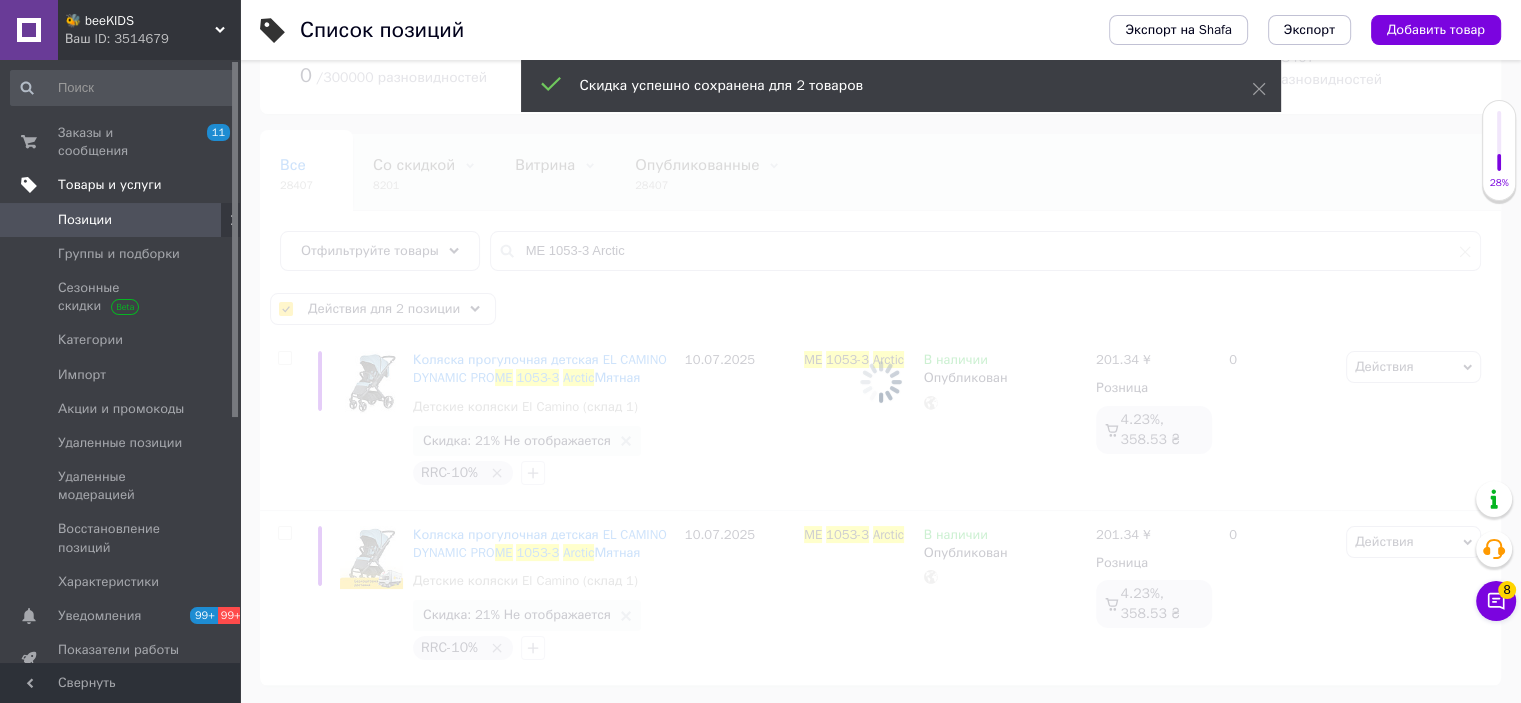 checkbox on "false" 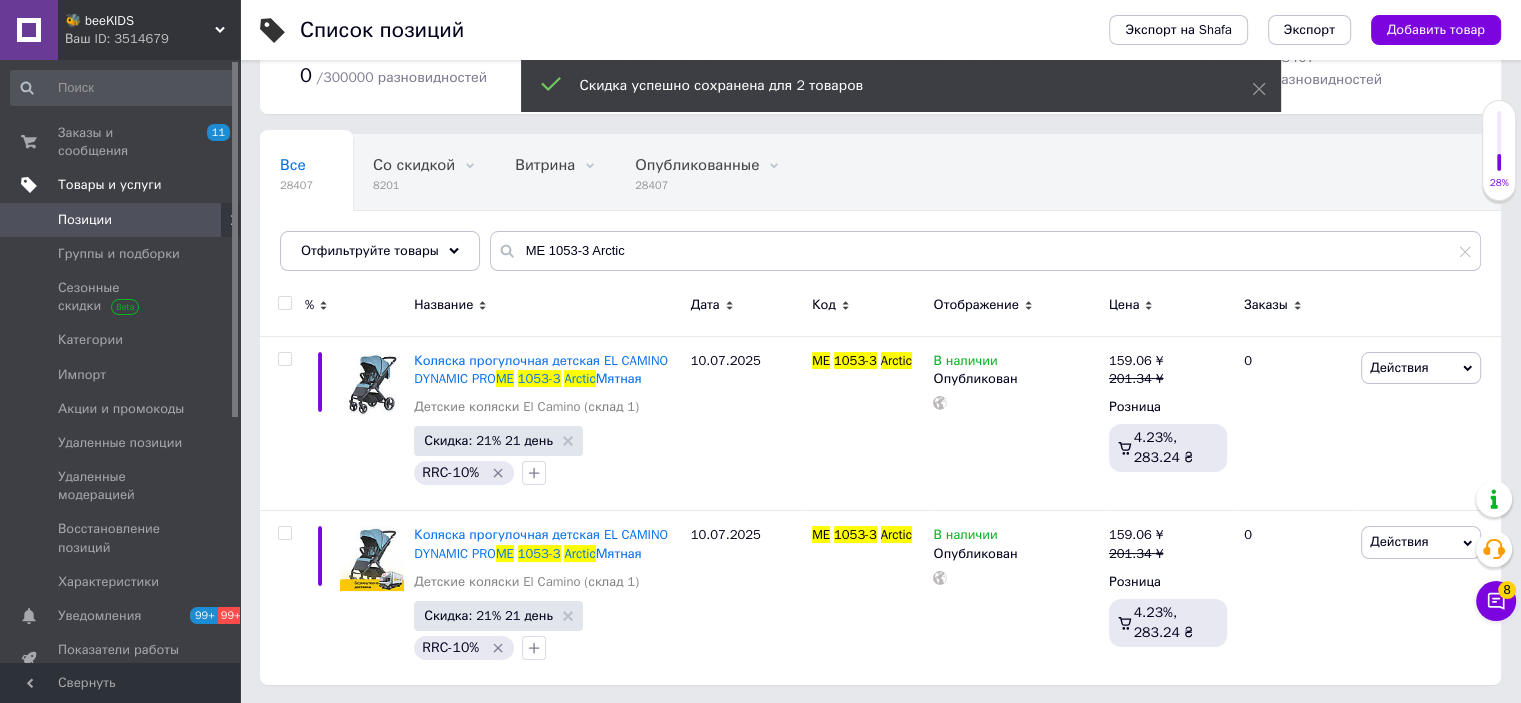 click on "Ваш ID: 3514679" at bounding box center [152, 39] 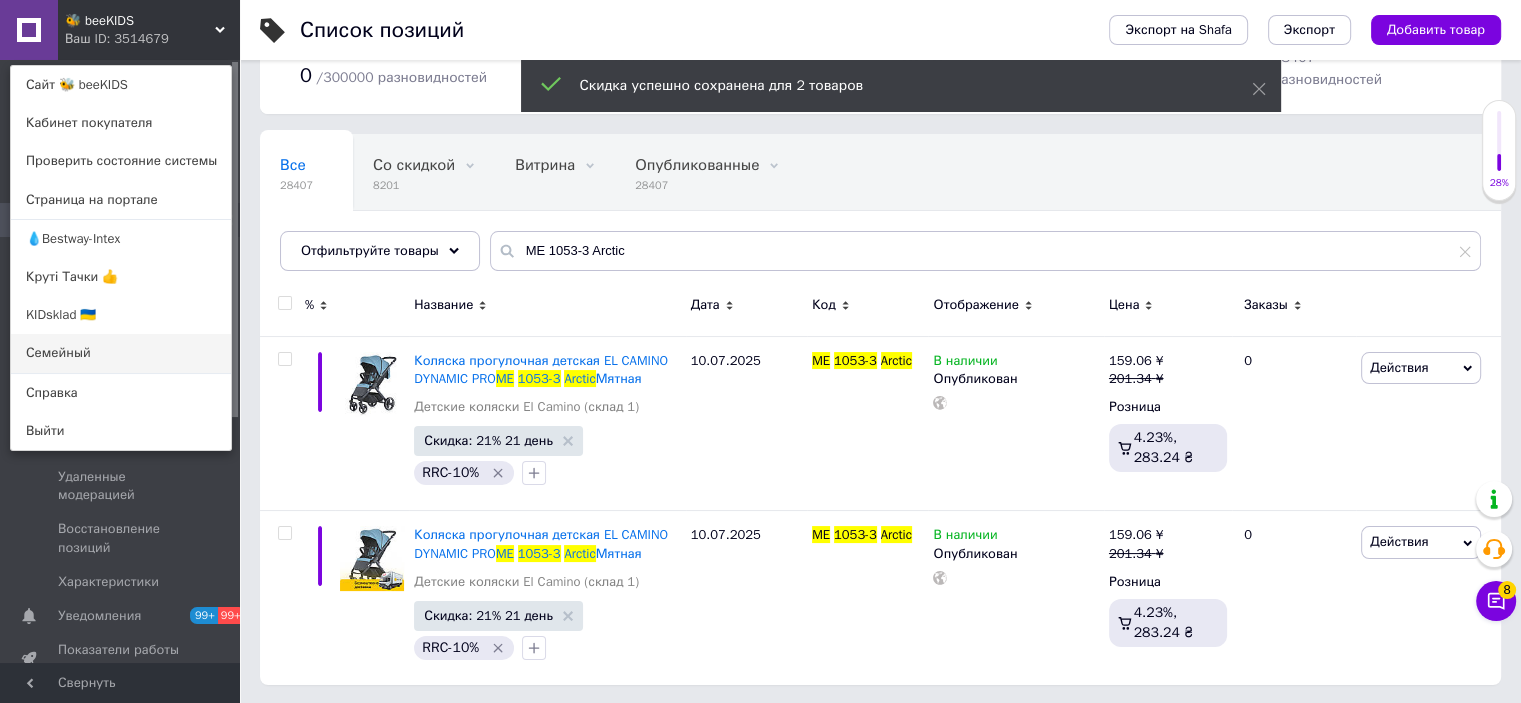 click on "Семейный" at bounding box center [121, 353] 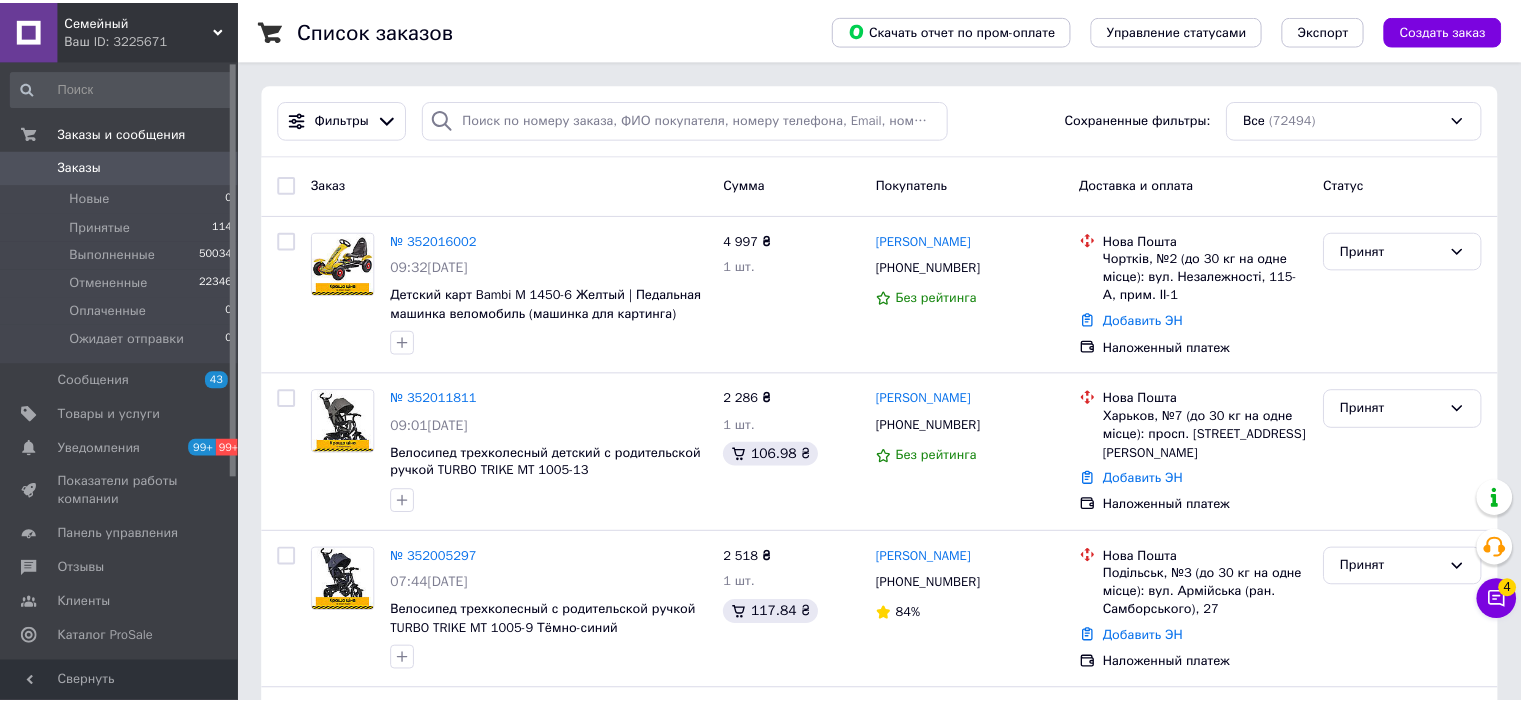 scroll, scrollTop: 0, scrollLeft: 0, axis: both 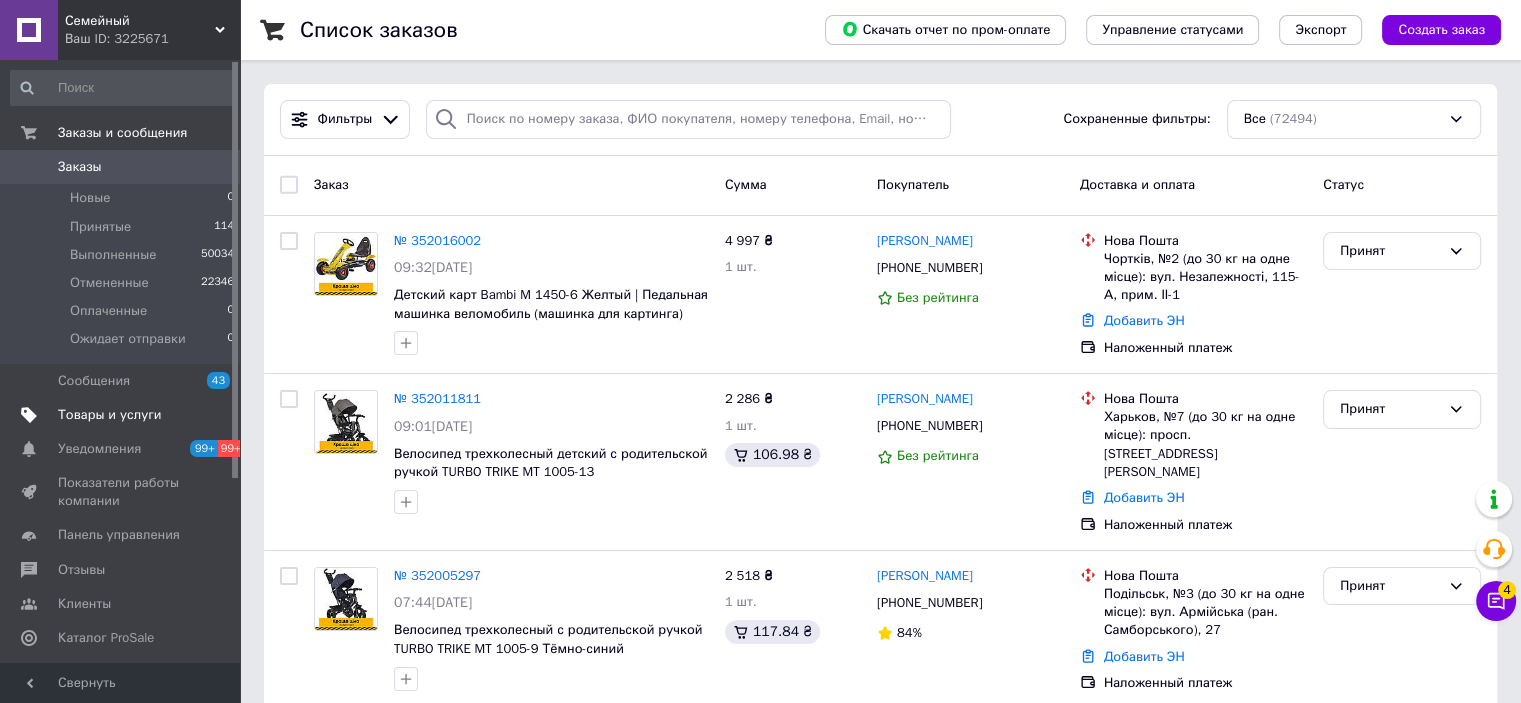 click on "Товары и услуги" at bounding box center [110, 415] 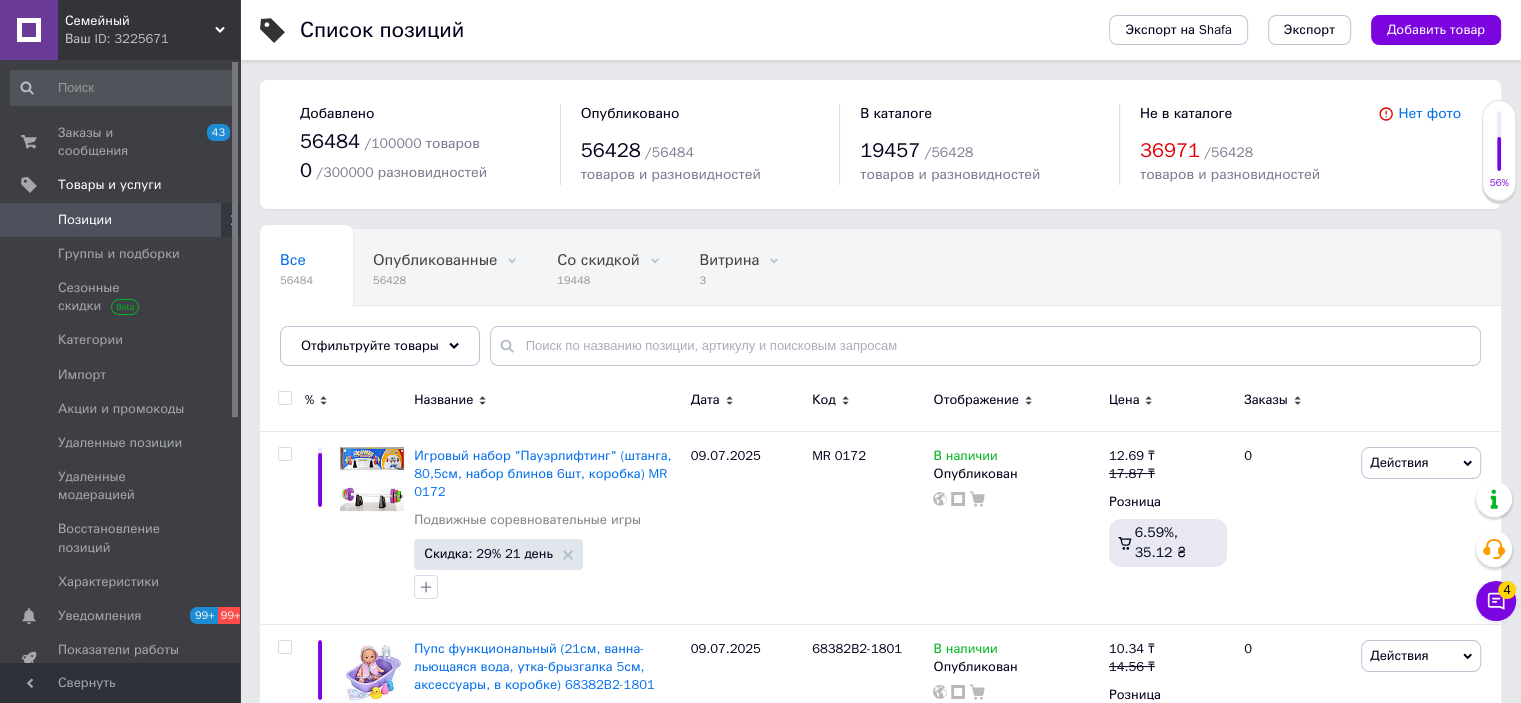 click on "Все 56484 Опубликованные 56428 Удалить Редактировать Со скидкой 19448 Удалить Редактировать Витрина 3 Удалить Редактировать Скрытые 56 Удалить Редактировать Ok Отфильтровано...  Сохранить" at bounding box center (880, 307) 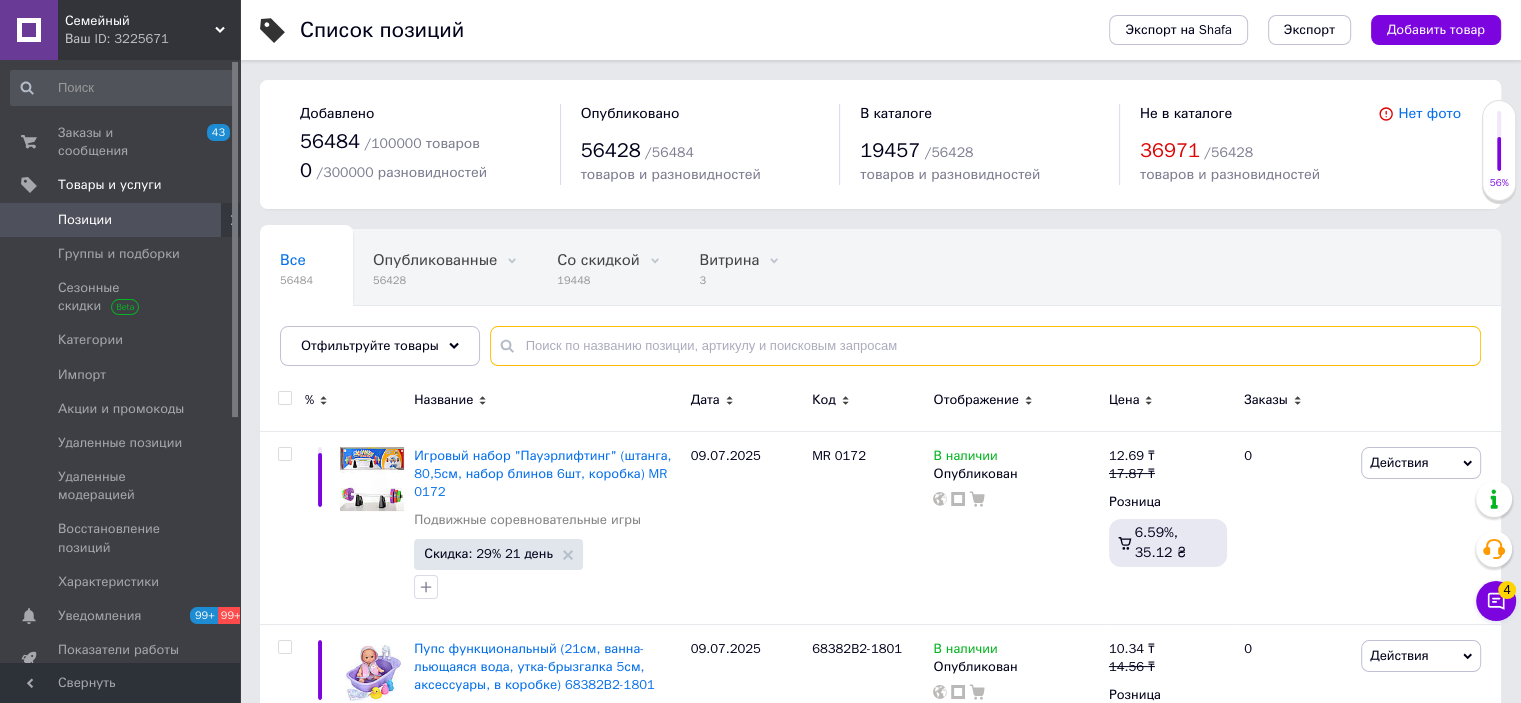 click at bounding box center [985, 346] 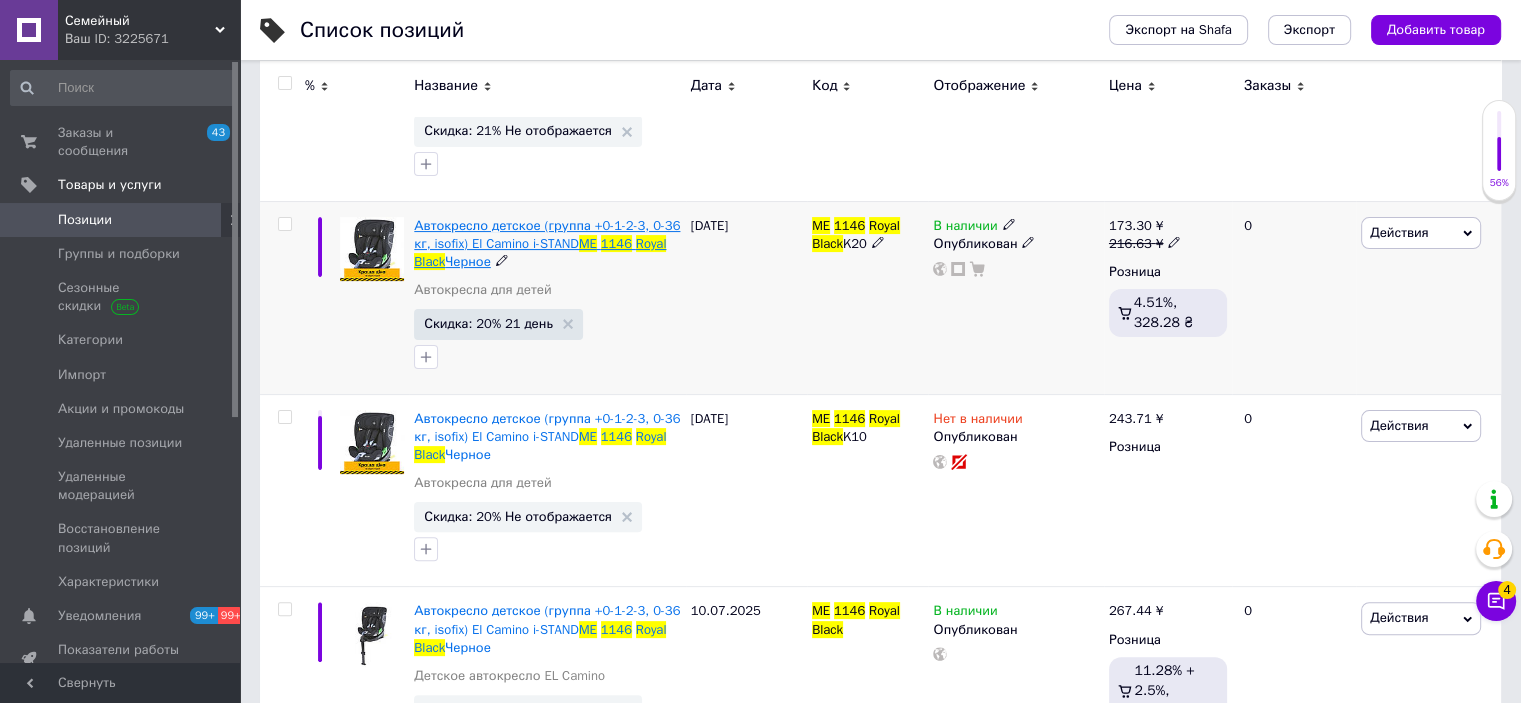 scroll, scrollTop: 517, scrollLeft: 0, axis: vertical 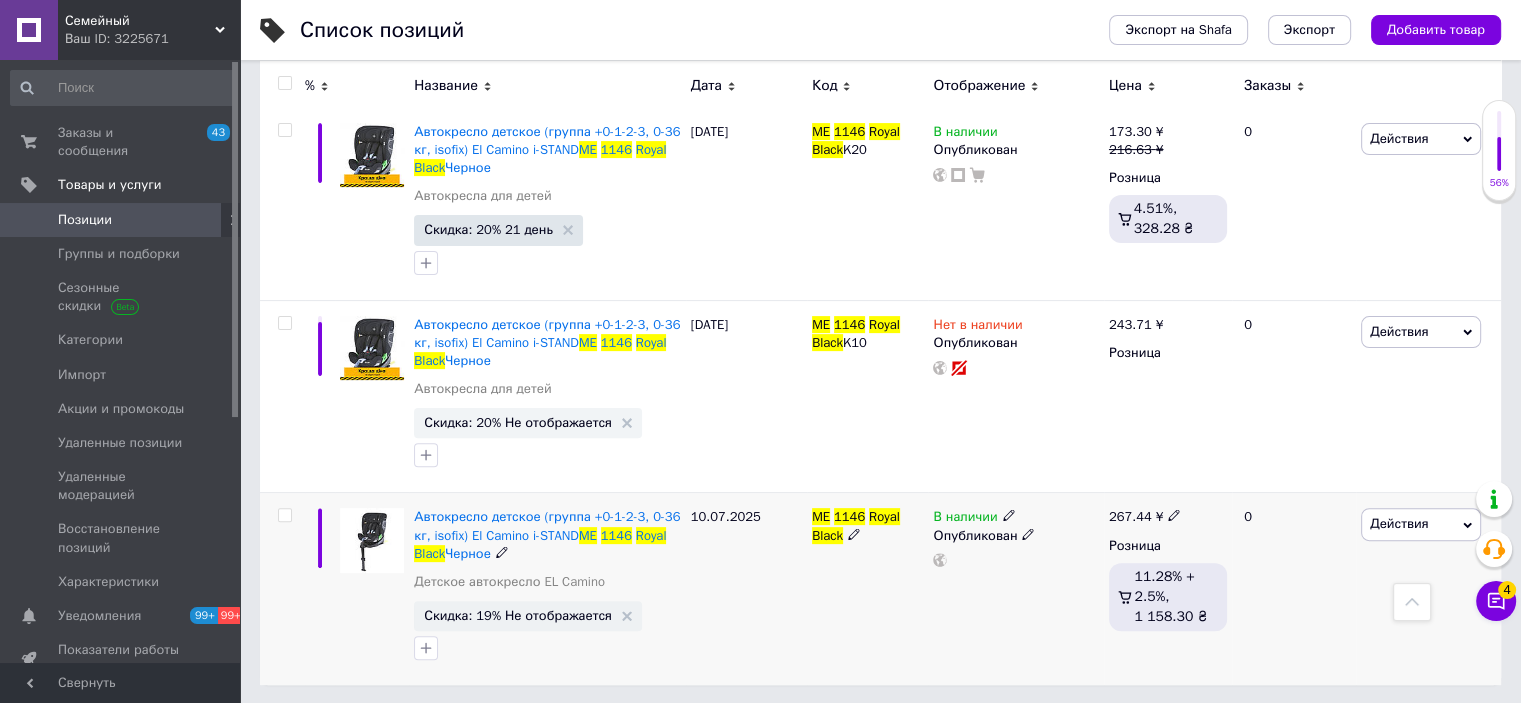 type on "ME 1146 Royal Black" 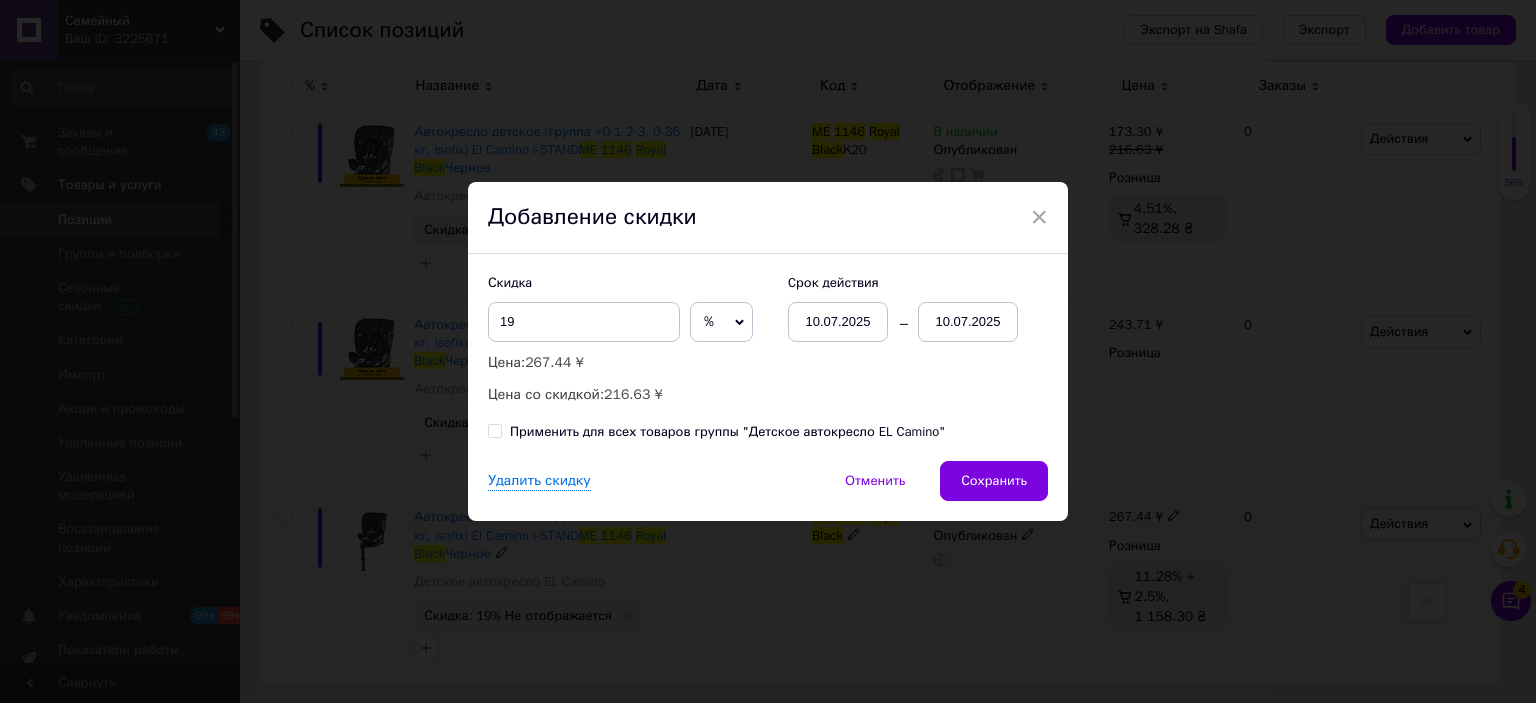 click on "10.07.2025" at bounding box center [968, 322] 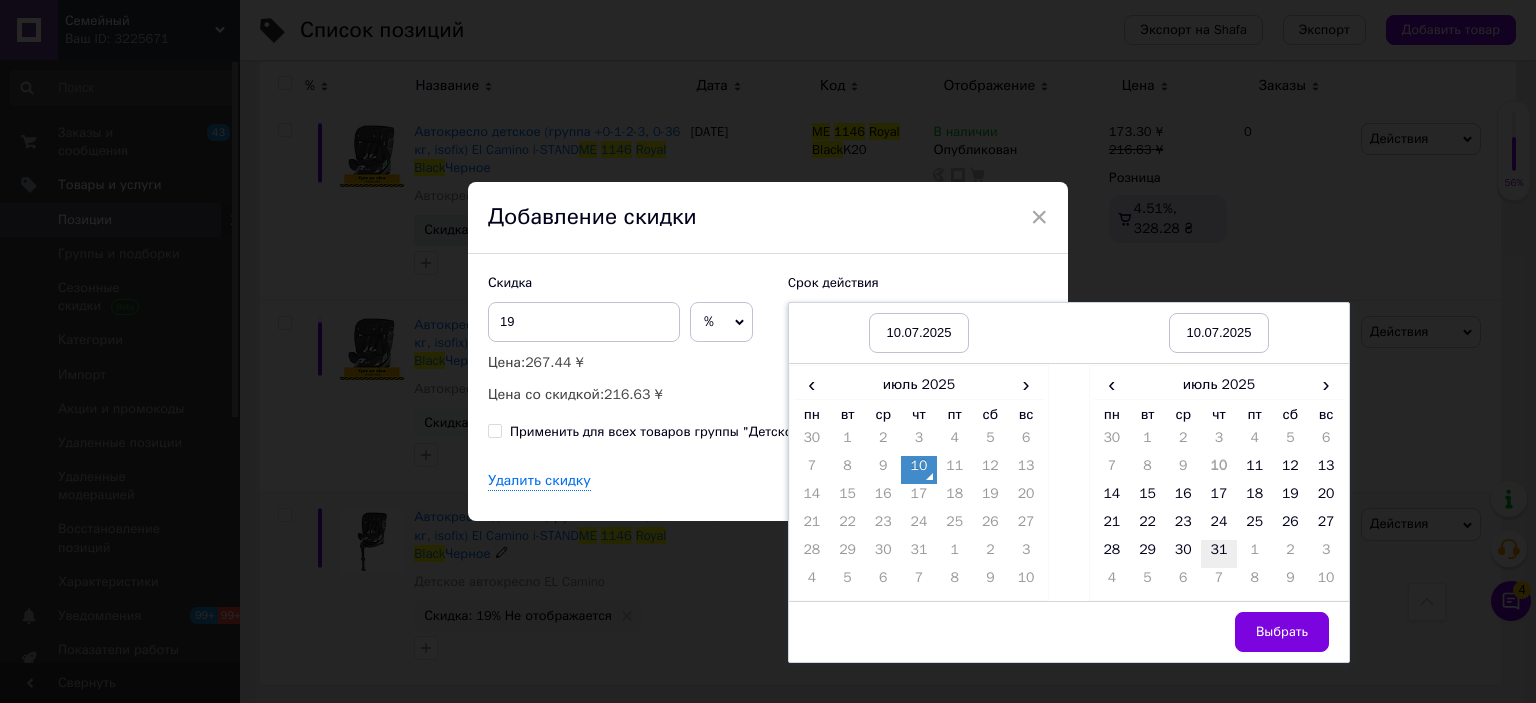 click on "31" at bounding box center (1219, 554) 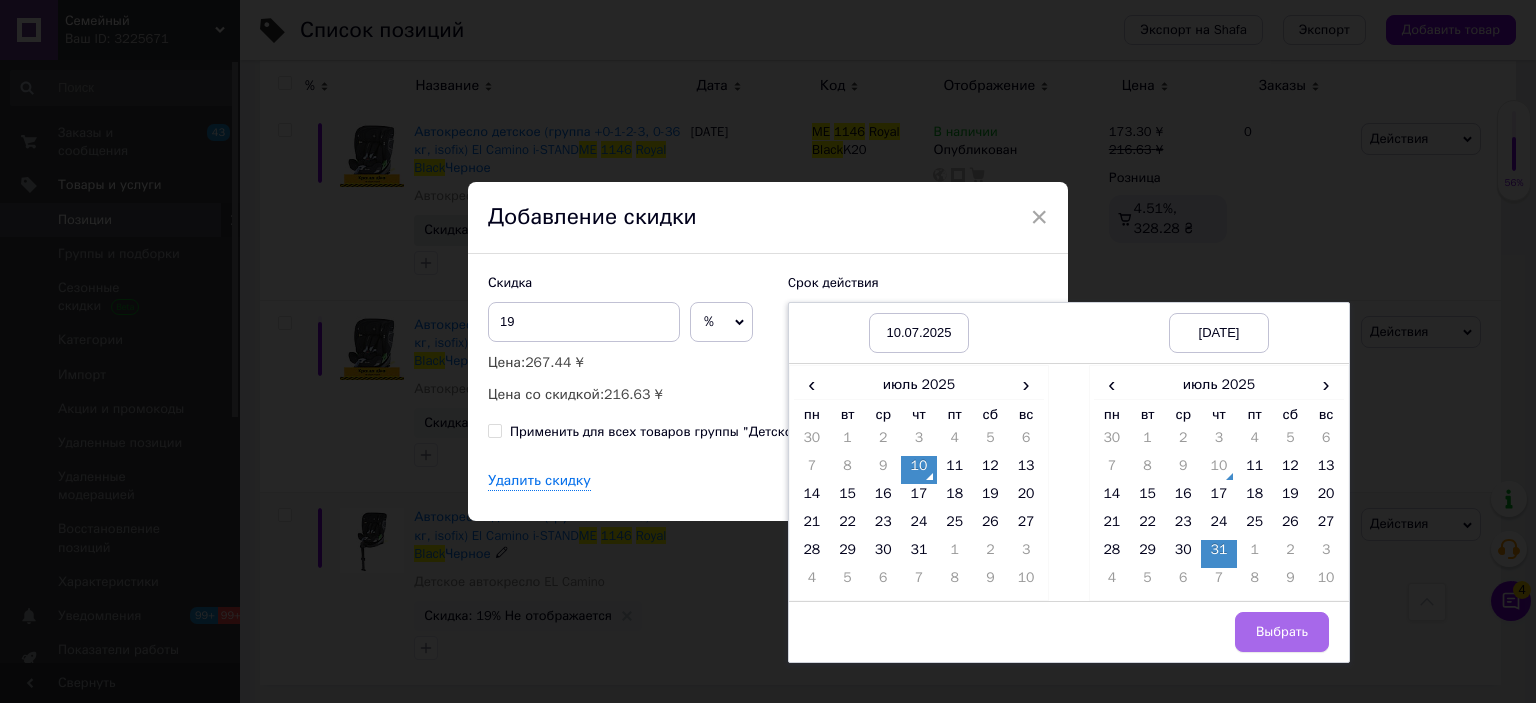 click on "Выбрать" at bounding box center [1282, 632] 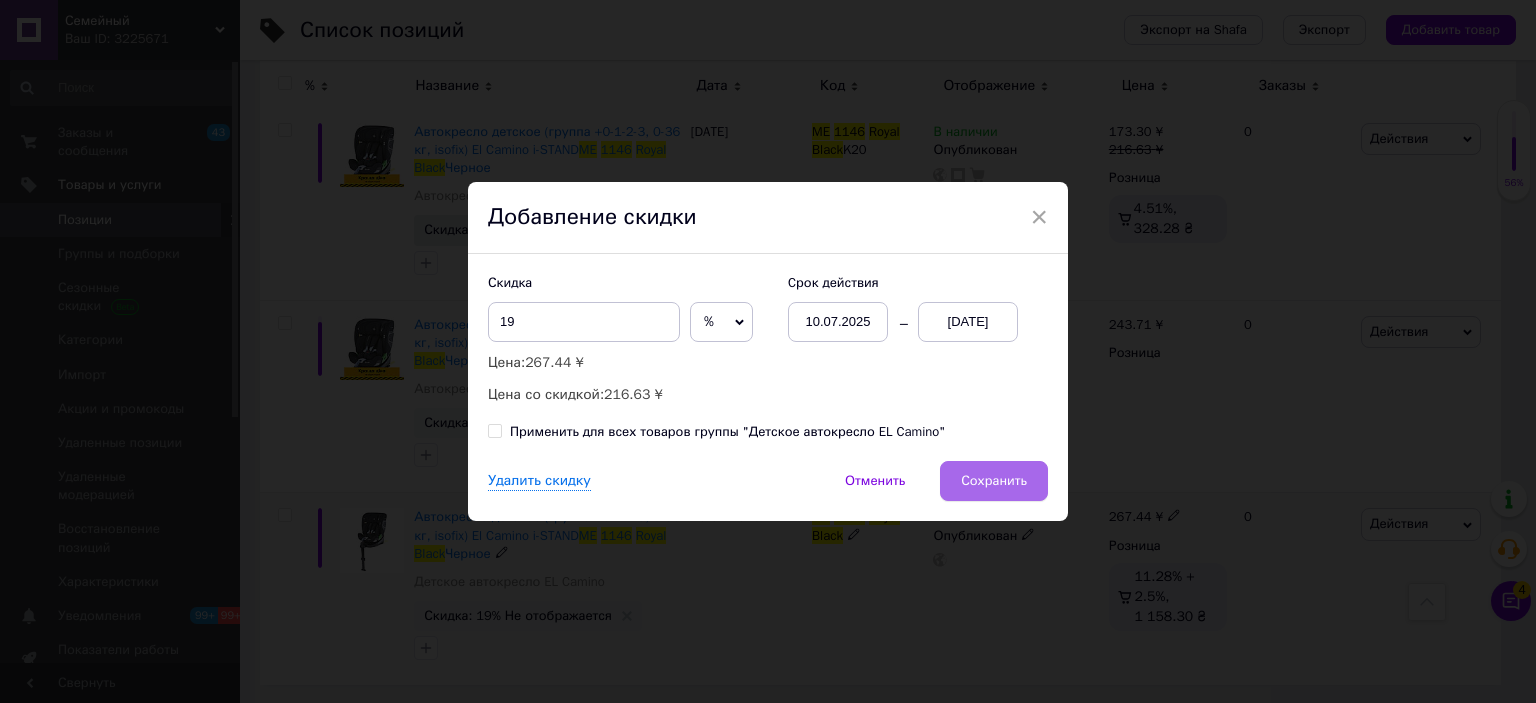 click on "Сохранить" at bounding box center (994, 481) 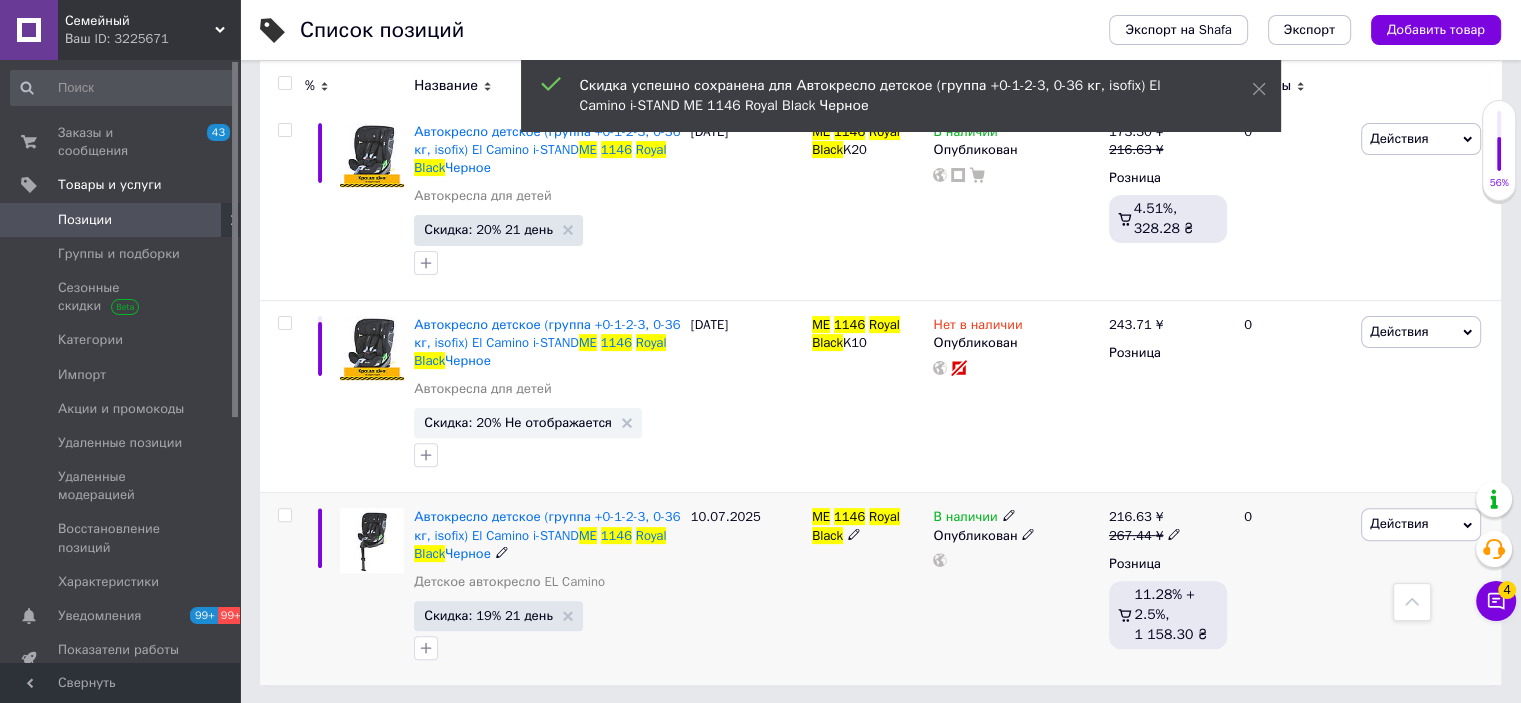 click on "Ваш ID: 3225671" at bounding box center (152, 39) 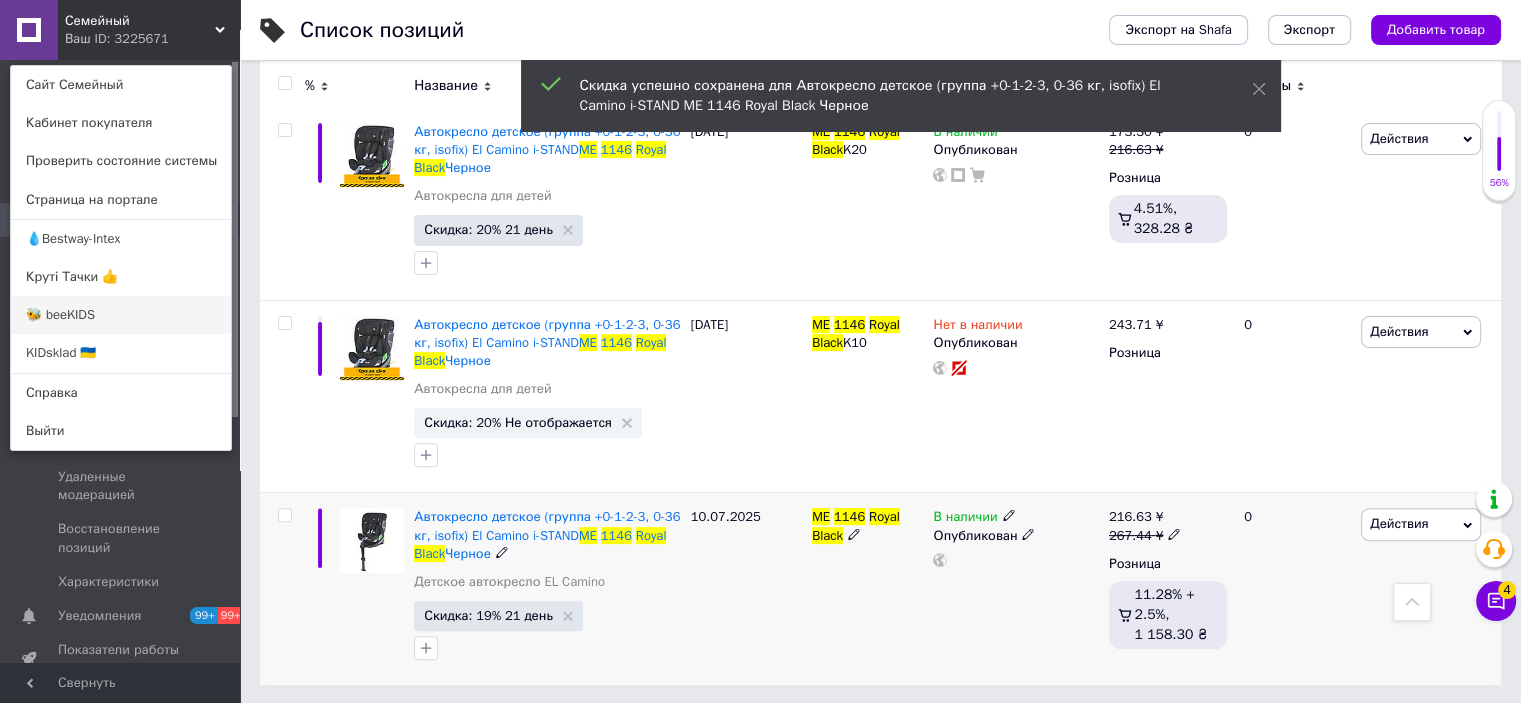 click on "🐝 beeKIDS" at bounding box center (121, 315) 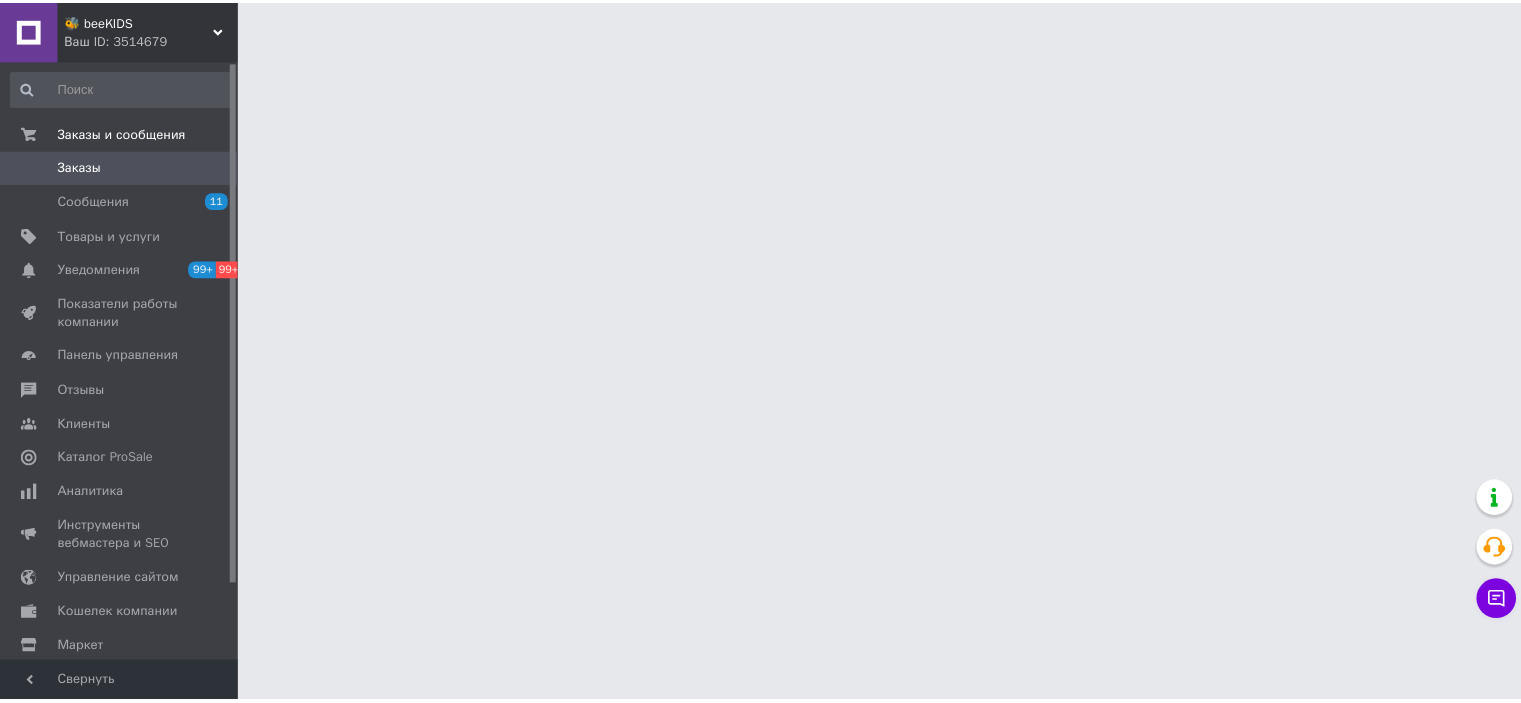 scroll, scrollTop: 0, scrollLeft: 0, axis: both 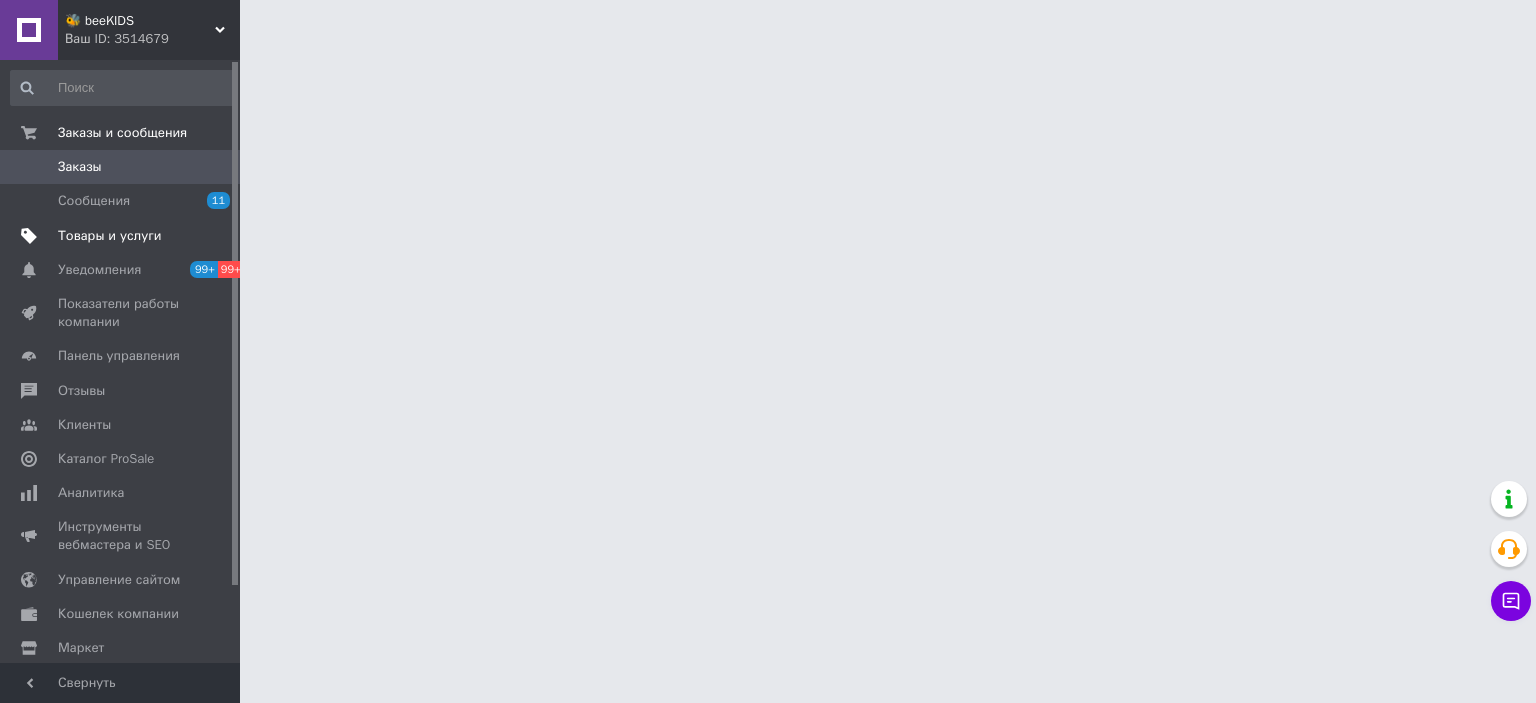 click on "Товары и услуги" at bounding box center [110, 236] 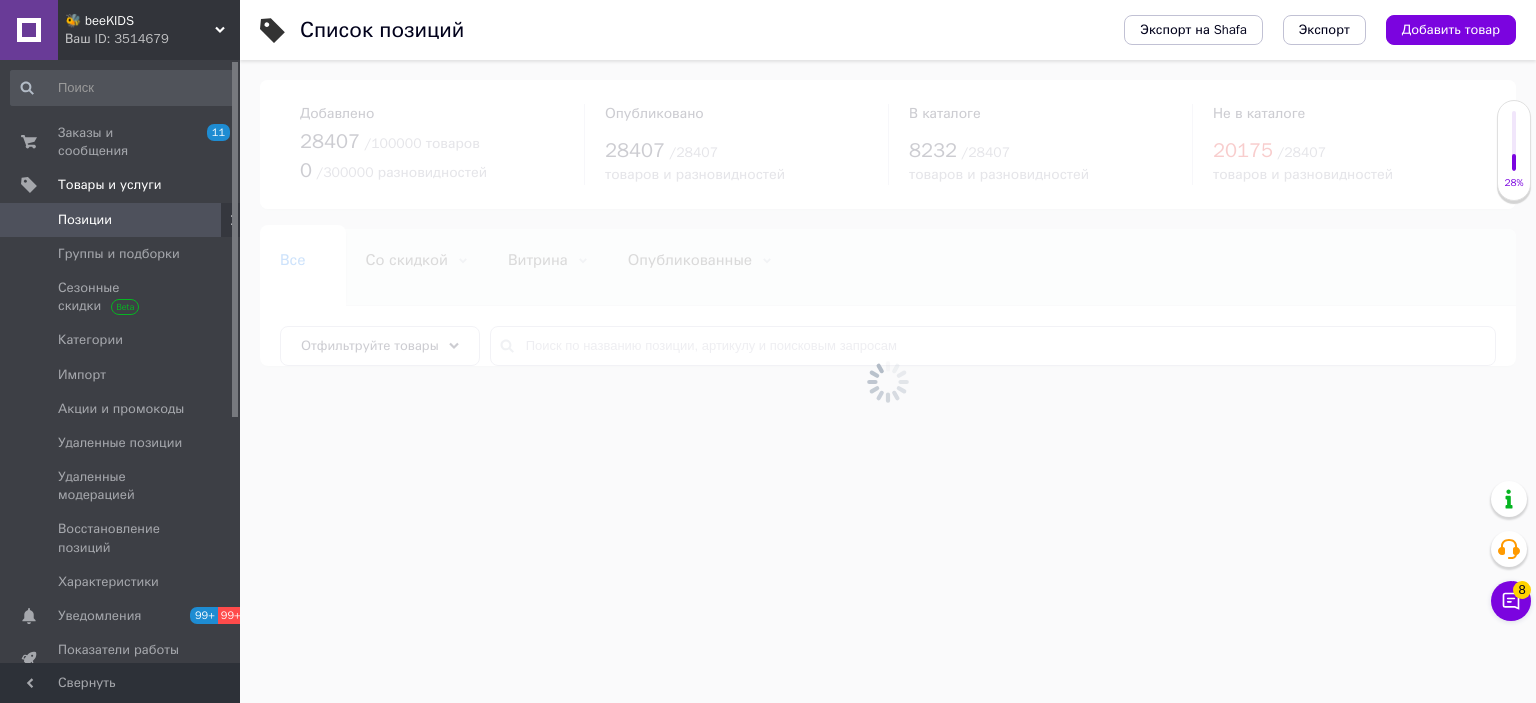 click at bounding box center (888, 381) 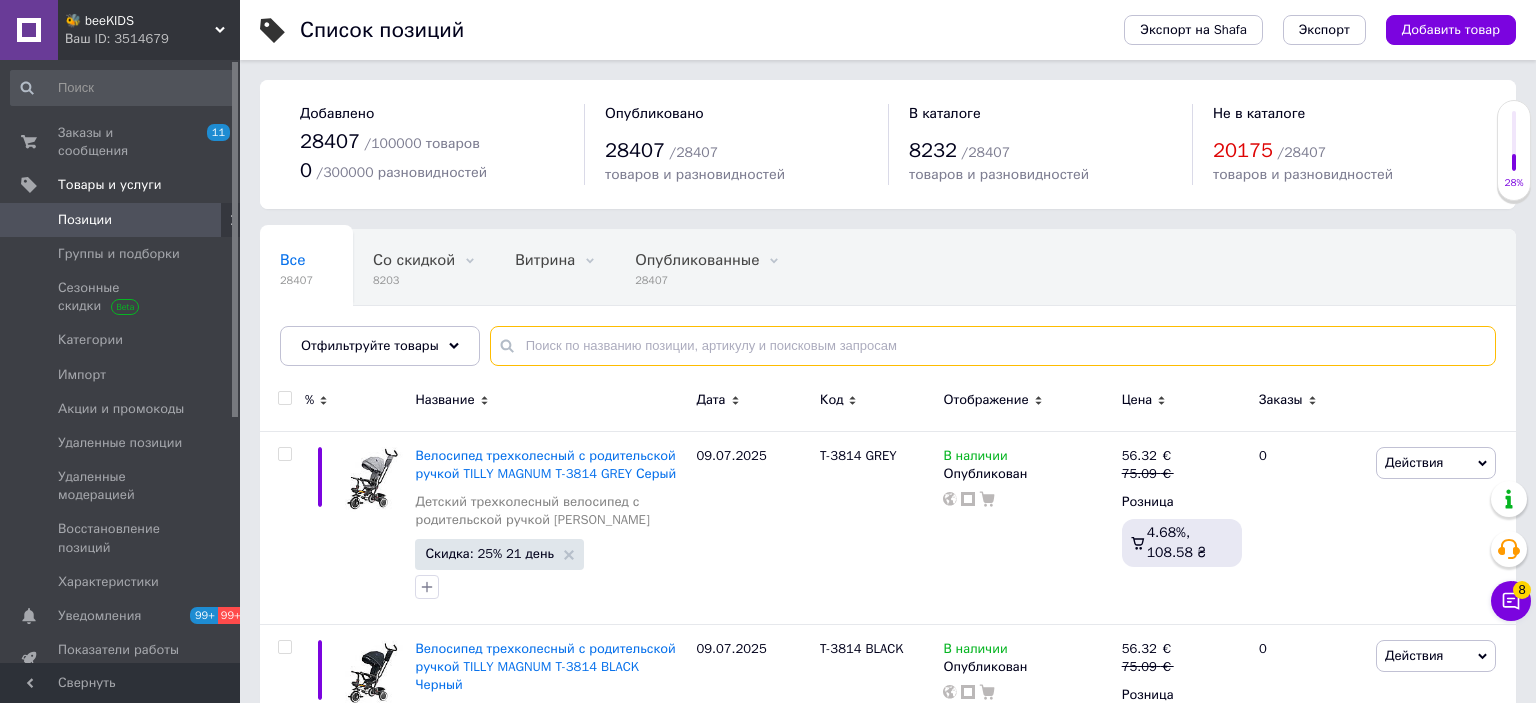 click at bounding box center (993, 346) 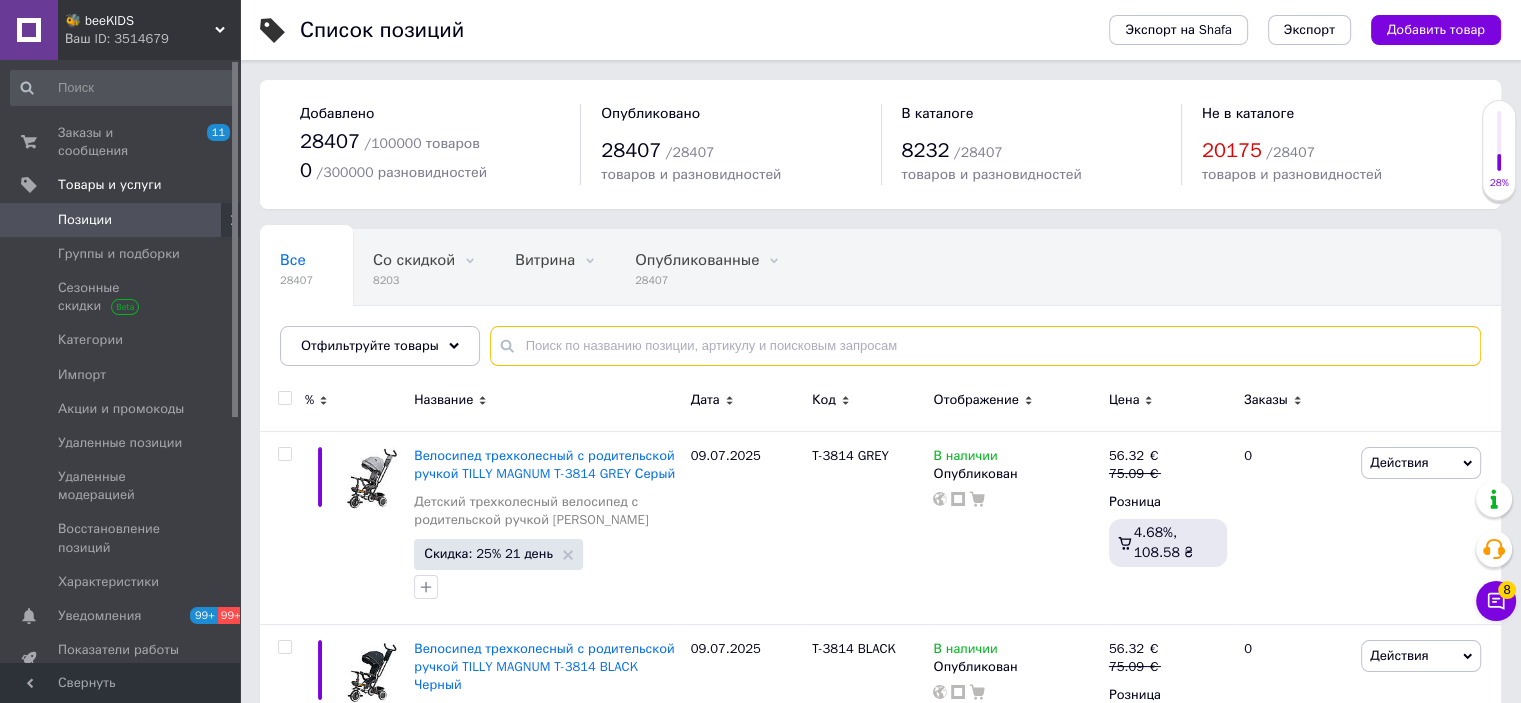 paste on "ME 1146 Royal Black" 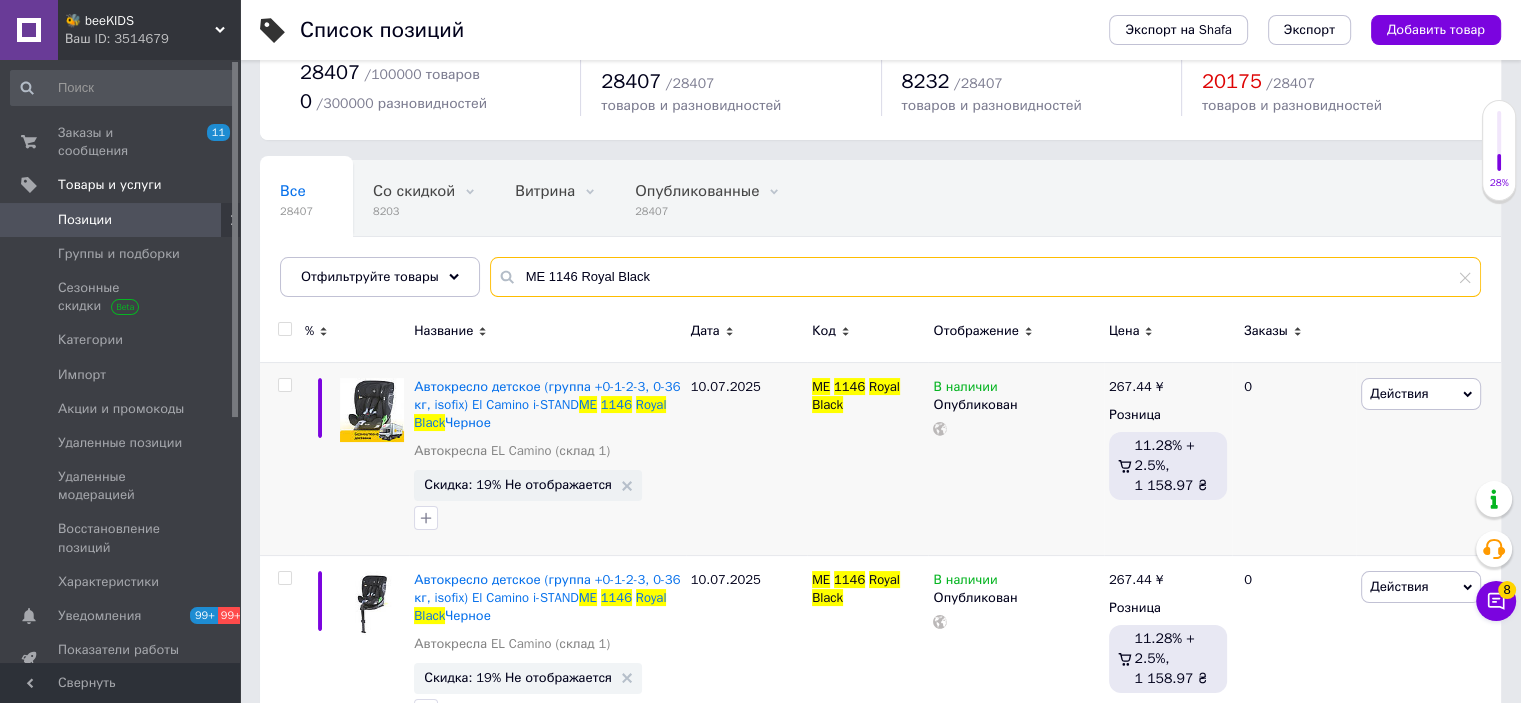 scroll, scrollTop: 132, scrollLeft: 0, axis: vertical 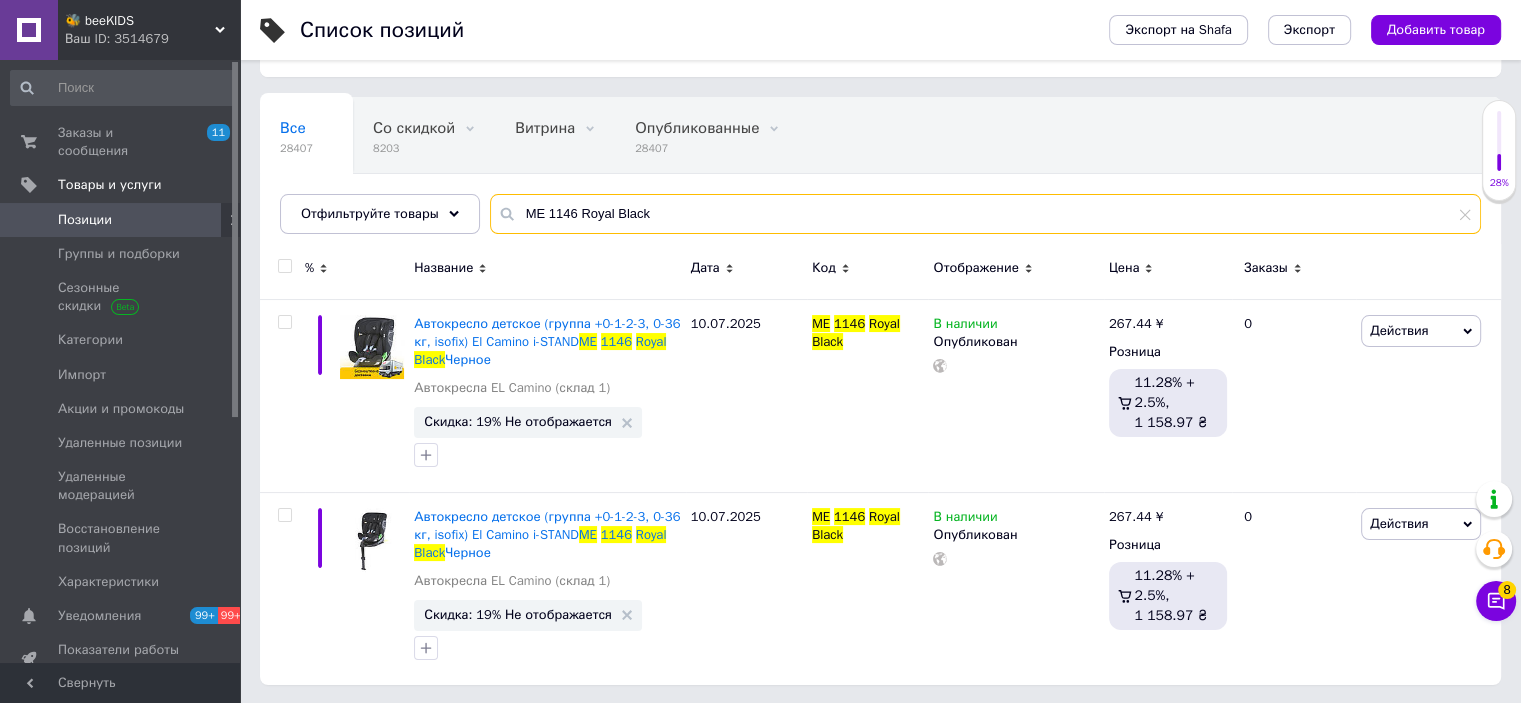 type on "ME 1146 Royal Black" 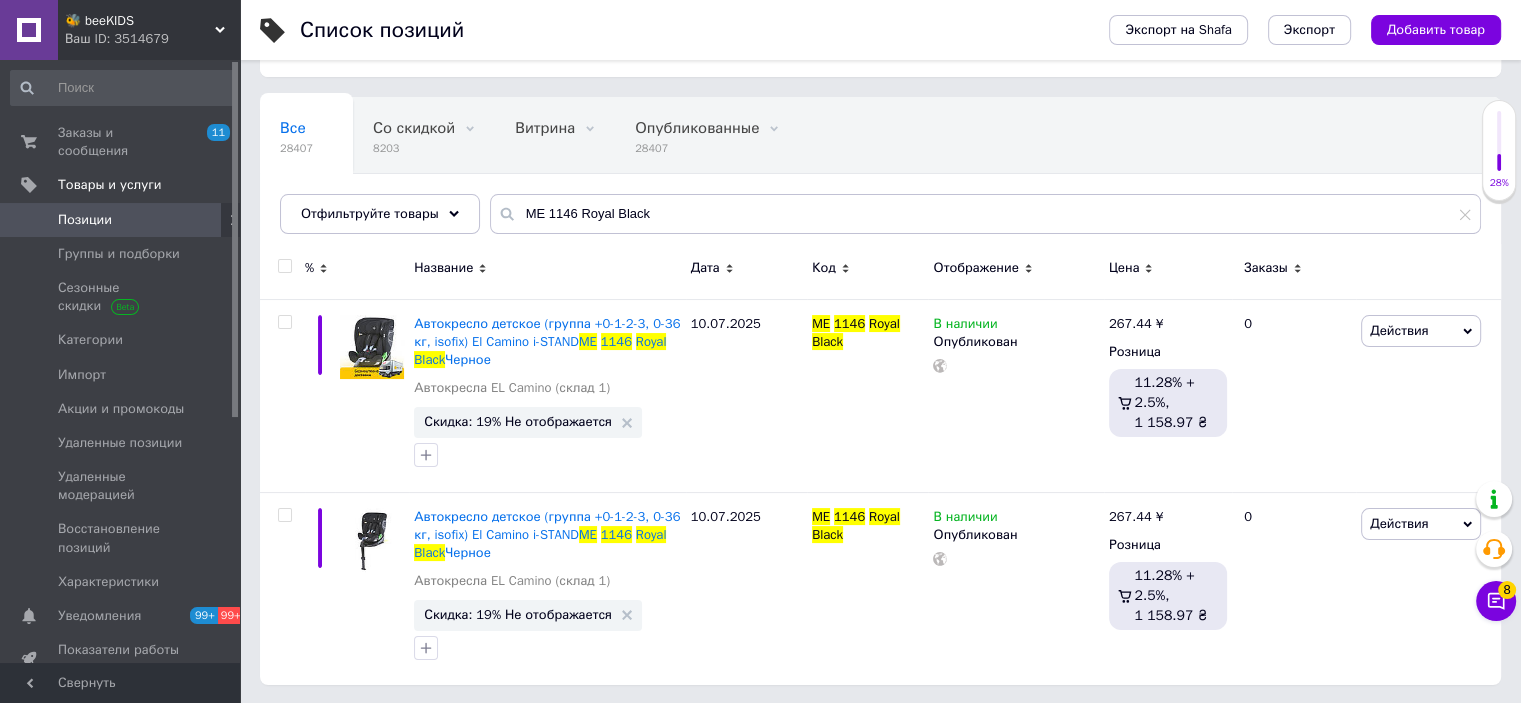 click at bounding box center [284, 266] 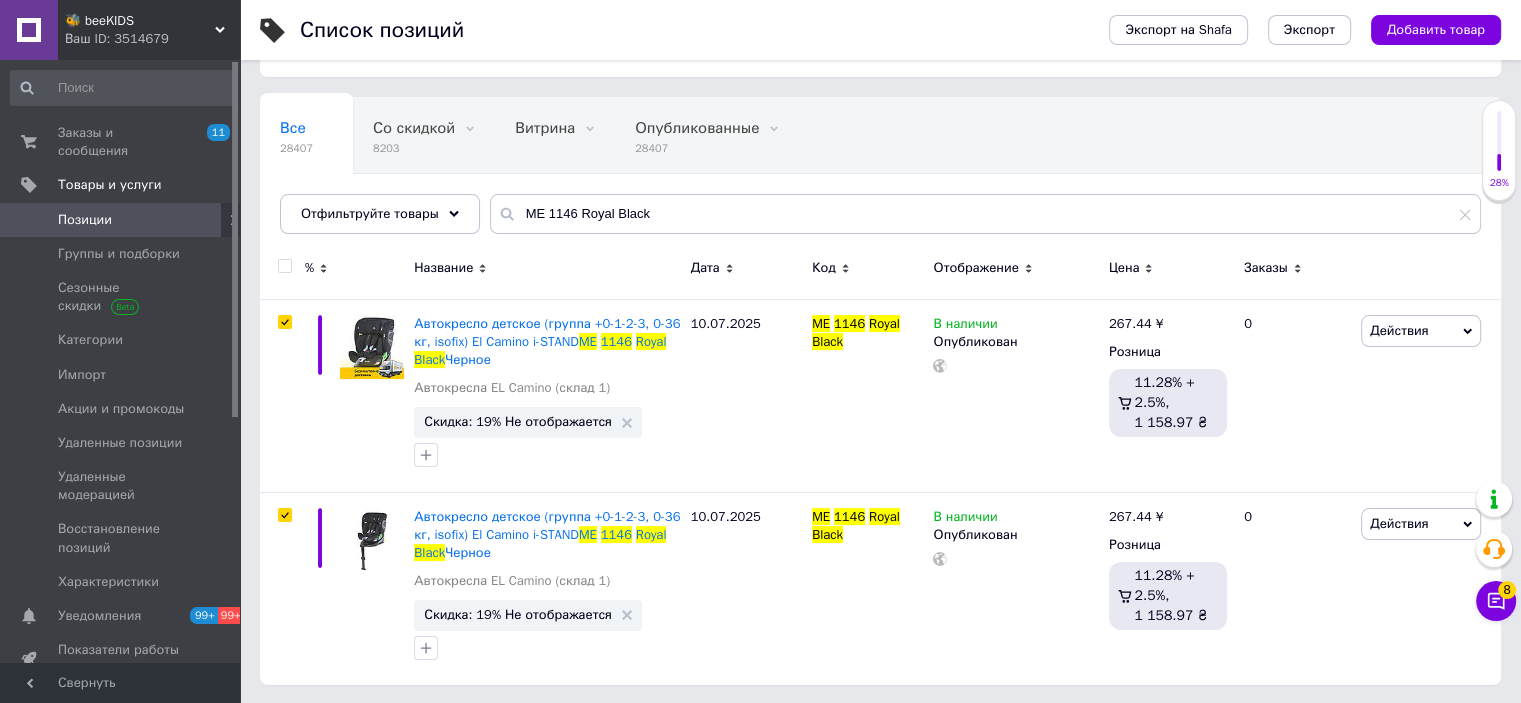 checkbox on "true" 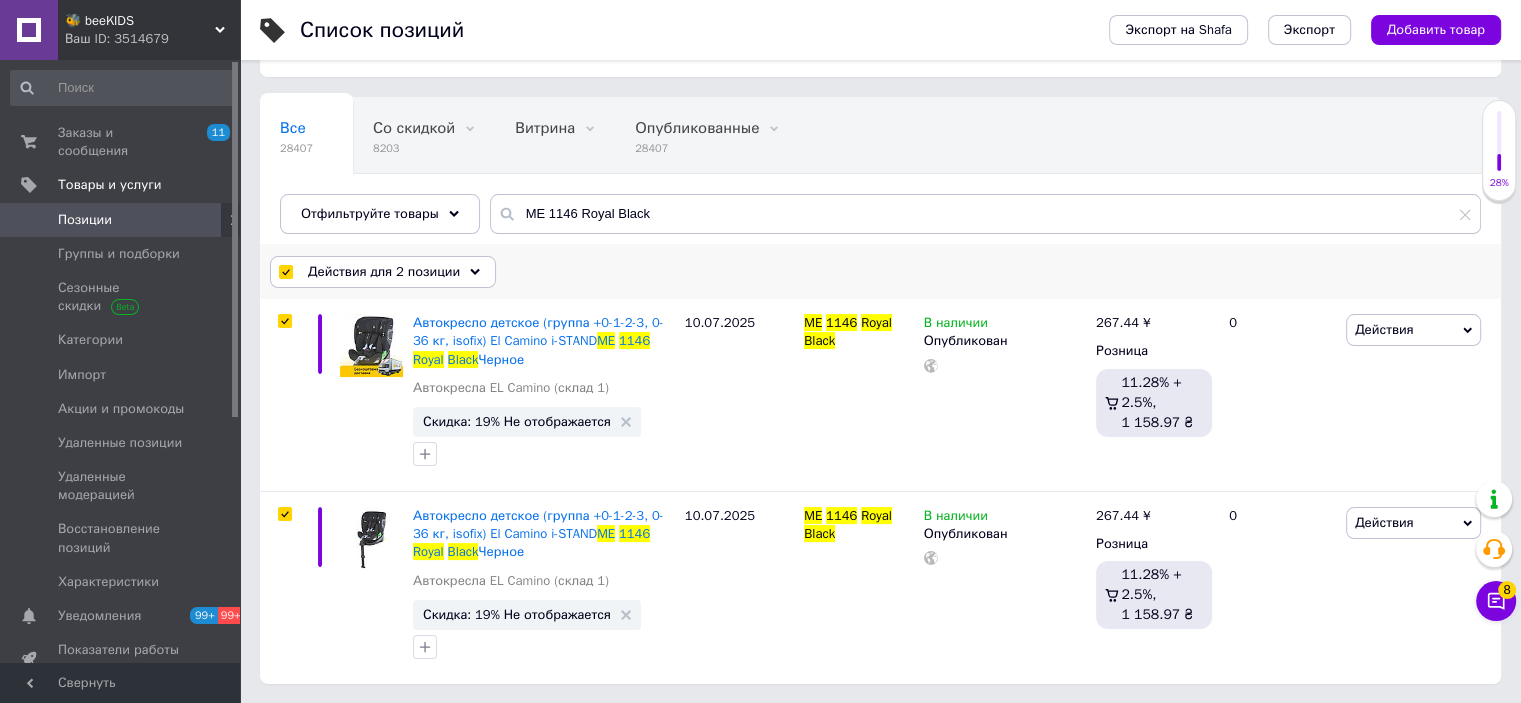 click on "Действия для 2 позиции" at bounding box center [384, 272] 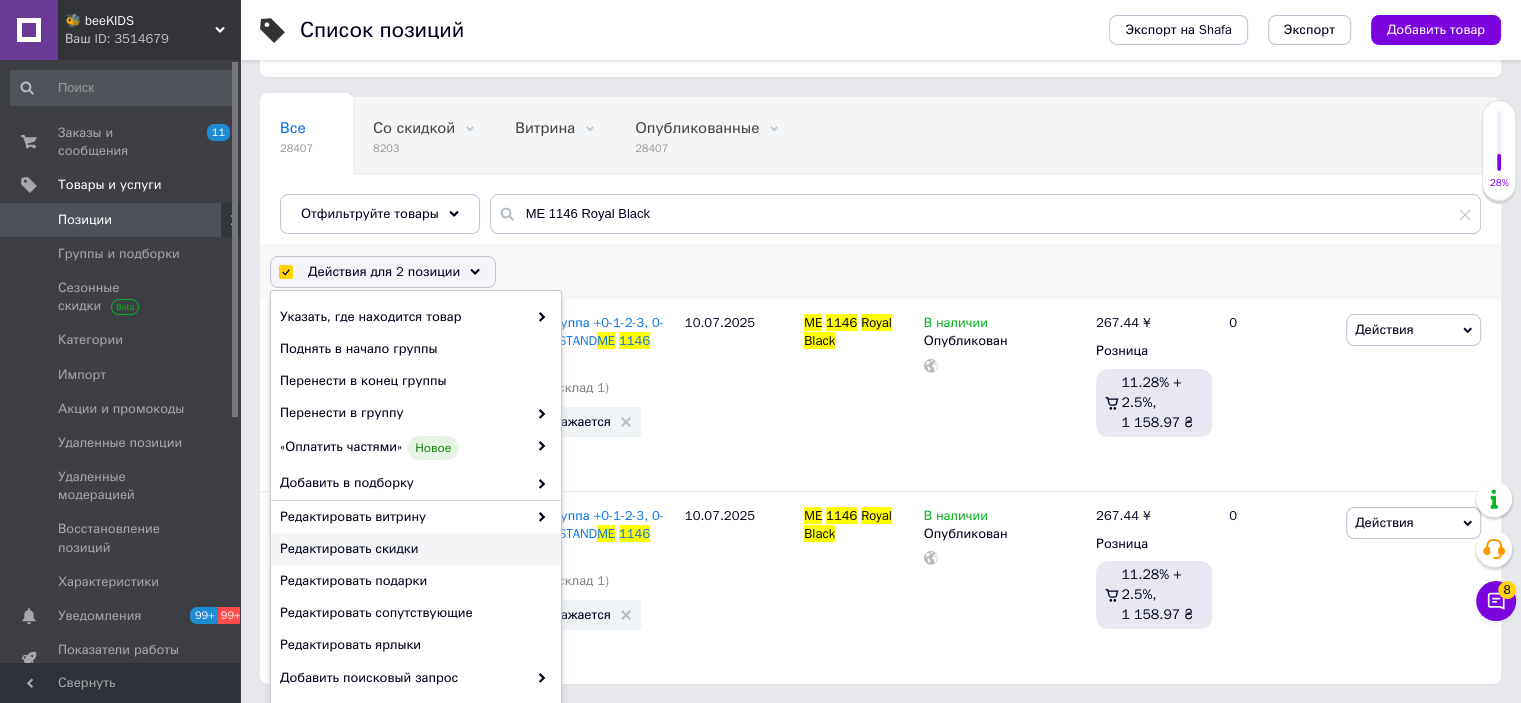 click on "Редактировать скидки" at bounding box center (416, 549) 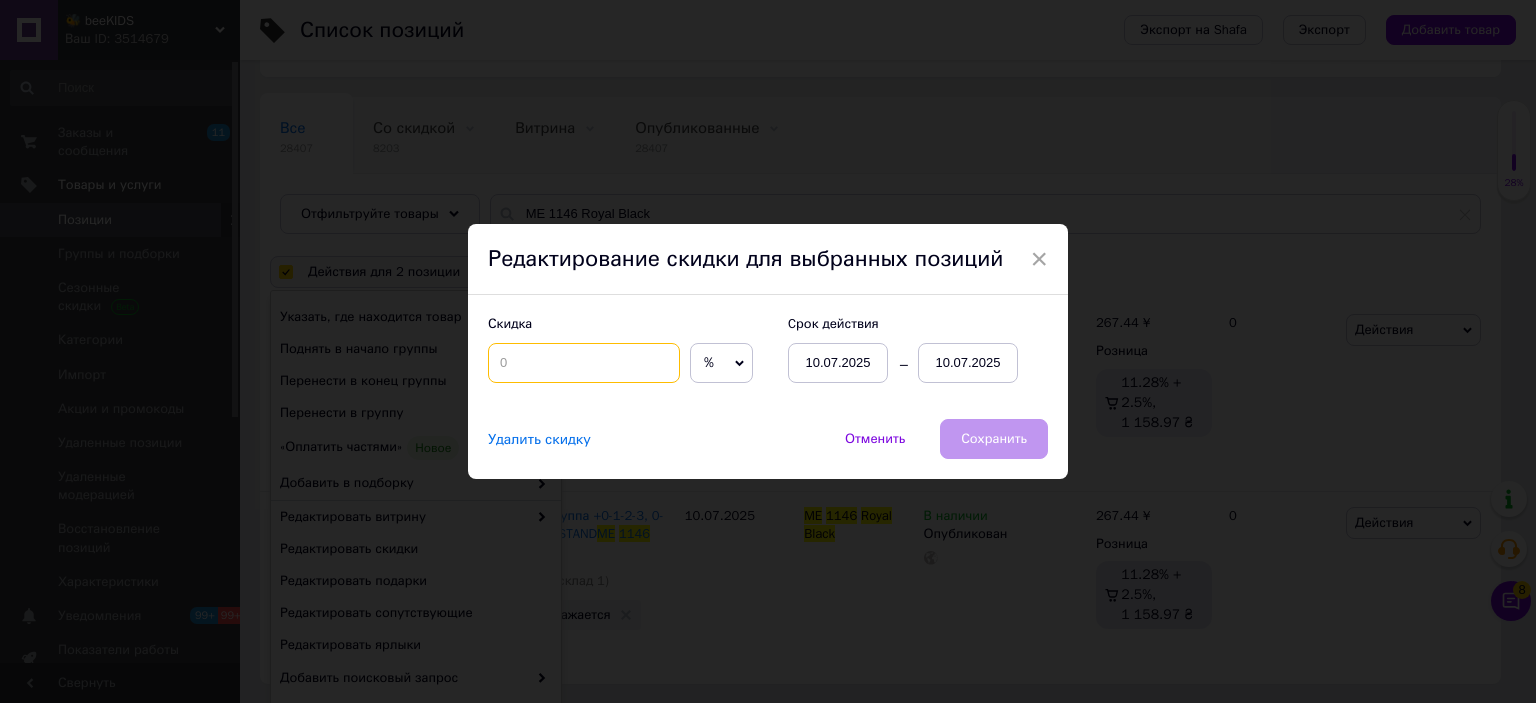 click at bounding box center [584, 363] 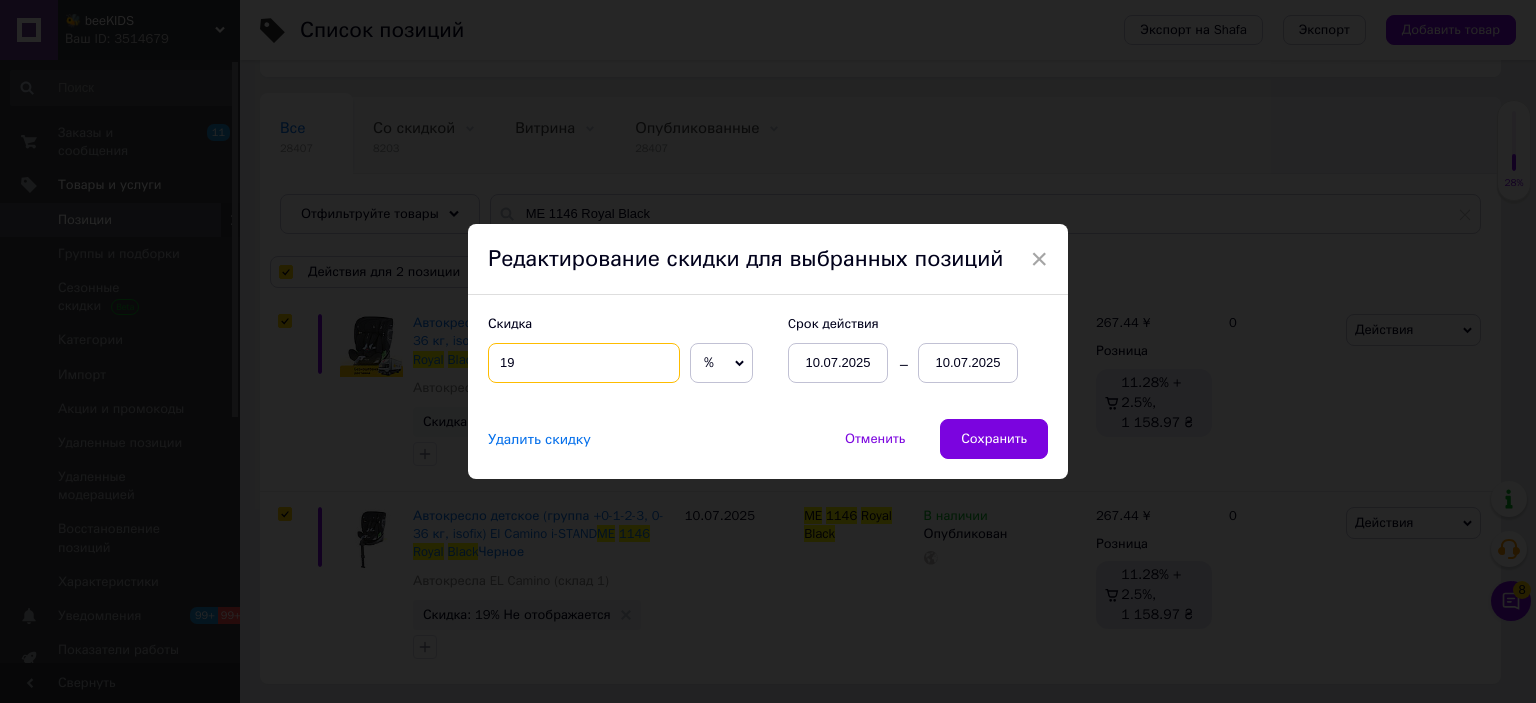 type on "19" 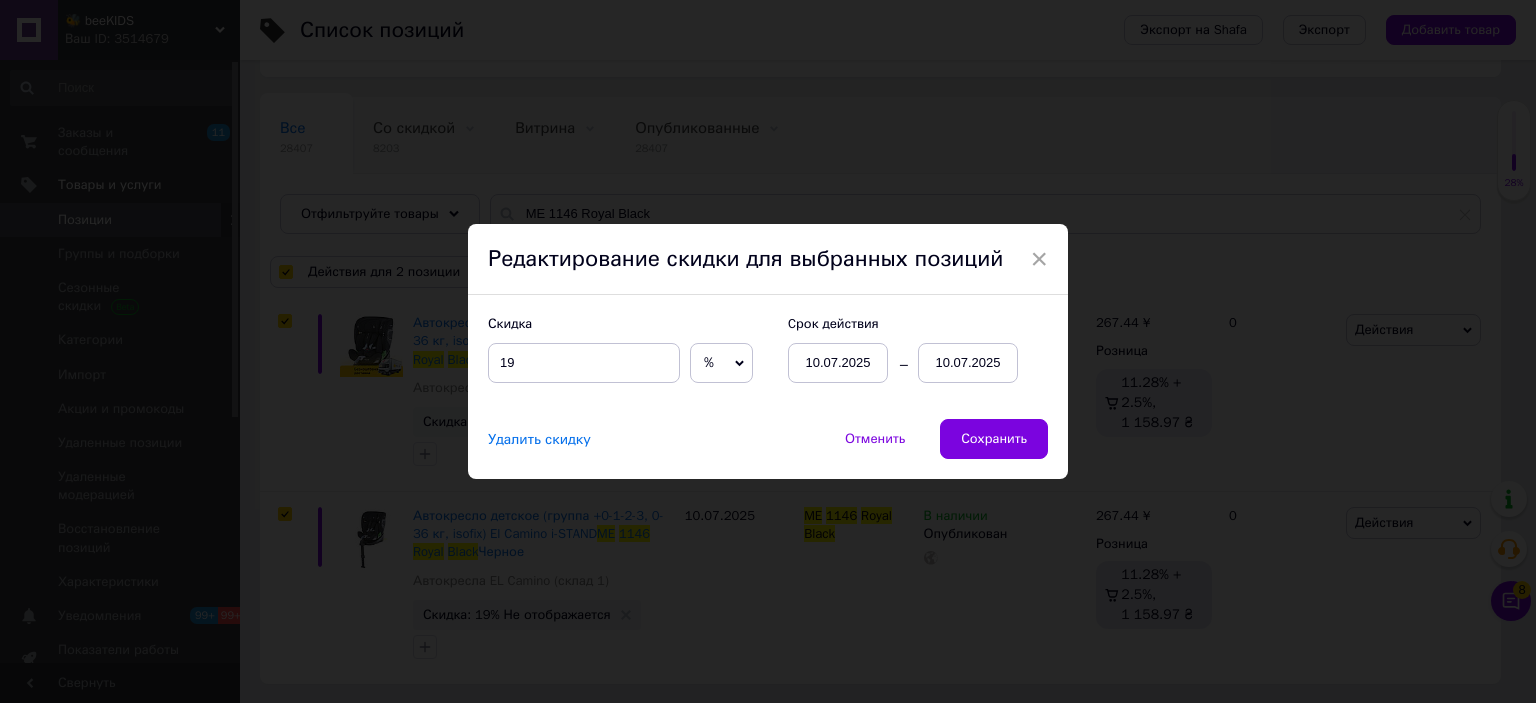 click on "10.07.2025" at bounding box center [968, 363] 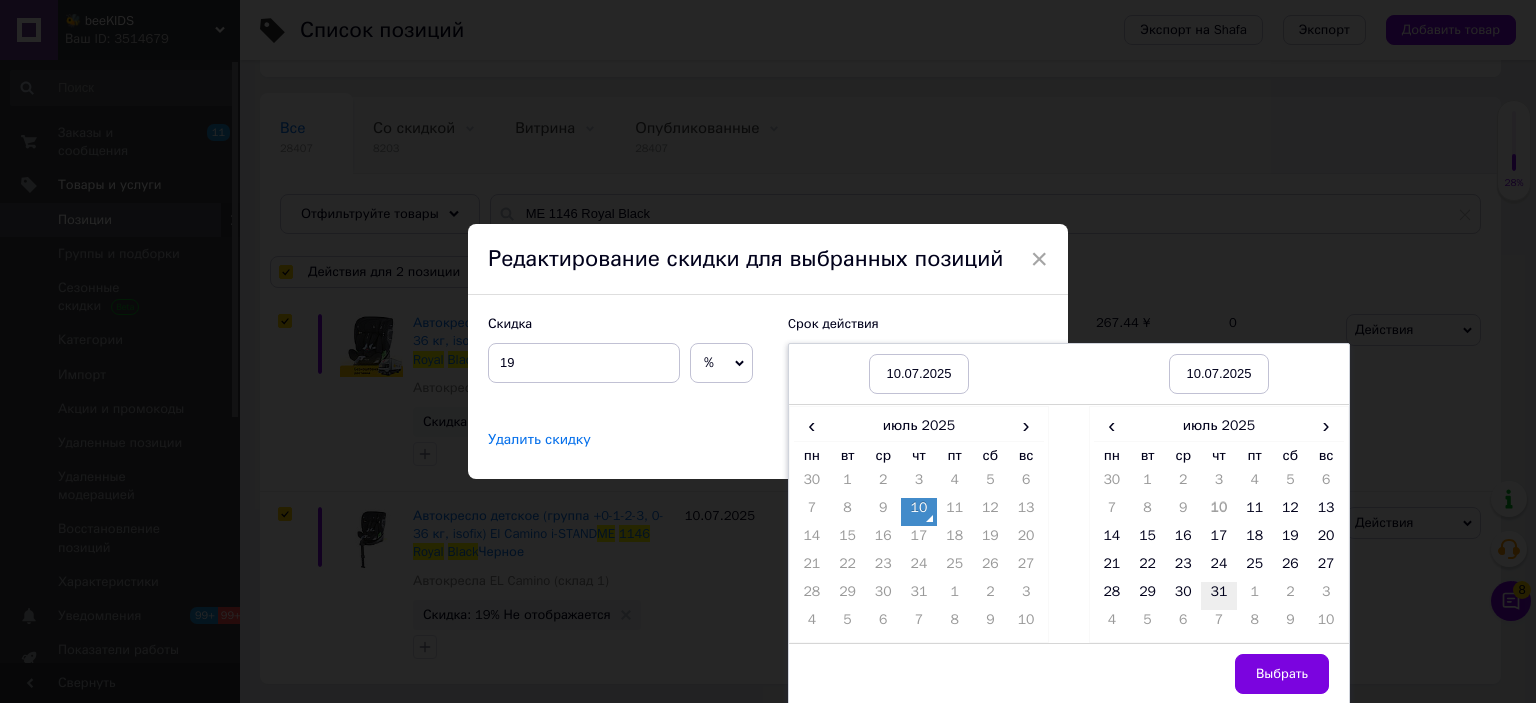 click on "31" at bounding box center (1219, 596) 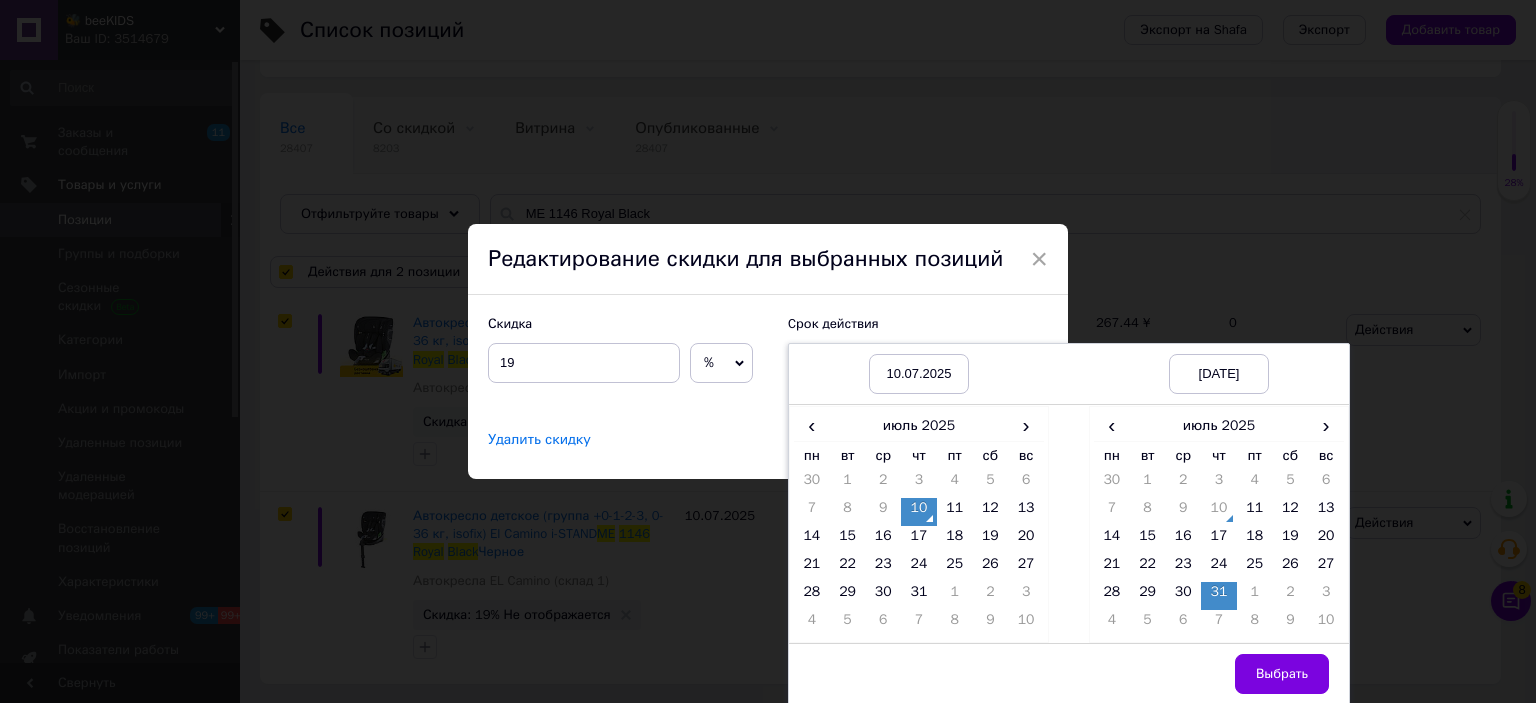drag, startPoint x: 1296, startPoint y: 658, endPoint x: 1276, endPoint y: 651, distance: 21.189621 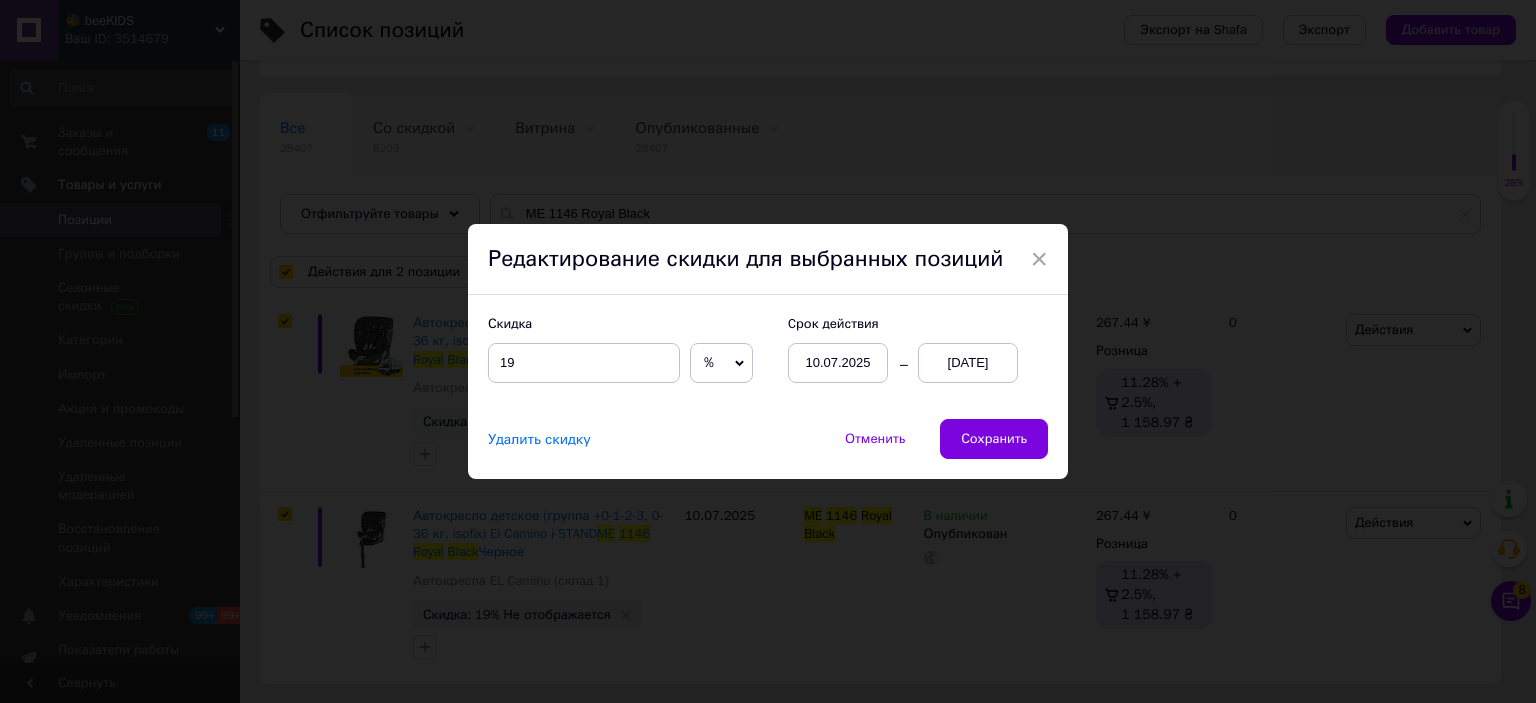 click on "Сохранить" at bounding box center (994, 439) 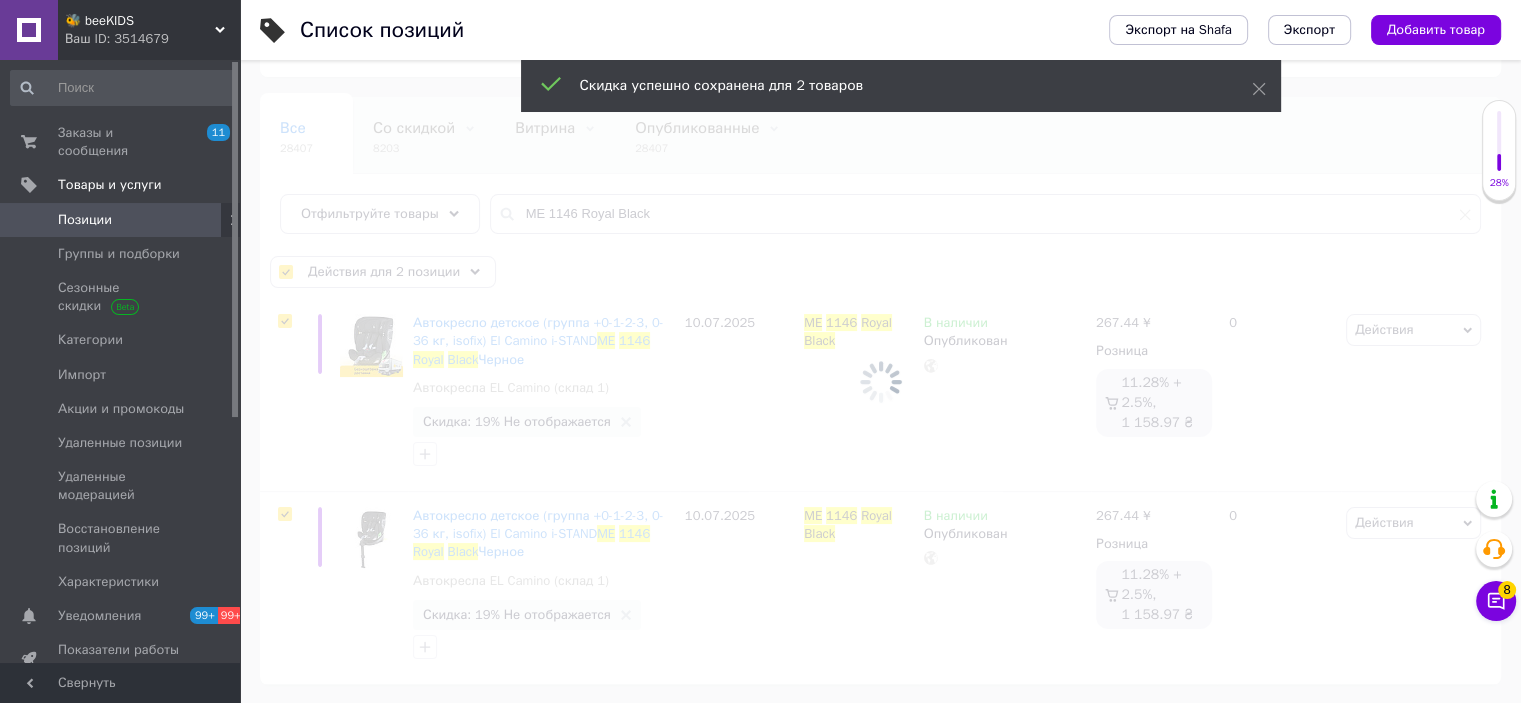 click on "Ваш ID: 3514679" at bounding box center (152, 39) 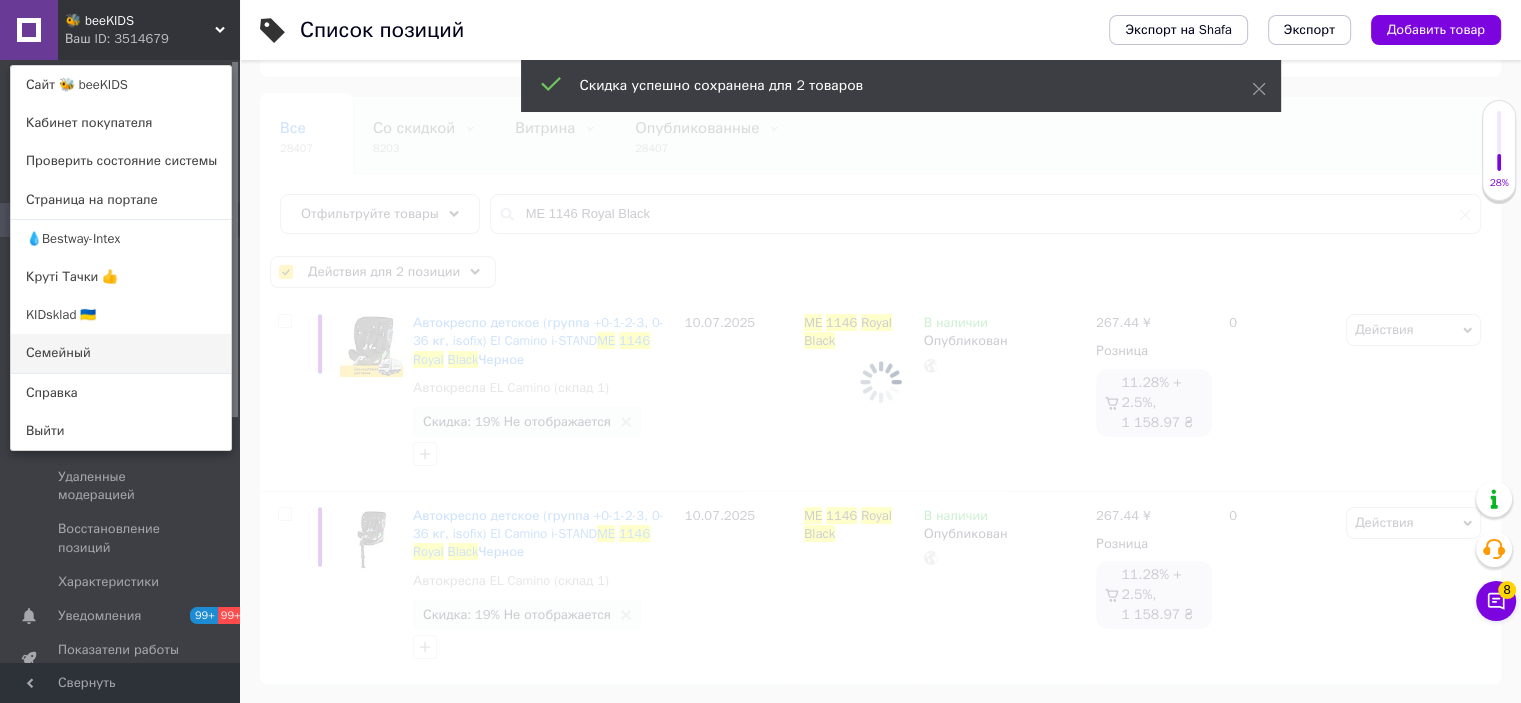 checkbox on "false" 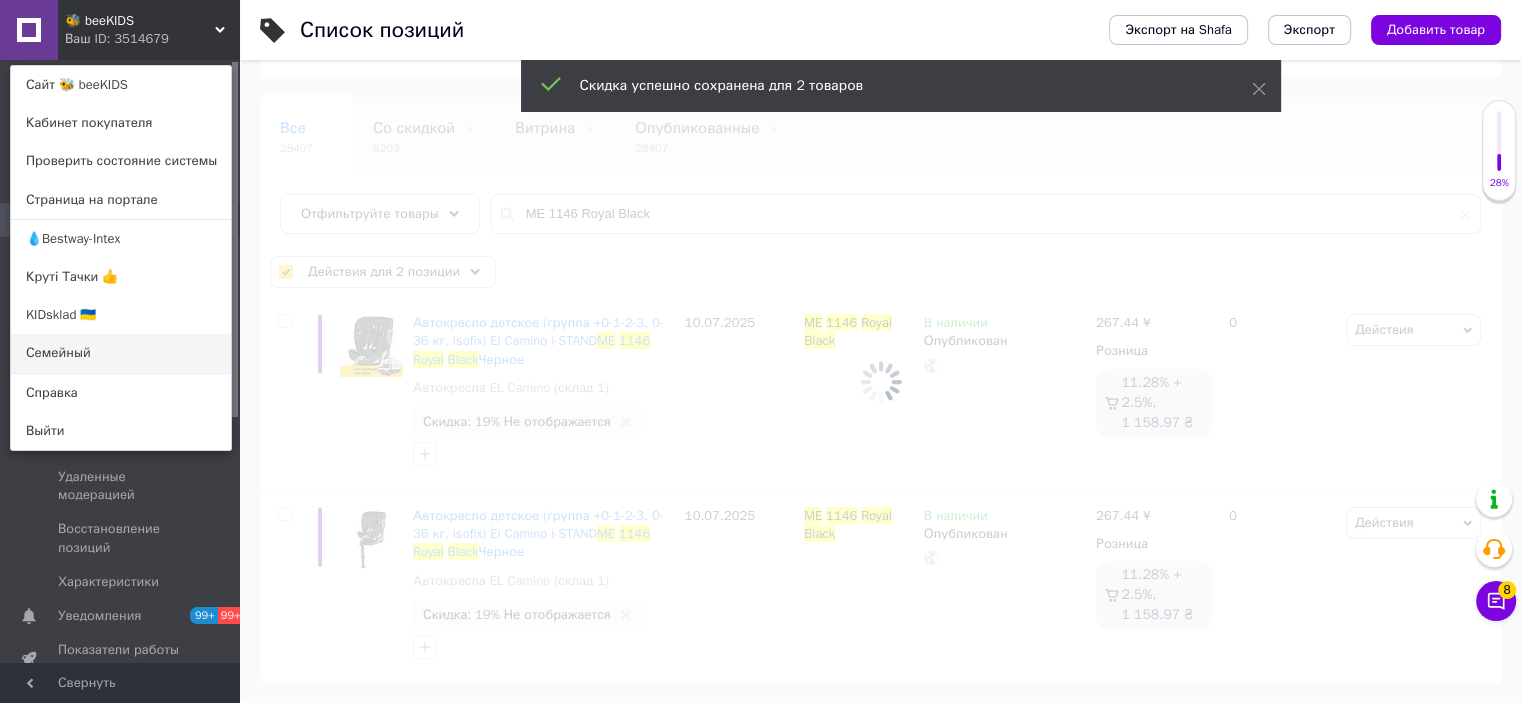 checkbox on "false" 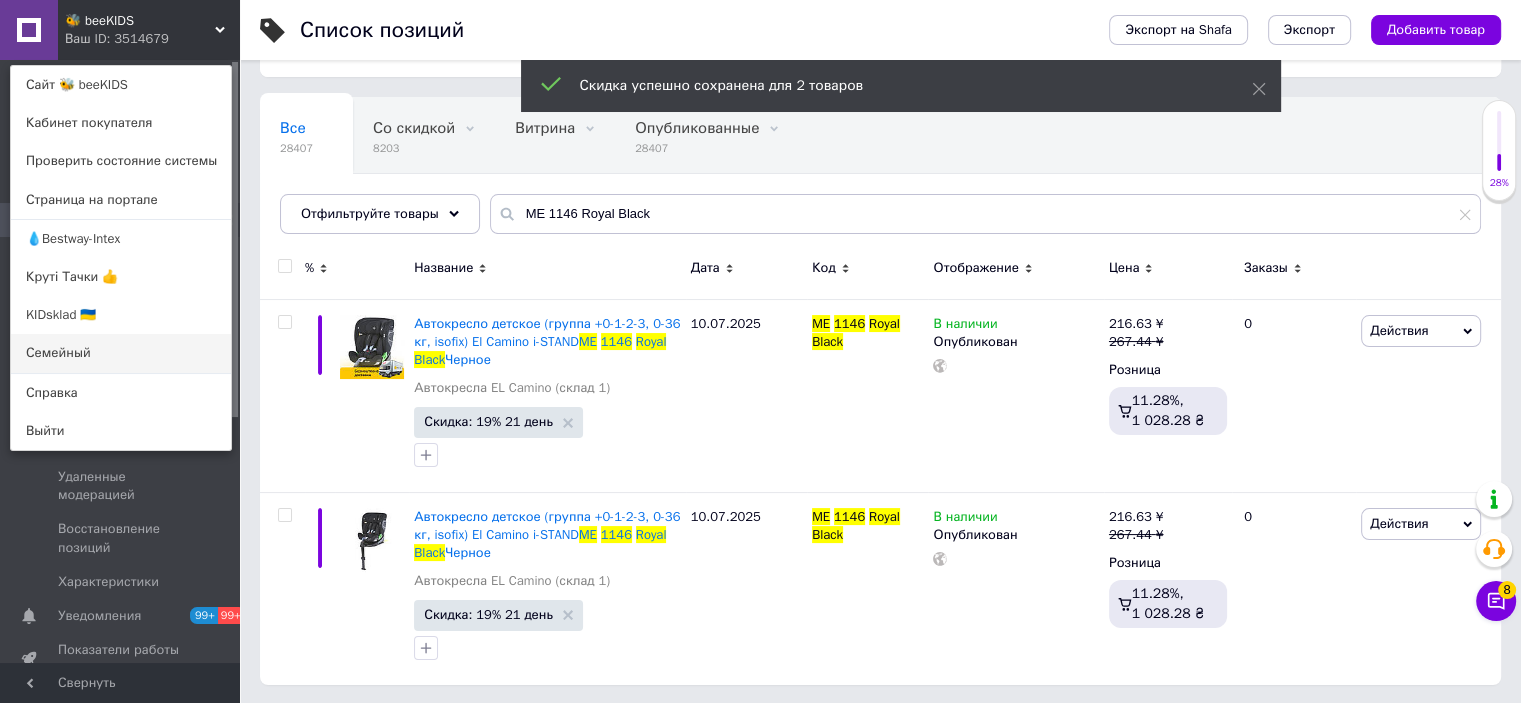 click on "Семейный" at bounding box center [121, 353] 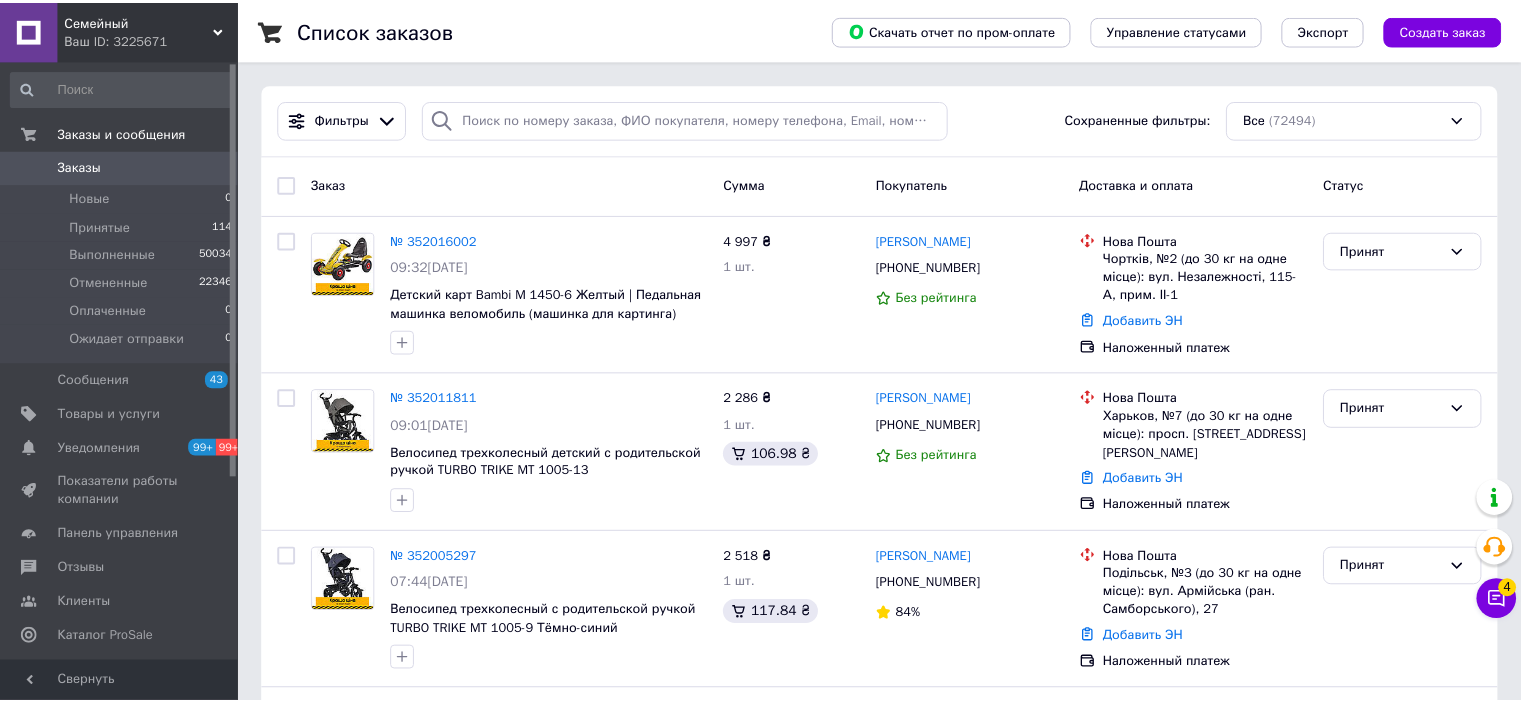 scroll, scrollTop: 0, scrollLeft: 0, axis: both 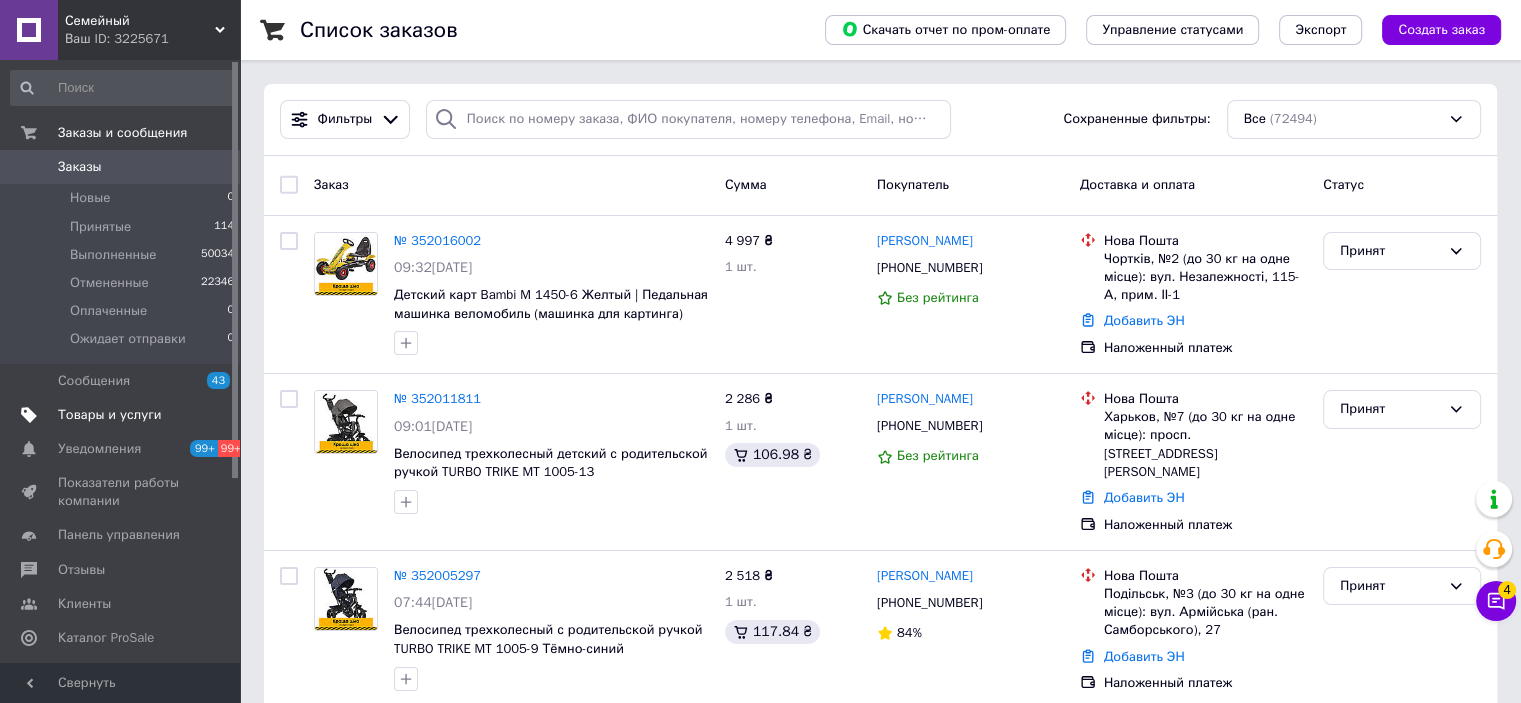 click on "Товары и услуги" at bounding box center [123, 415] 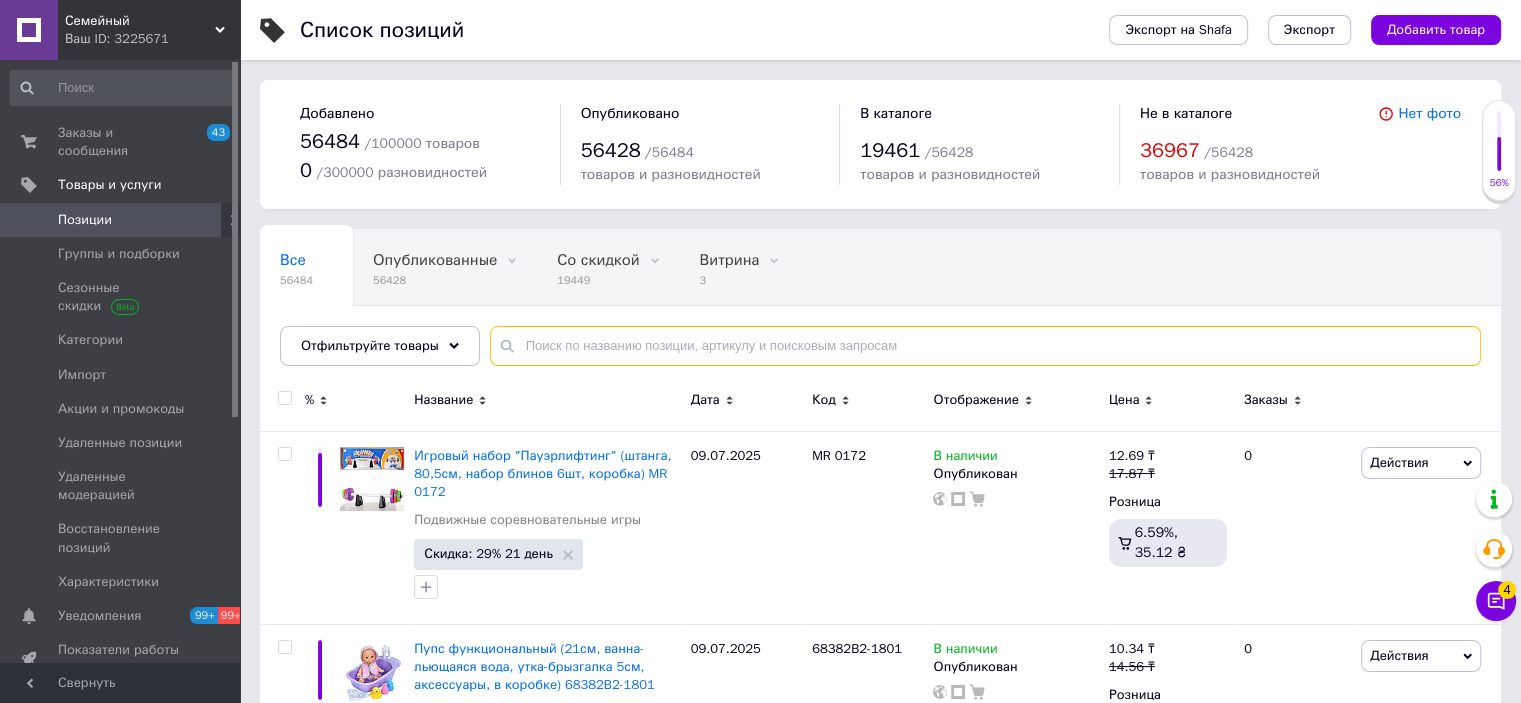 click at bounding box center (985, 346) 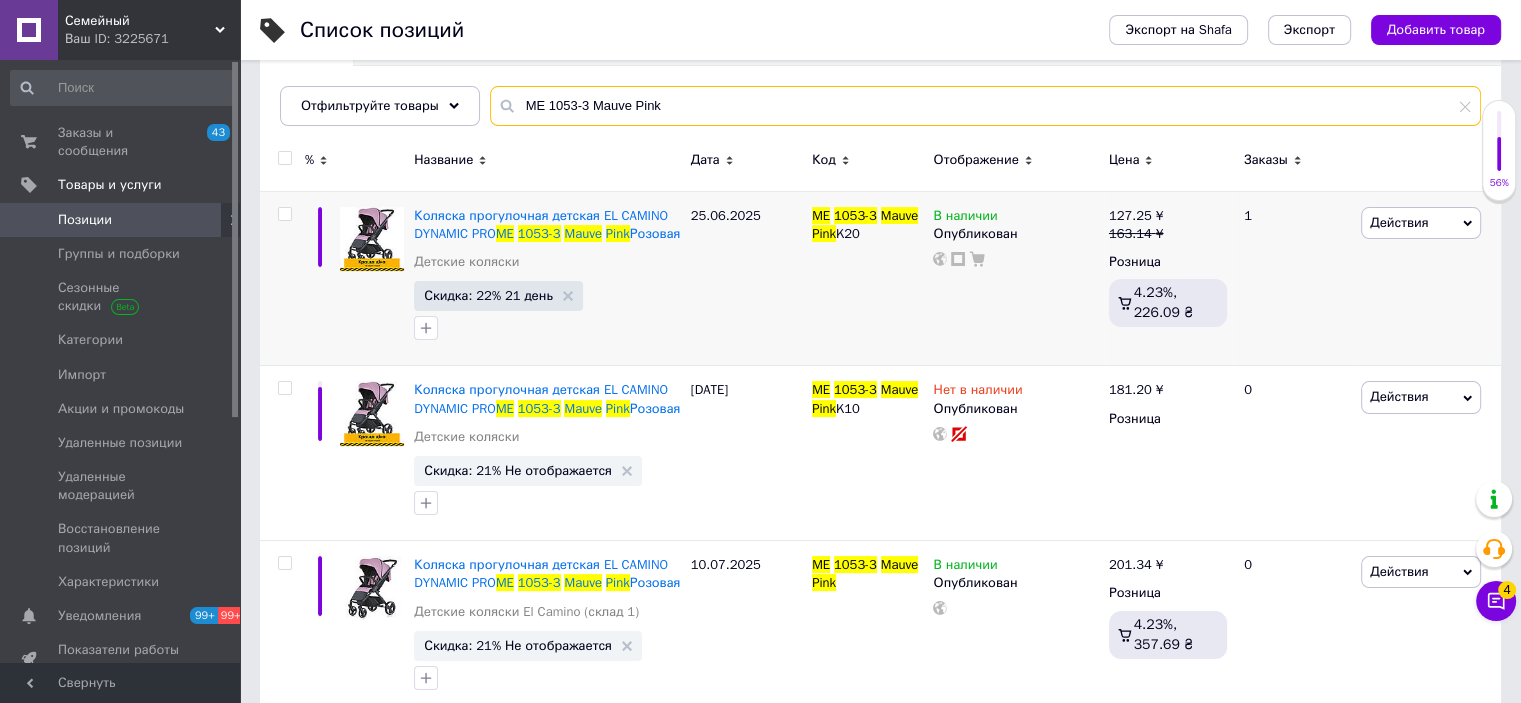 scroll, scrollTop: 324, scrollLeft: 0, axis: vertical 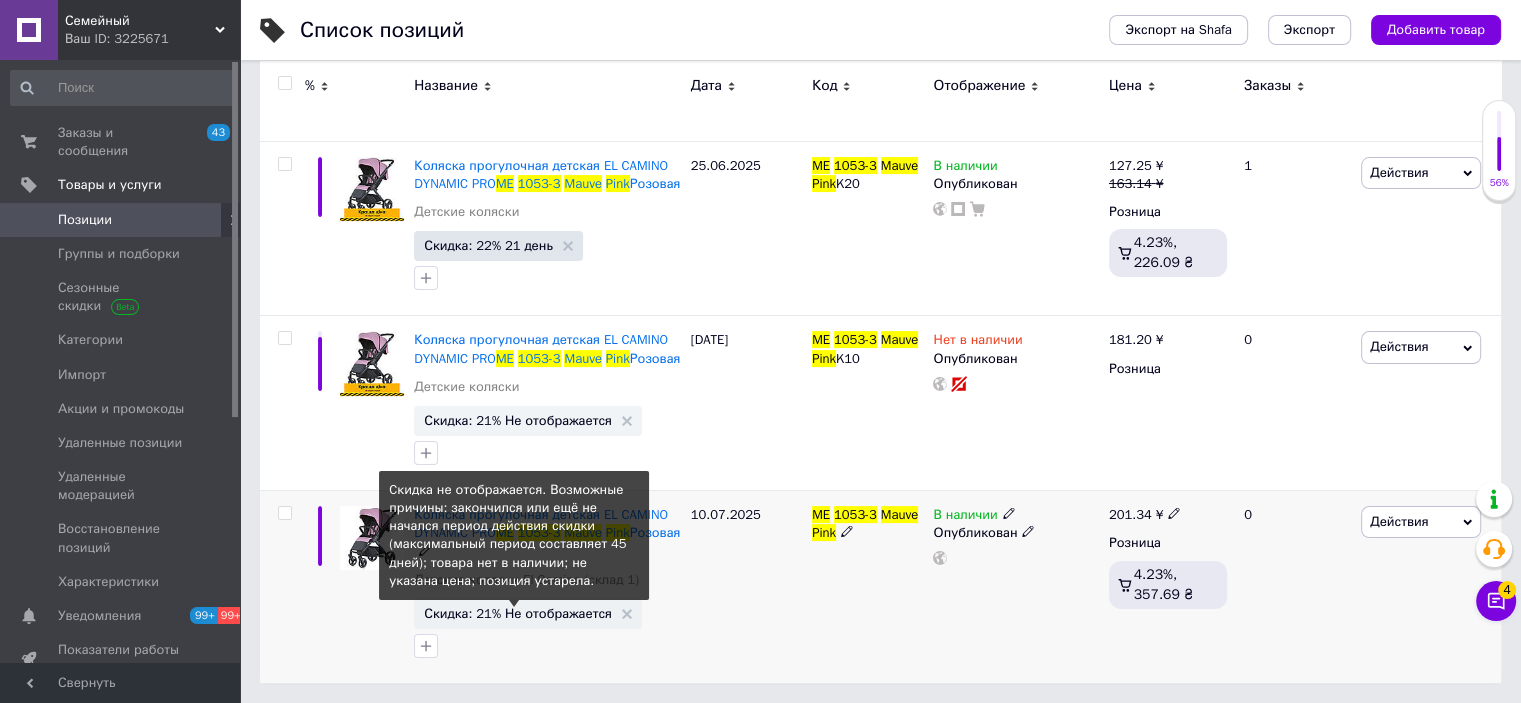 type on "ME 1053-3 Mauve Pink" 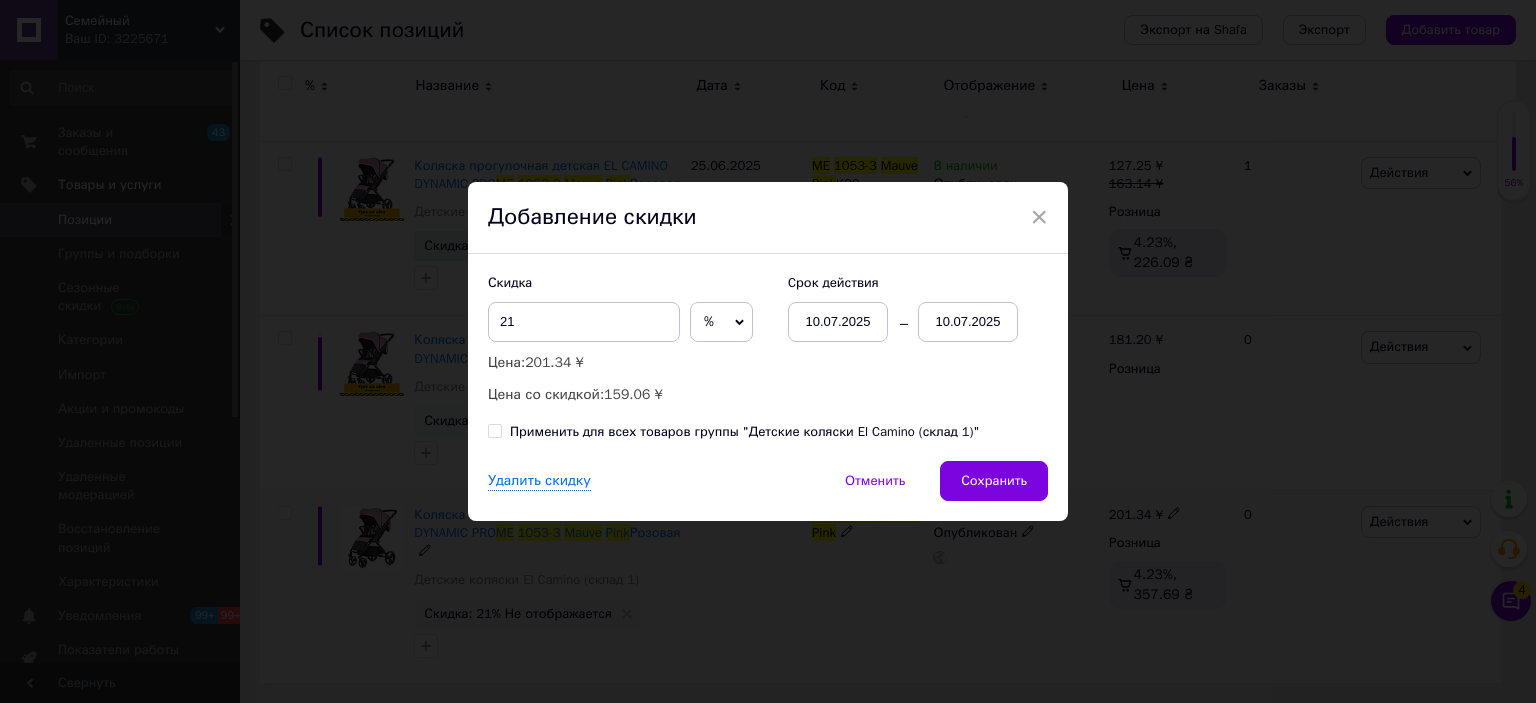 click on "10.07.2025" at bounding box center (968, 322) 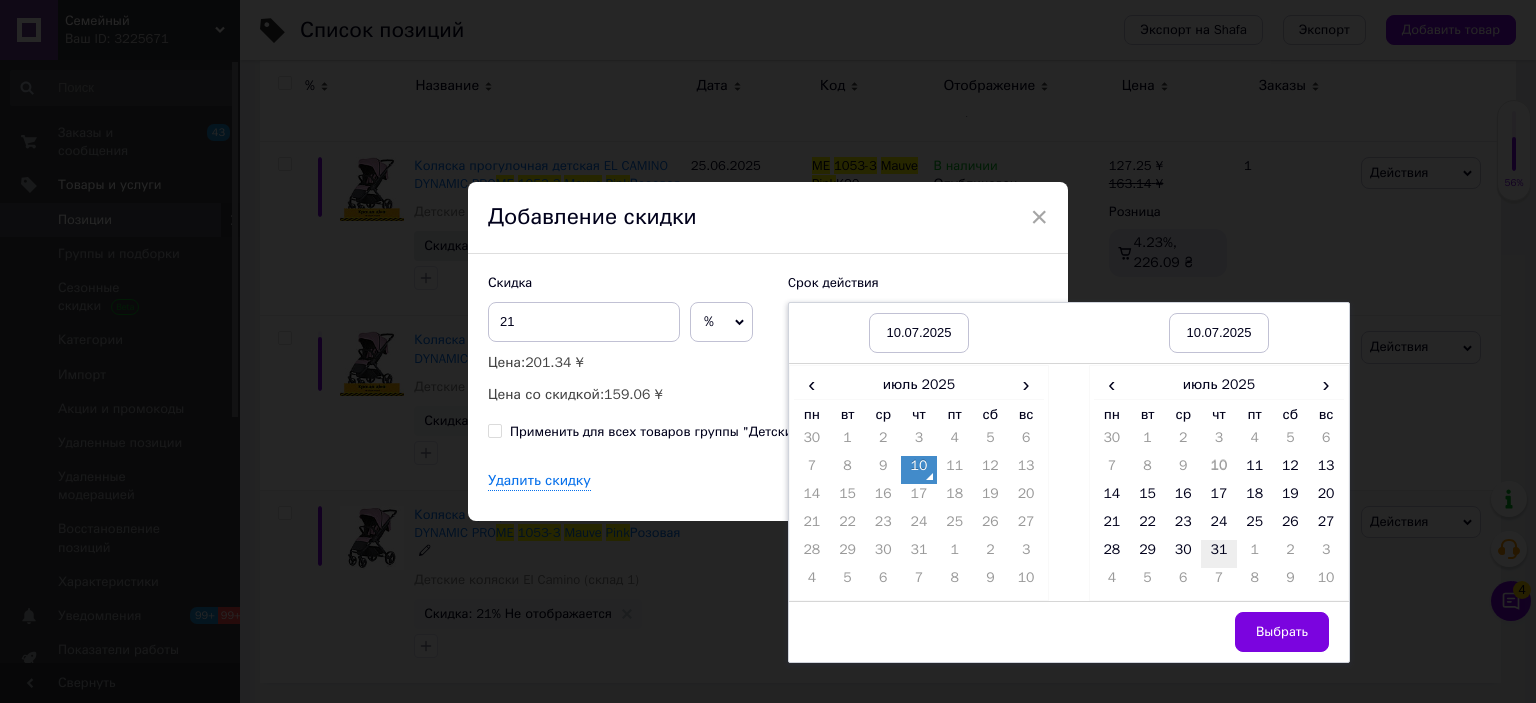 click on "31" at bounding box center (1219, 554) 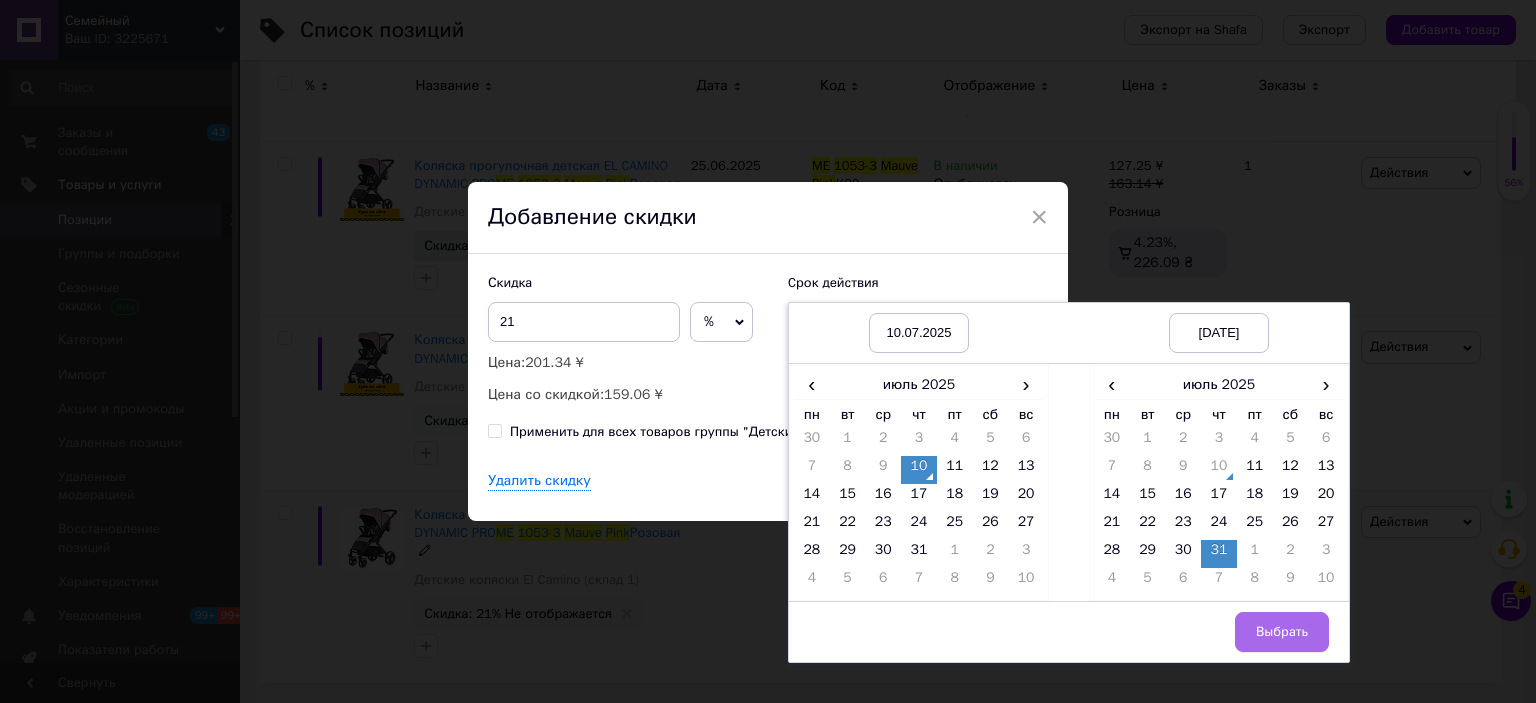 click on "Выбрать" at bounding box center [1282, 632] 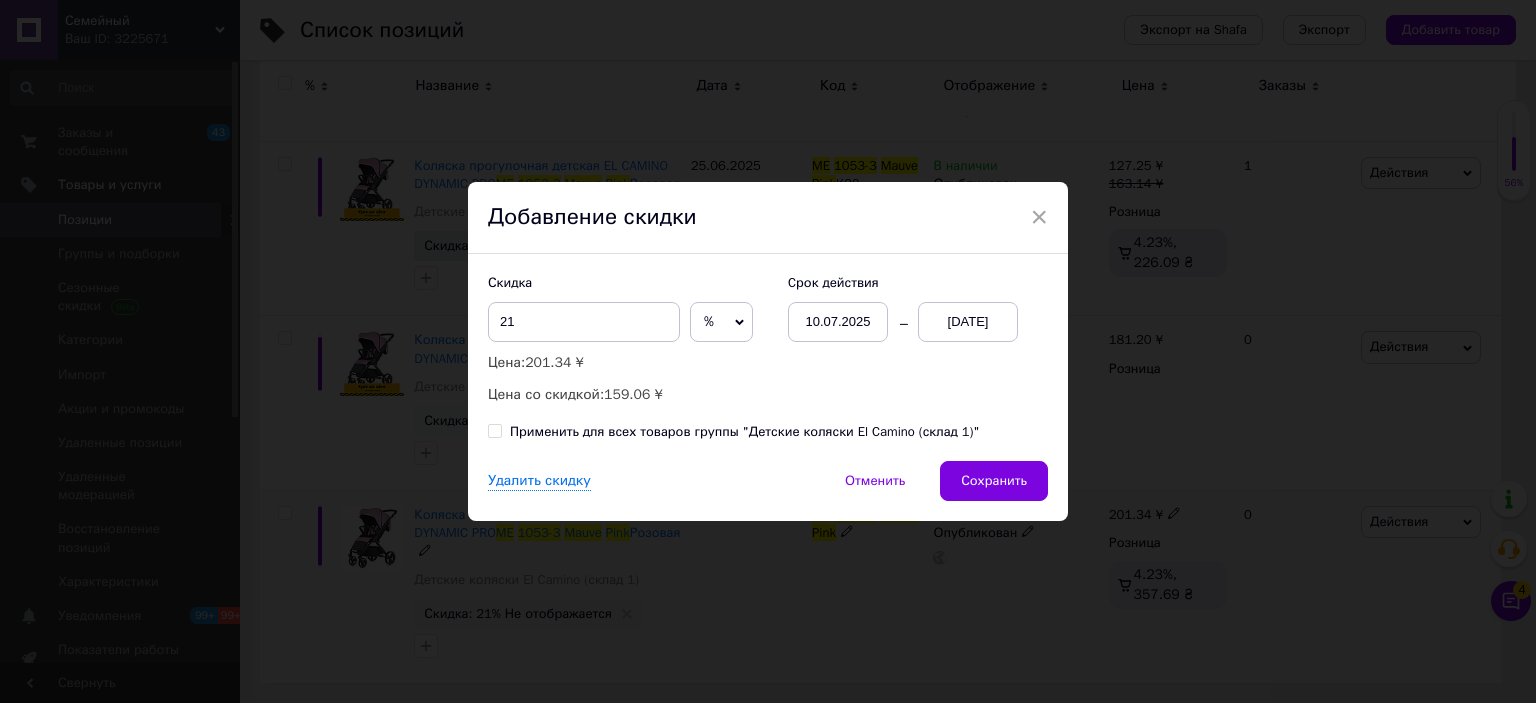 click on "Сохранить" at bounding box center (994, 481) 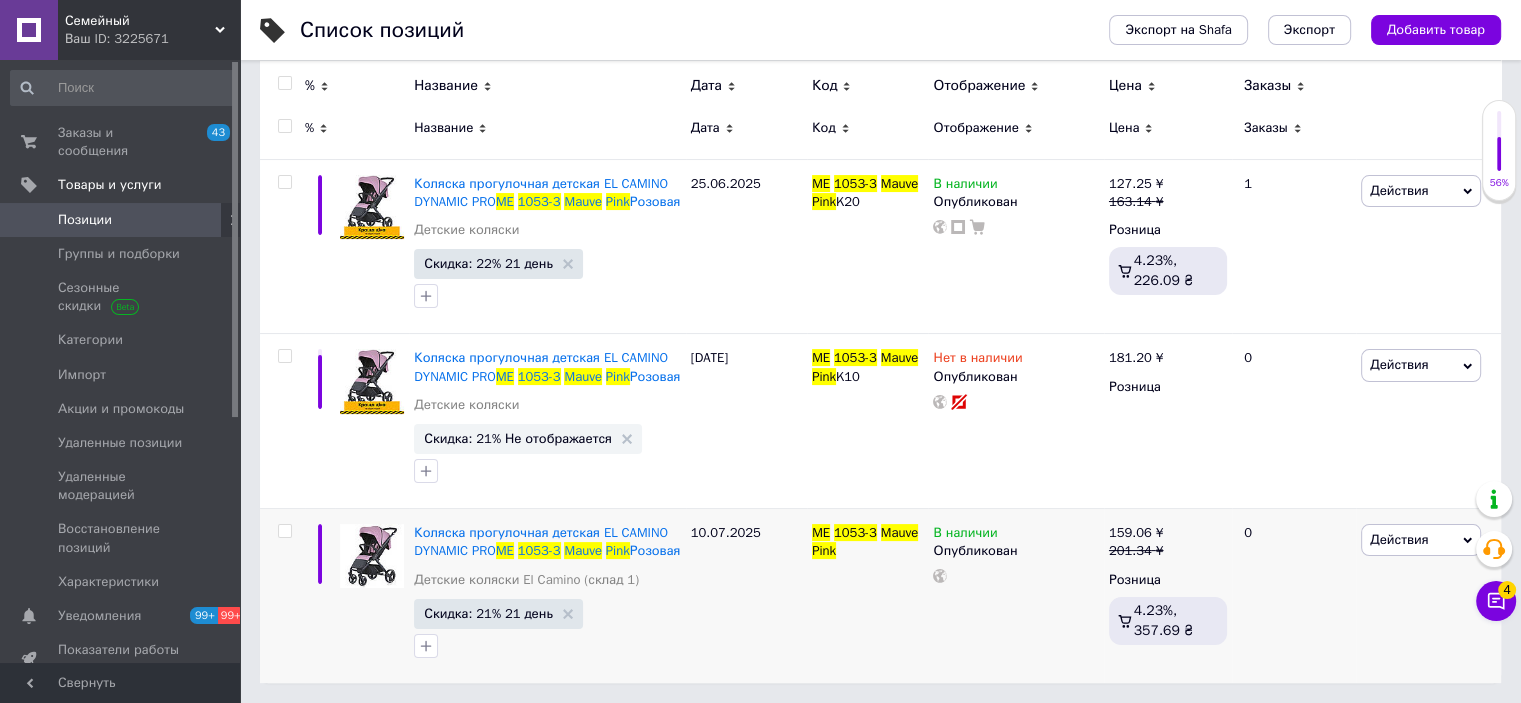 click on "Семейный Ваш ID: 3225671" at bounding box center (149, 30) 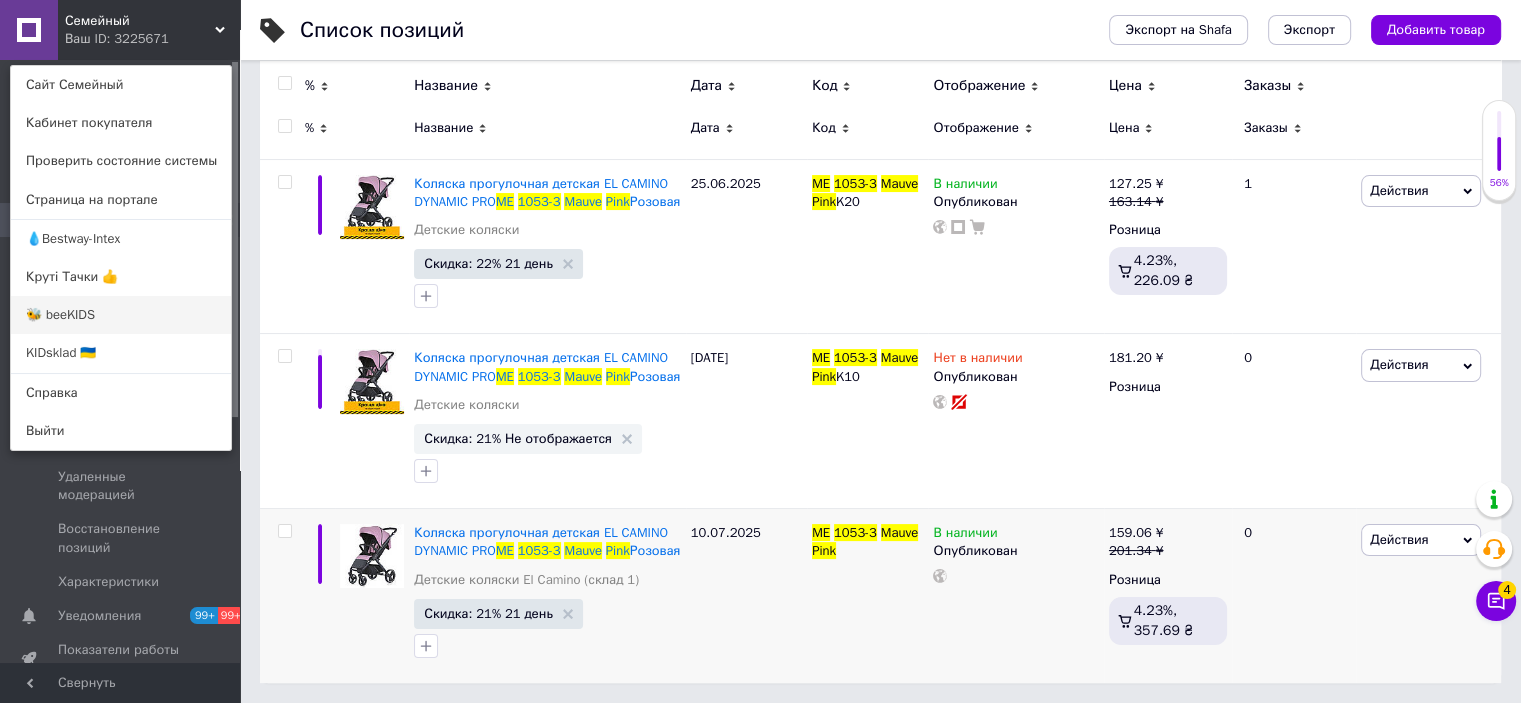 click on "🐝 beeKIDS" at bounding box center [121, 315] 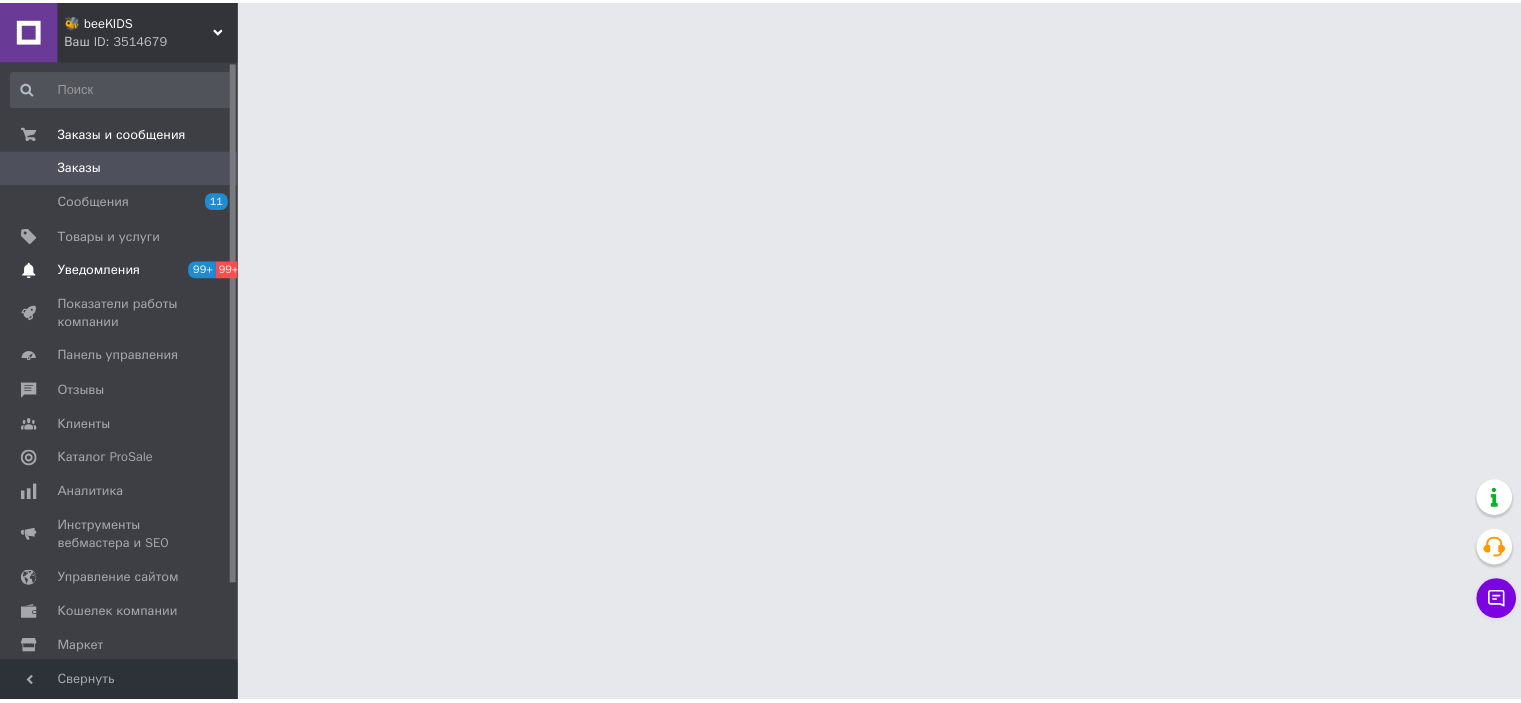 scroll, scrollTop: 0, scrollLeft: 0, axis: both 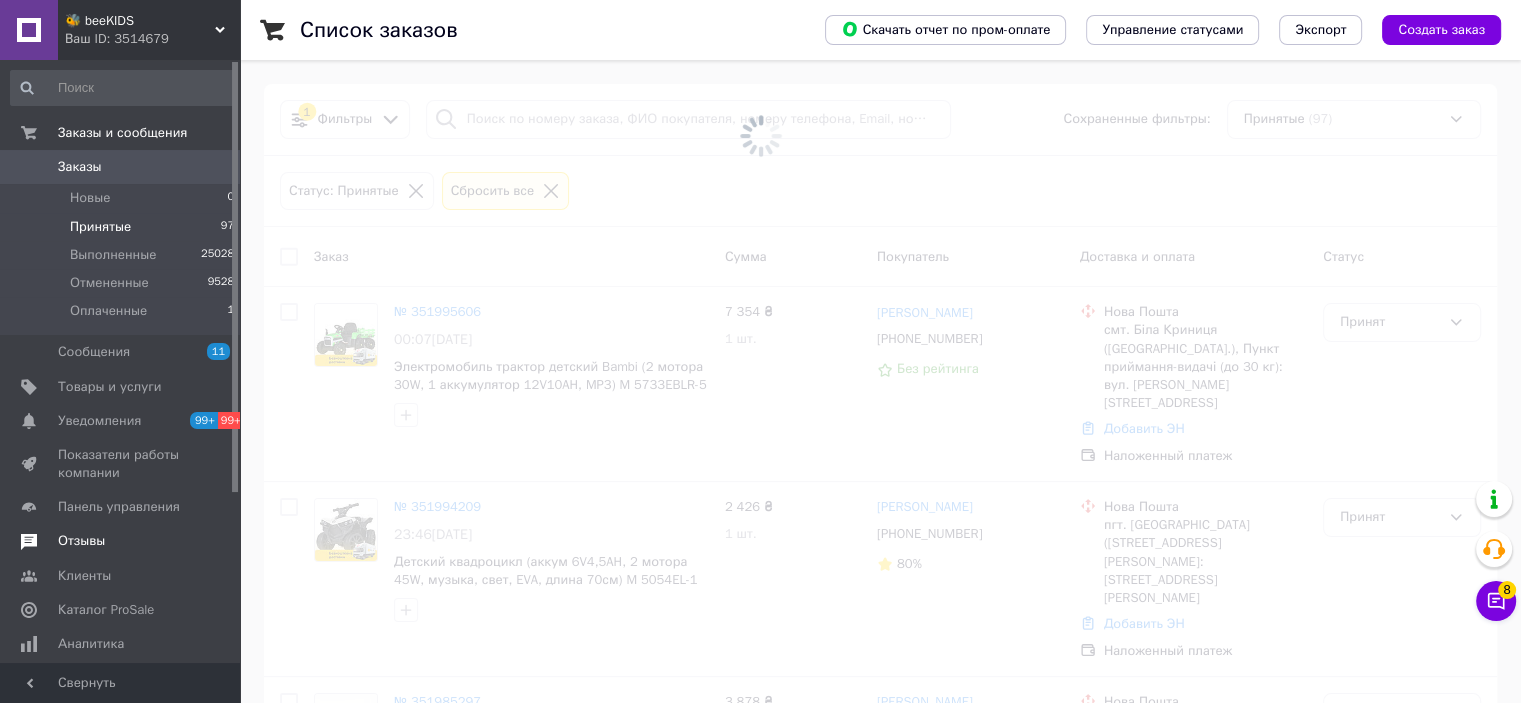 drag, startPoint x: 131, startPoint y: 363, endPoint x: 132, endPoint y: 375, distance: 12.0415945 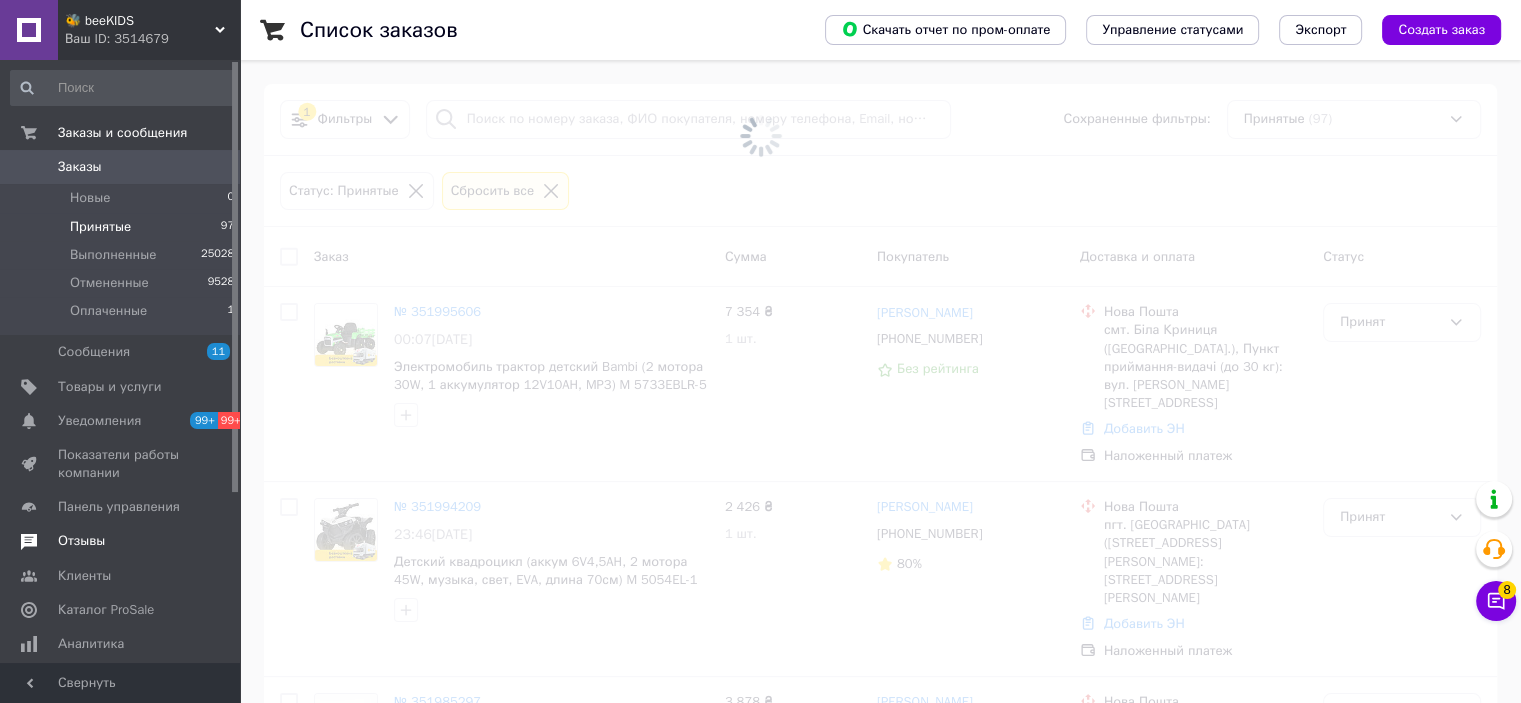 click on "Сообщения 11" at bounding box center [123, 352] 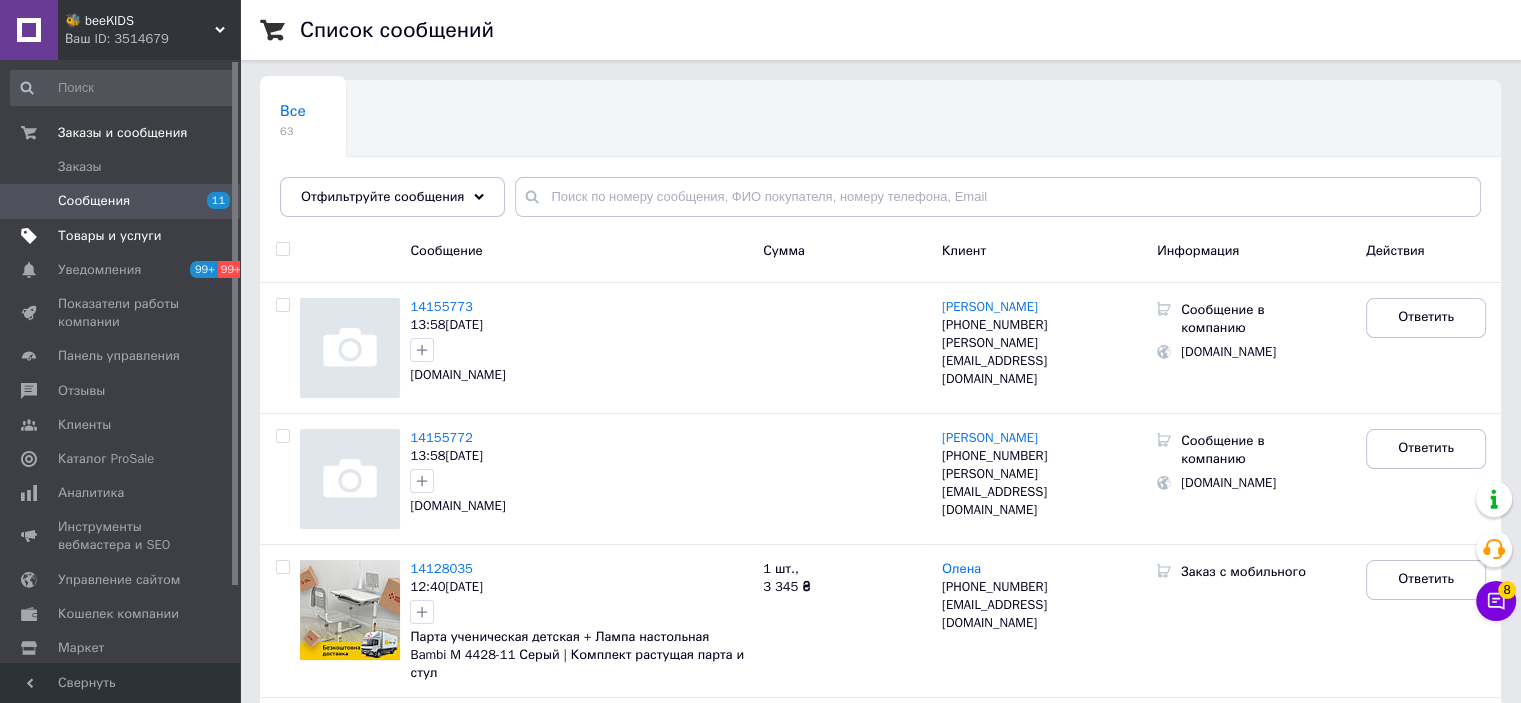 click on "Товары и услуги" at bounding box center (110, 236) 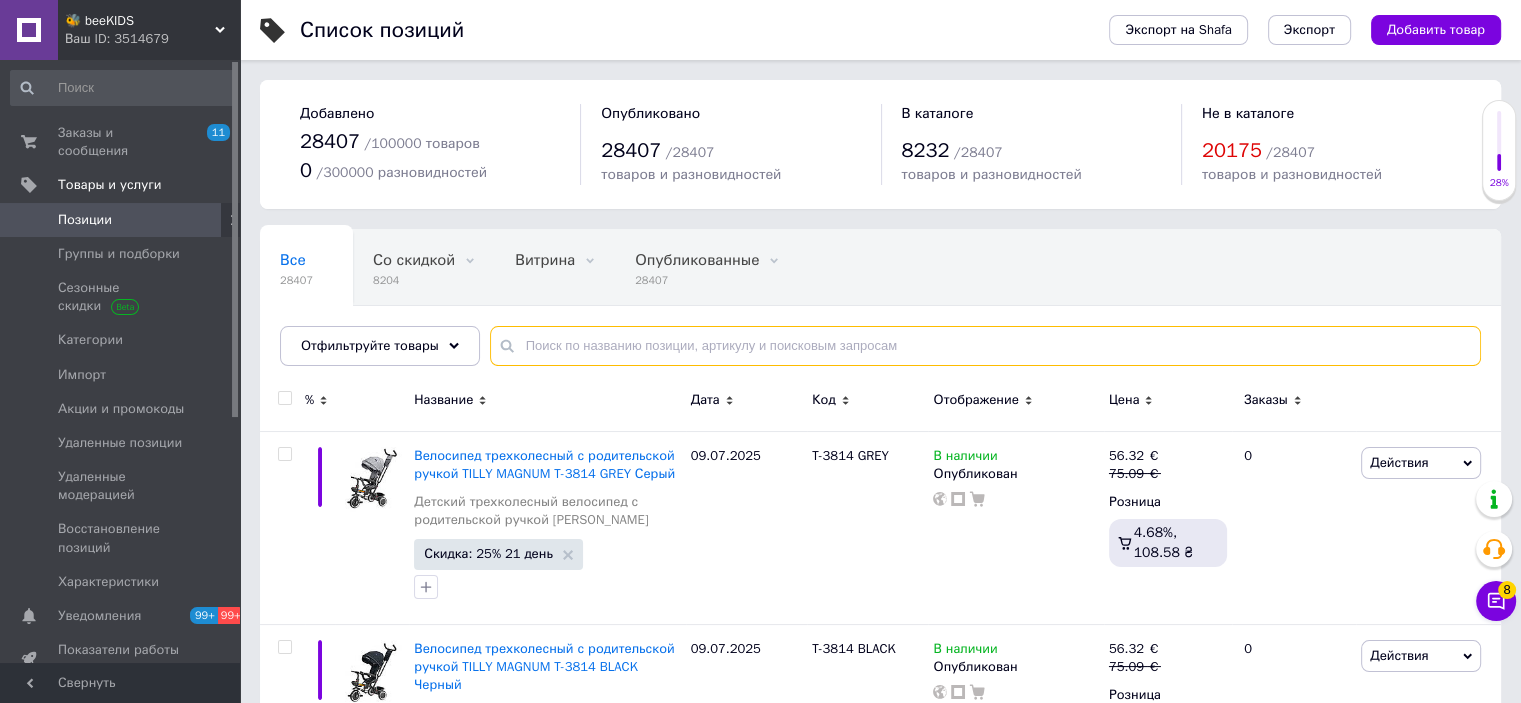 click at bounding box center (985, 346) 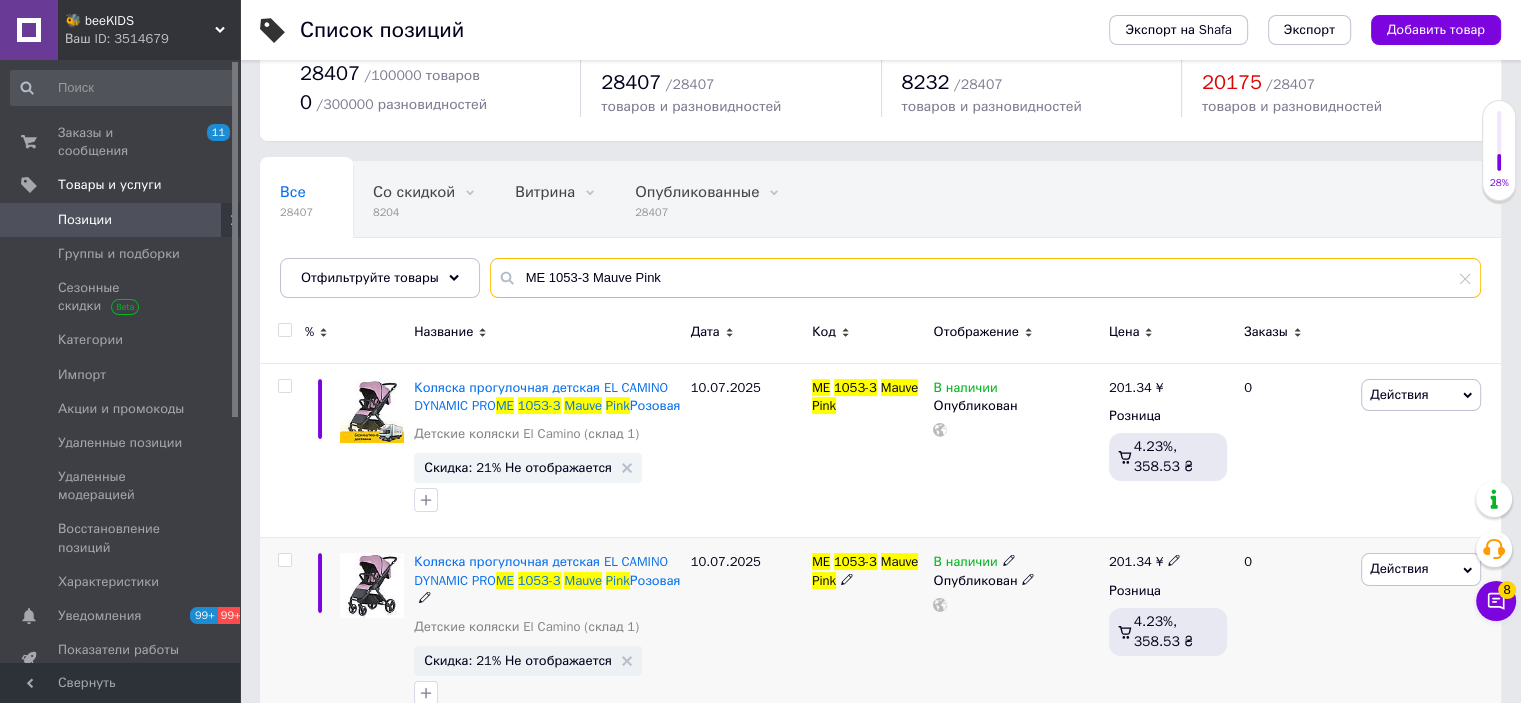 scroll, scrollTop: 132, scrollLeft: 0, axis: vertical 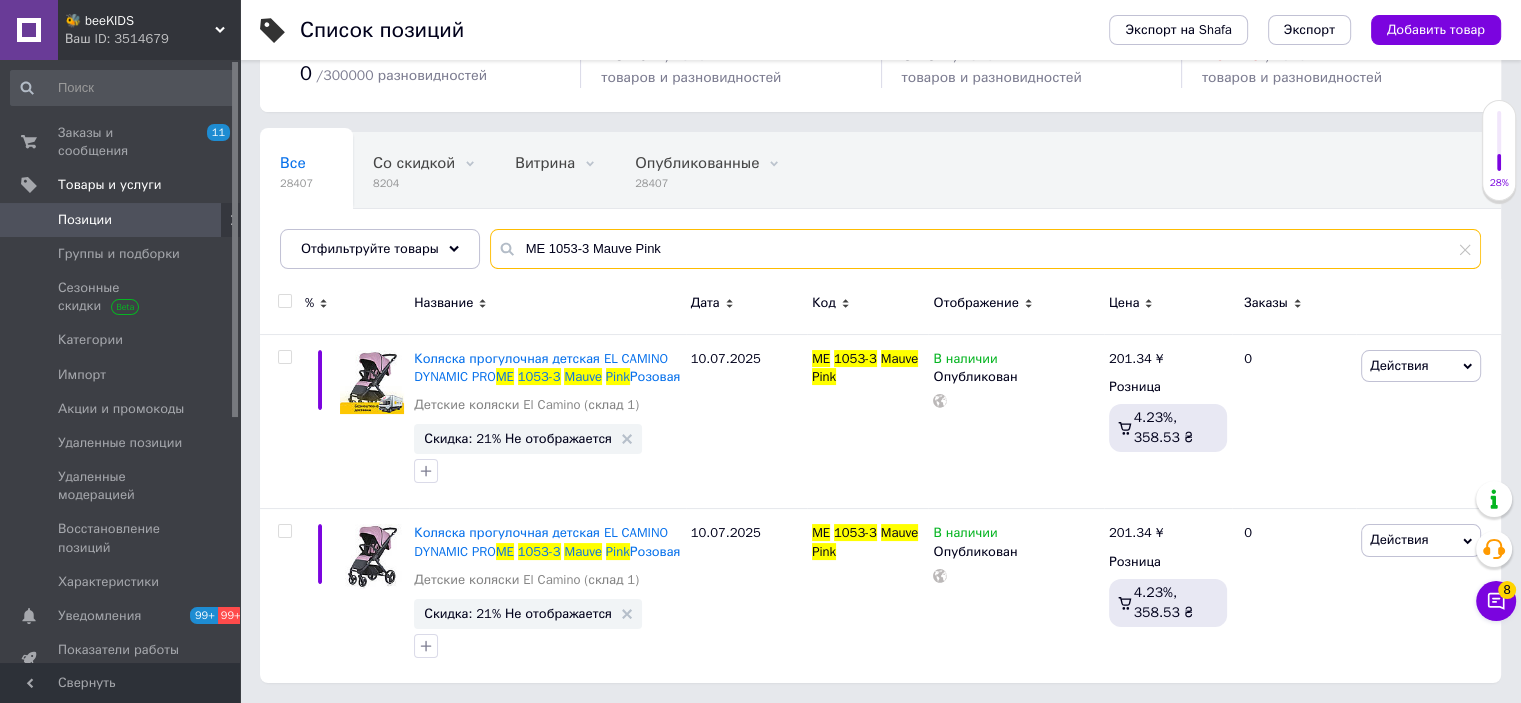 type on "ME 1053-3 Mauve Pink" 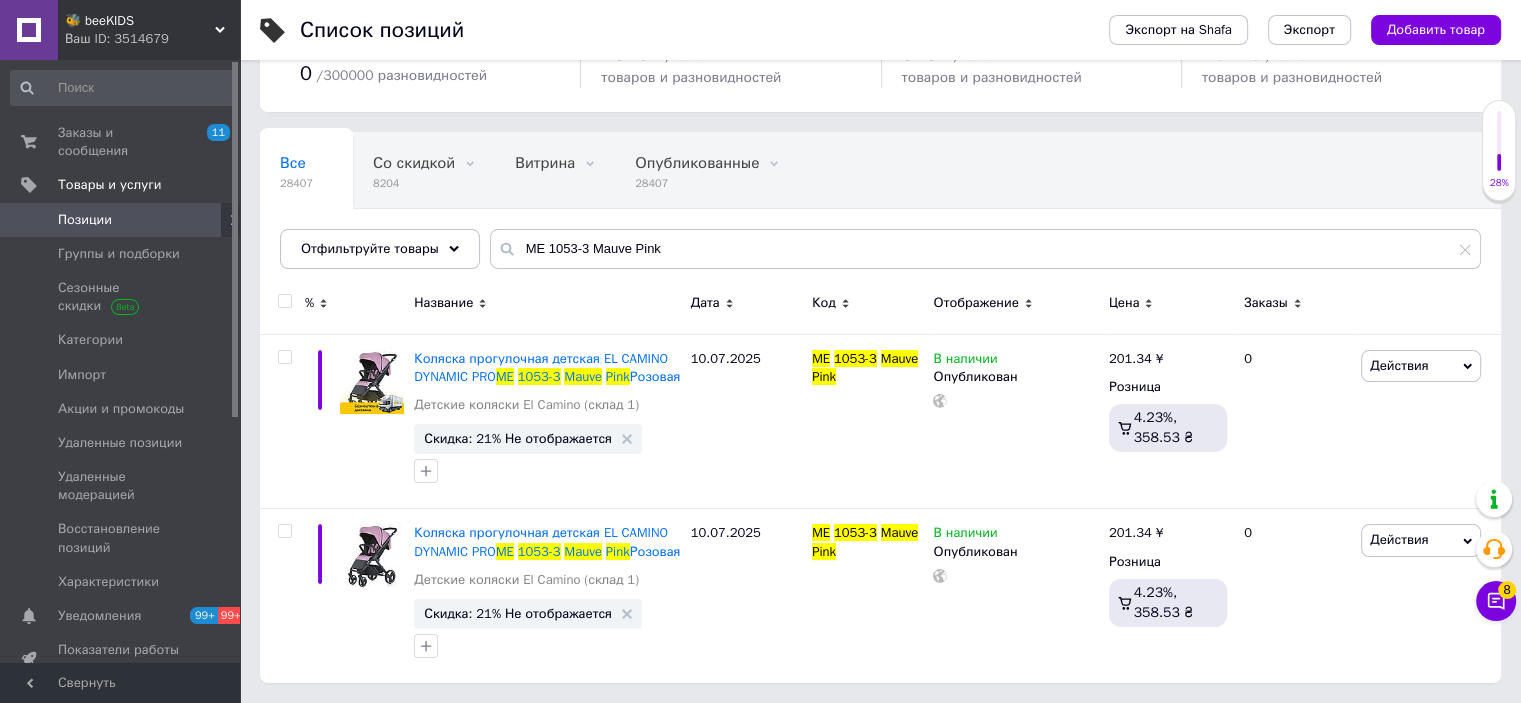click at bounding box center (284, 301) 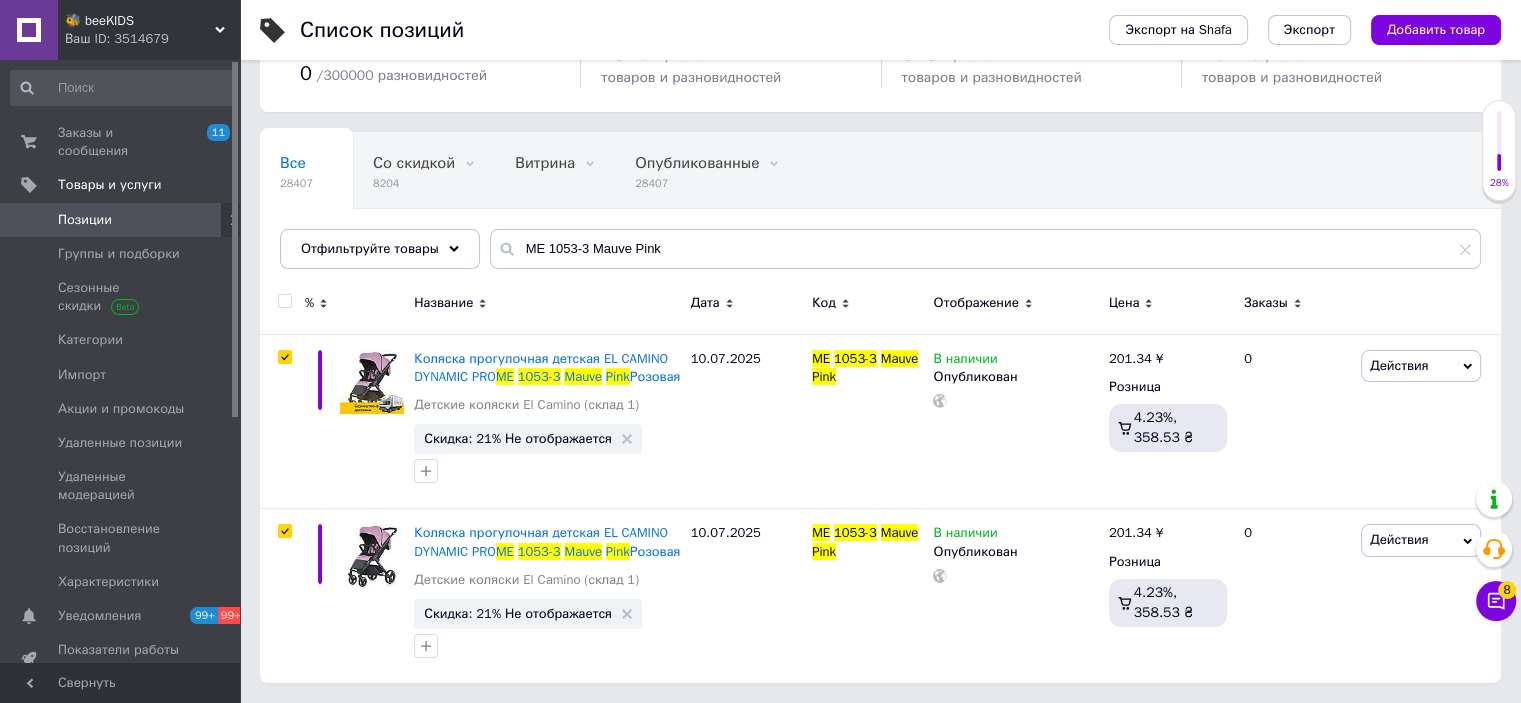 checkbox on "true" 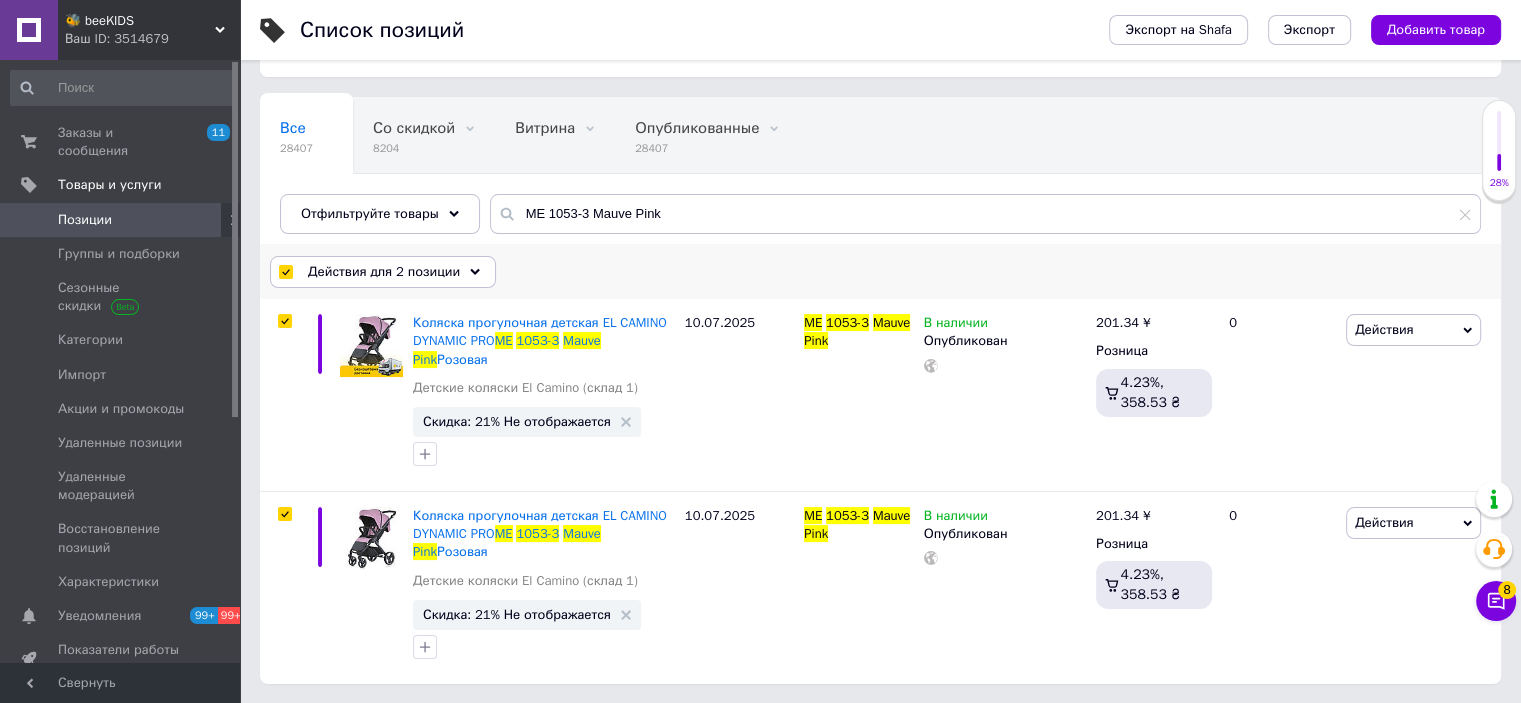 click on "Действия для 2 позиции" at bounding box center (384, 272) 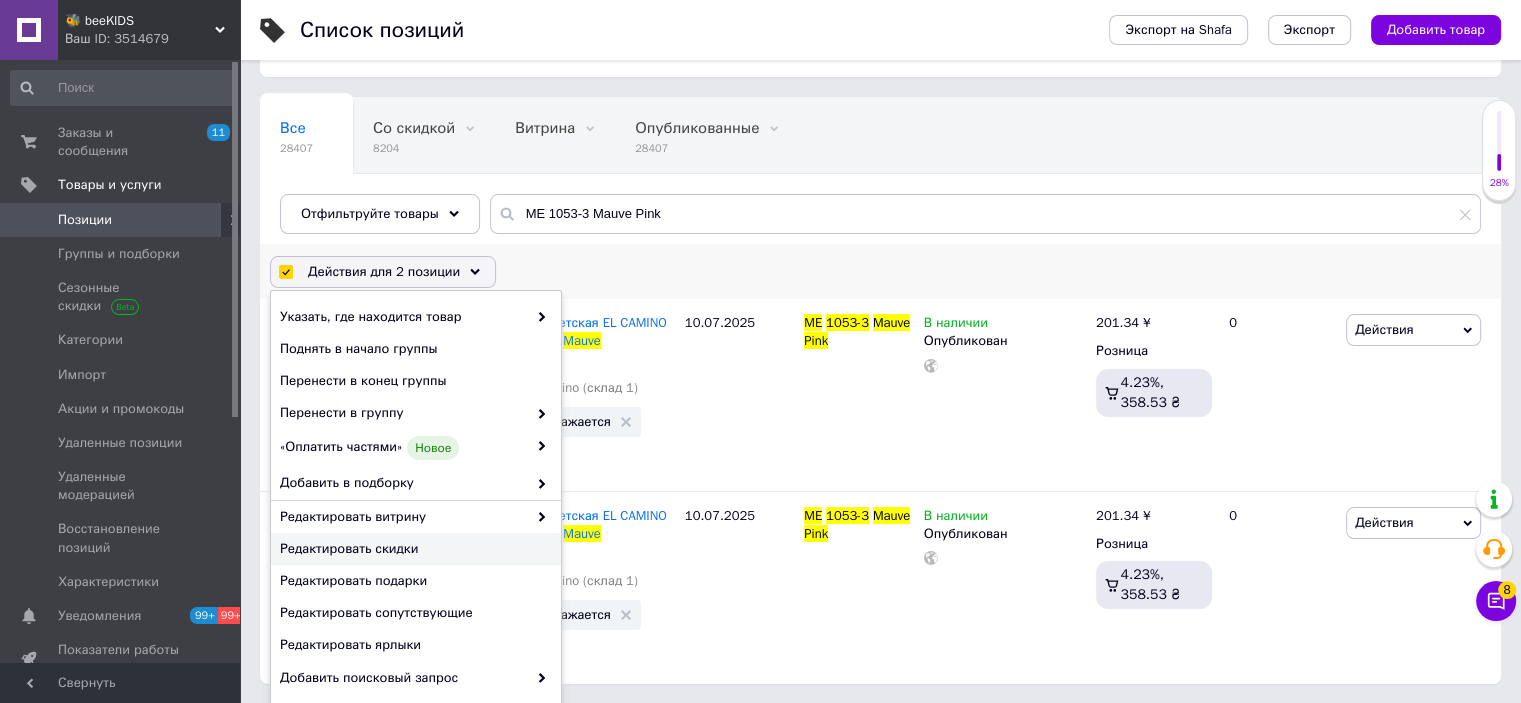 click on "Редактировать скидки" at bounding box center [413, 549] 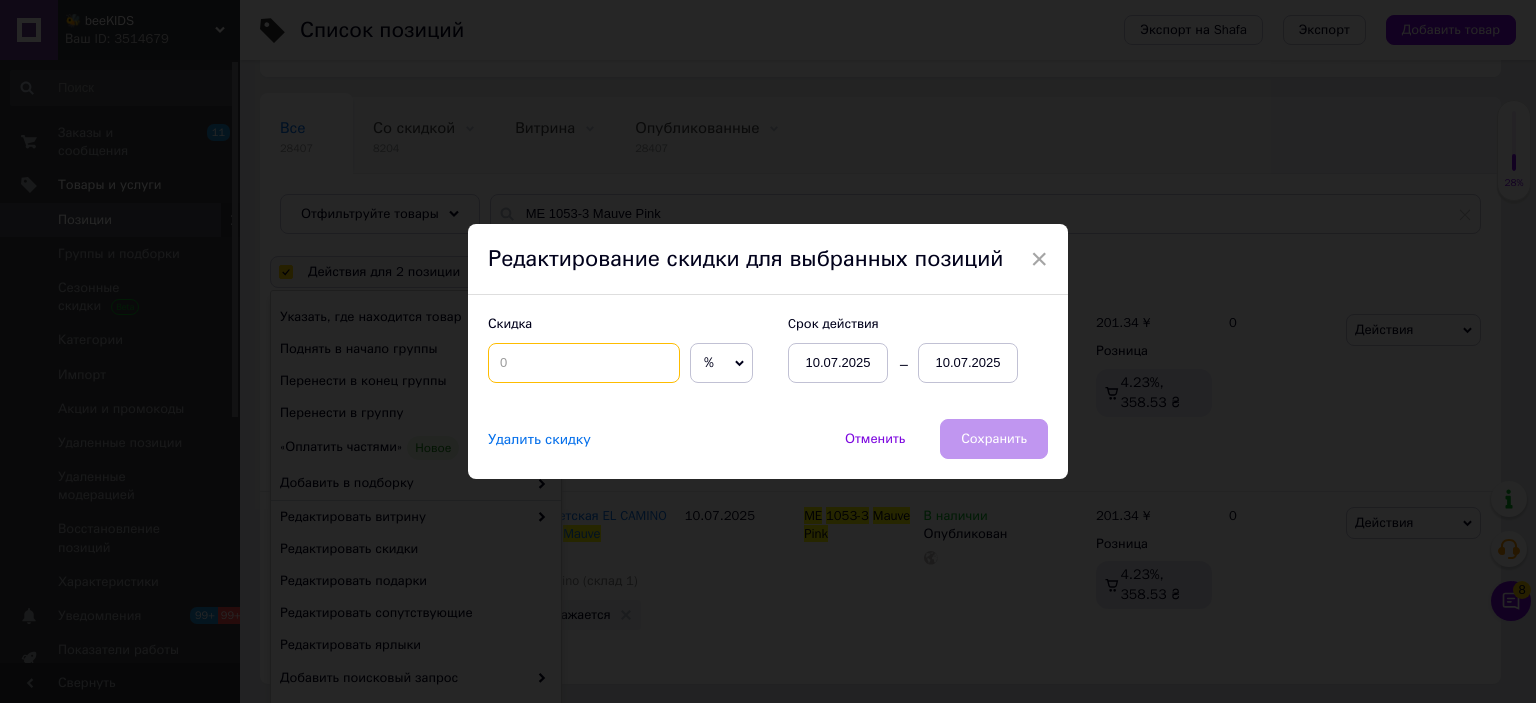 click at bounding box center (584, 363) 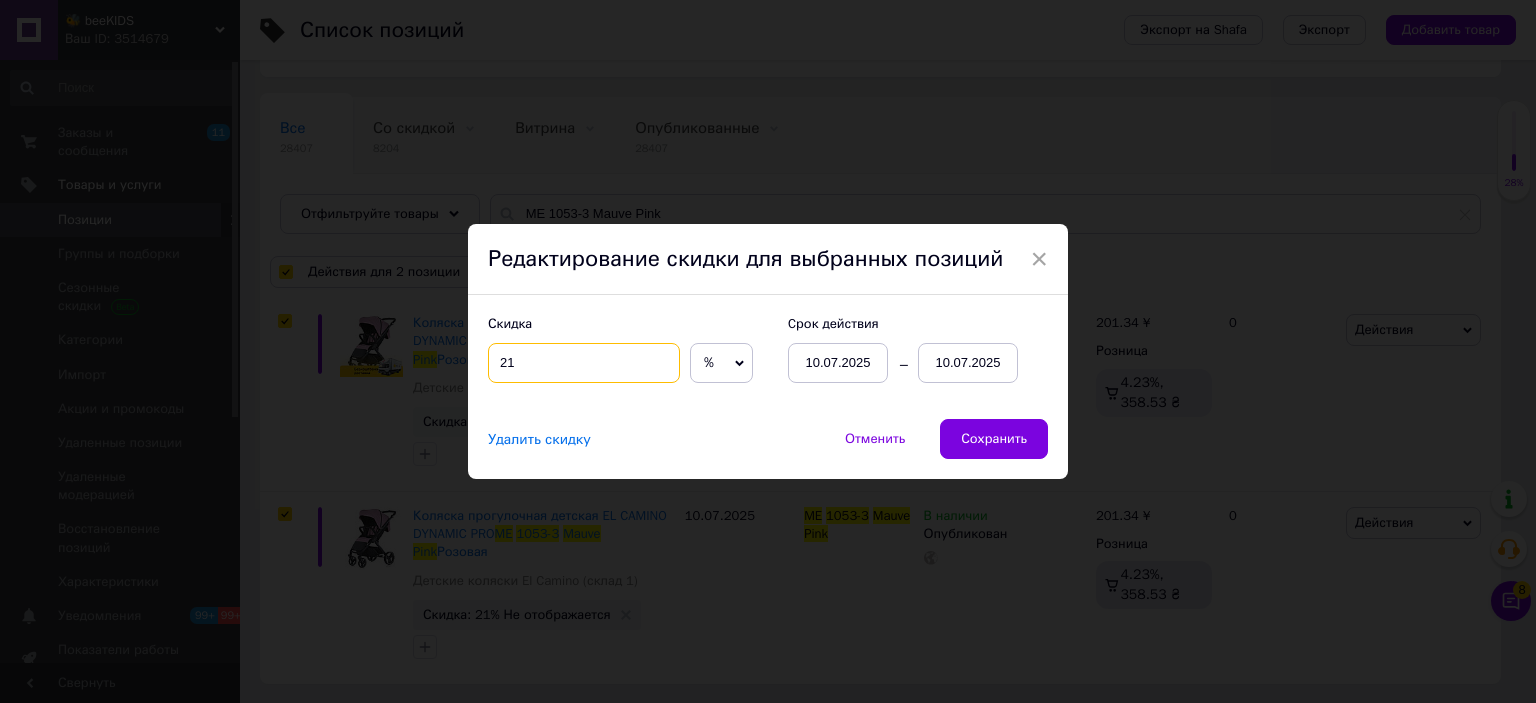 type on "21" 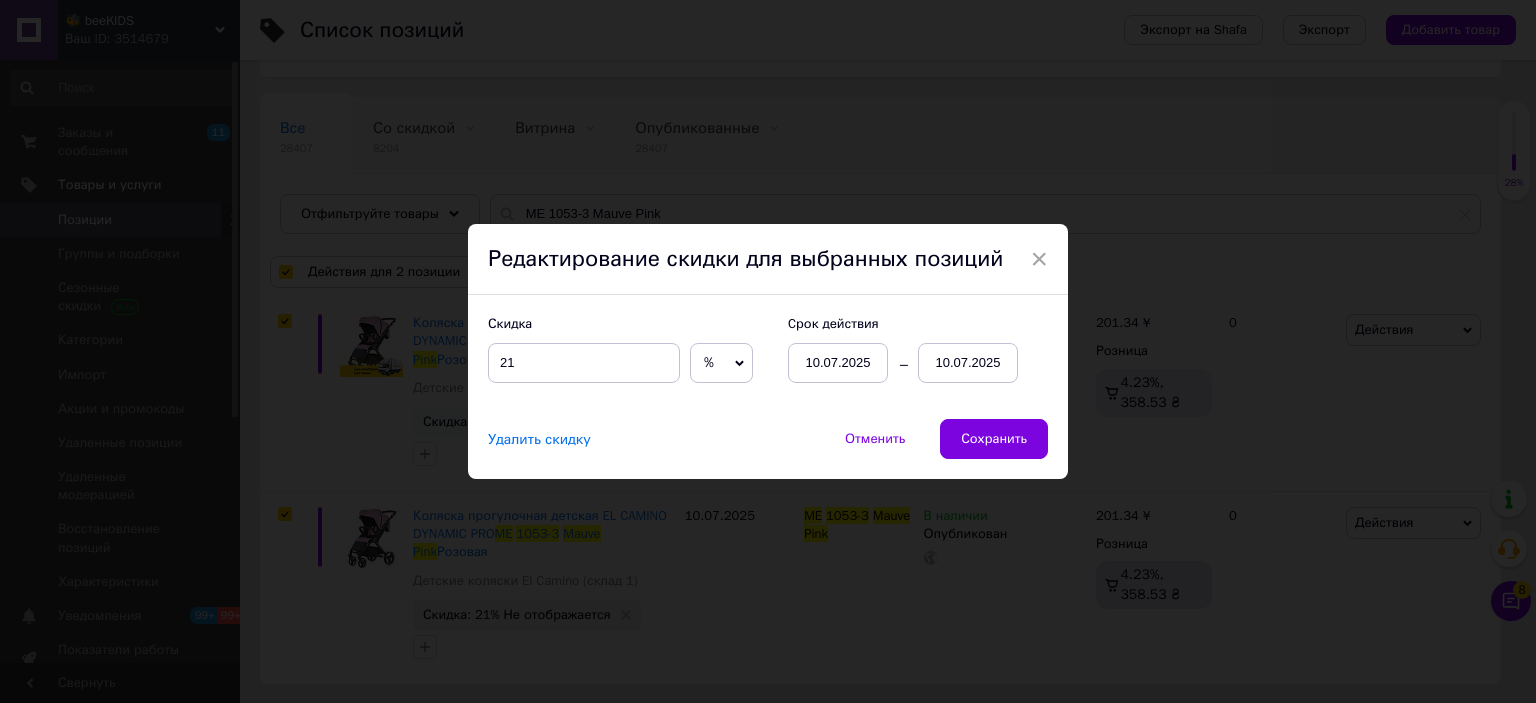 click on "10.07.2025" at bounding box center (968, 363) 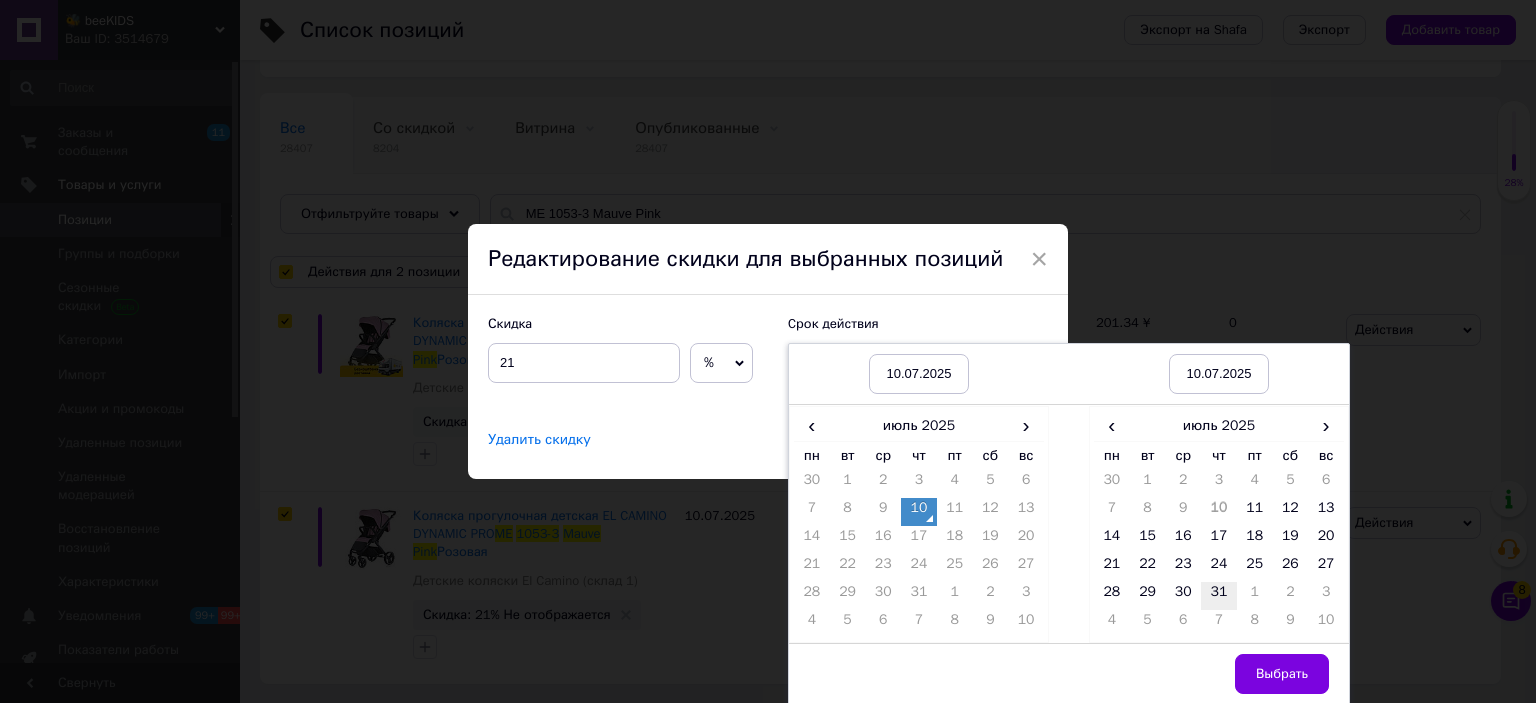 click on "31" at bounding box center [1219, 596] 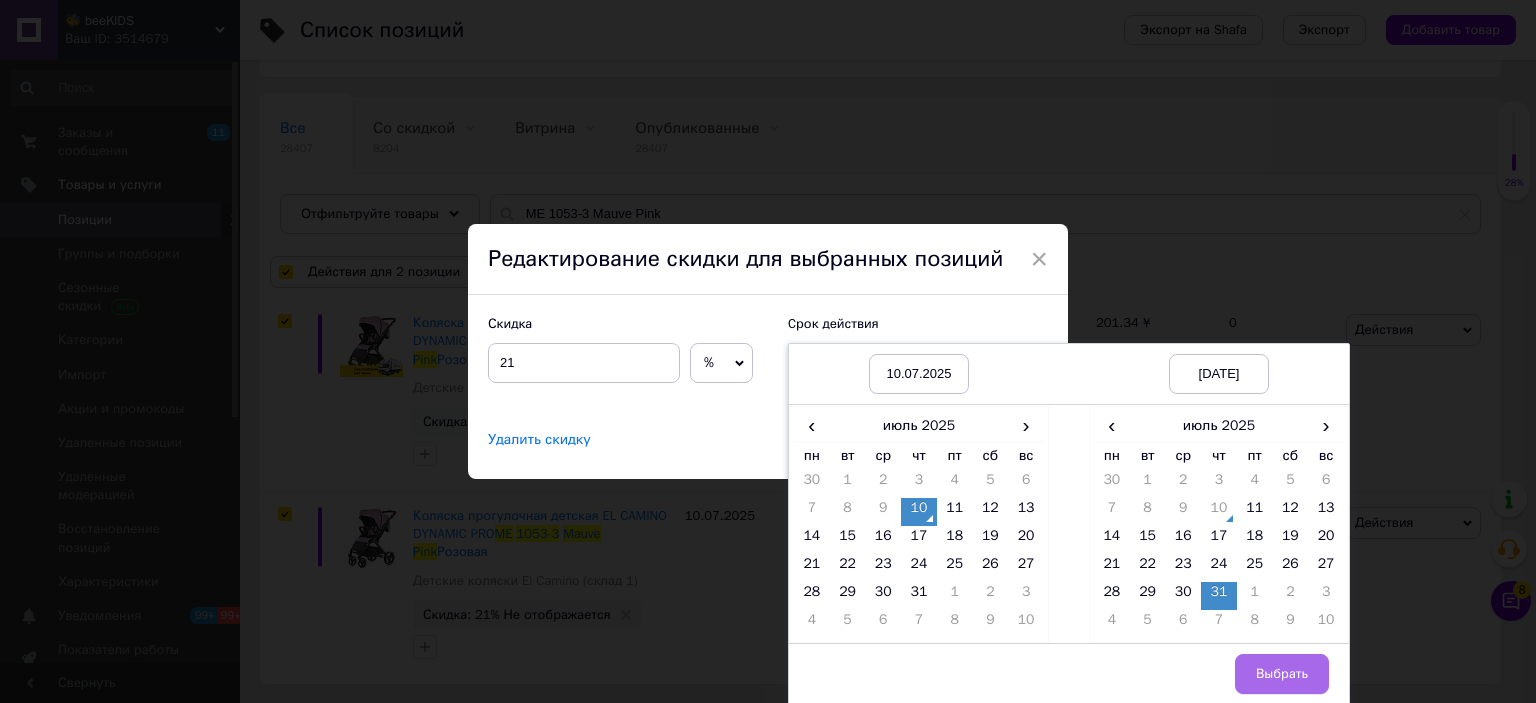 click on "Выбрать" at bounding box center [1282, 674] 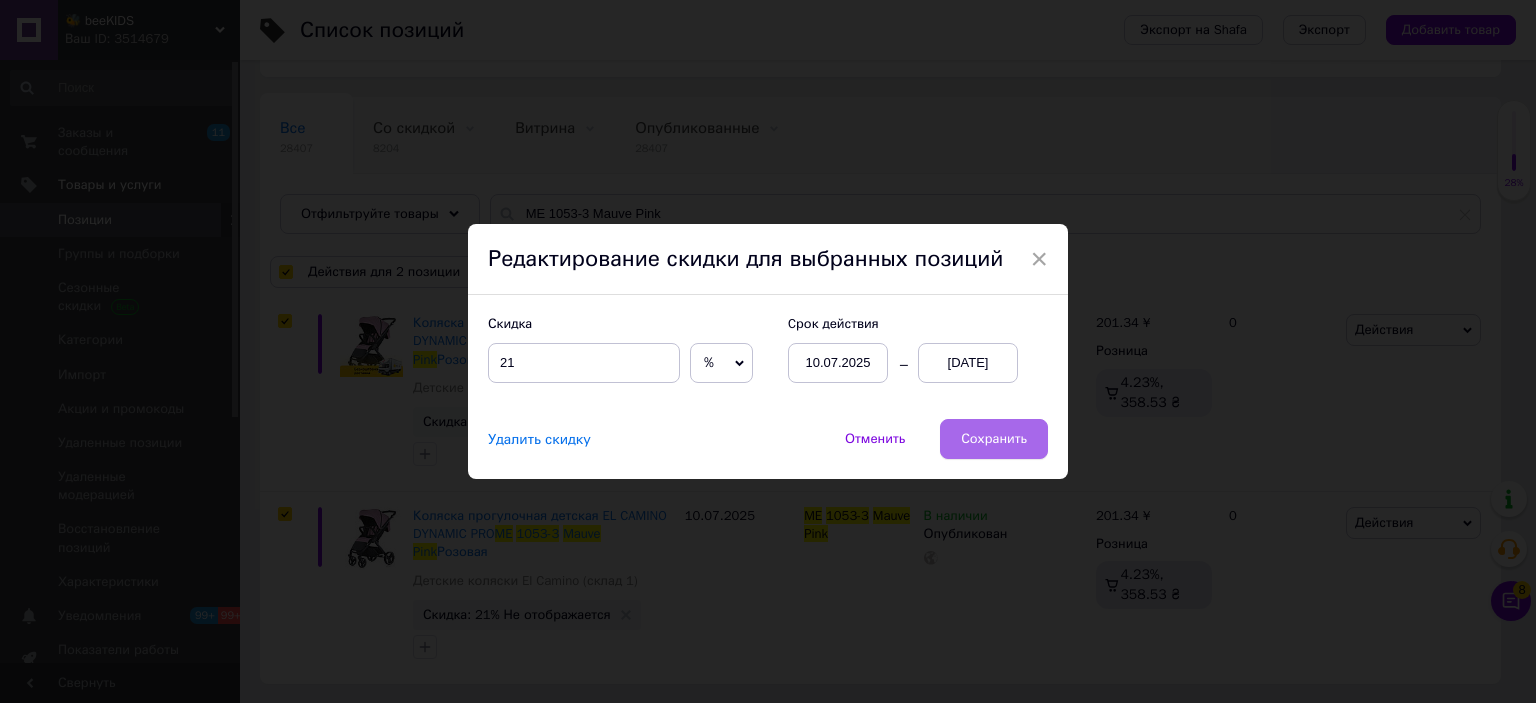 click on "Удалить скидку Отменить   Сохранить" at bounding box center [768, 449] 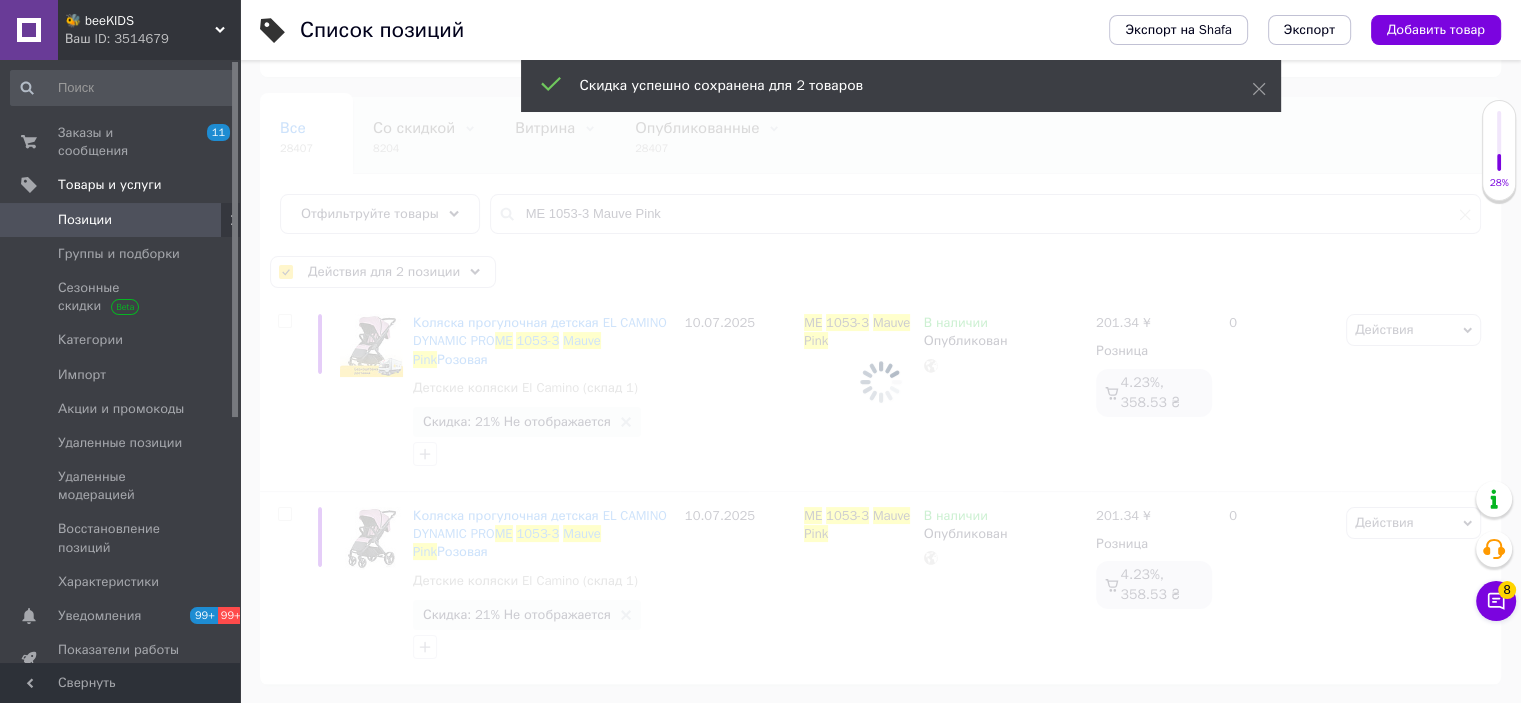 checkbox on "false" 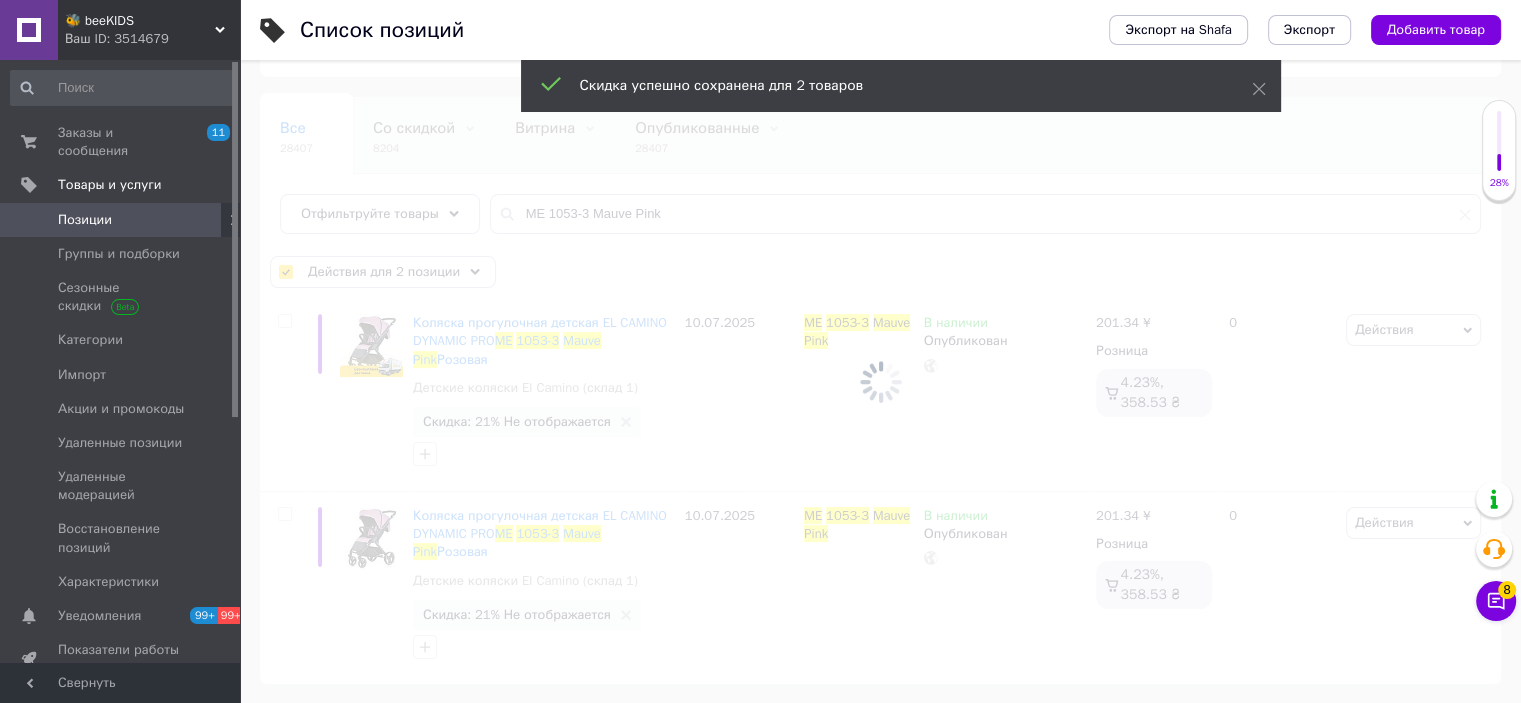 checkbox on "false" 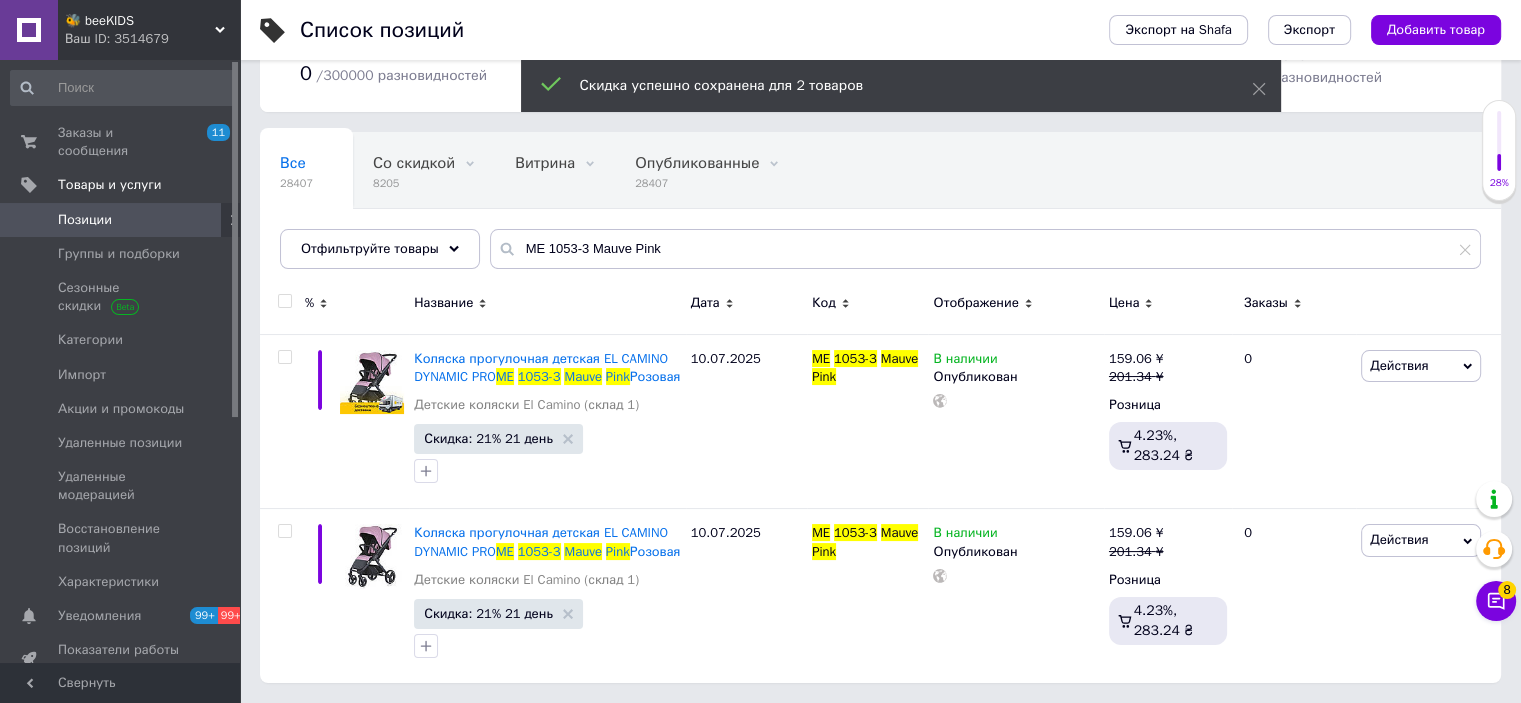 click on "Ваш ID: 3514679" at bounding box center [152, 39] 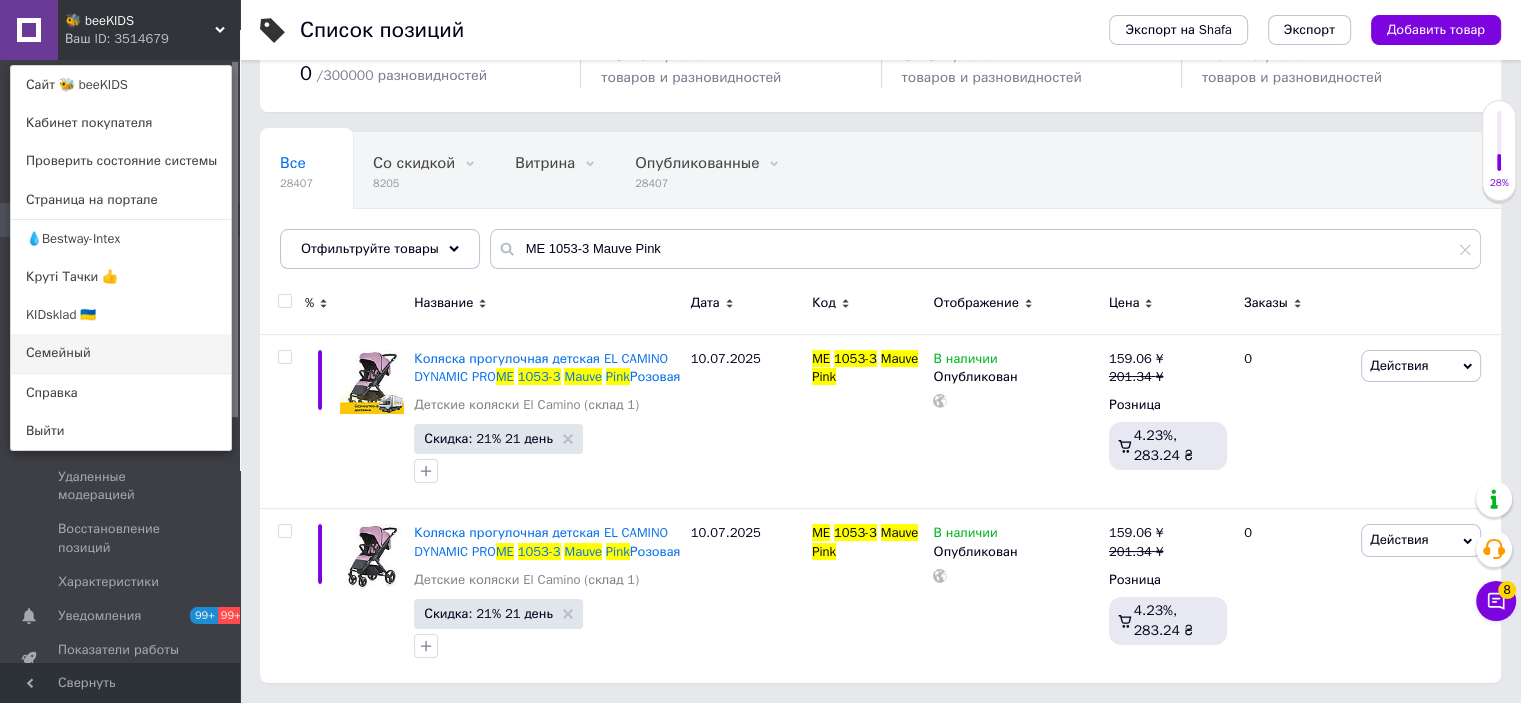 click on "Семейный" at bounding box center [121, 353] 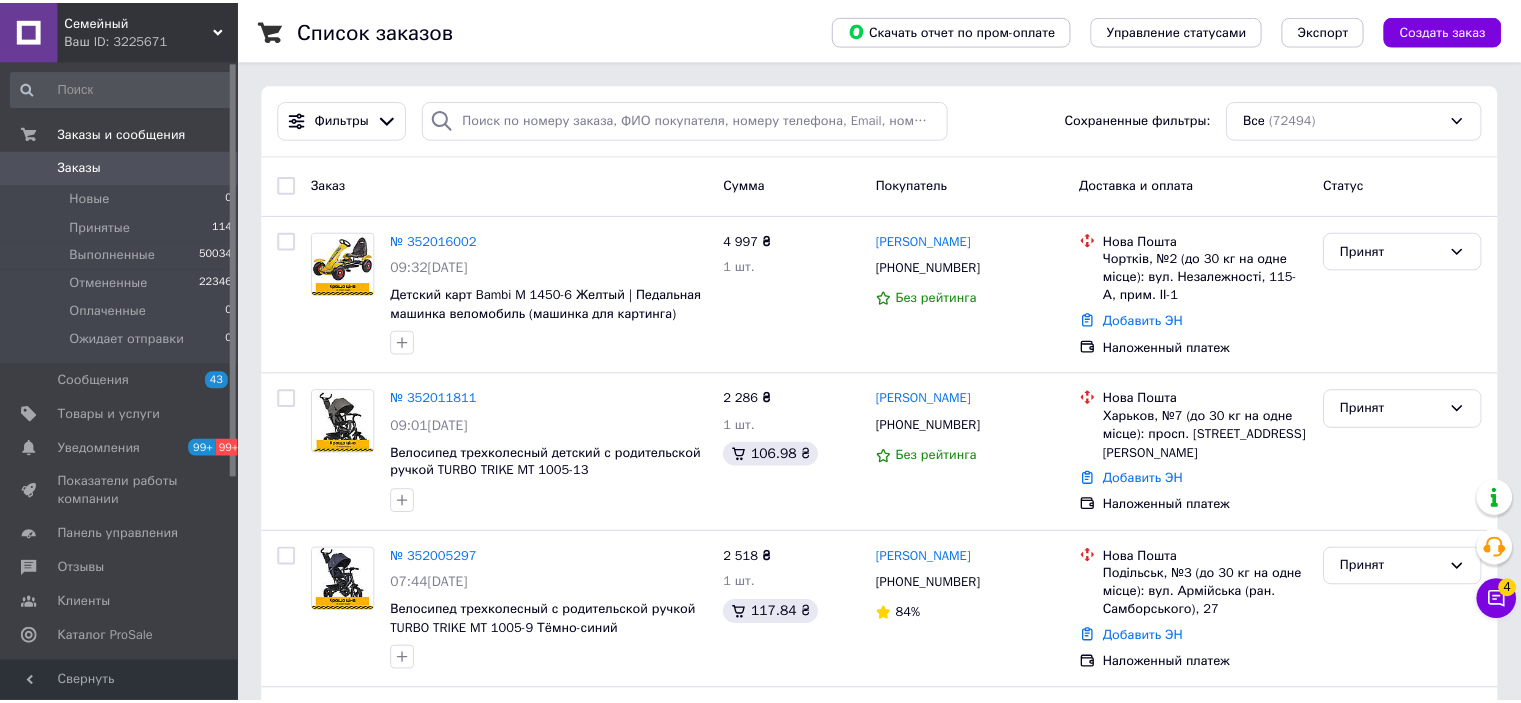 scroll, scrollTop: 0, scrollLeft: 0, axis: both 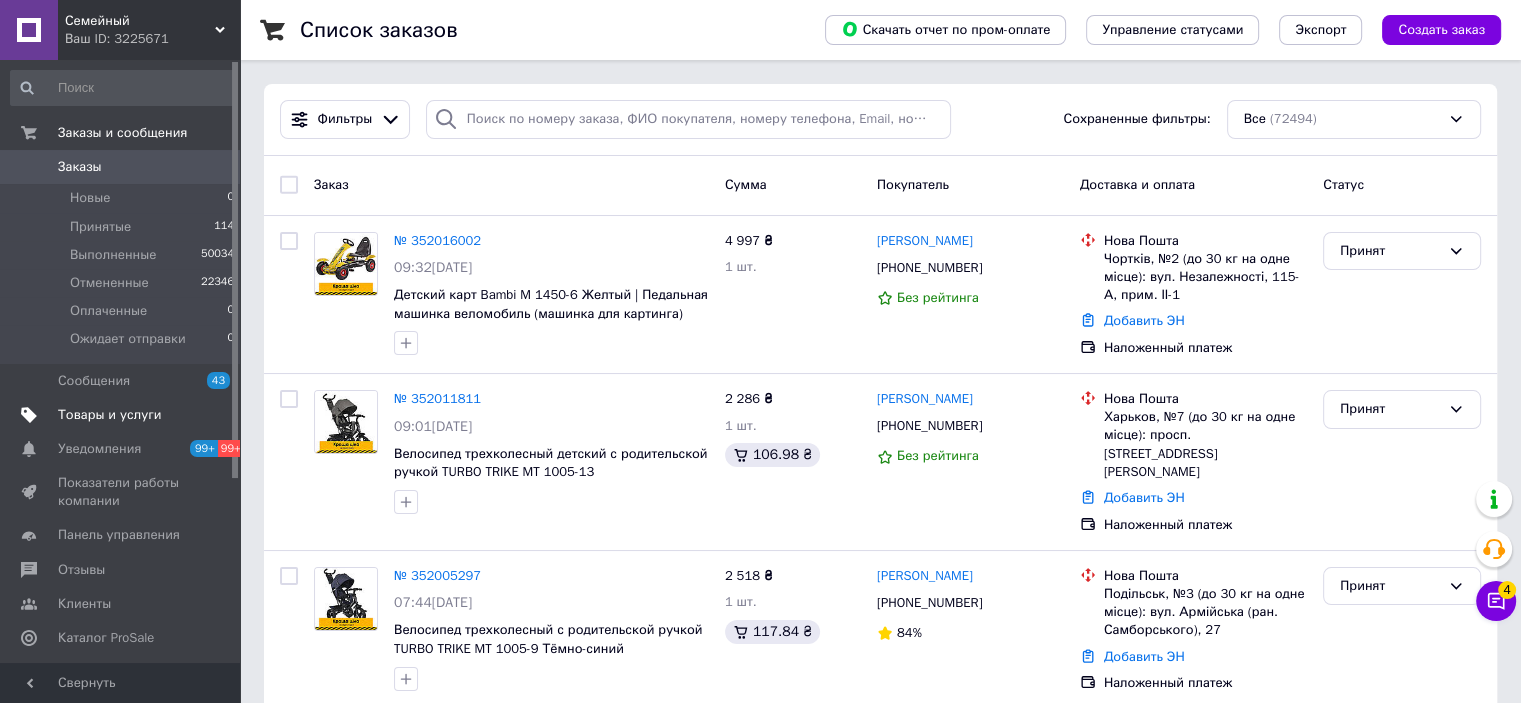 click on "Товары и услуги" at bounding box center [123, 415] 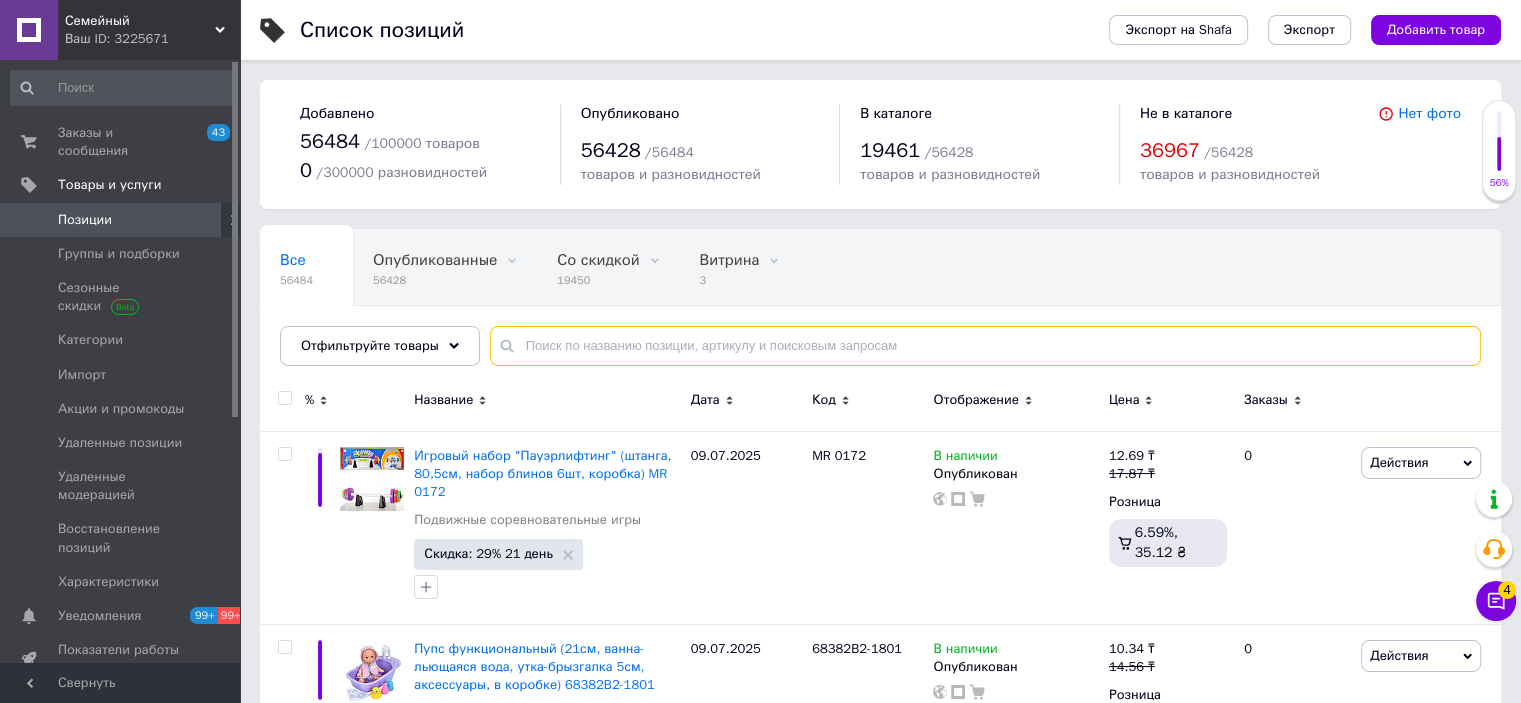click at bounding box center [985, 346] 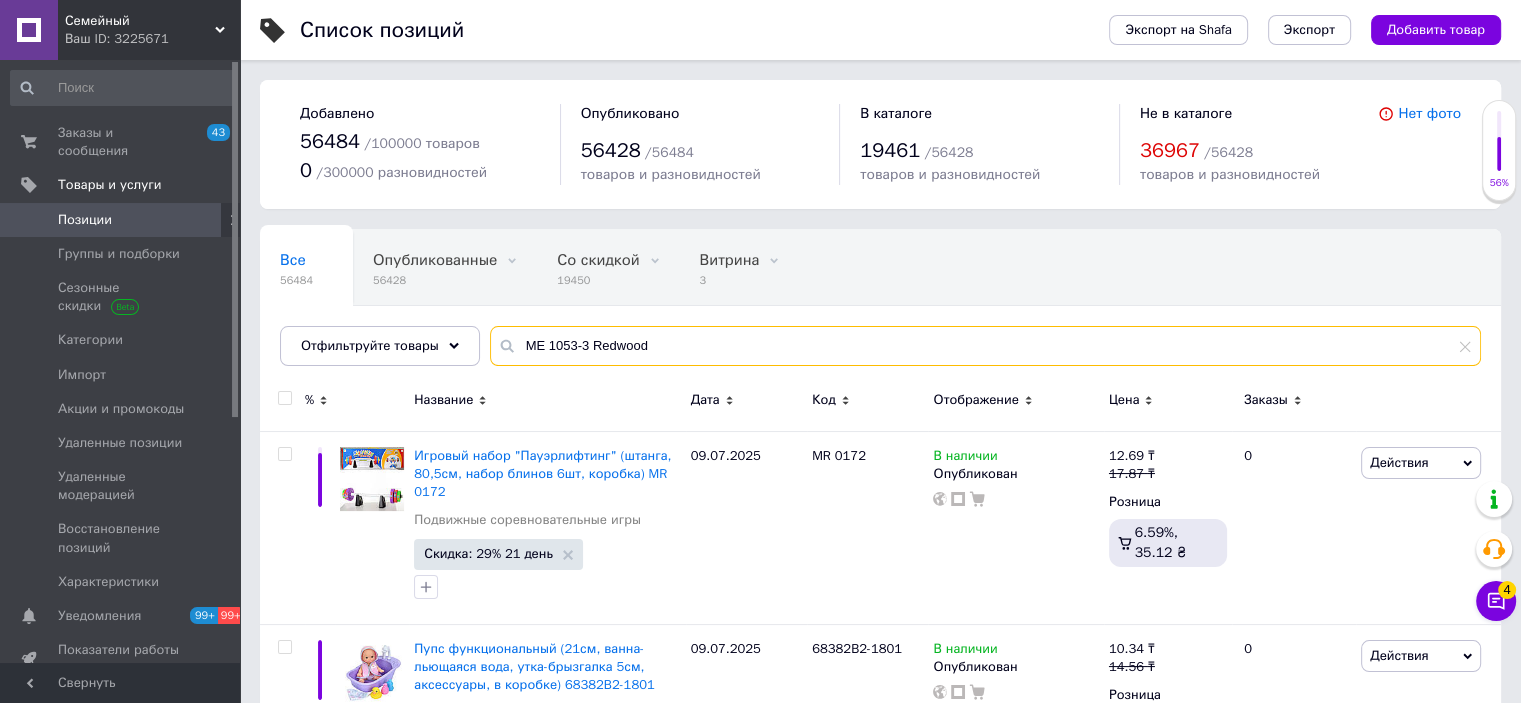 type on "ME 1053-3 Redwood" 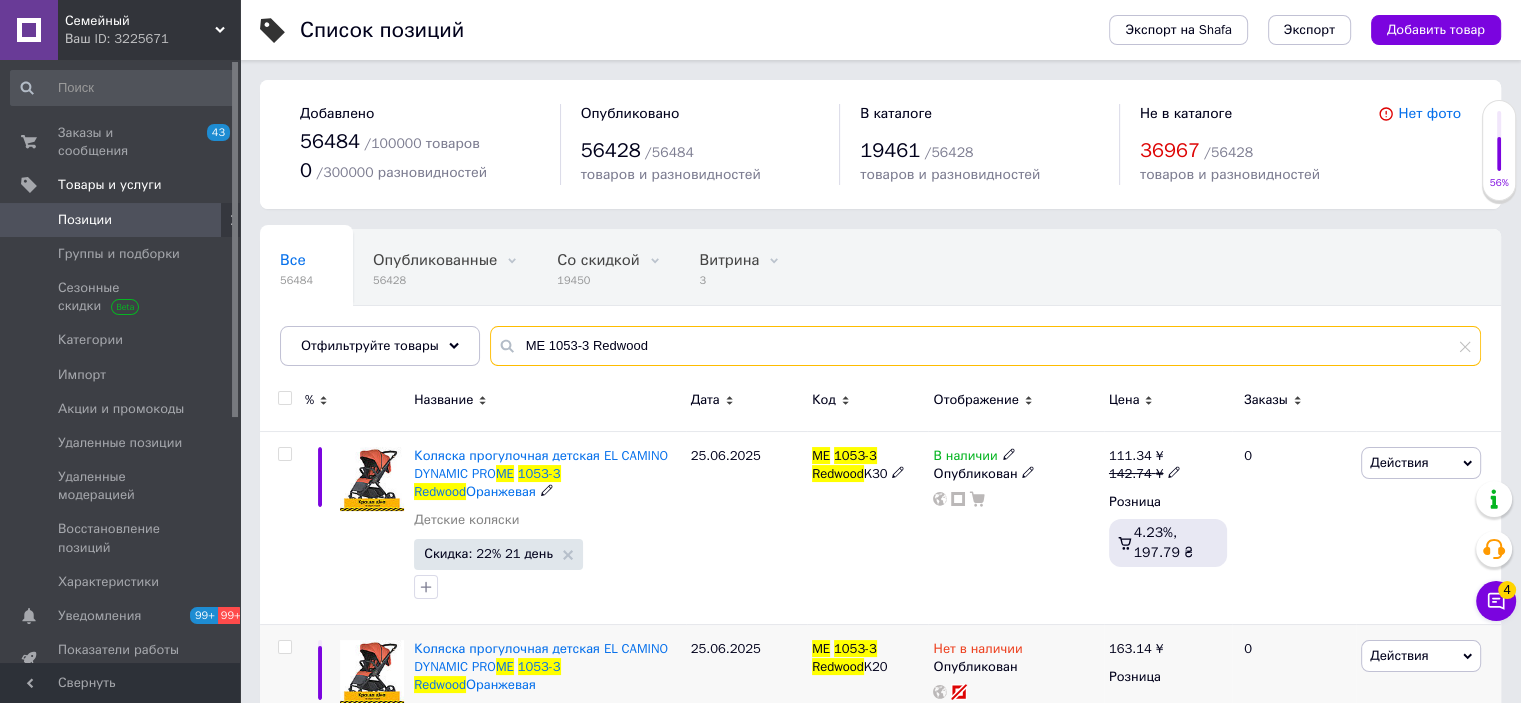 scroll, scrollTop: 324, scrollLeft: 0, axis: vertical 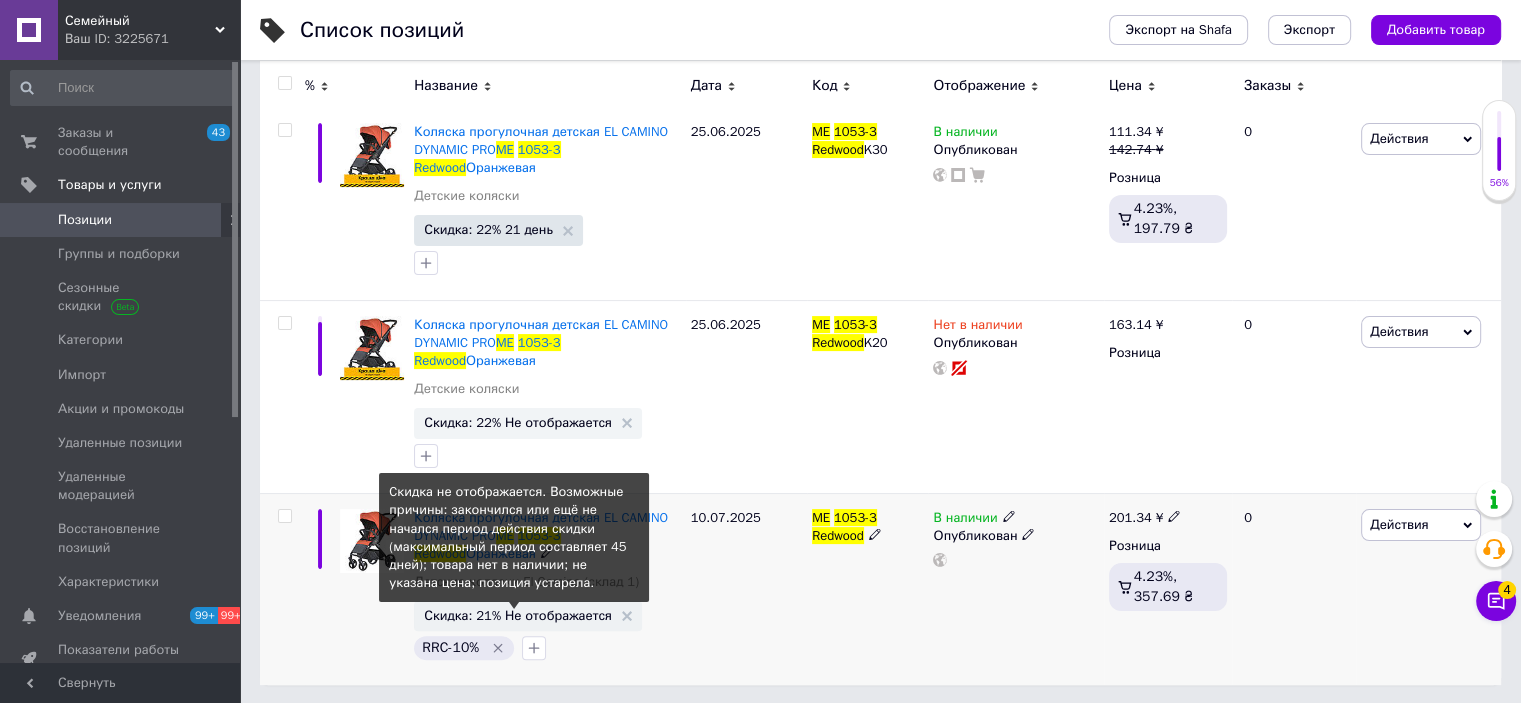 click on "Скидка: 21% Не отображается" at bounding box center [518, 615] 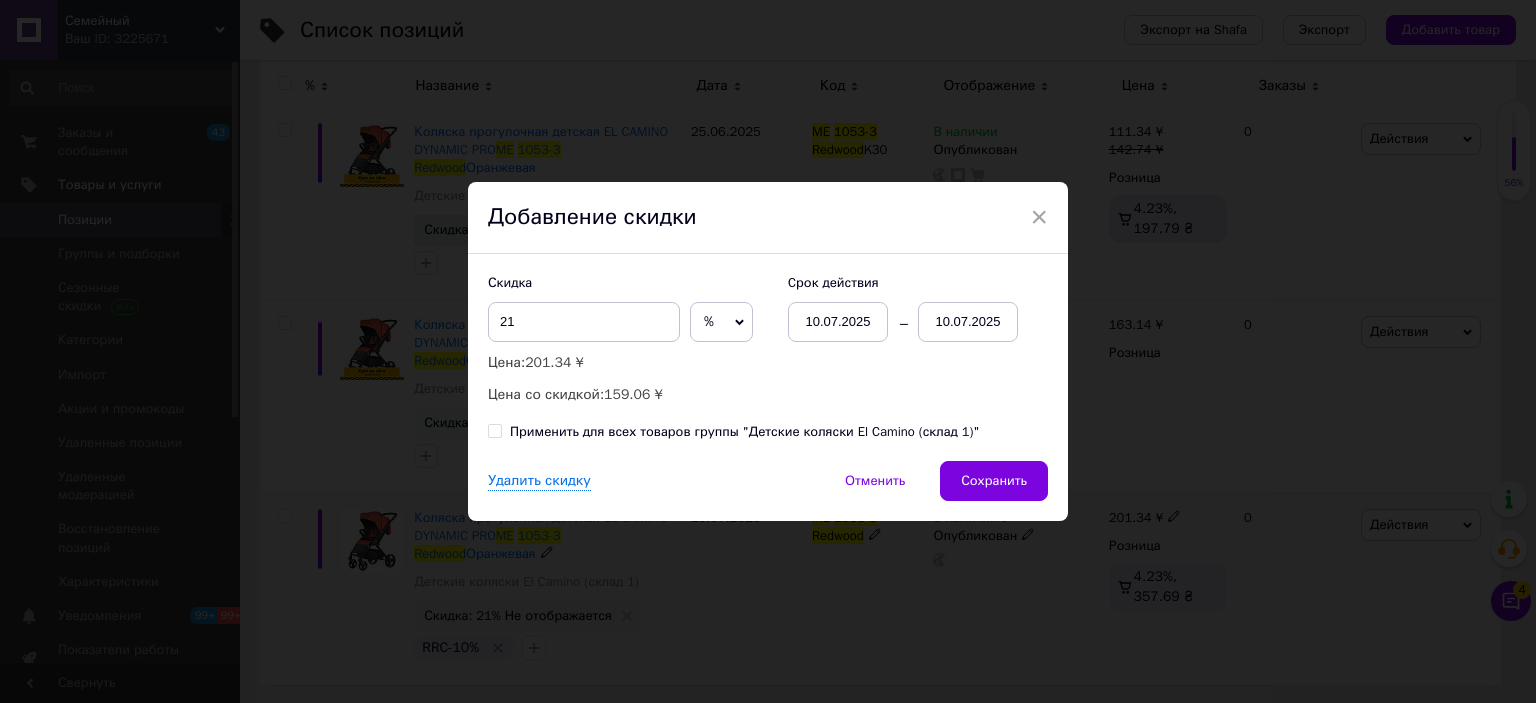 click on "10.07.2025" at bounding box center [968, 322] 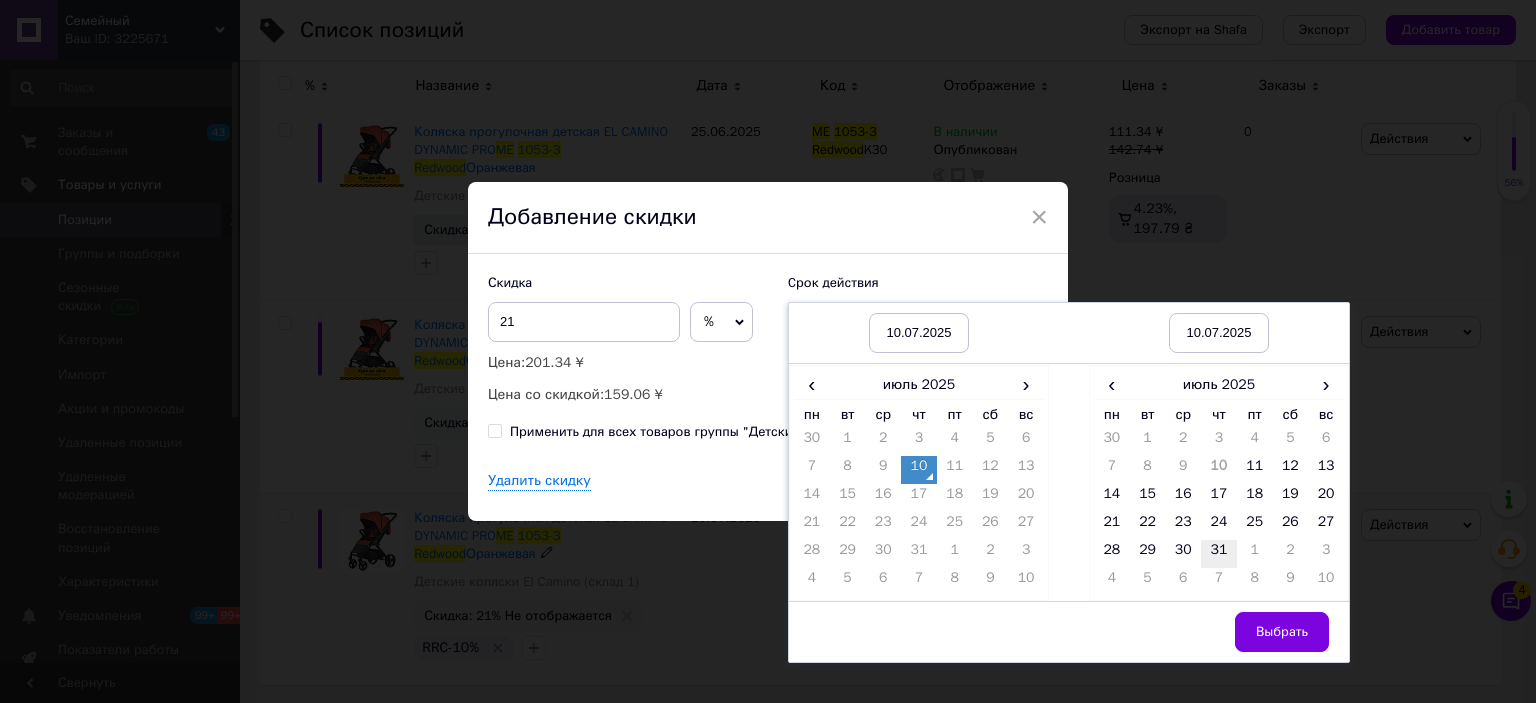 click on "31" at bounding box center [1219, 554] 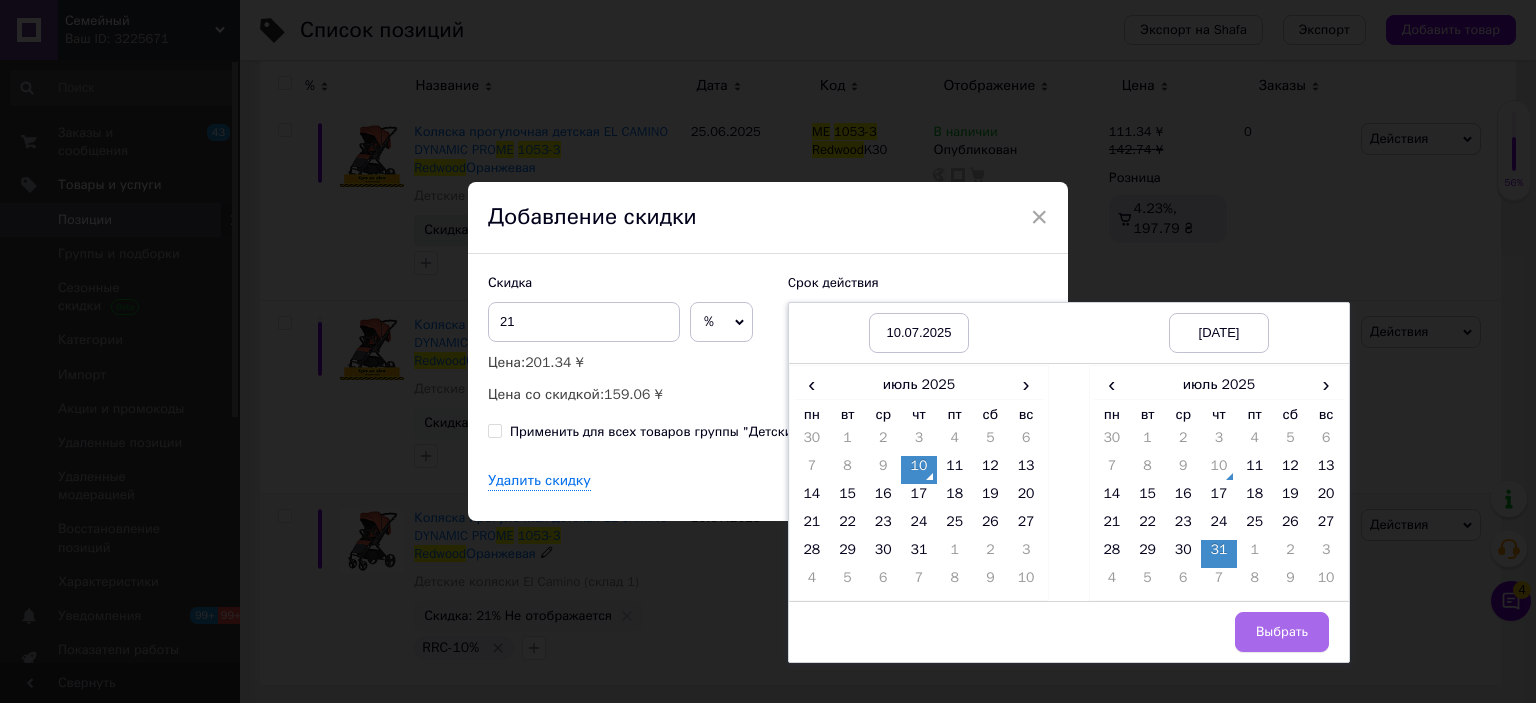 click on "Выбрать" at bounding box center (1282, 632) 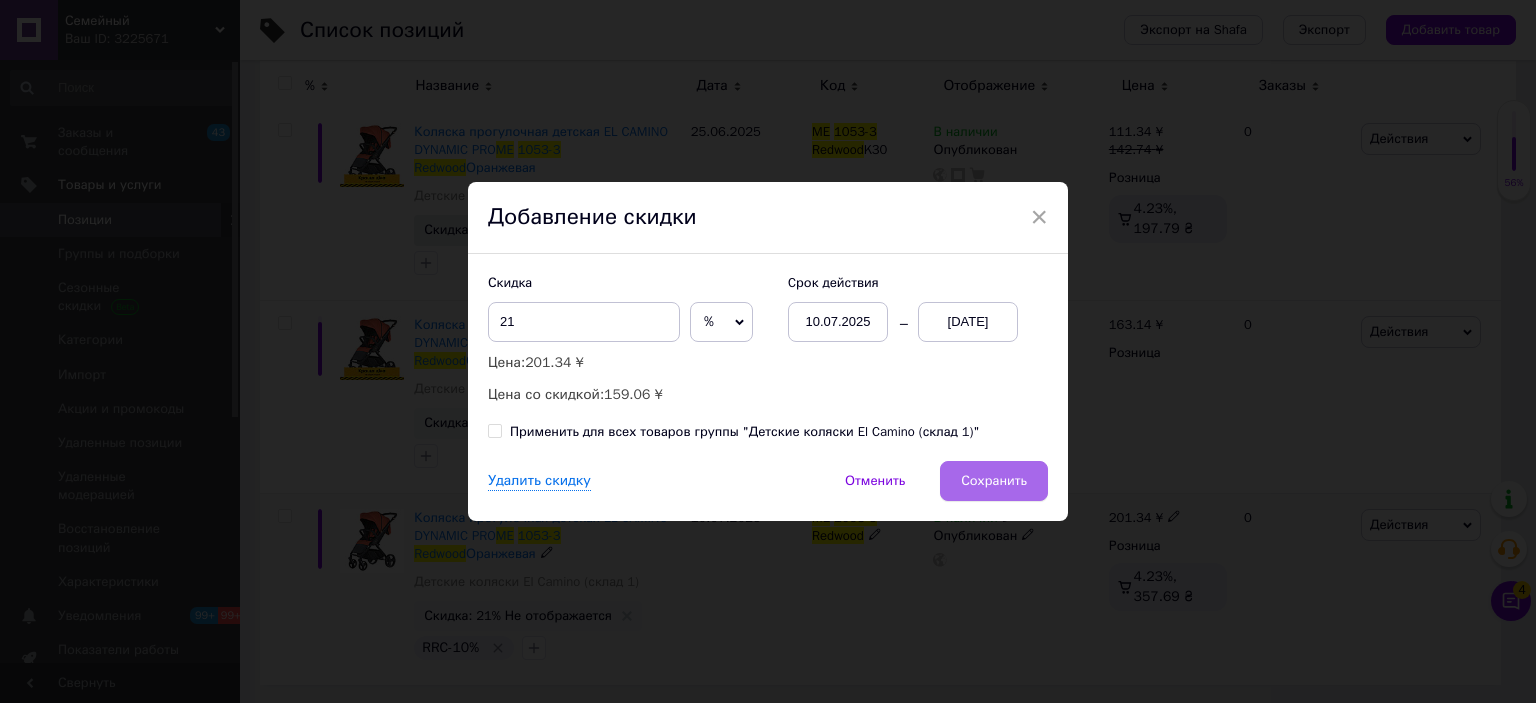 click on "Сохранить" at bounding box center (994, 481) 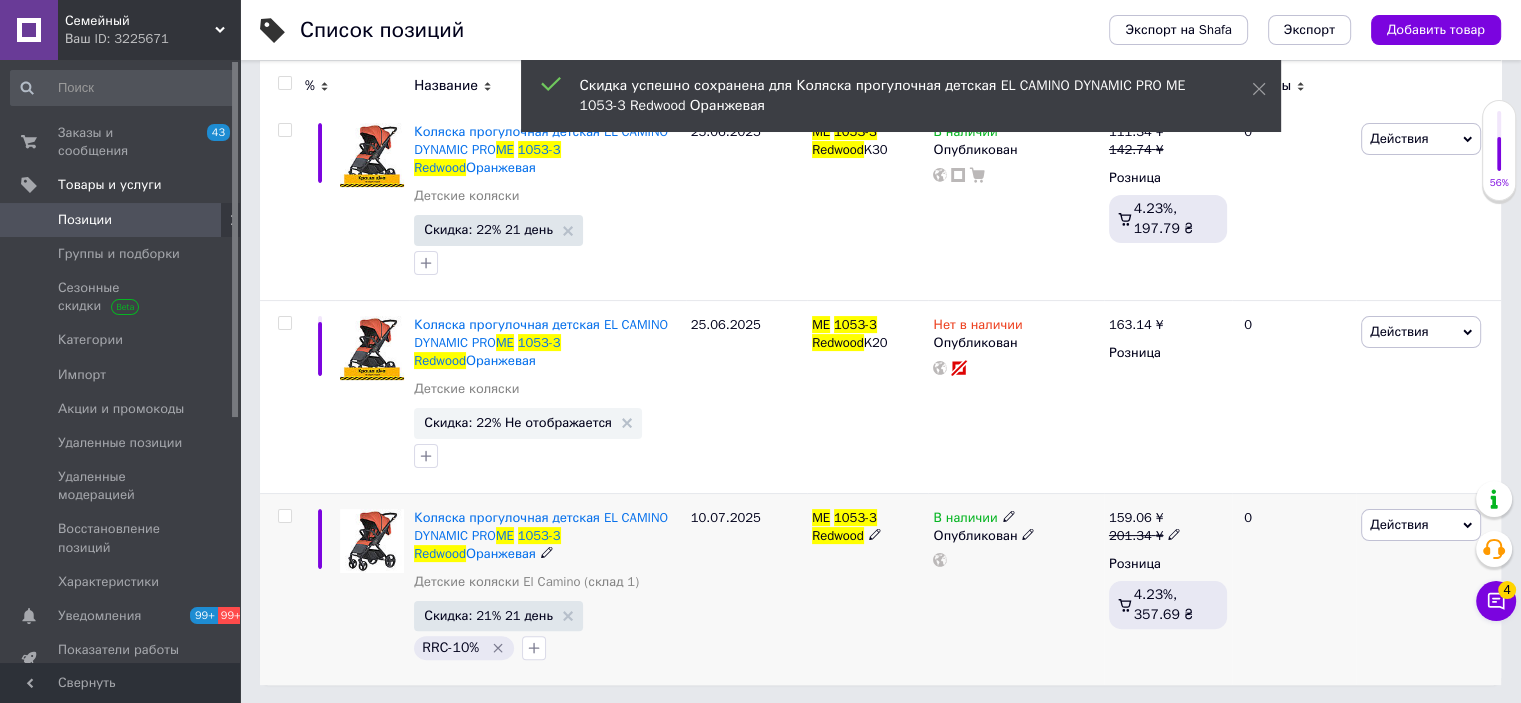 click on "Семейный" at bounding box center [140, 21] 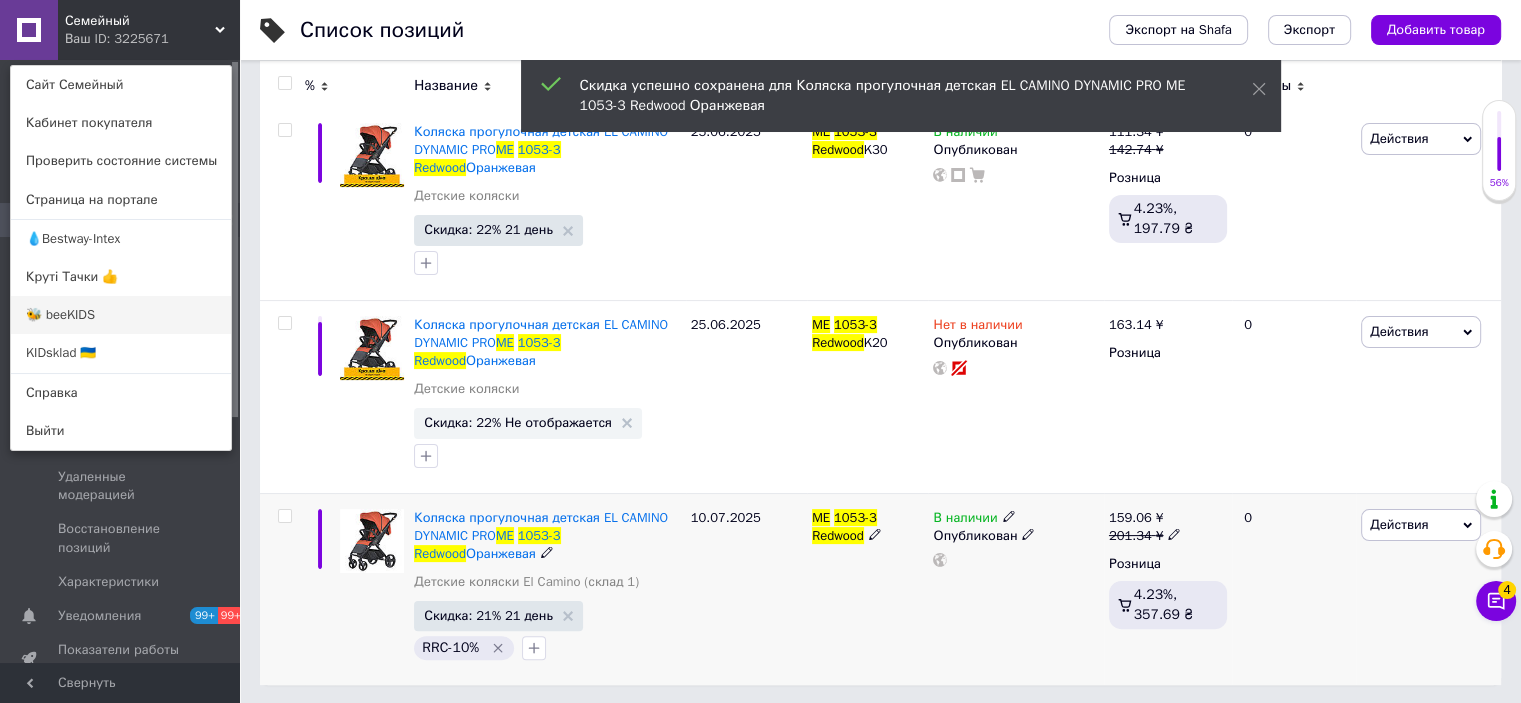 click on "🐝 beeKIDS" at bounding box center [121, 315] 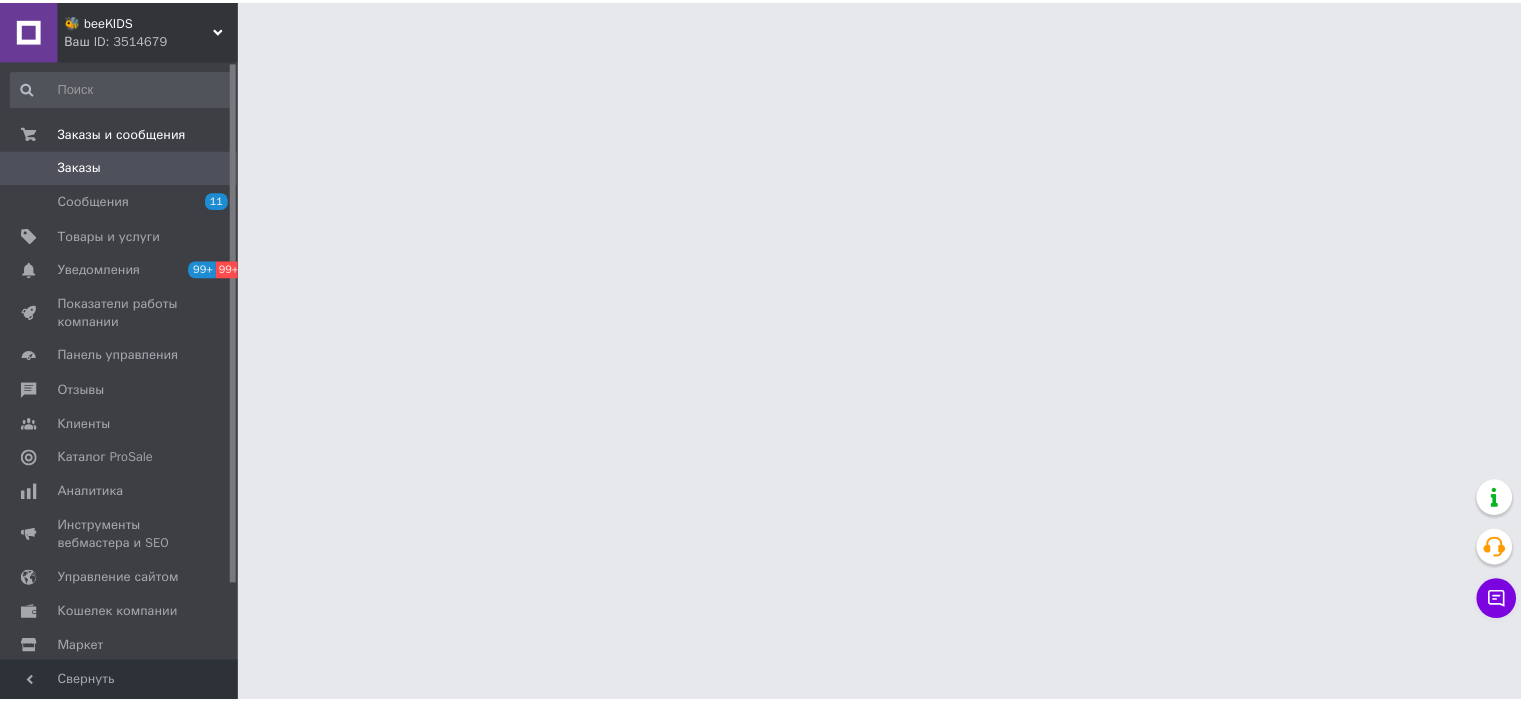 scroll, scrollTop: 0, scrollLeft: 0, axis: both 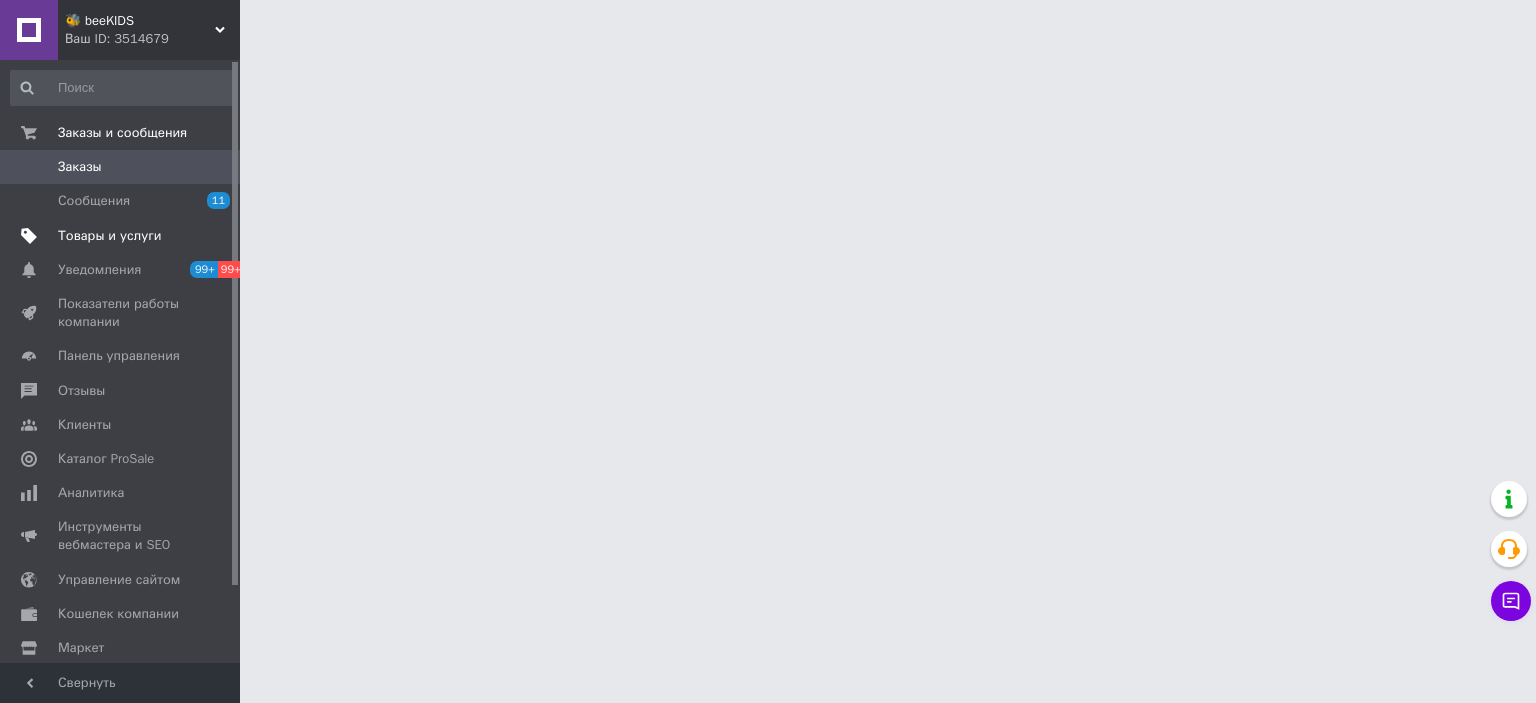 click on "Товары и услуги" at bounding box center [110, 236] 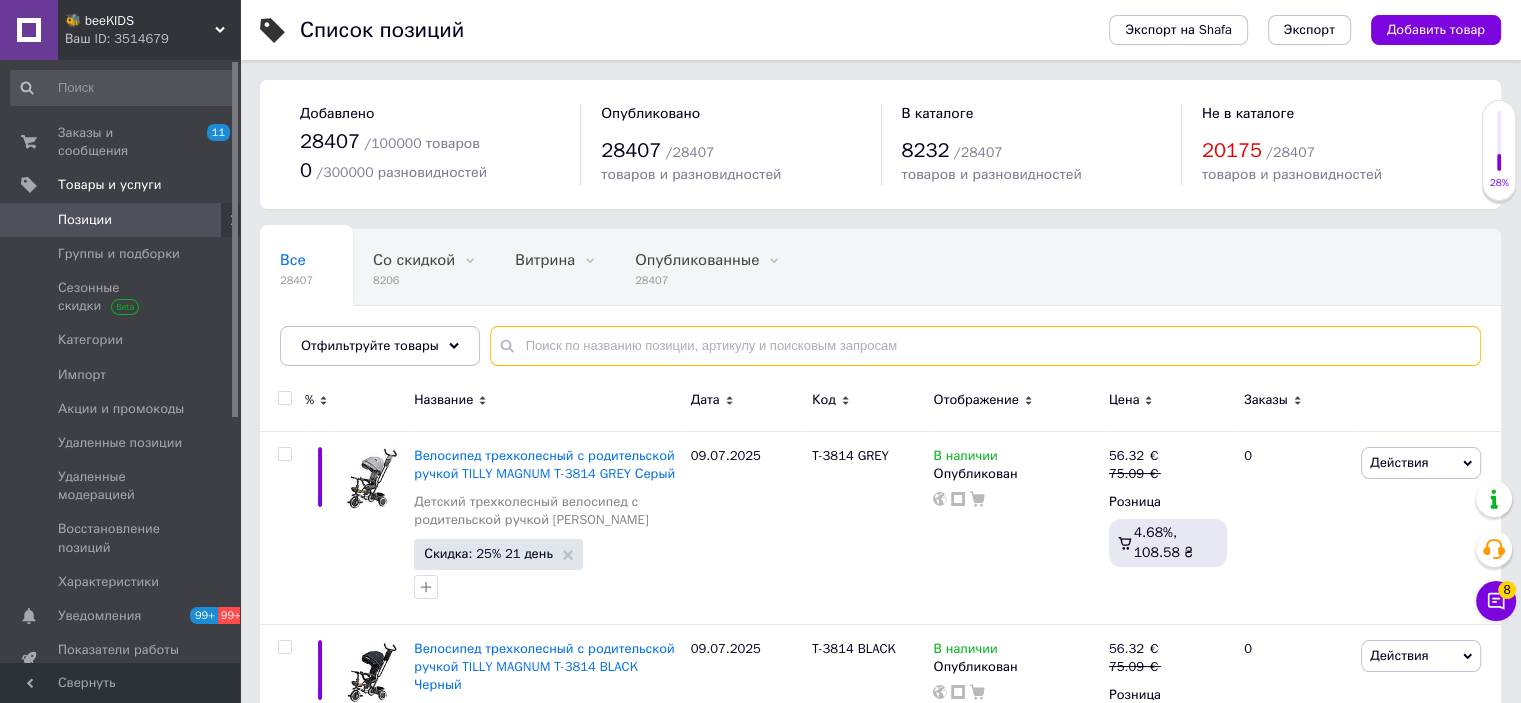 click at bounding box center (985, 346) 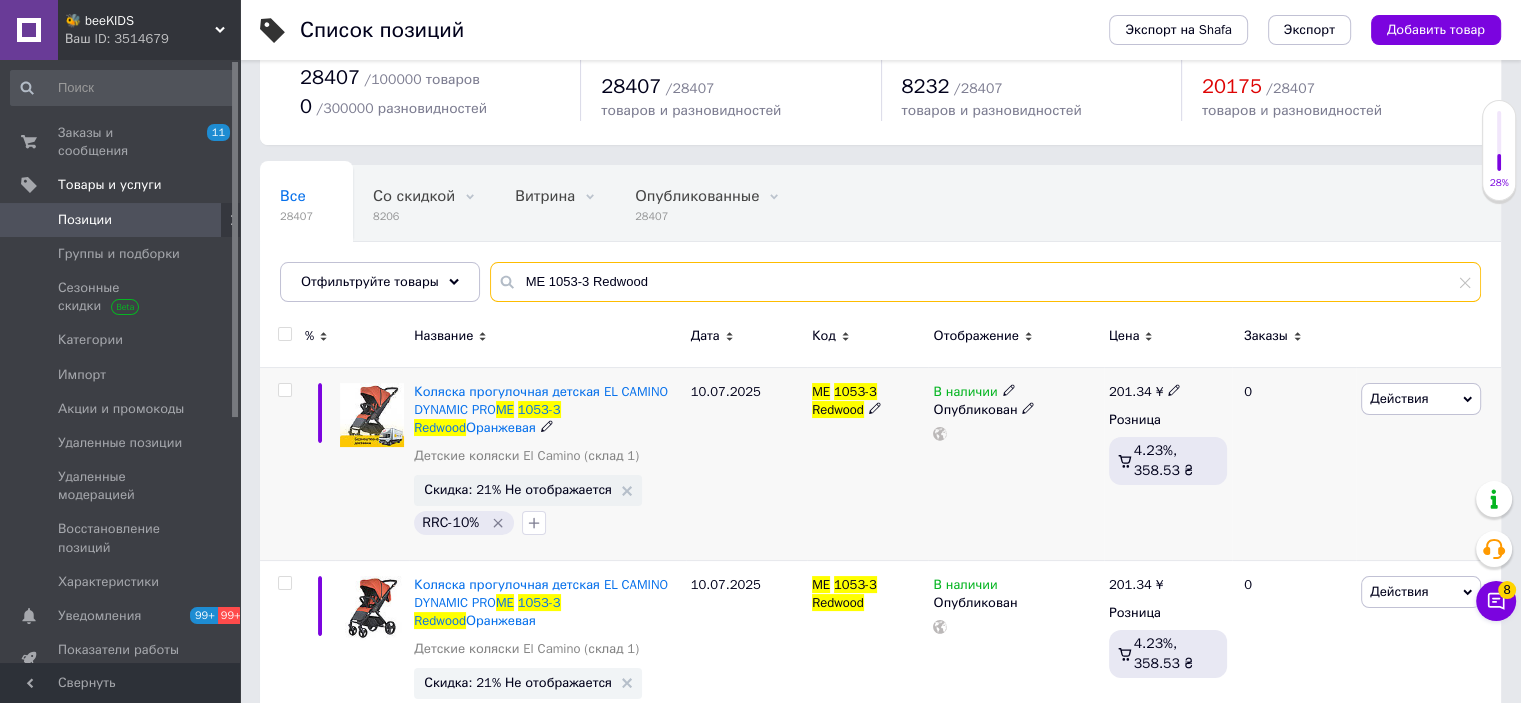 scroll, scrollTop: 100, scrollLeft: 0, axis: vertical 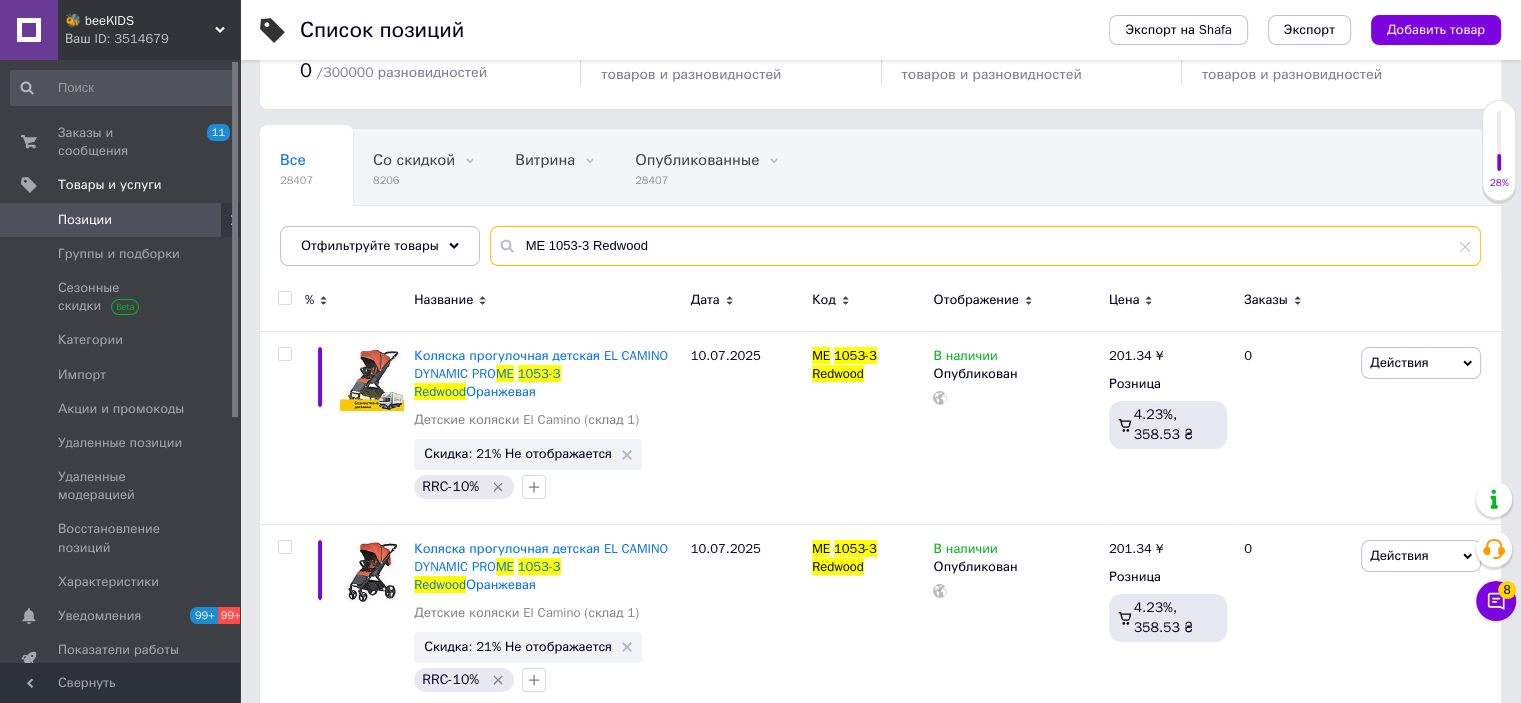 type on "ME 1053-3 Redwood" 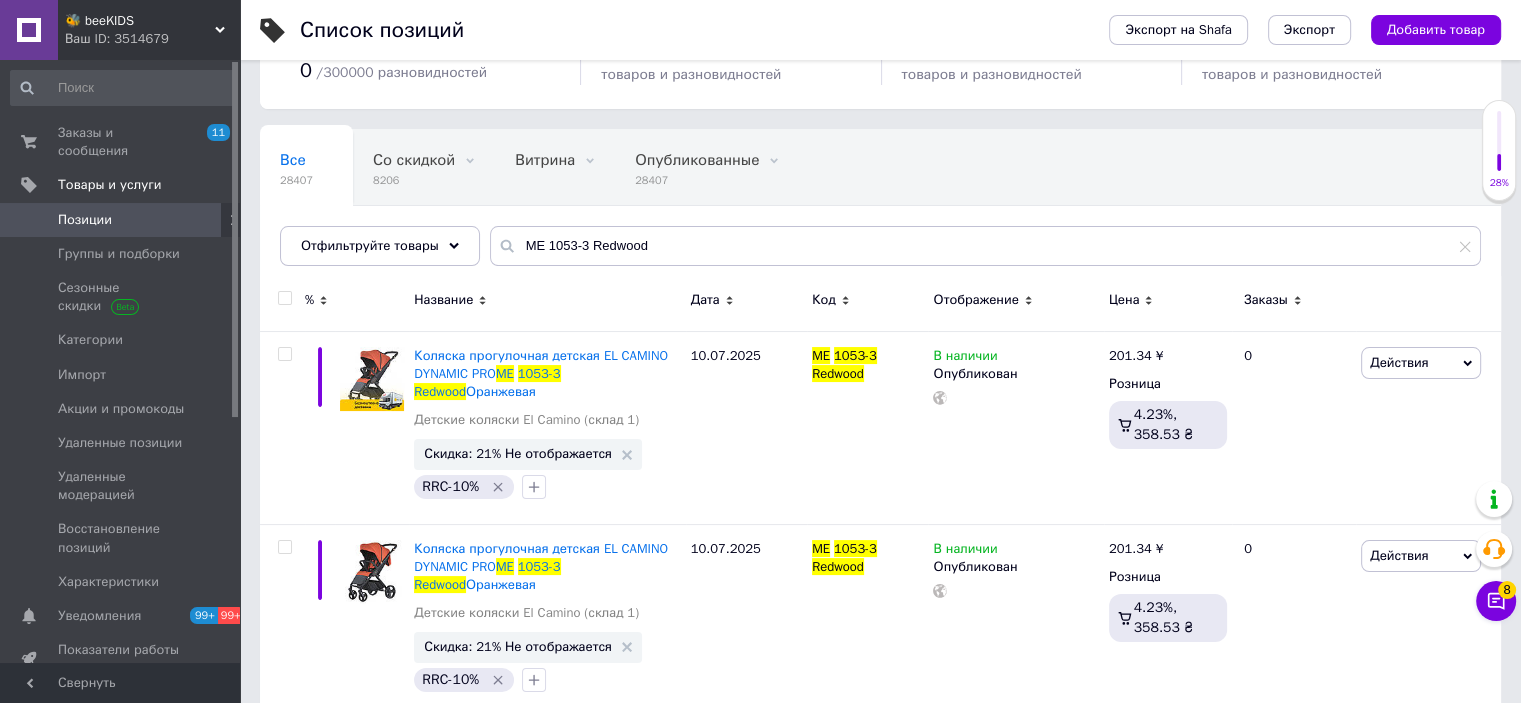 click at bounding box center [284, 298] 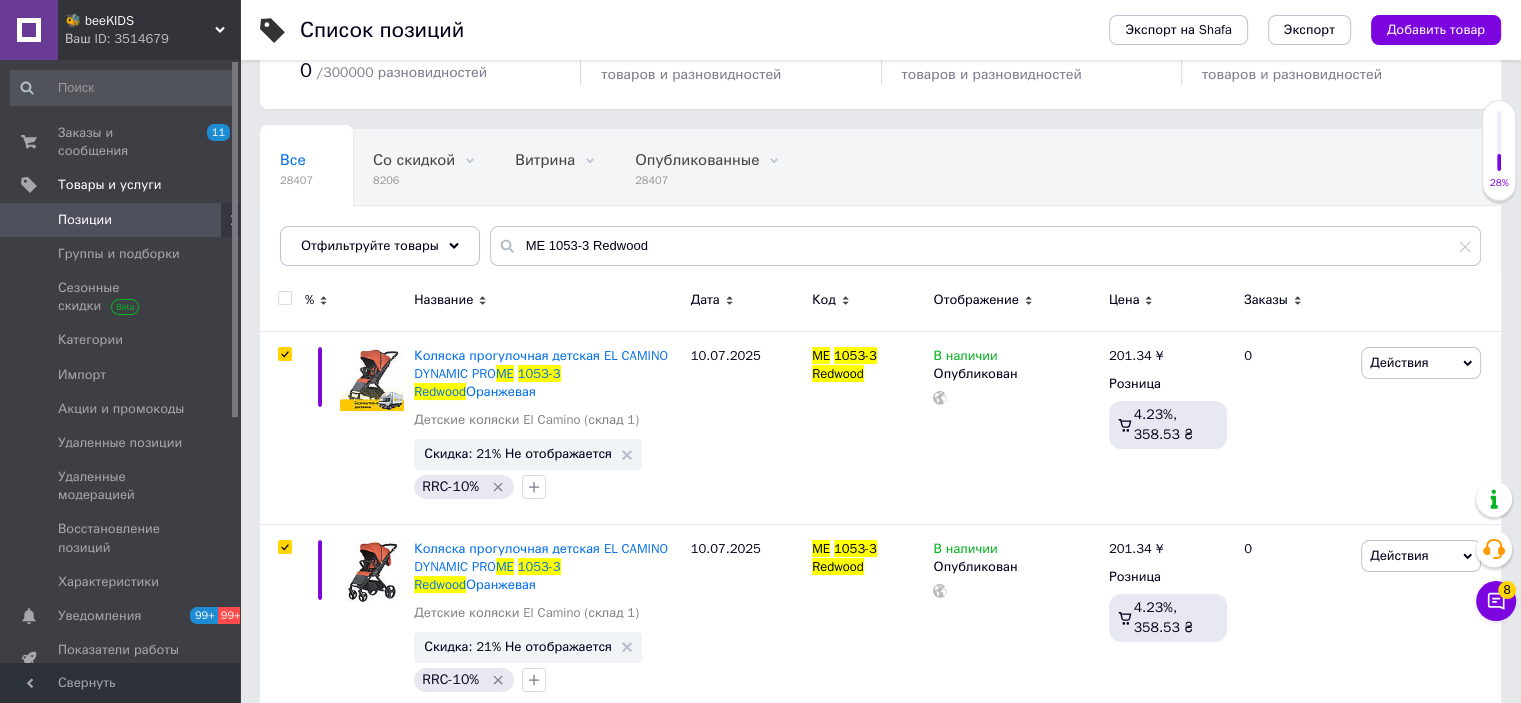 checkbox on "true" 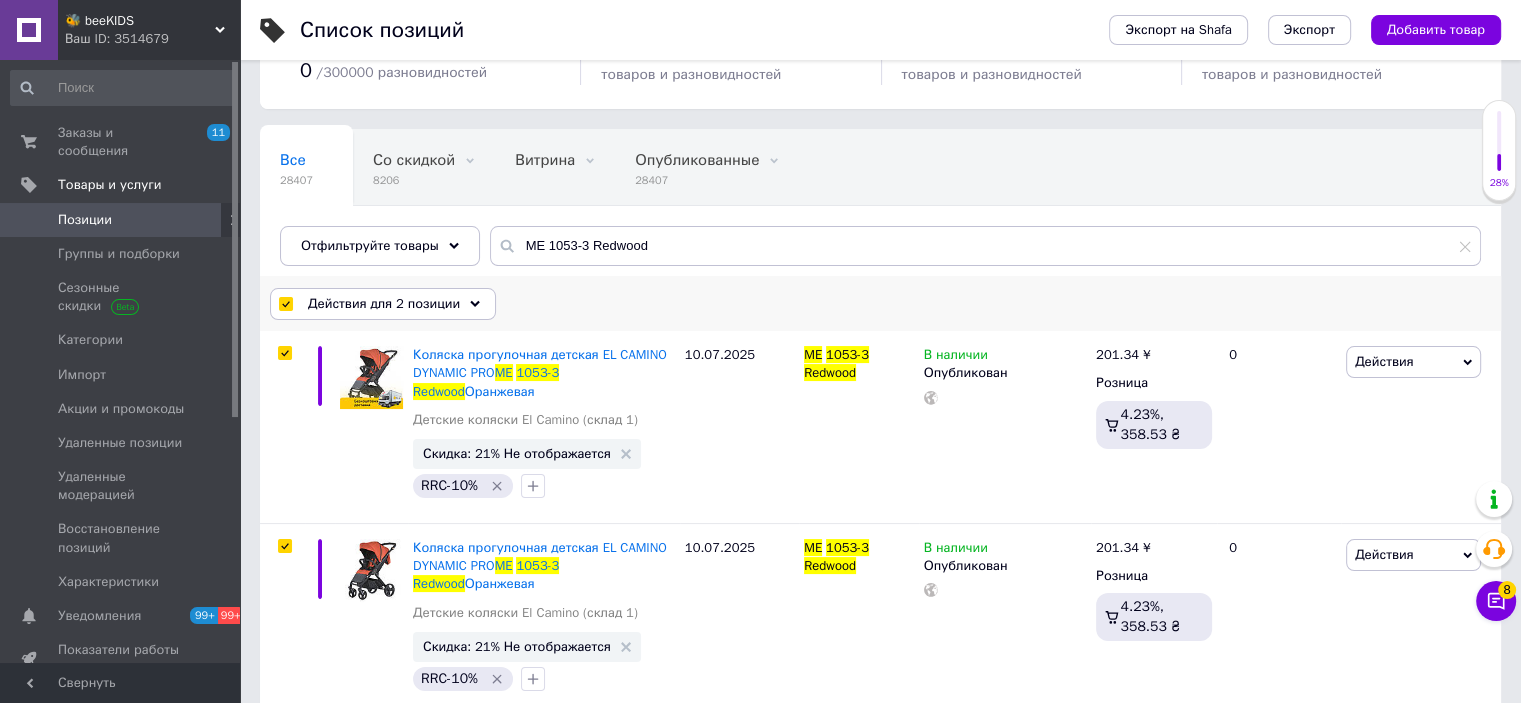 click on "Действия для 2 позиции" at bounding box center [384, 304] 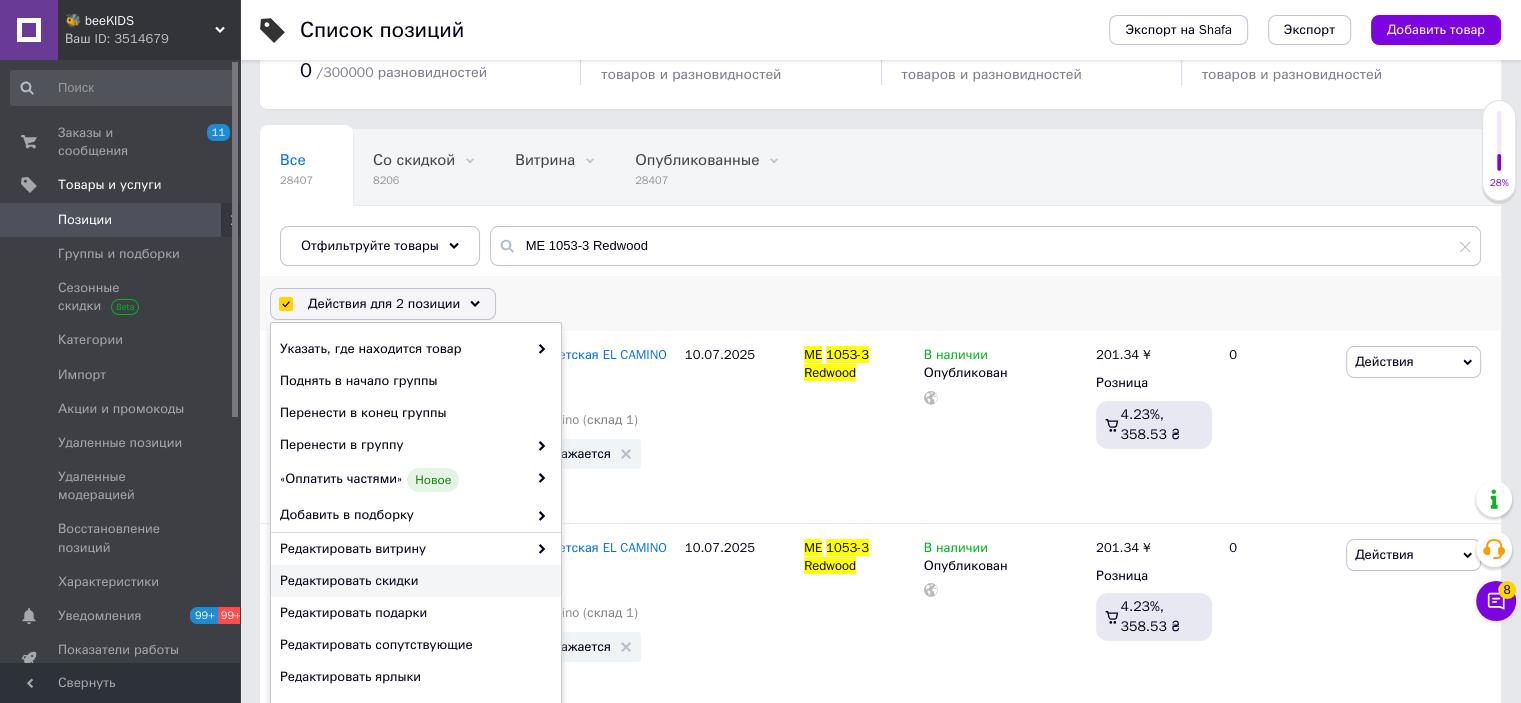 click on "Редактировать скидки" at bounding box center (413, 581) 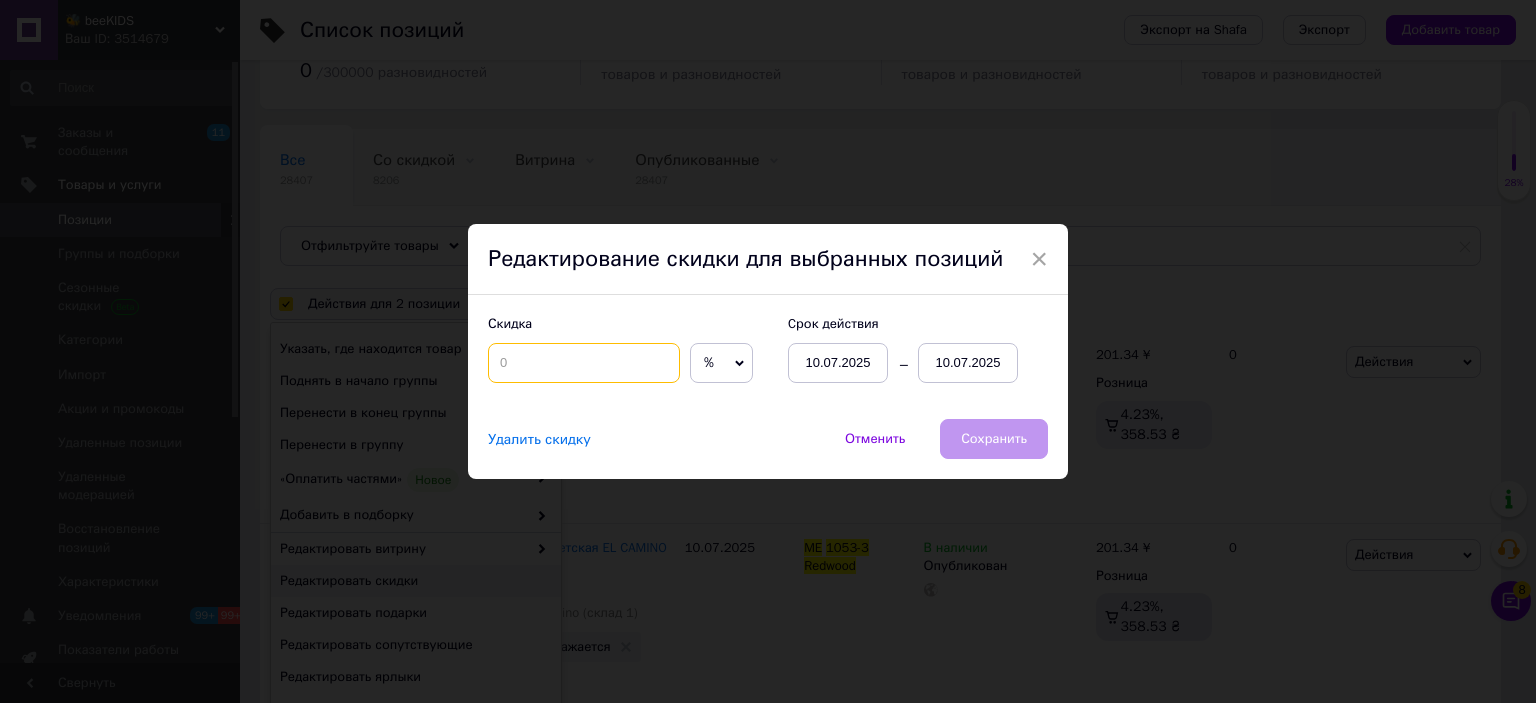 drag, startPoint x: 536, startPoint y: 363, endPoint x: 511, endPoint y: 327, distance: 43.829212 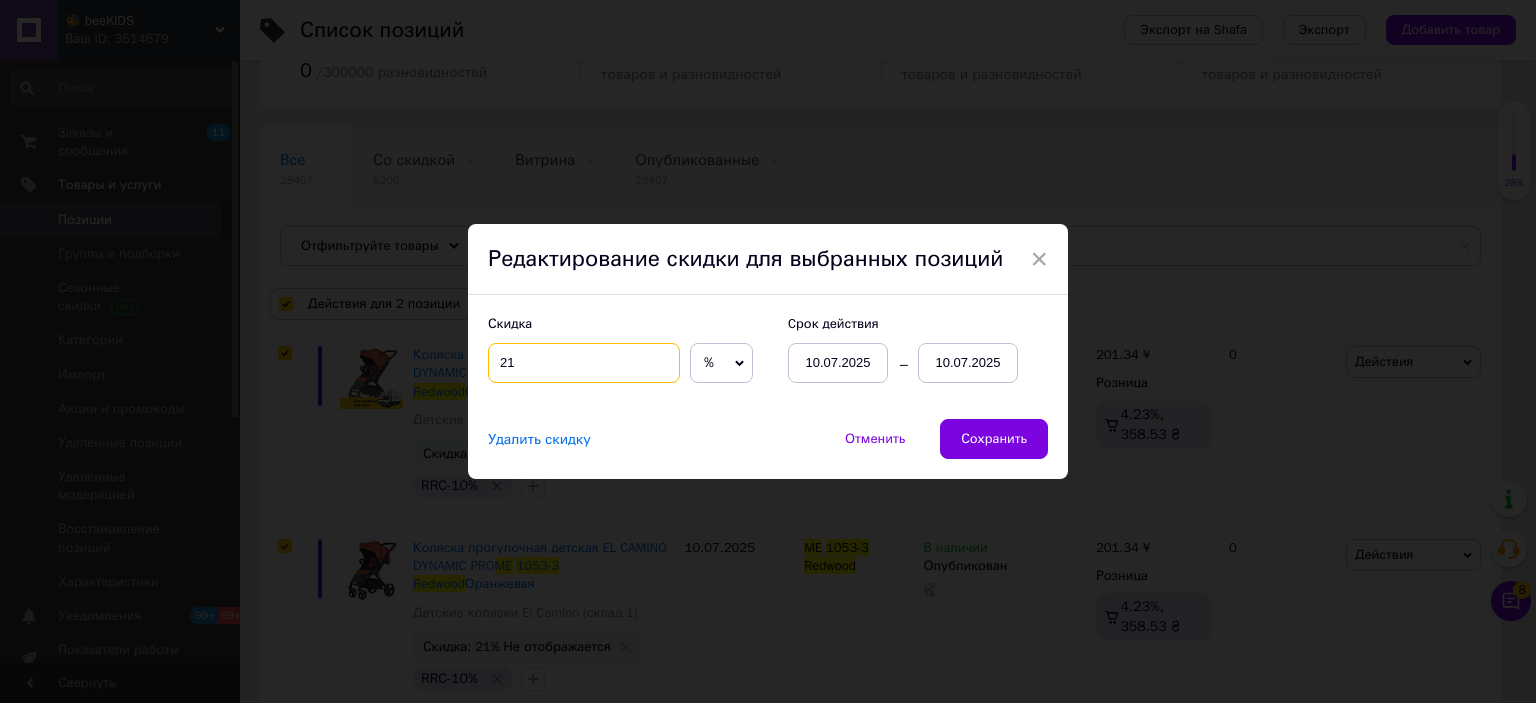 type on "21" 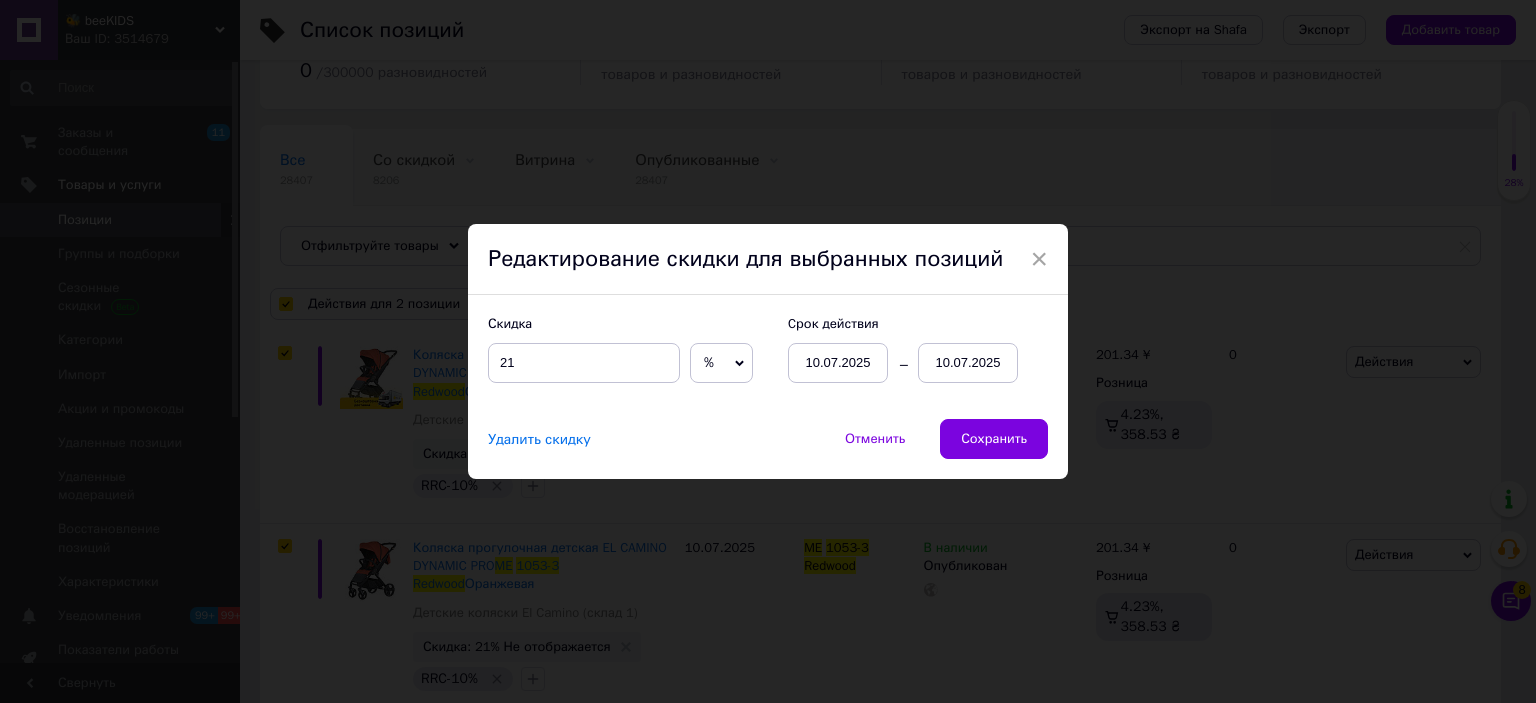 click on "10.07.2025" at bounding box center (968, 363) 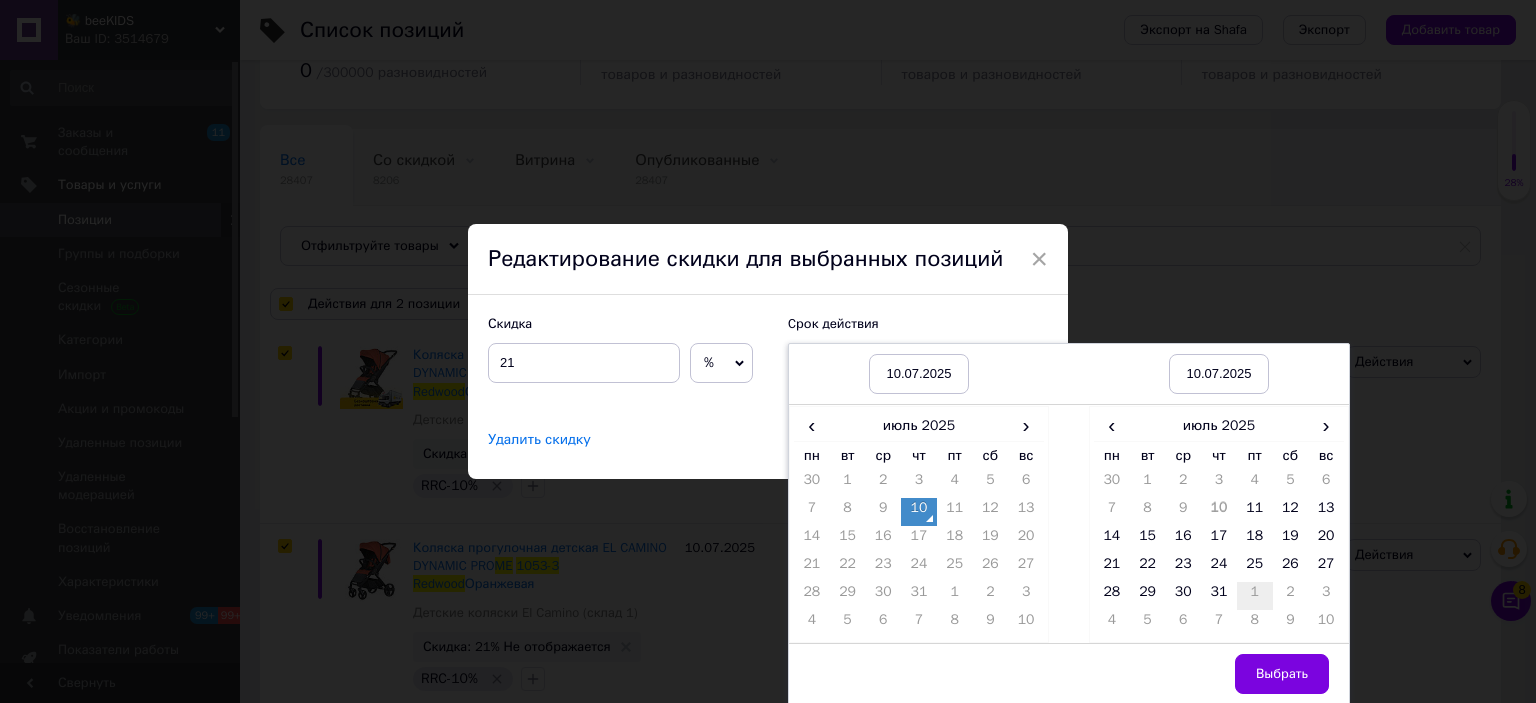 click on "1" at bounding box center [1255, 596] 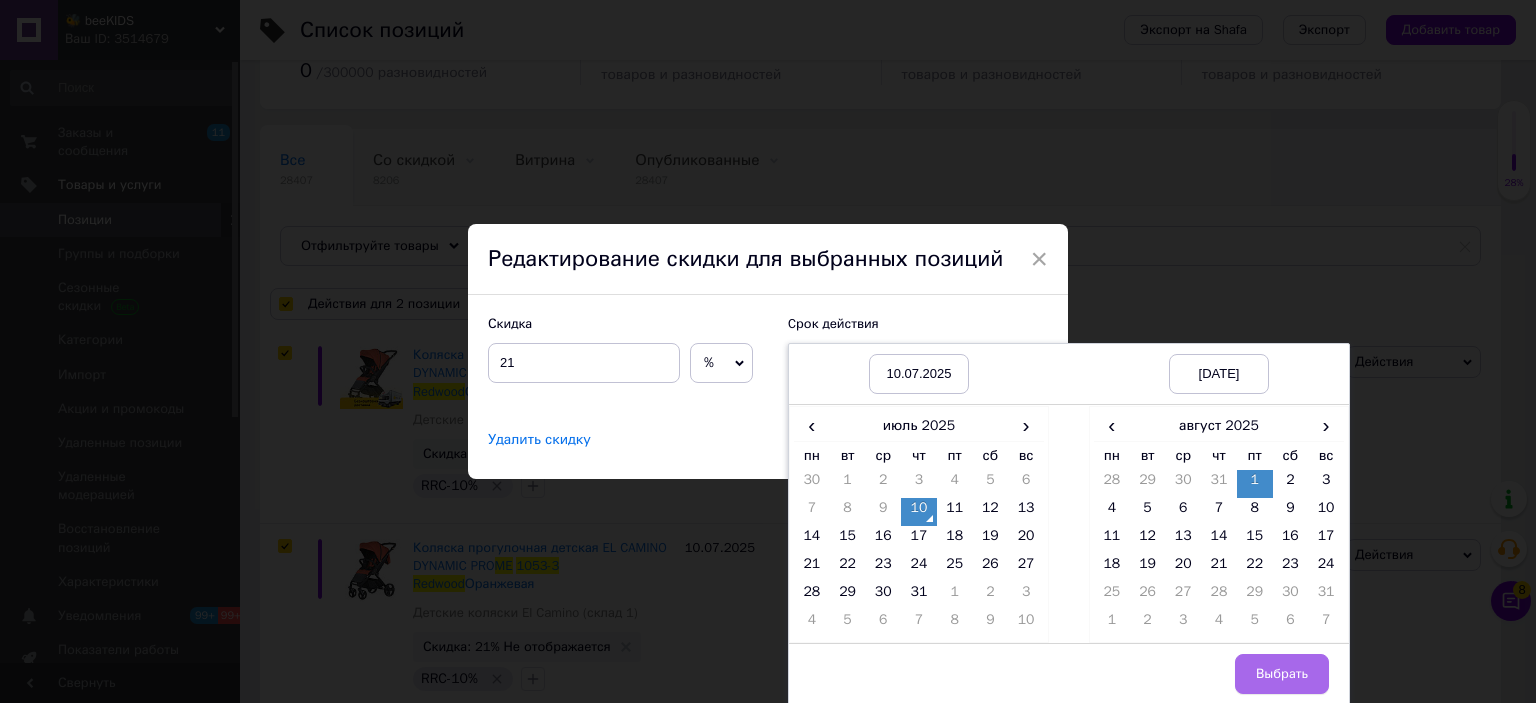click on "Выбрать" at bounding box center [1282, 674] 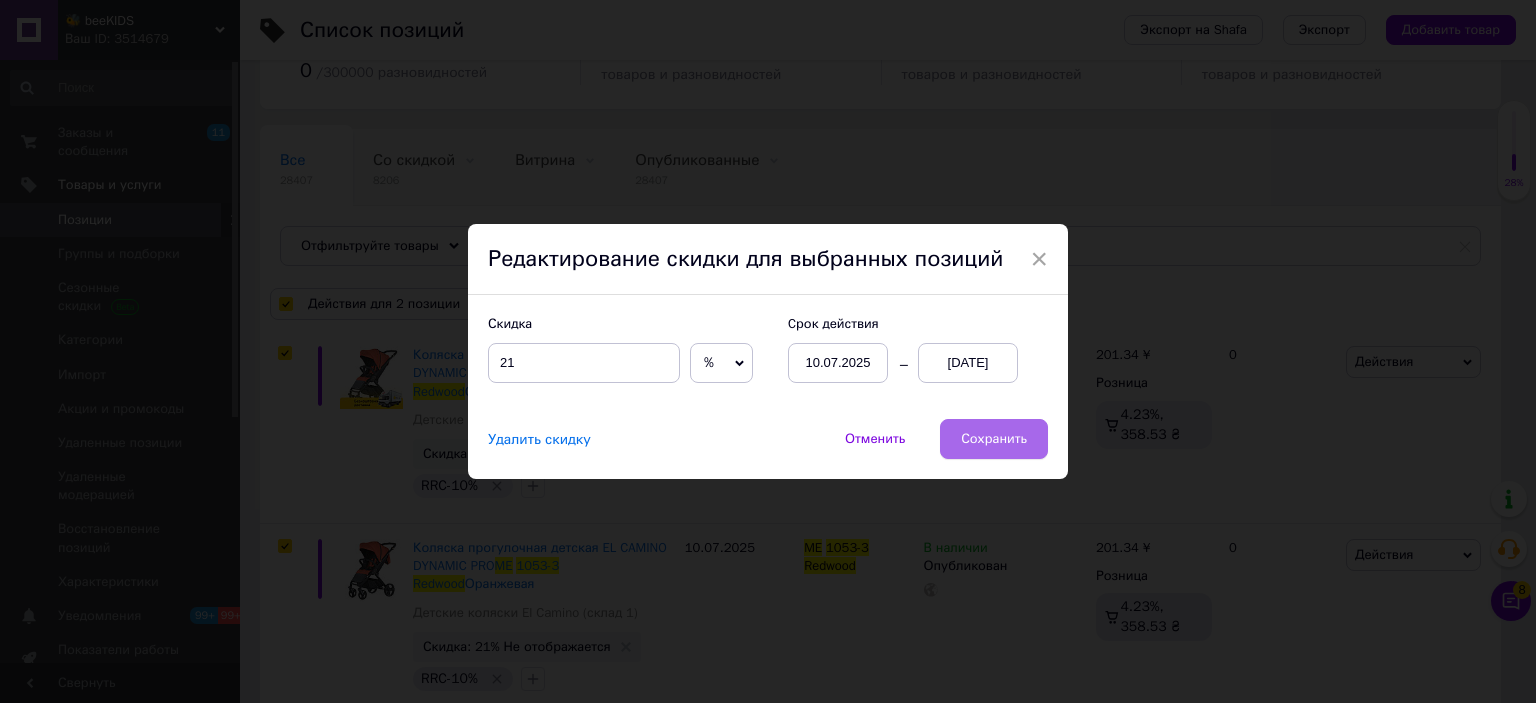 click on "Сохранить" at bounding box center [994, 439] 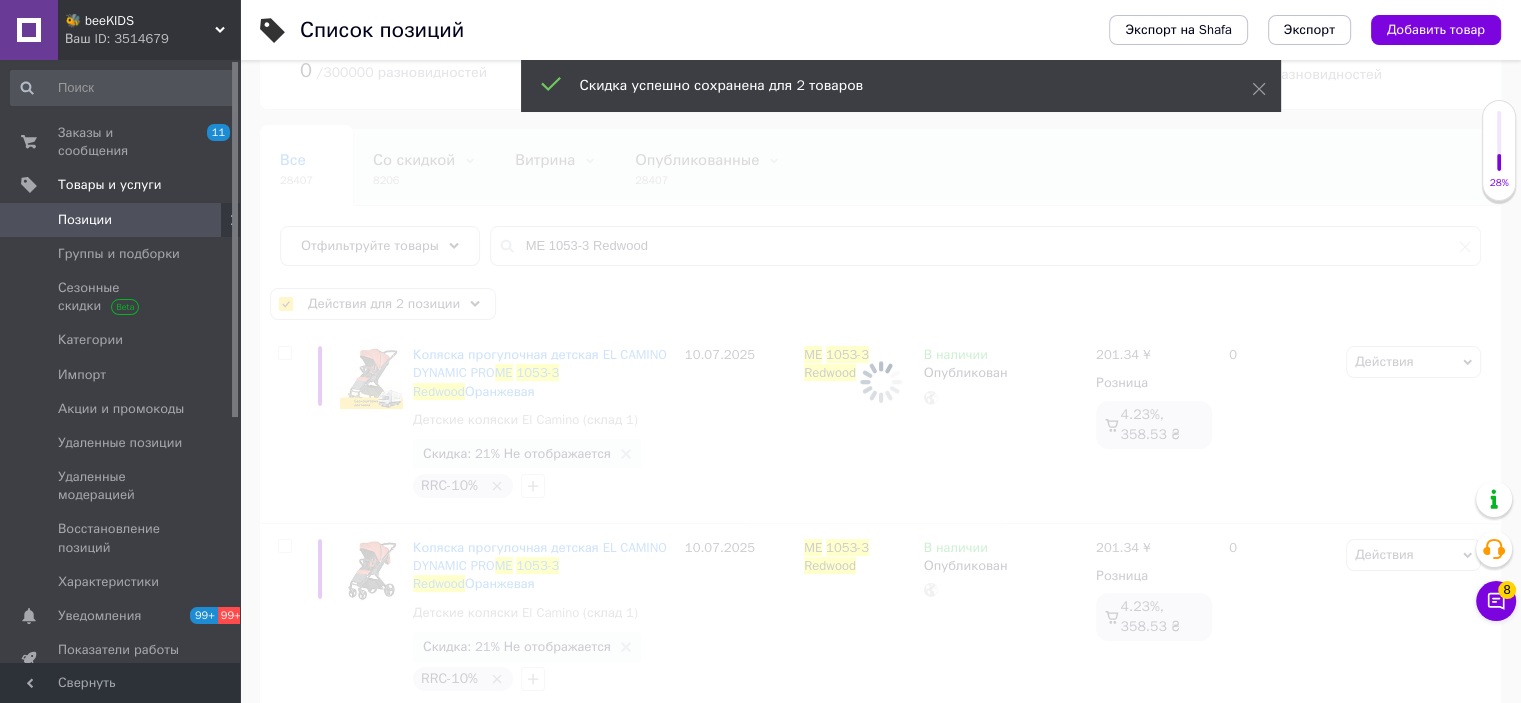 checkbox on "false" 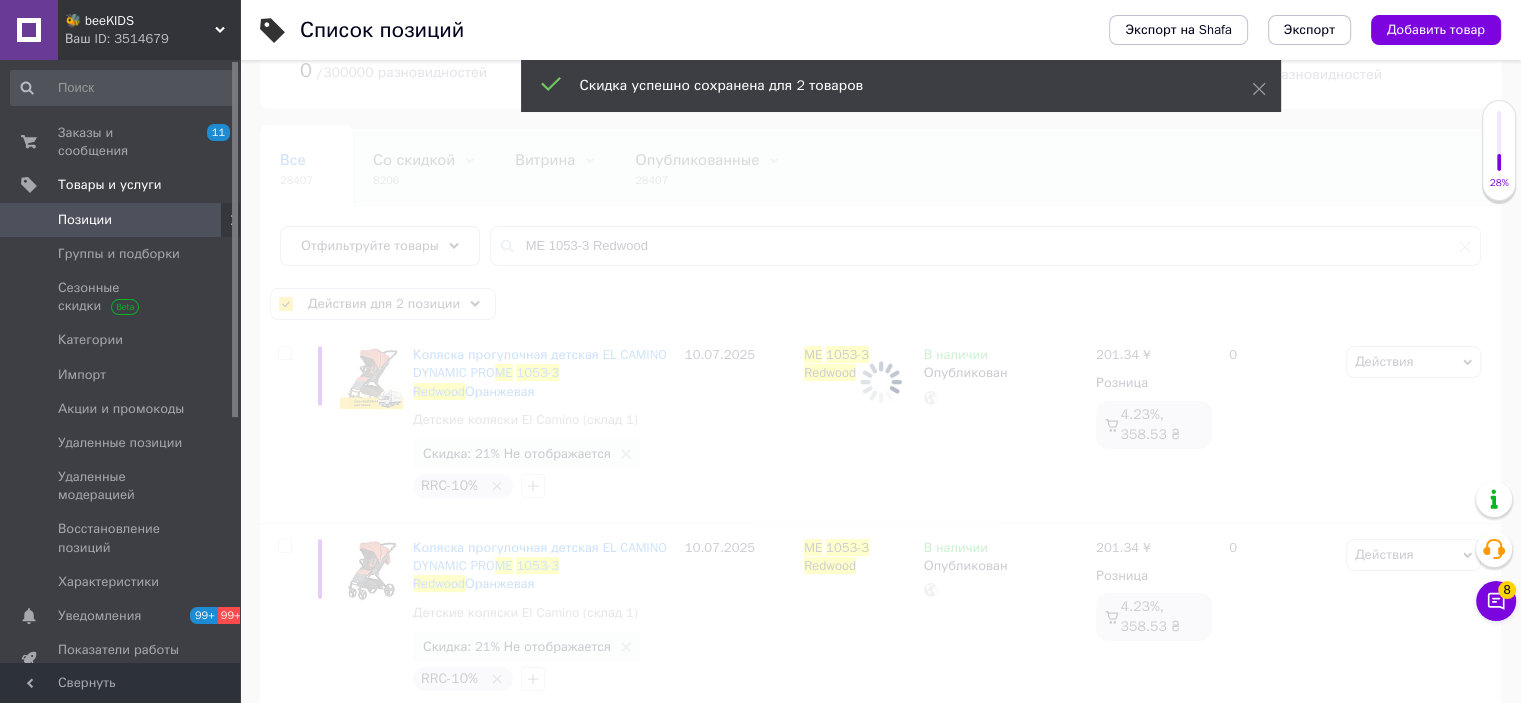 checkbox on "false" 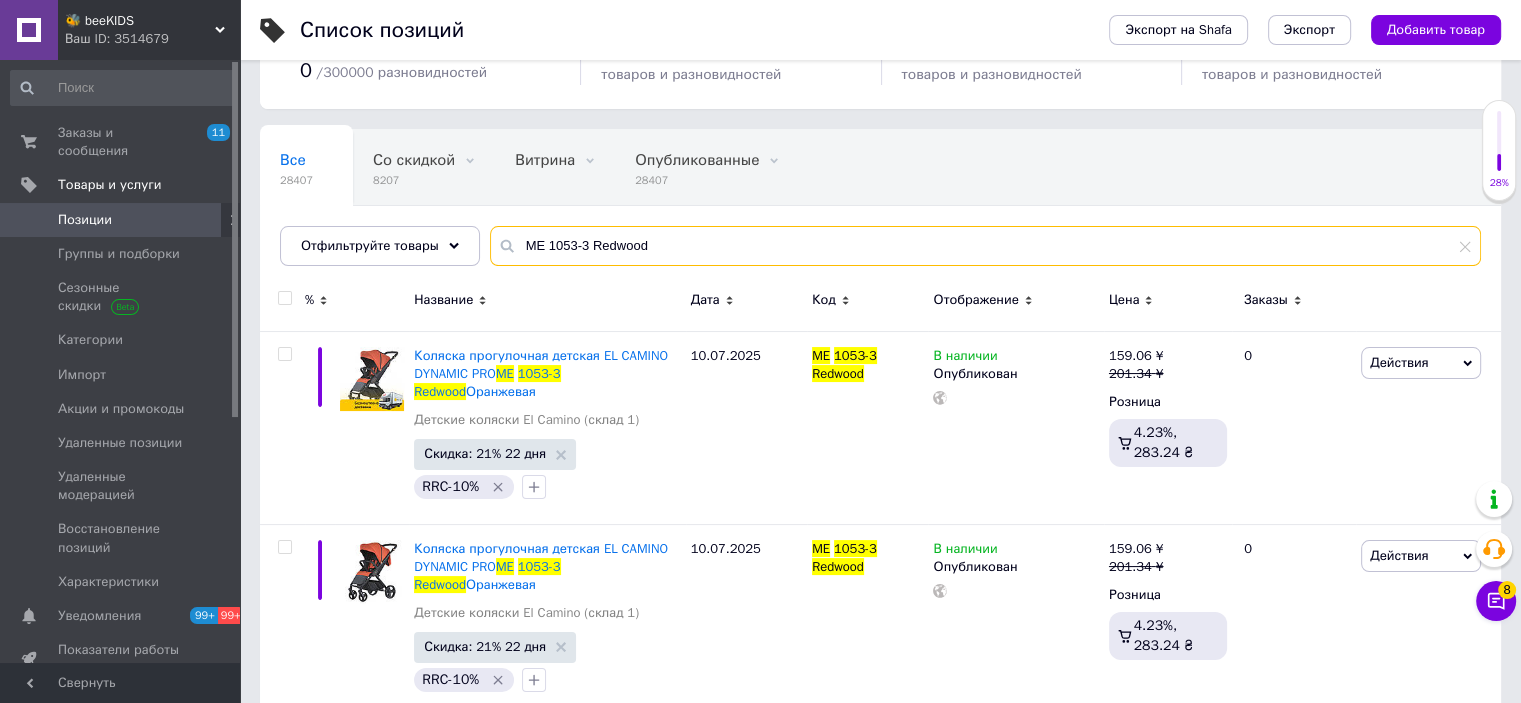 click on "ME 1053-3 Redwood" at bounding box center [985, 246] 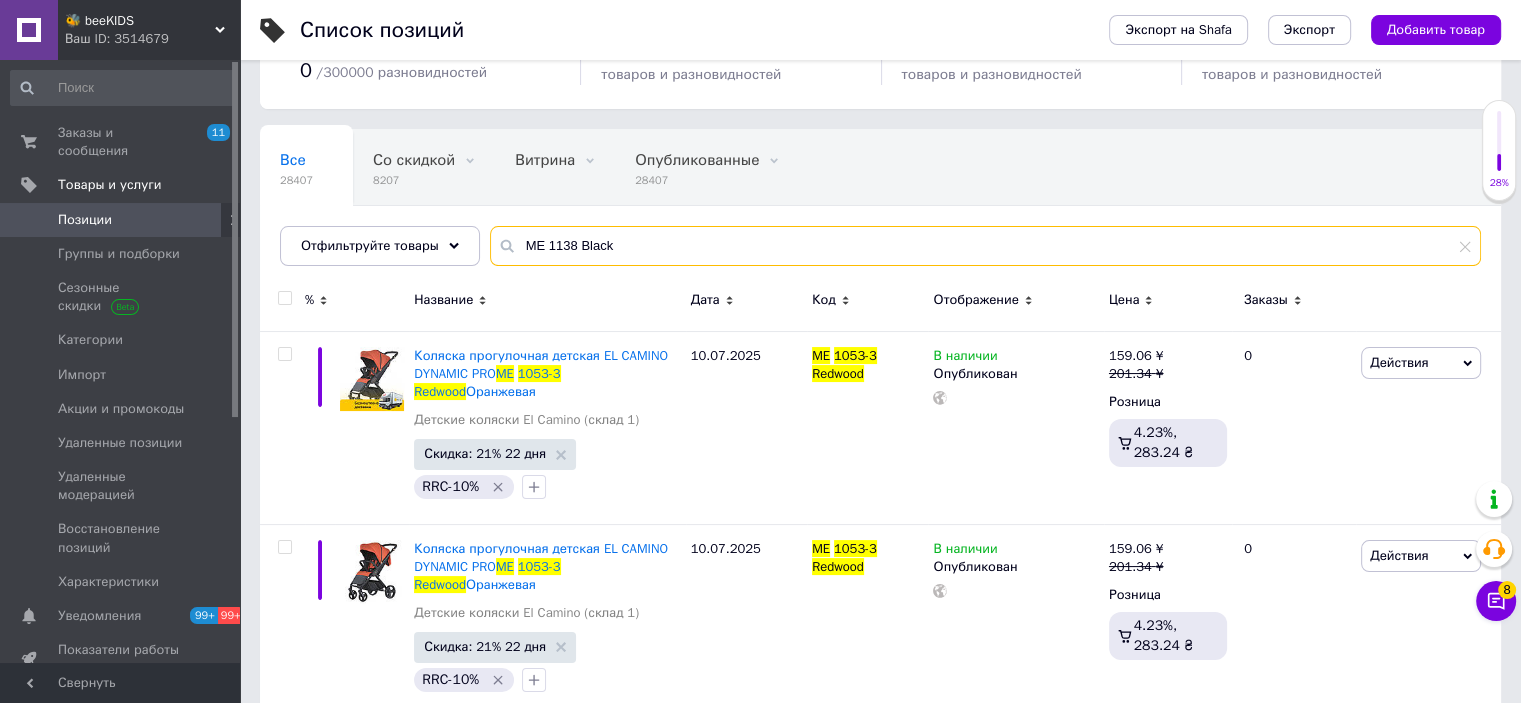type on "ME 1138 Black" 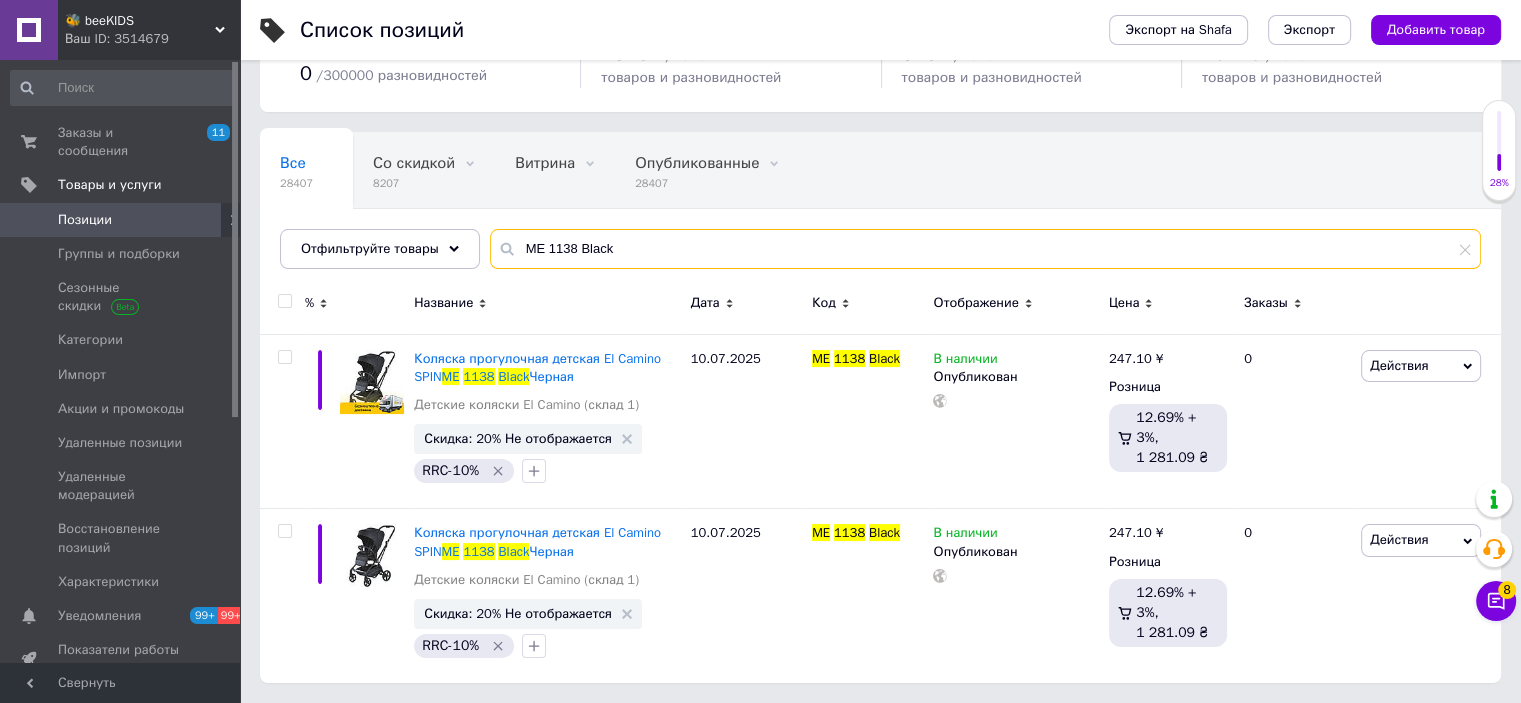 scroll, scrollTop: 96, scrollLeft: 0, axis: vertical 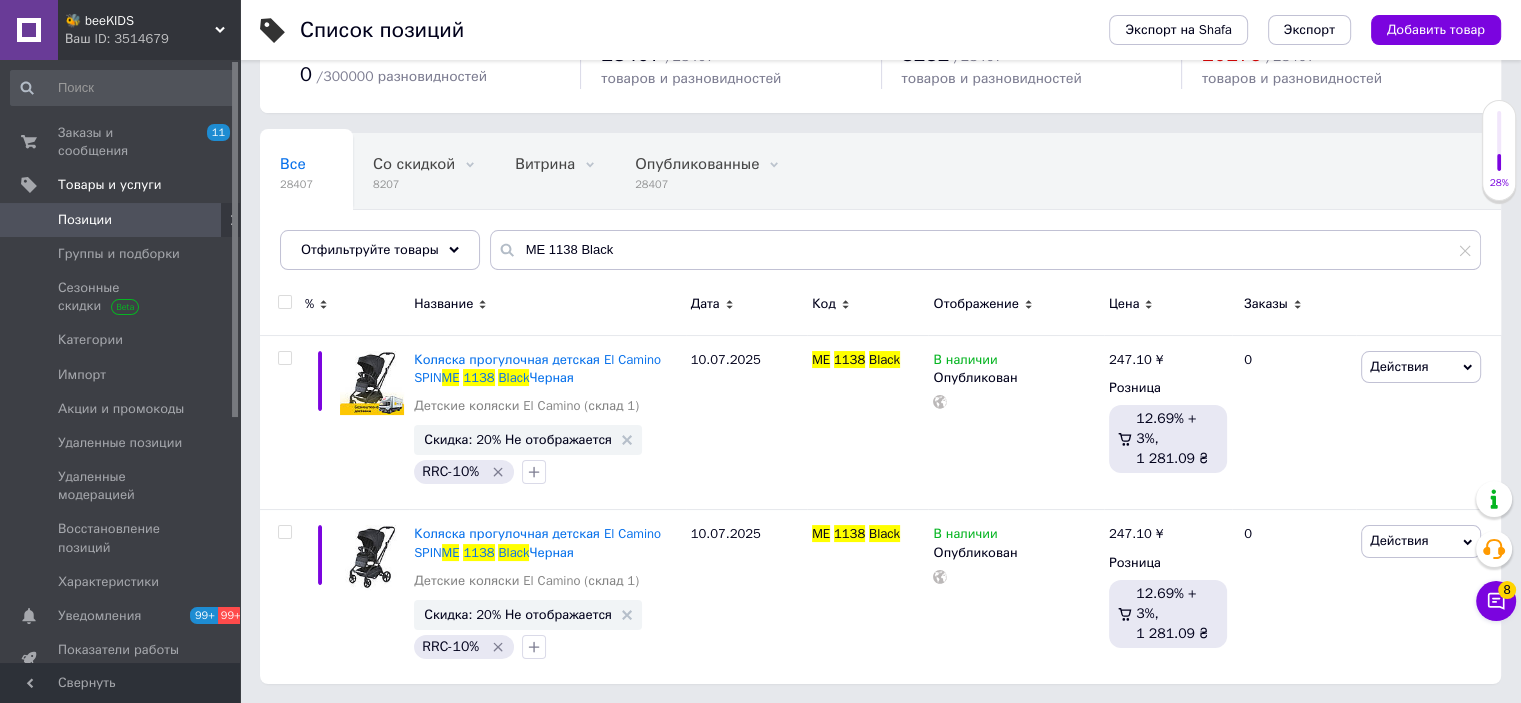 click at bounding box center (284, 302) 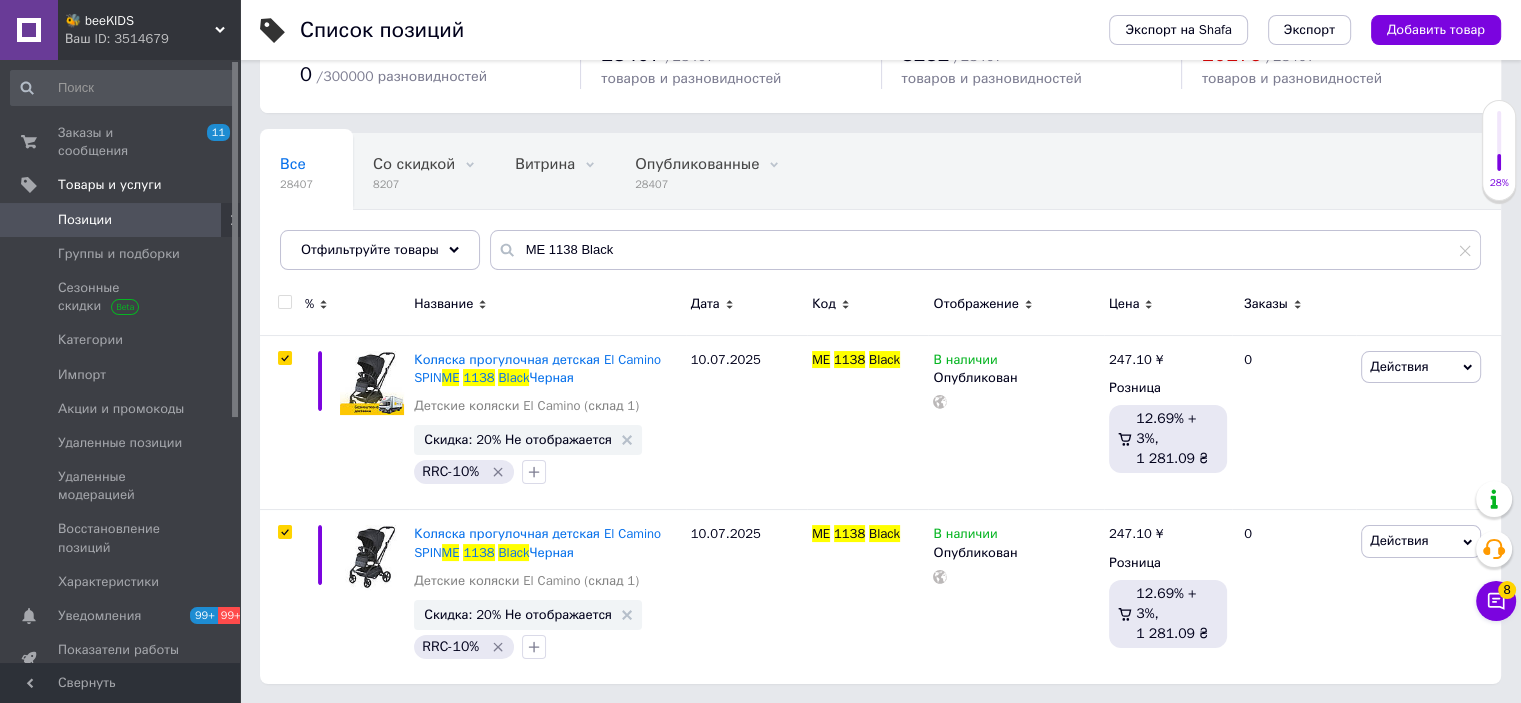 checkbox on "true" 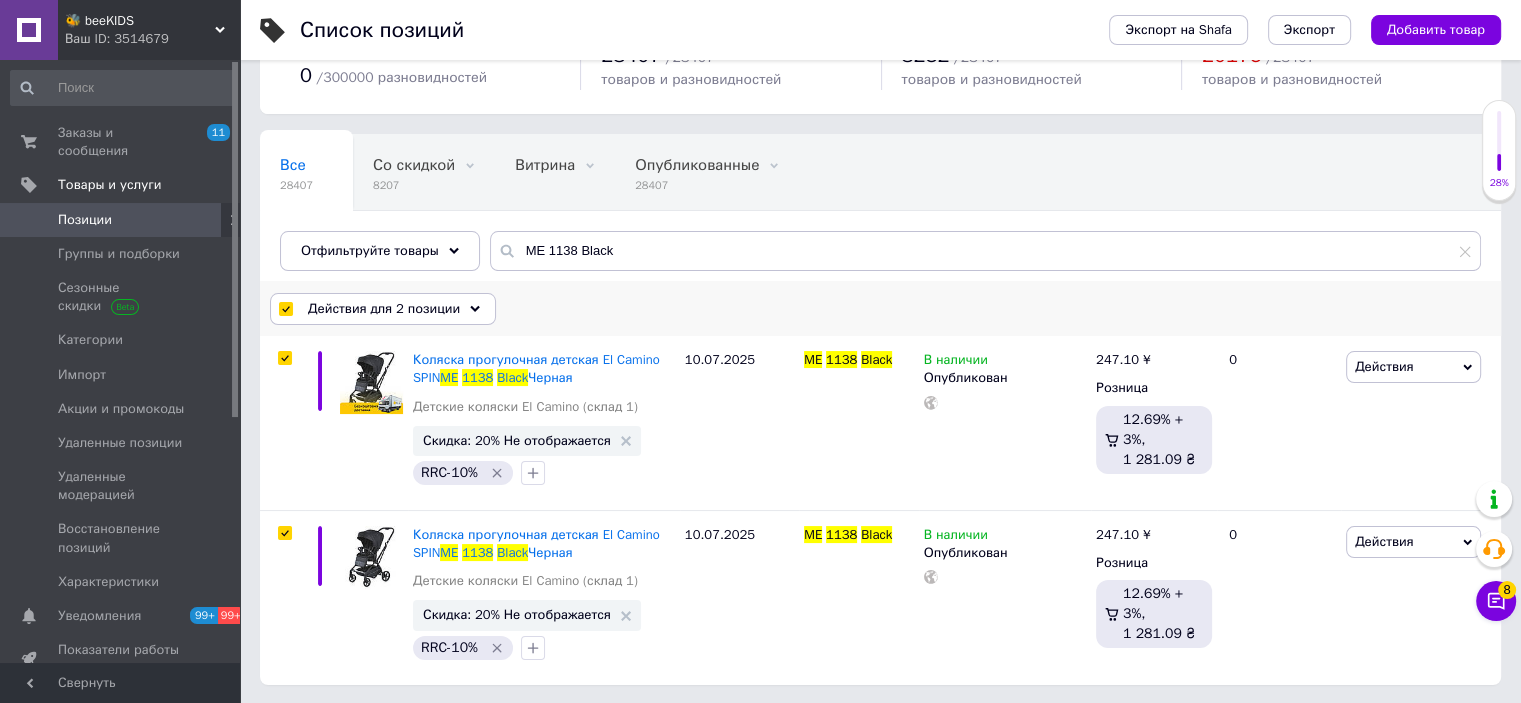 drag, startPoint x: 356, startPoint y: 299, endPoint x: 348, endPoint y: 396, distance: 97.32934 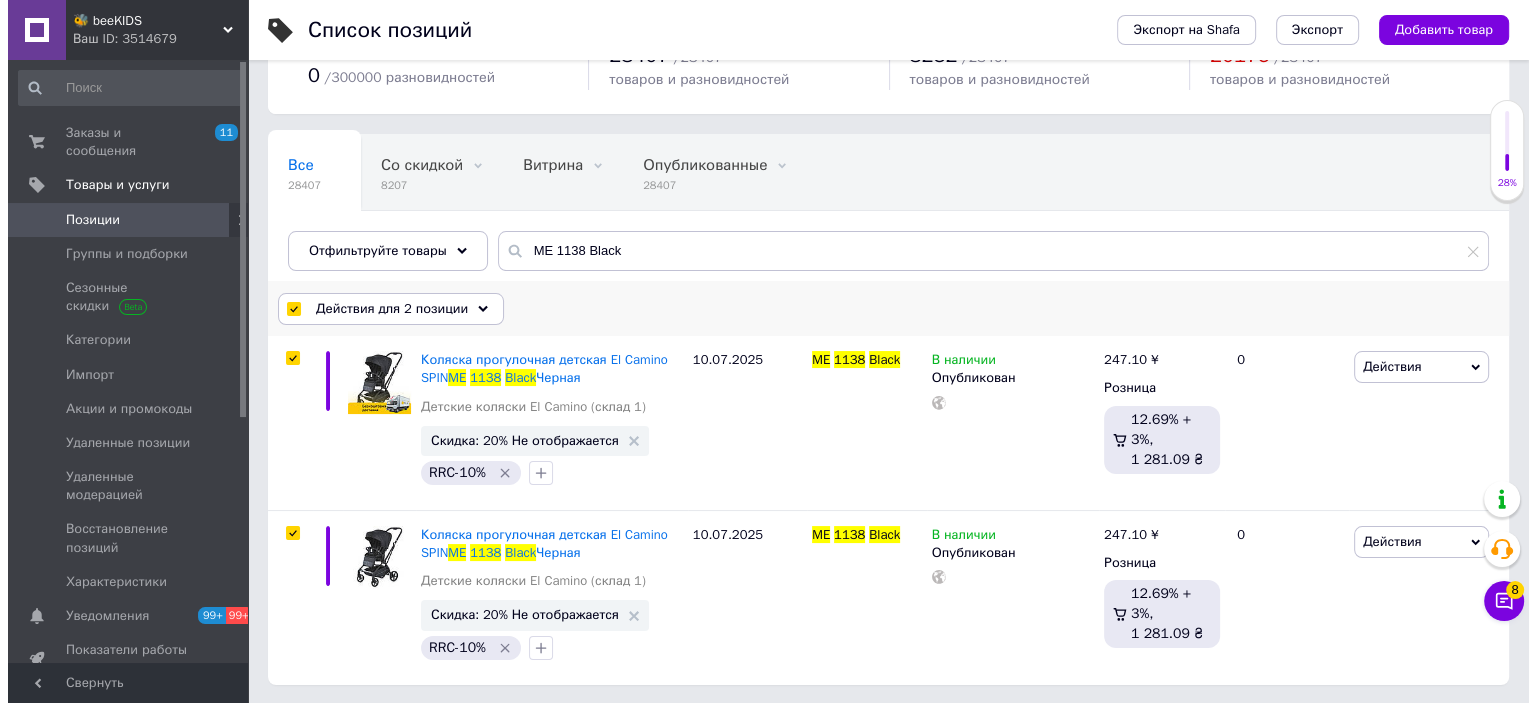 scroll, scrollTop: 96, scrollLeft: 0, axis: vertical 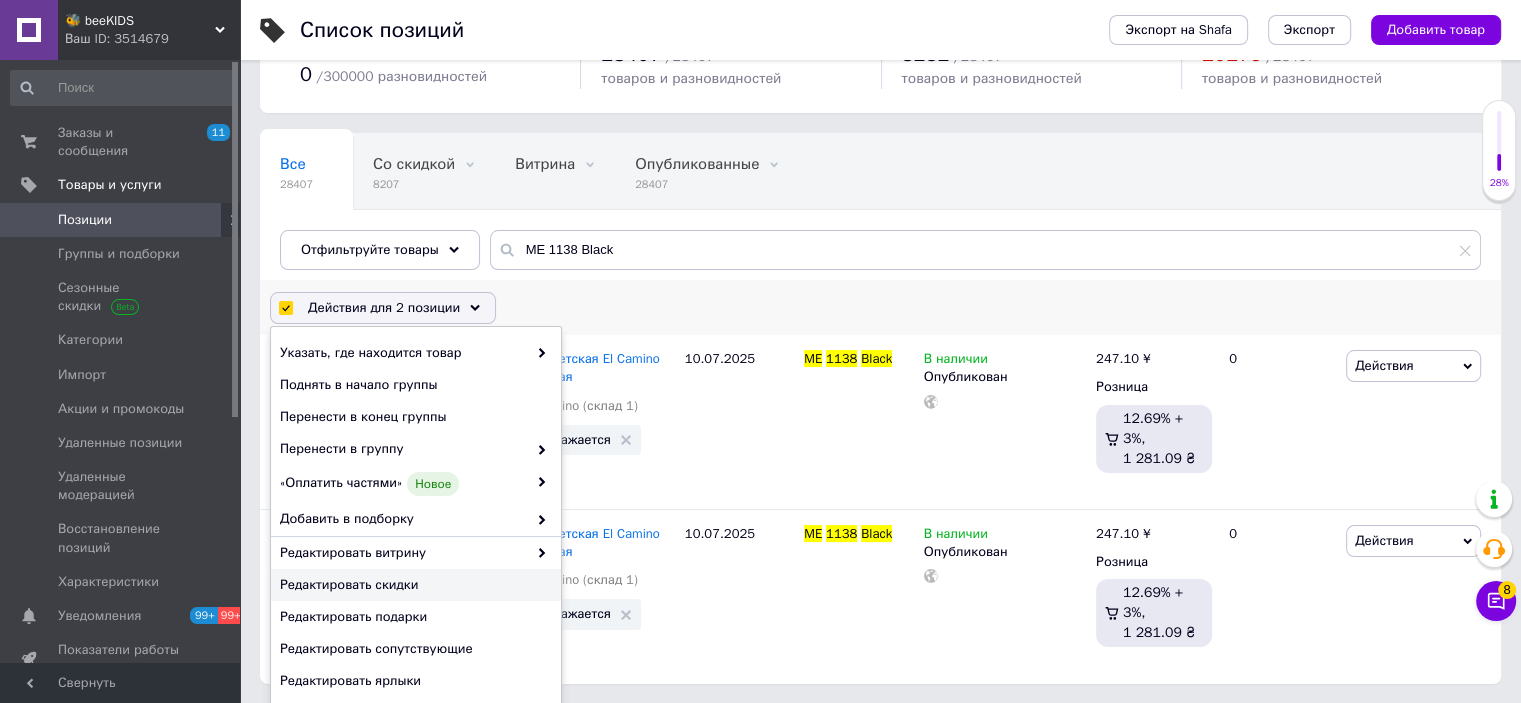 click on "Редактировать скидки" at bounding box center [413, 585] 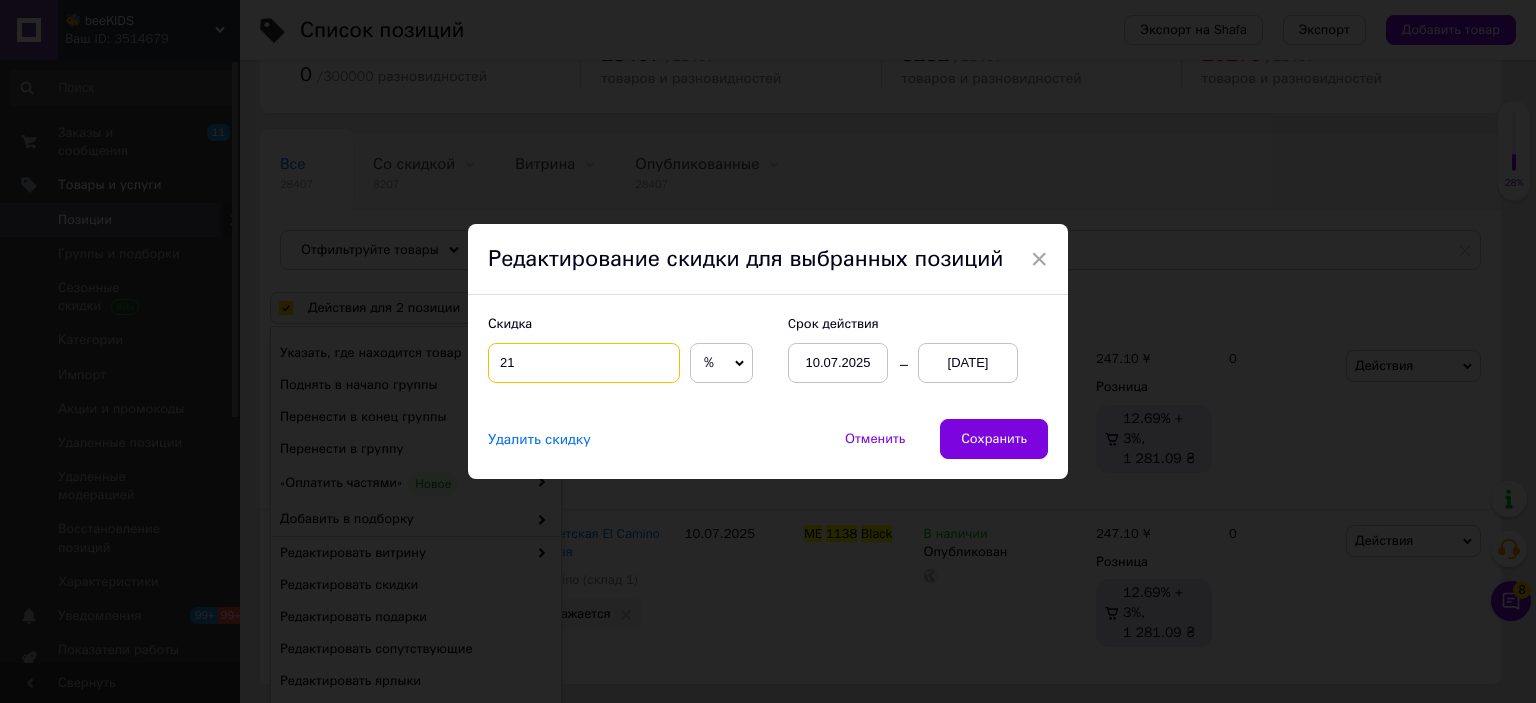drag, startPoint x: 505, startPoint y: 361, endPoint x: 516, endPoint y: 363, distance: 11.18034 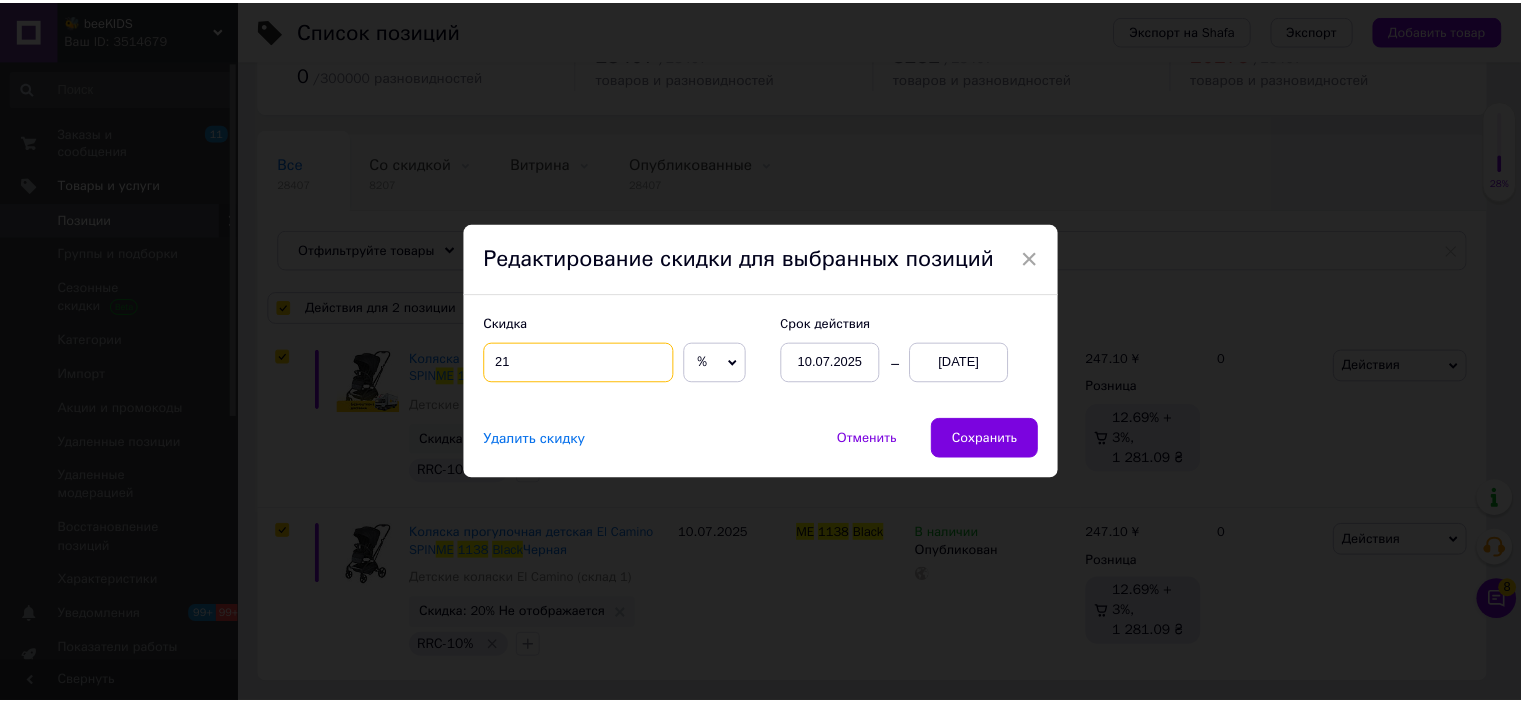 scroll, scrollTop: 95, scrollLeft: 0, axis: vertical 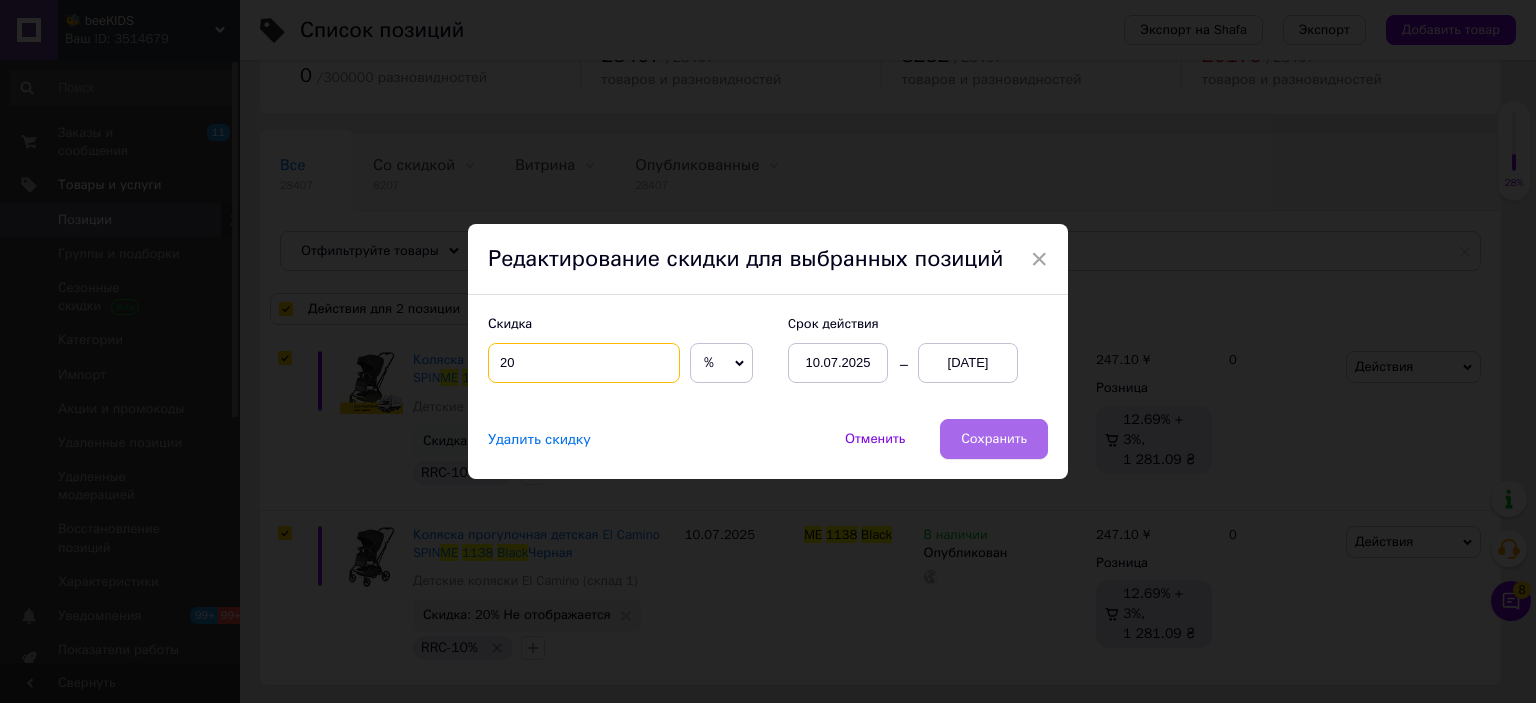 type on "20" 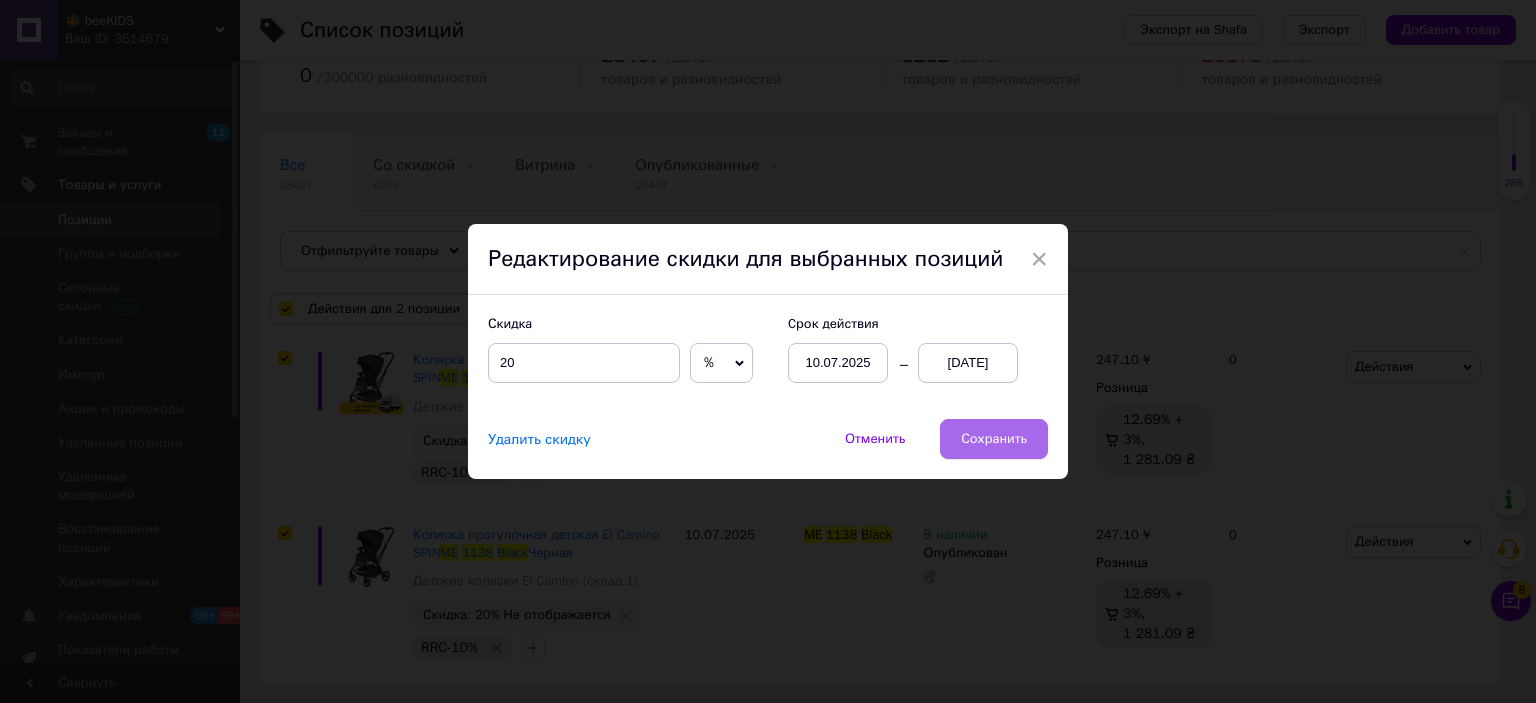 click on "Сохранить" at bounding box center [994, 439] 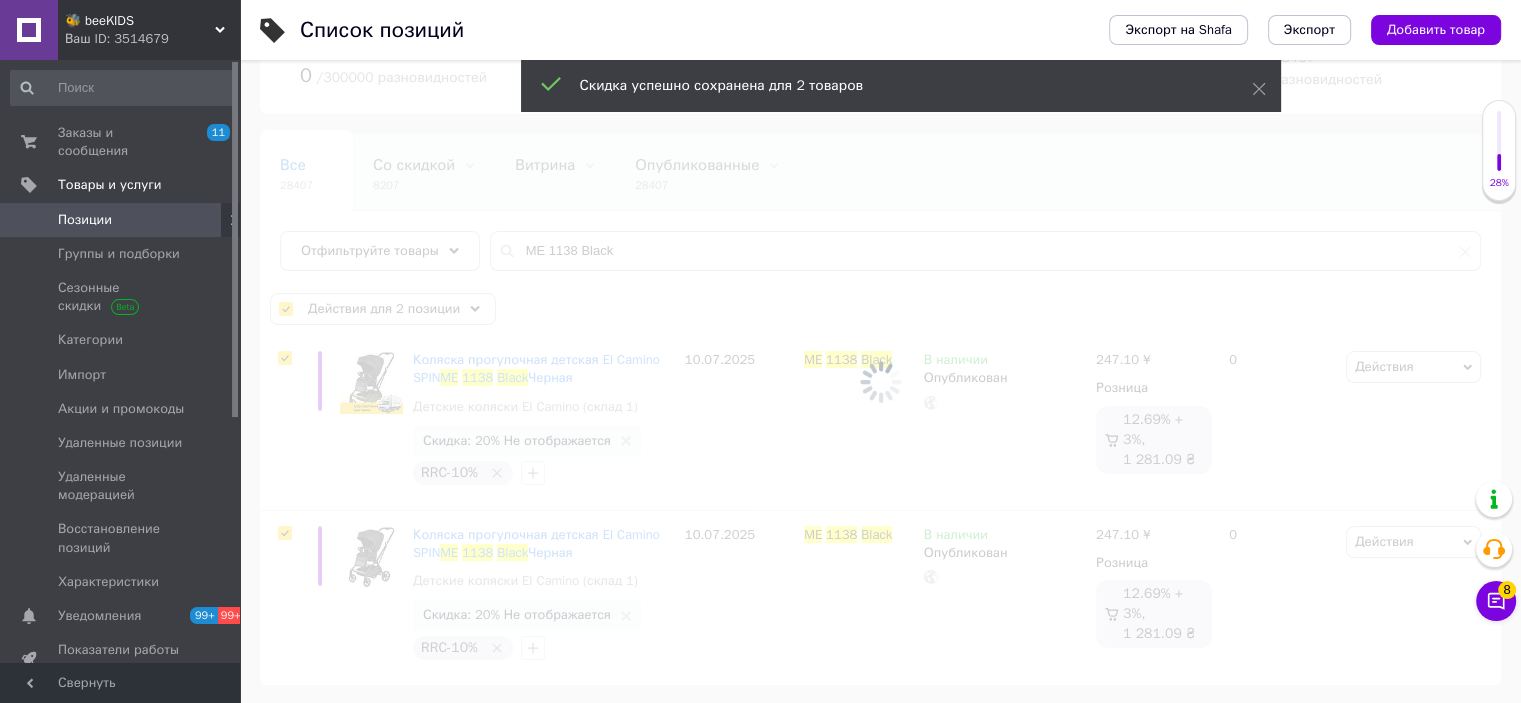 drag, startPoint x: 91, startPoint y: 37, endPoint x: 92, endPoint y: 27, distance: 10.049875 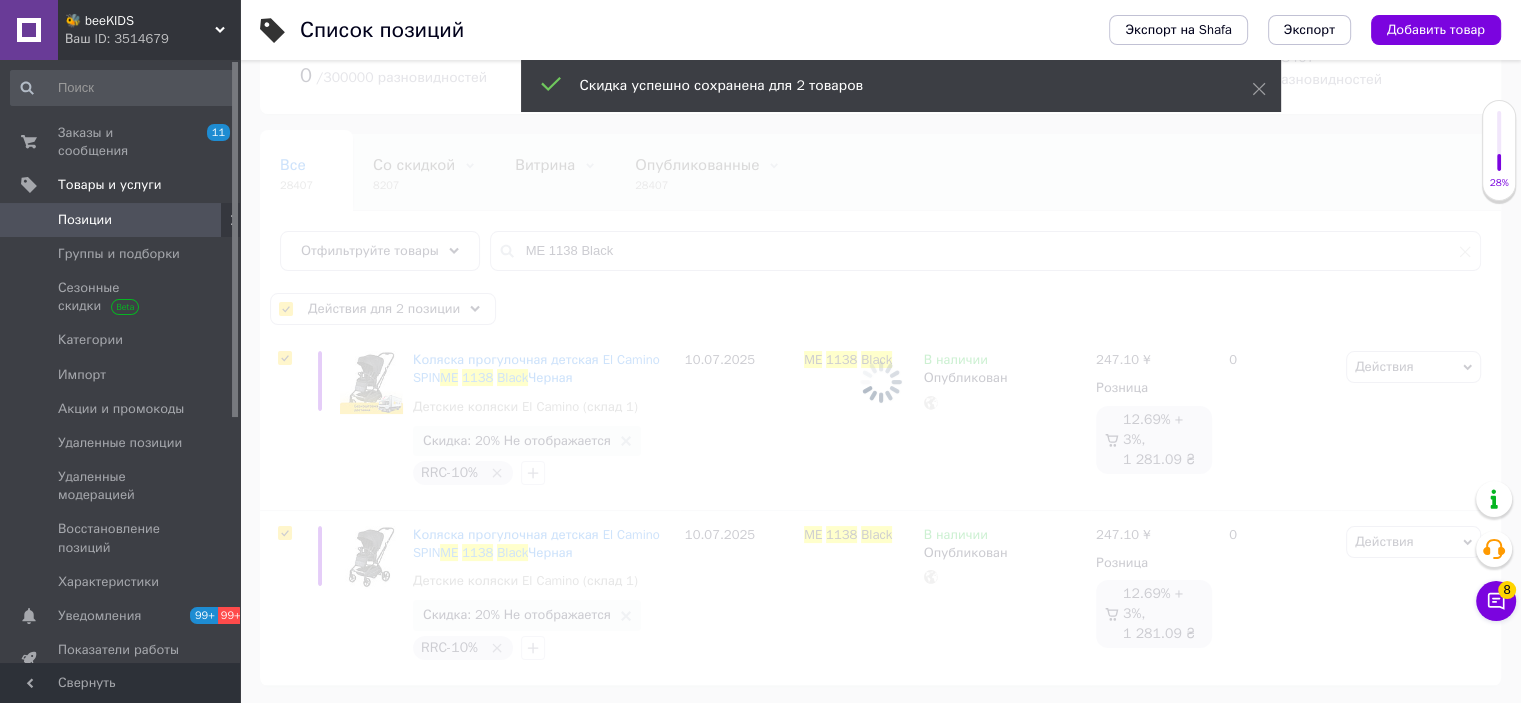 click on "🐝 beeKIDS Ваш ID: 3514679" at bounding box center (149, 30) 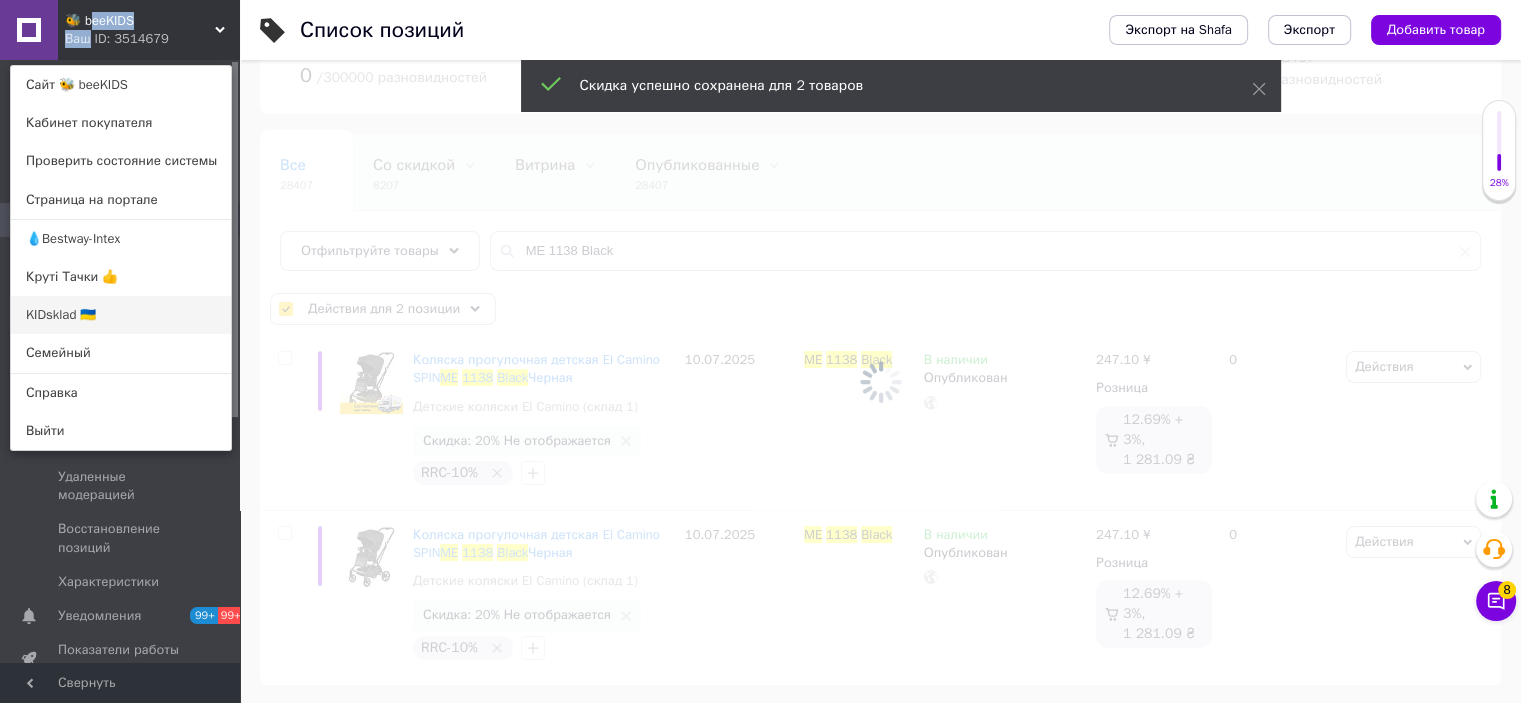 checkbox on "false" 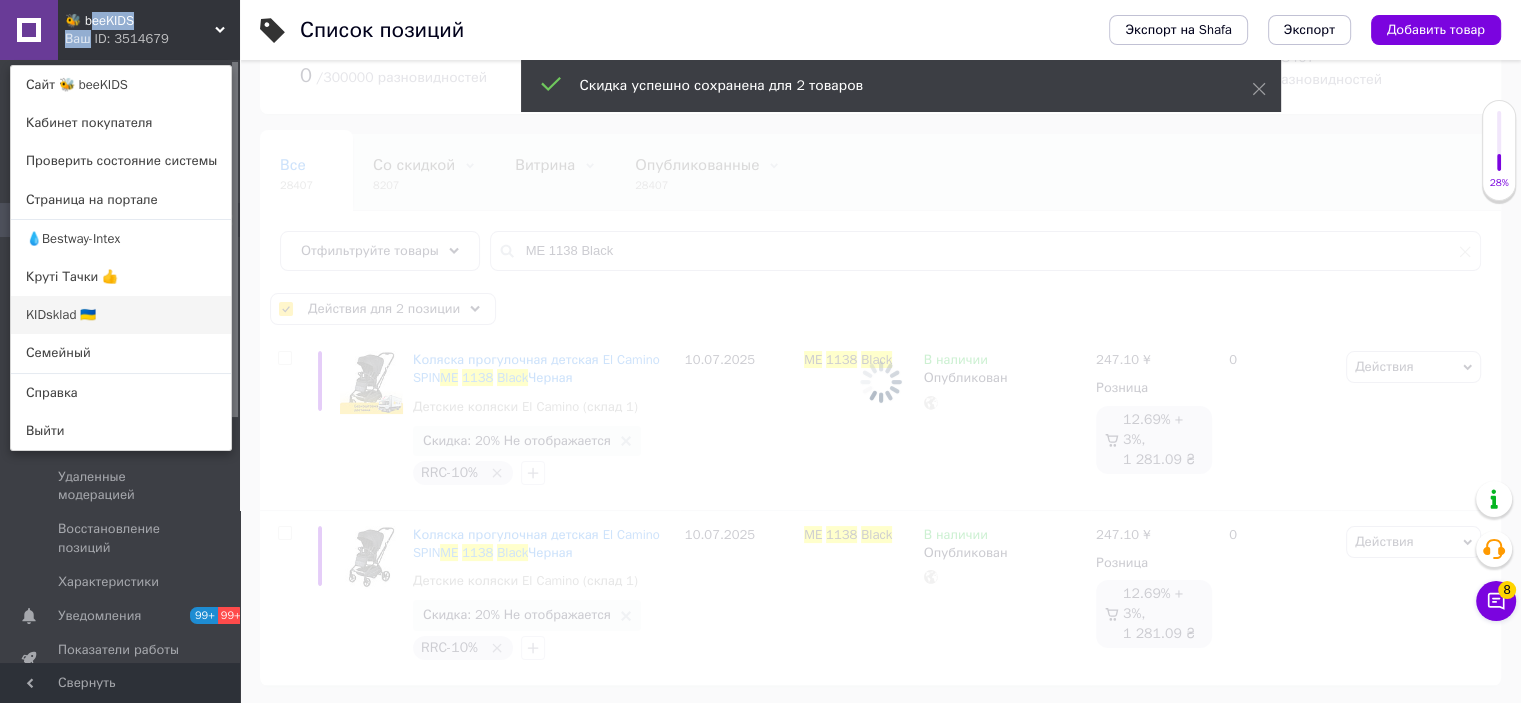 checkbox on "false" 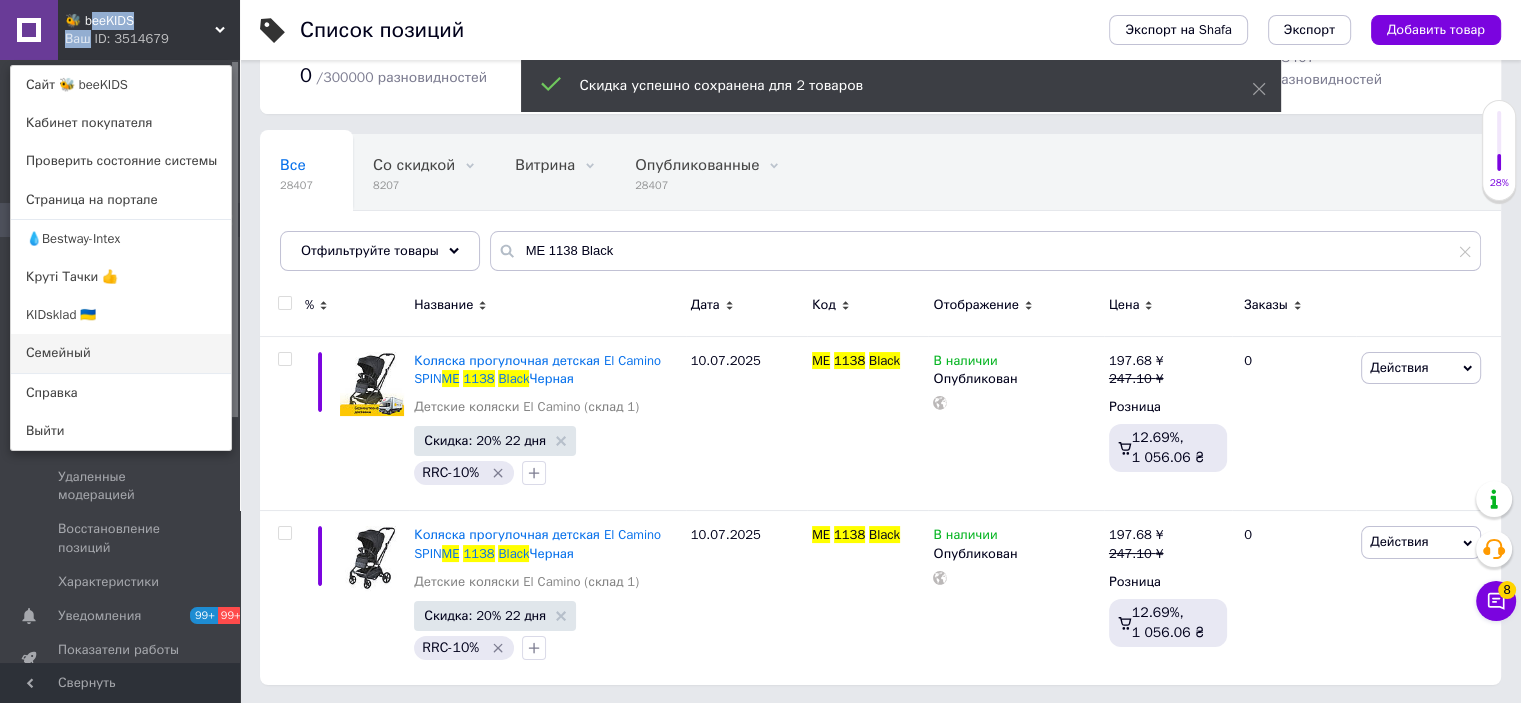 click on "Семейный" at bounding box center (121, 353) 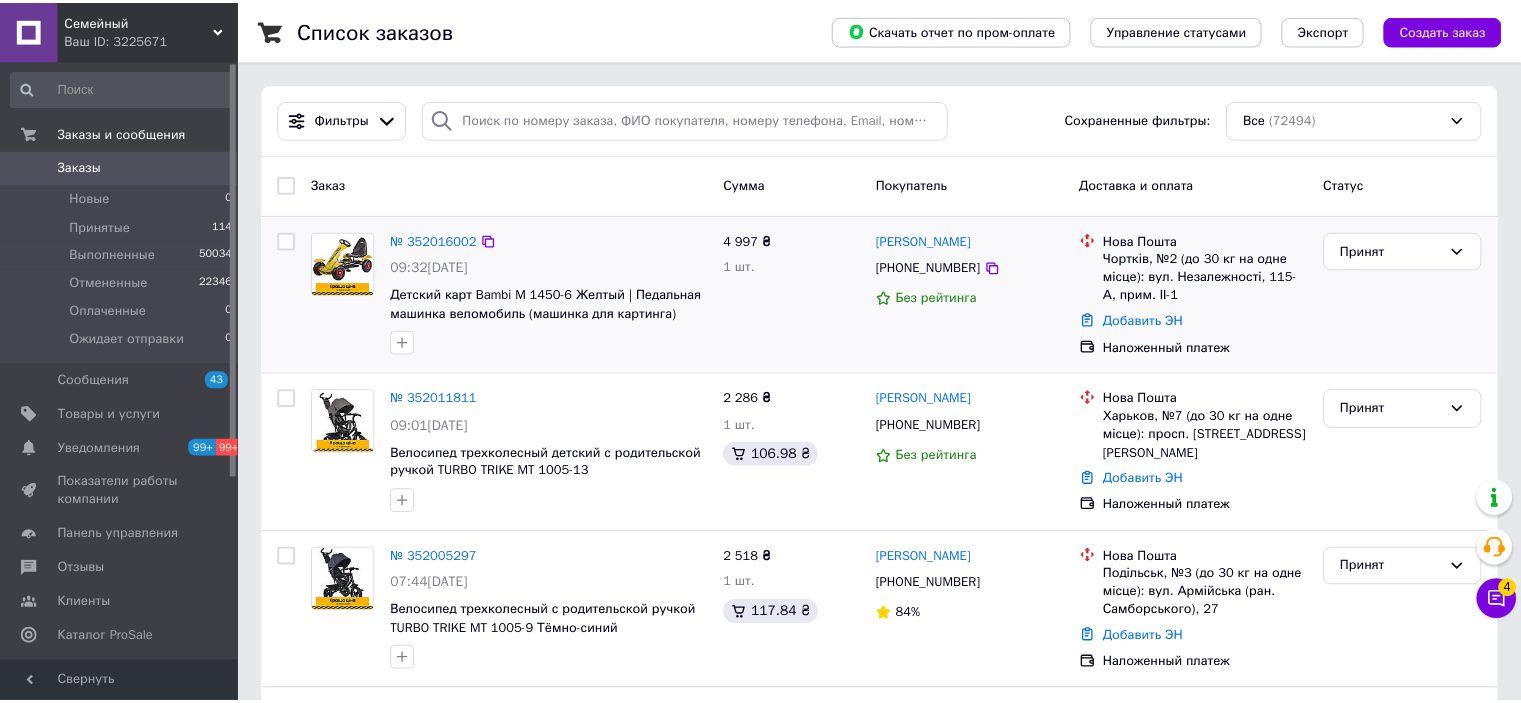 scroll, scrollTop: 0, scrollLeft: 0, axis: both 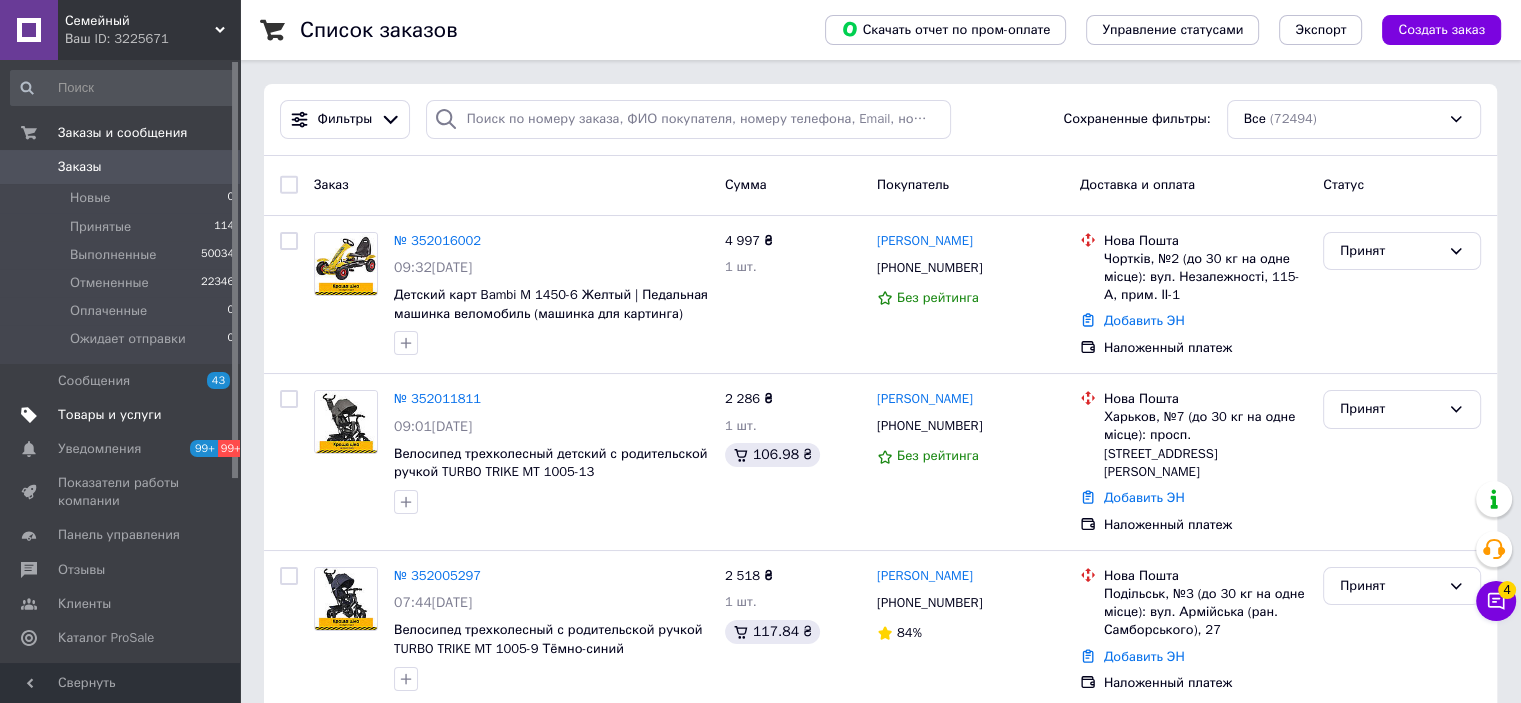 click on "Товары и услуги" at bounding box center (110, 415) 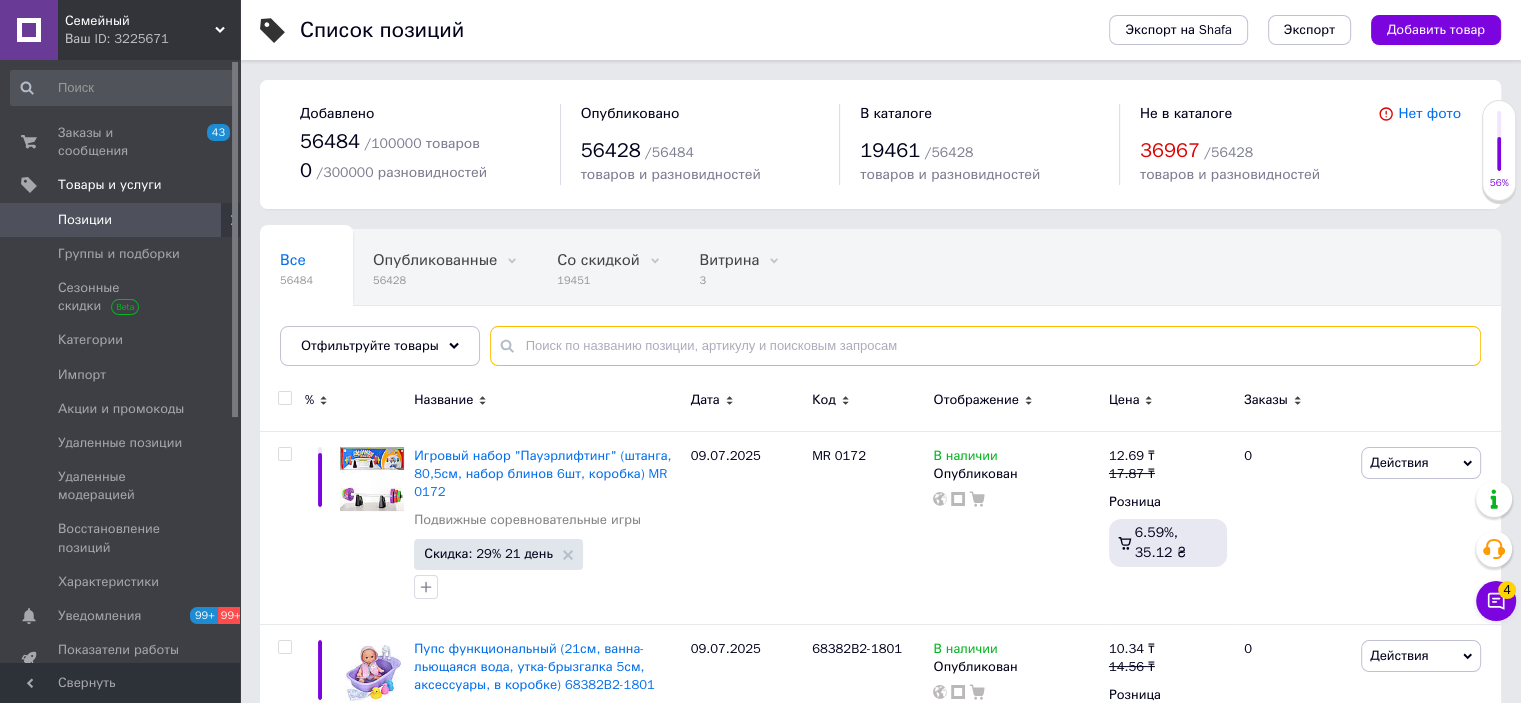 click at bounding box center [985, 346] 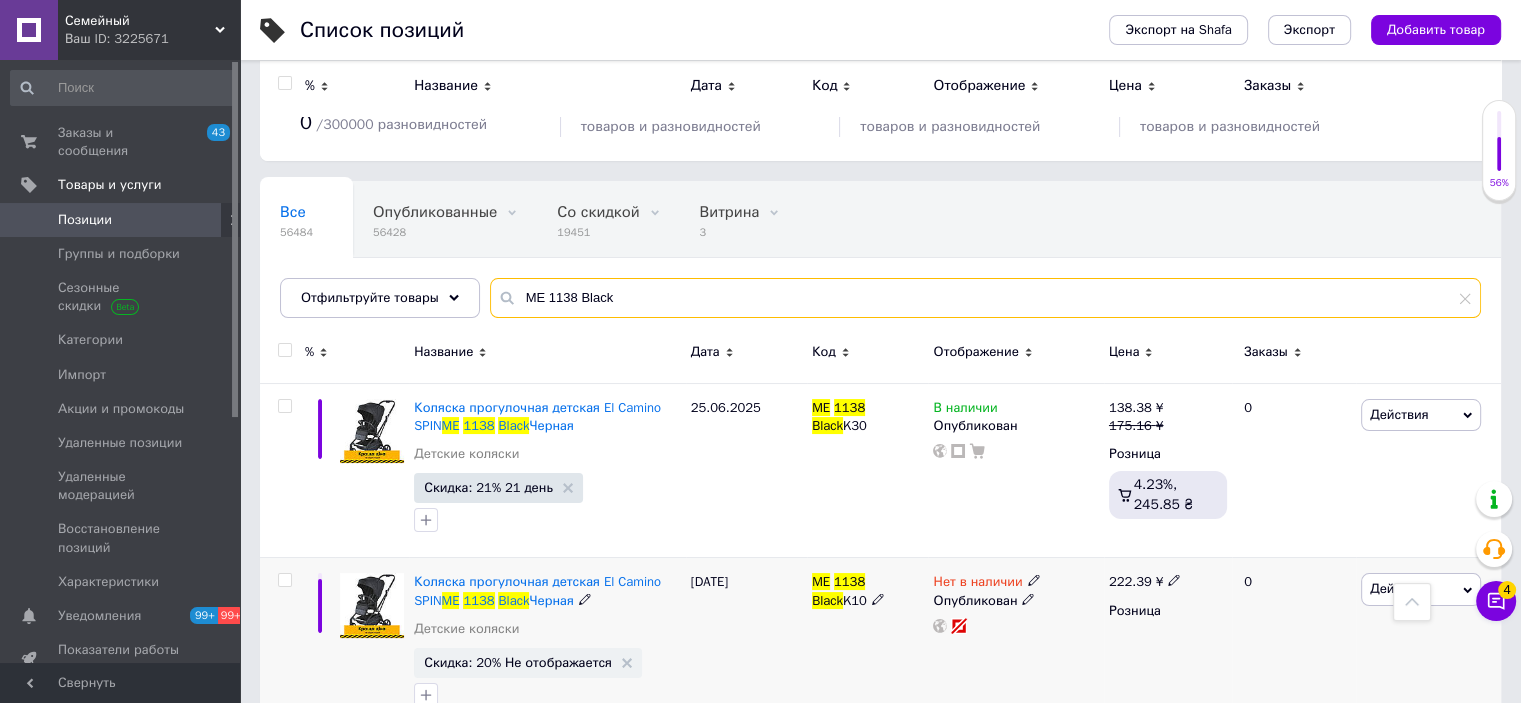 scroll, scrollTop: 44, scrollLeft: 0, axis: vertical 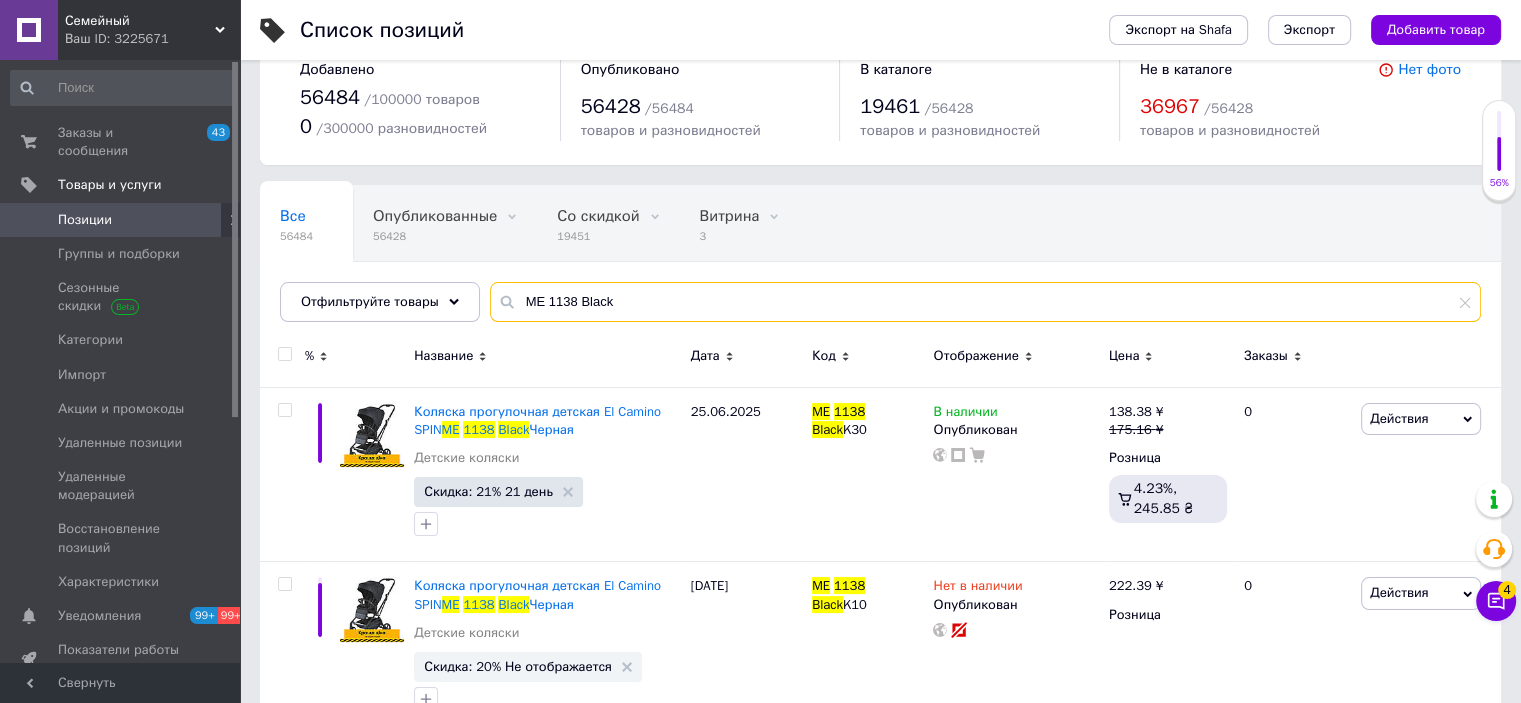 click on "ME 1138 Black" at bounding box center (985, 302) 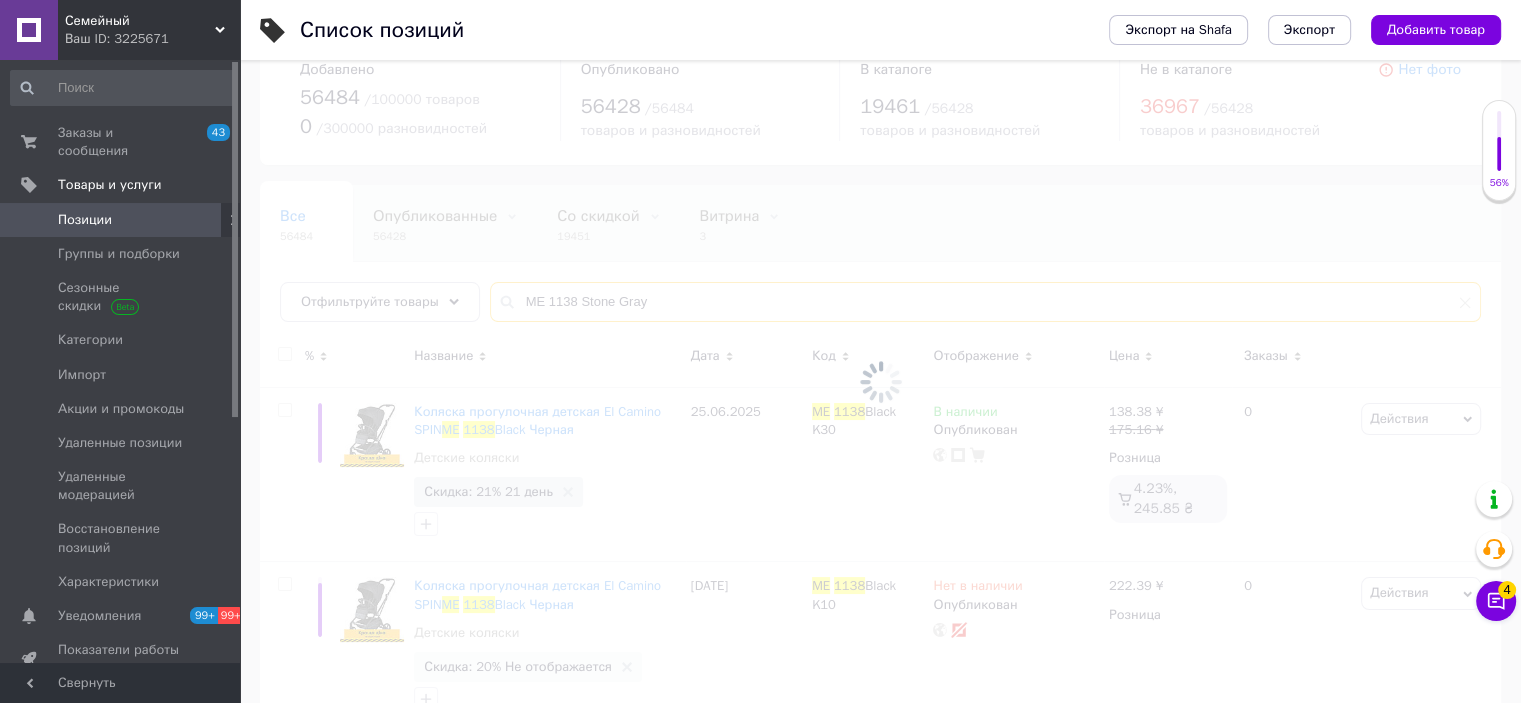 type on "ME 1138 Stone Gray" 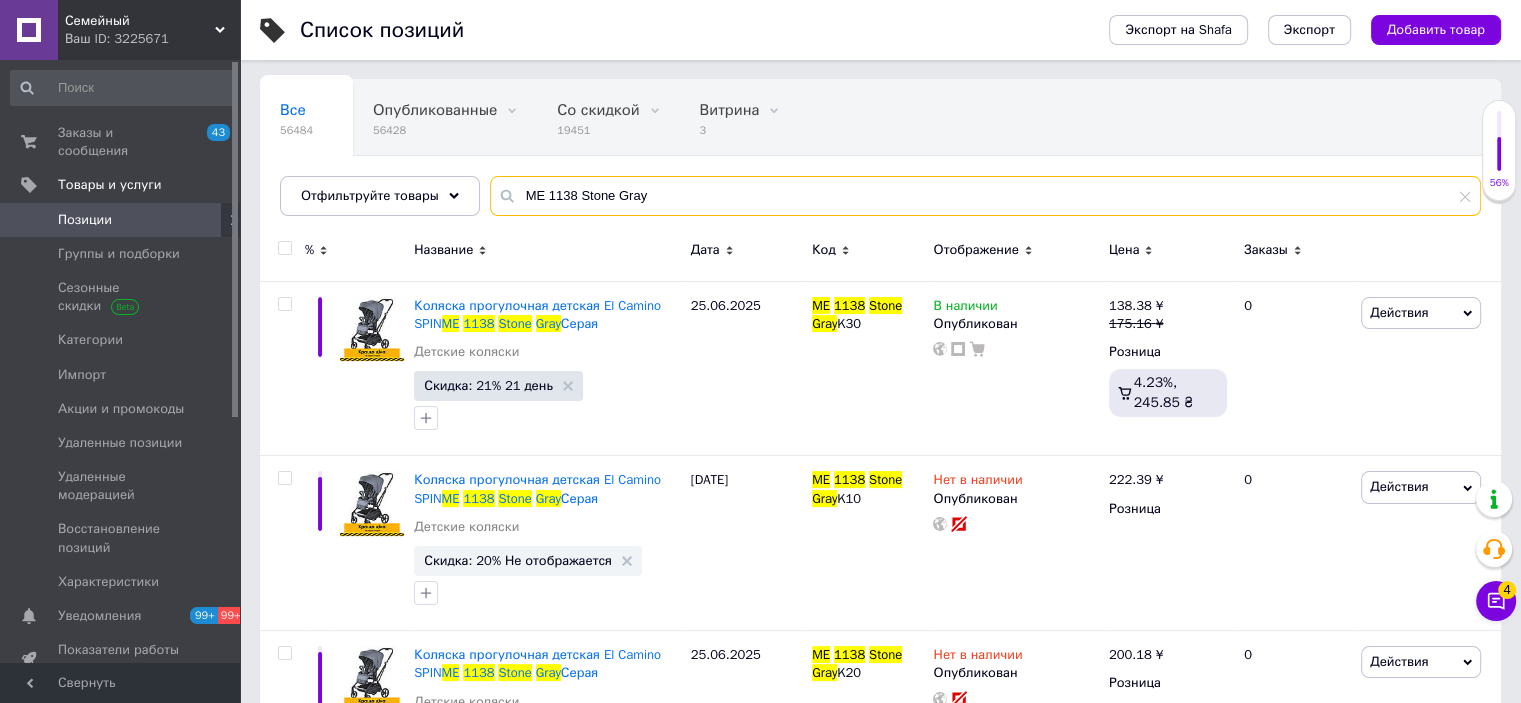 scroll, scrollTop: 444, scrollLeft: 0, axis: vertical 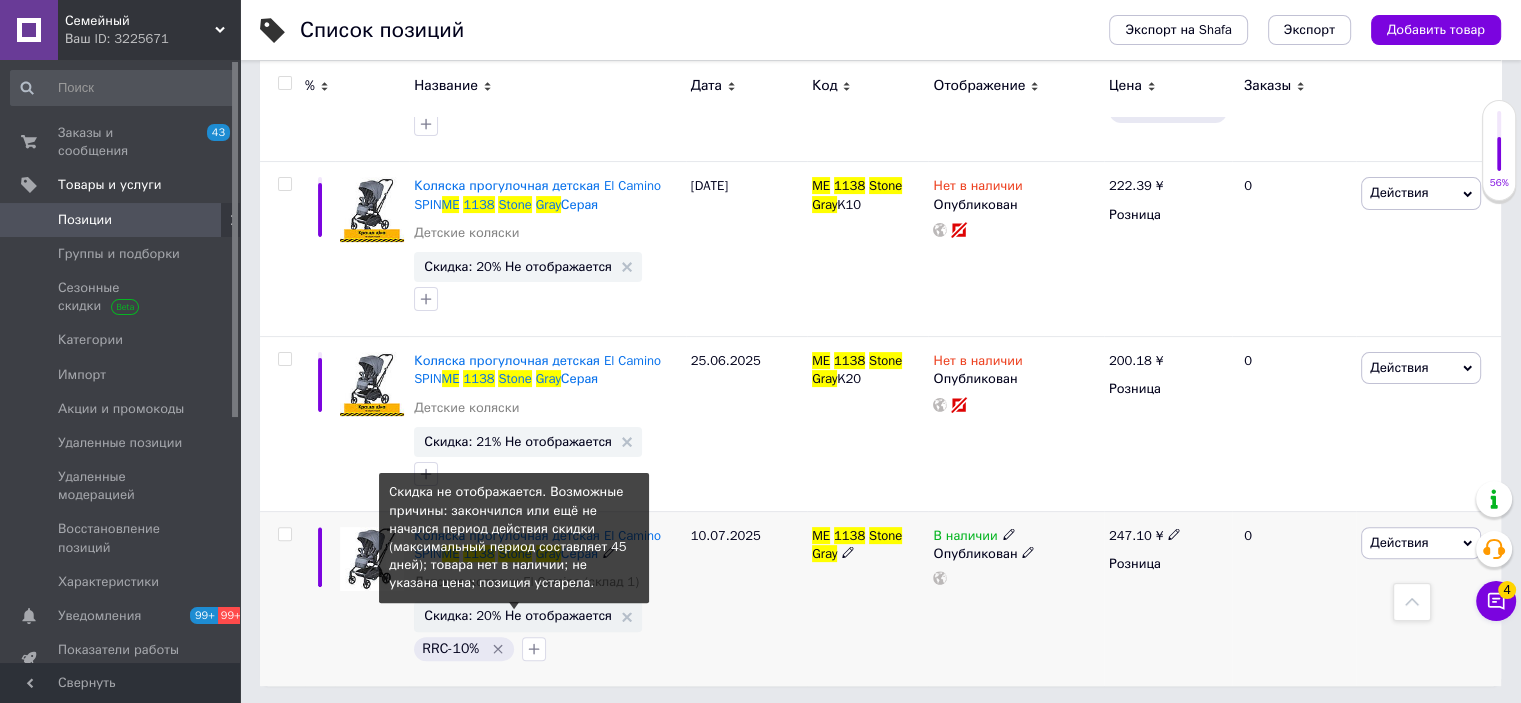 click on "Скидка: 20% Не отображается" at bounding box center (518, 615) 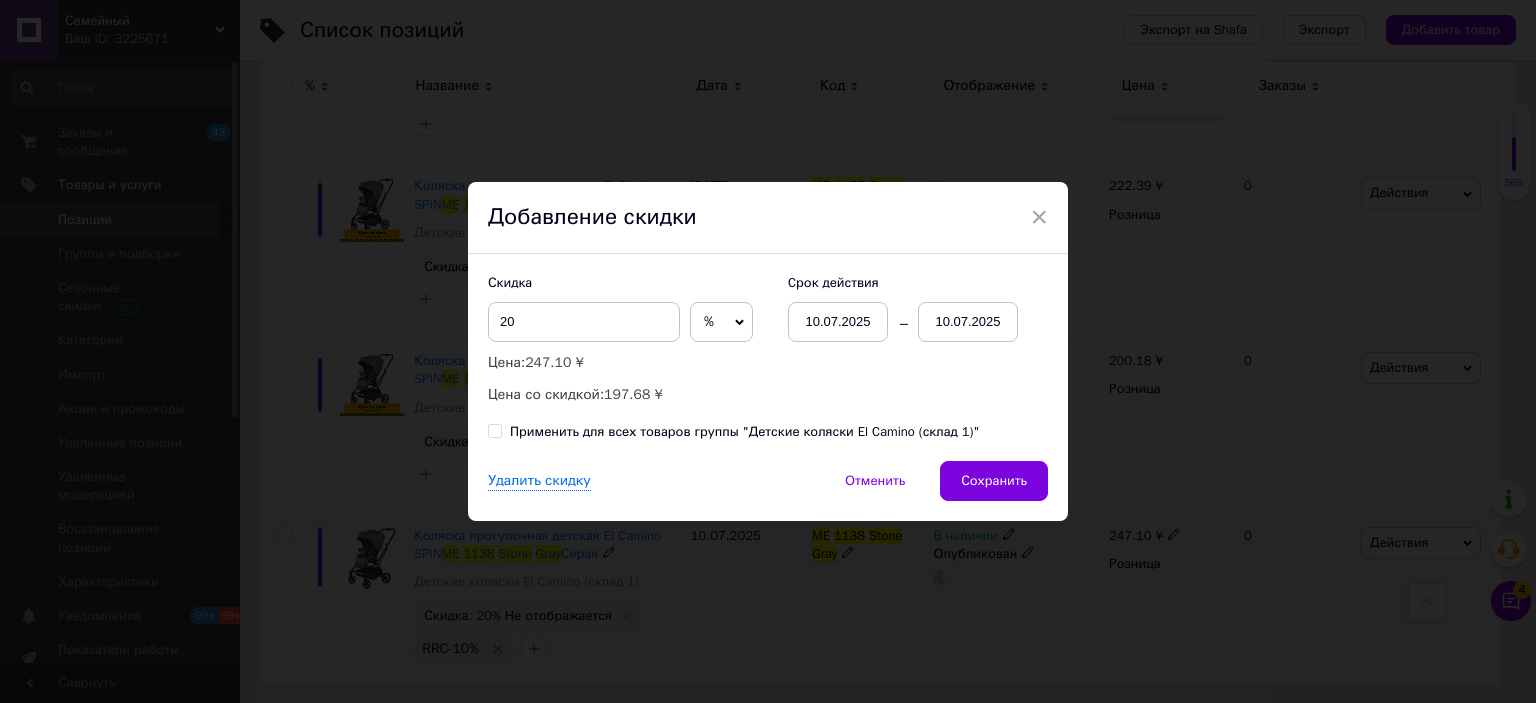 click on "10.07.2025" at bounding box center (968, 322) 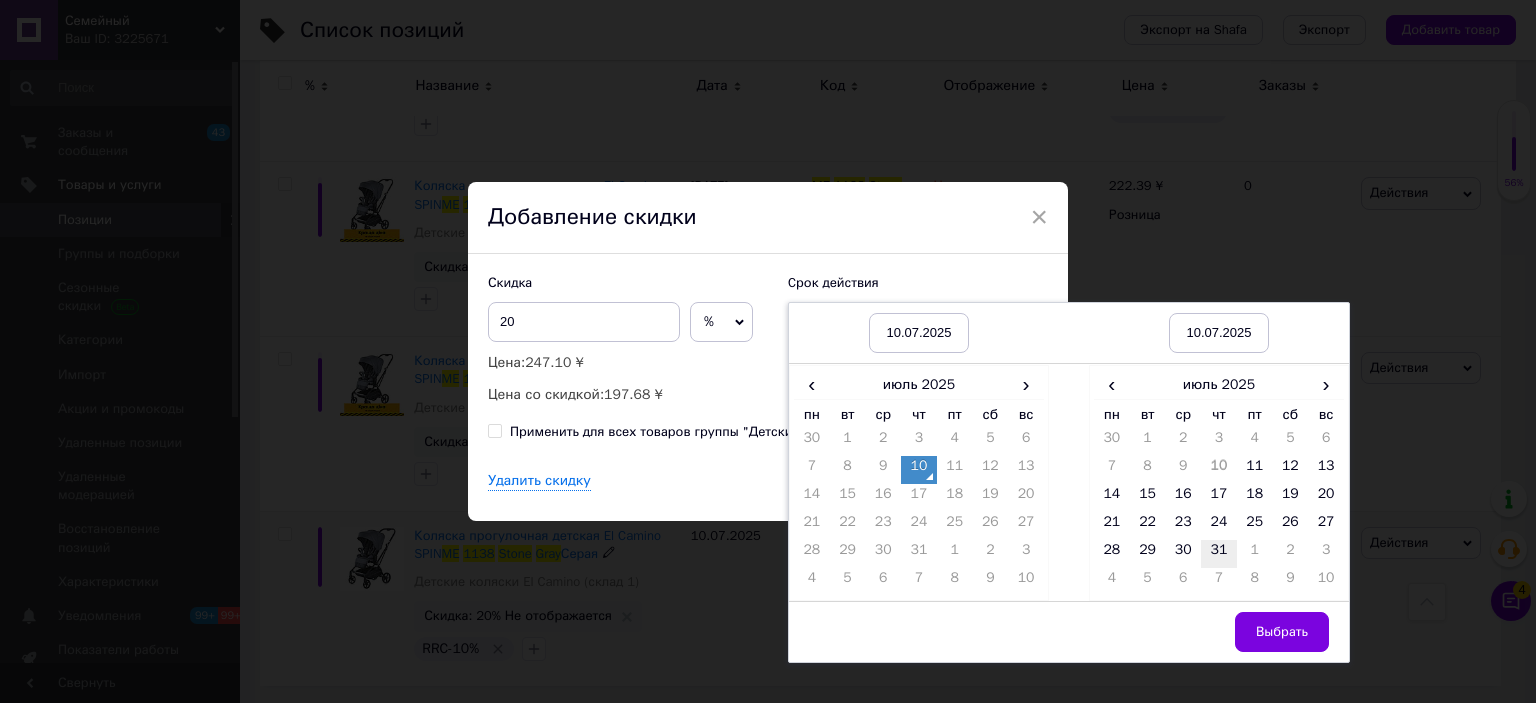 click on "31" at bounding box center [1219, 554] 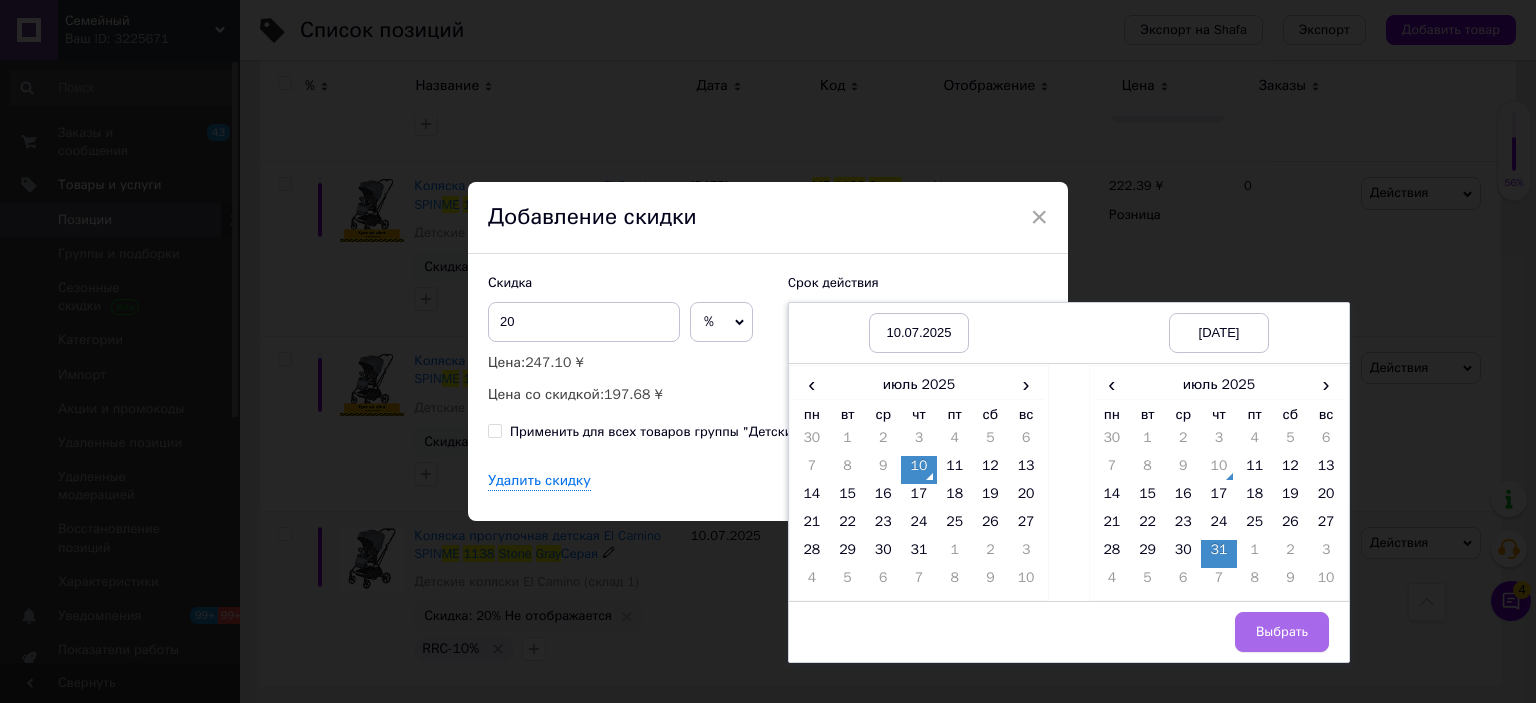 click on "Выбрать" at bounding box center [1282, 632] 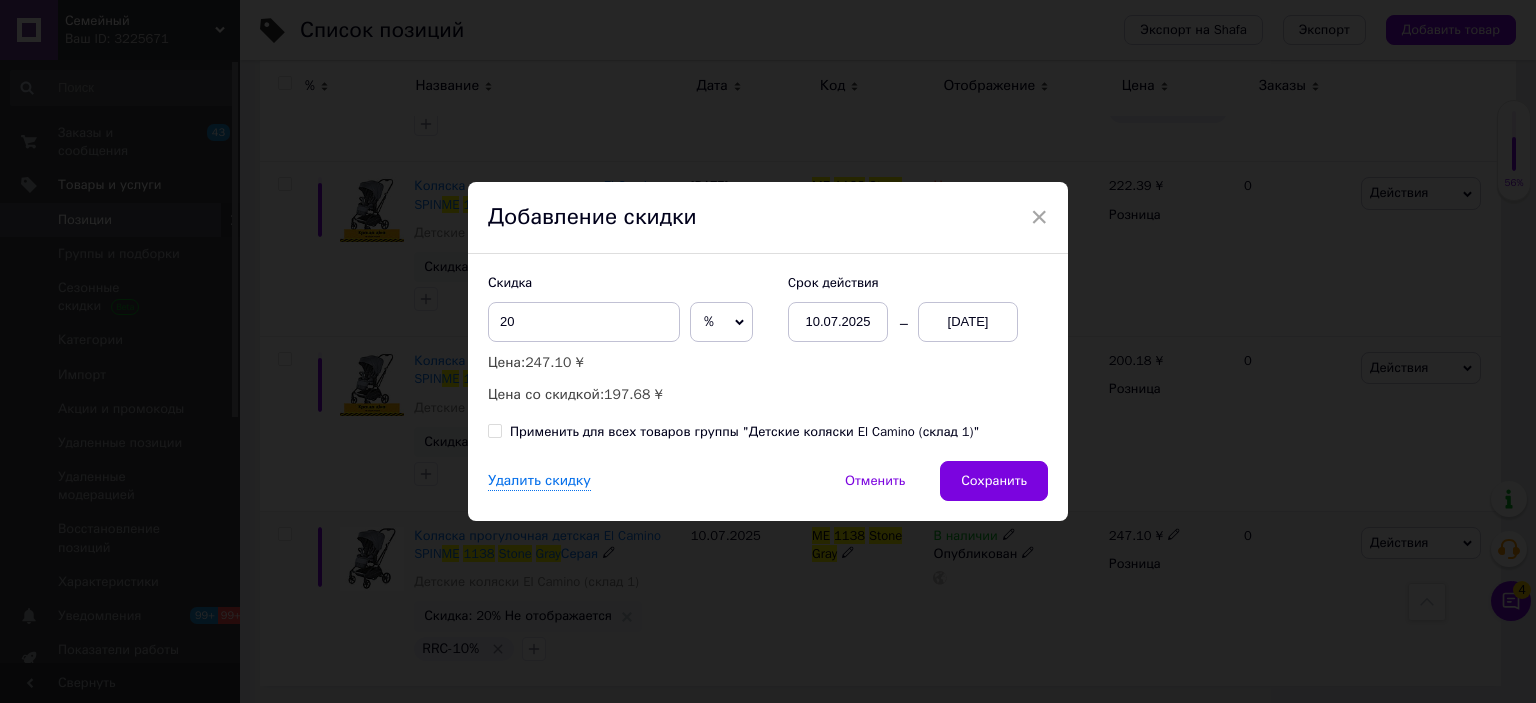 click on "Сохранить" at bounding box center [994, 481] 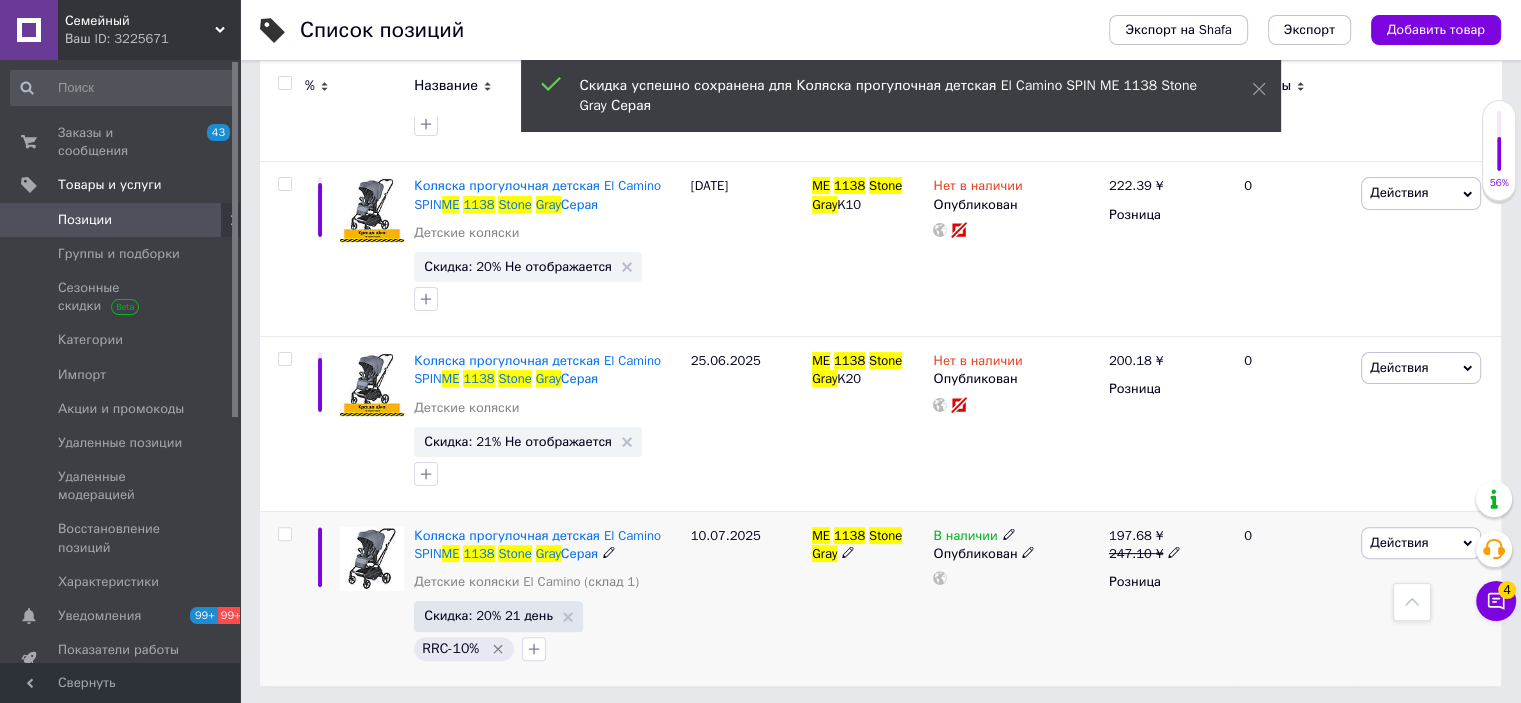 click on "Семейный Ваш ID: 3225671" at bounding box center (149, 30) 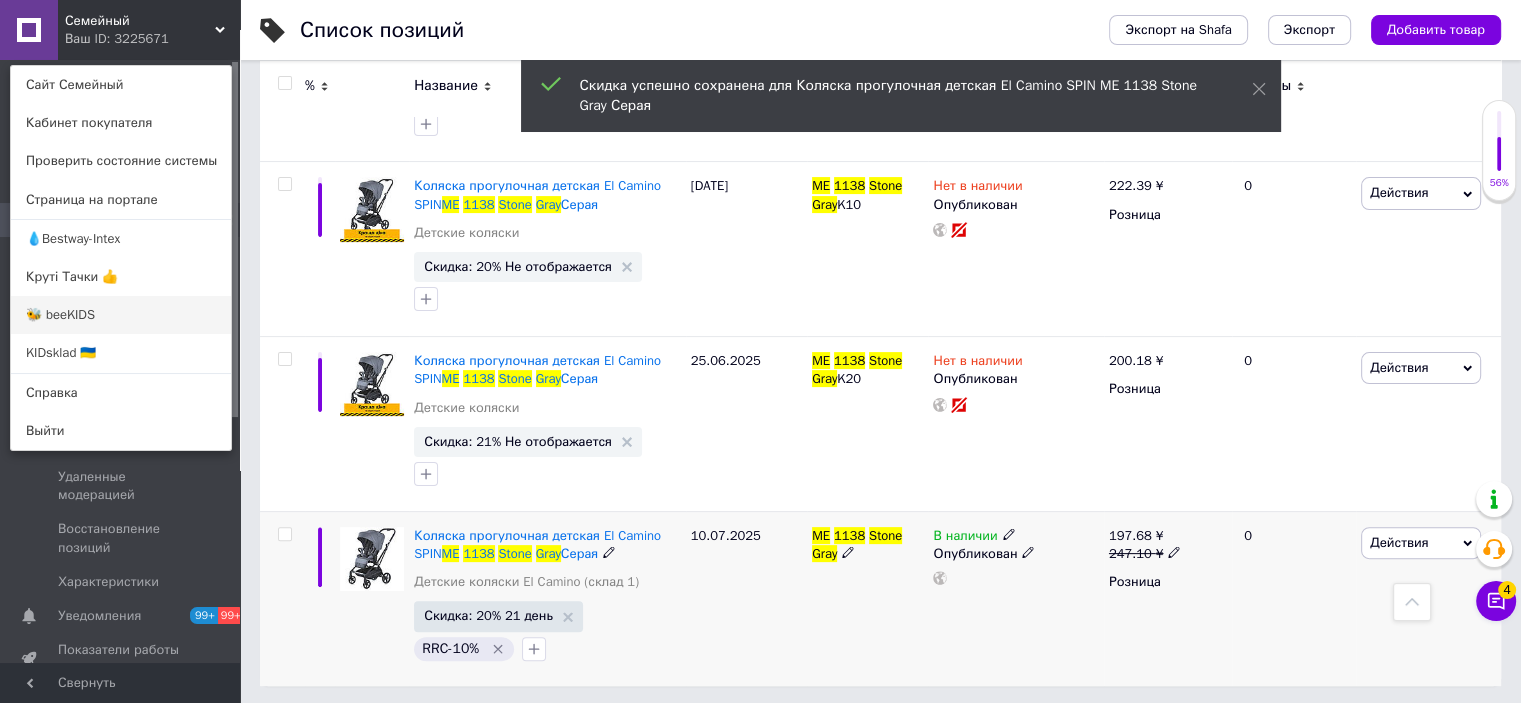 click on "🐝 beeKIDS" at bounding box center [121, 315] 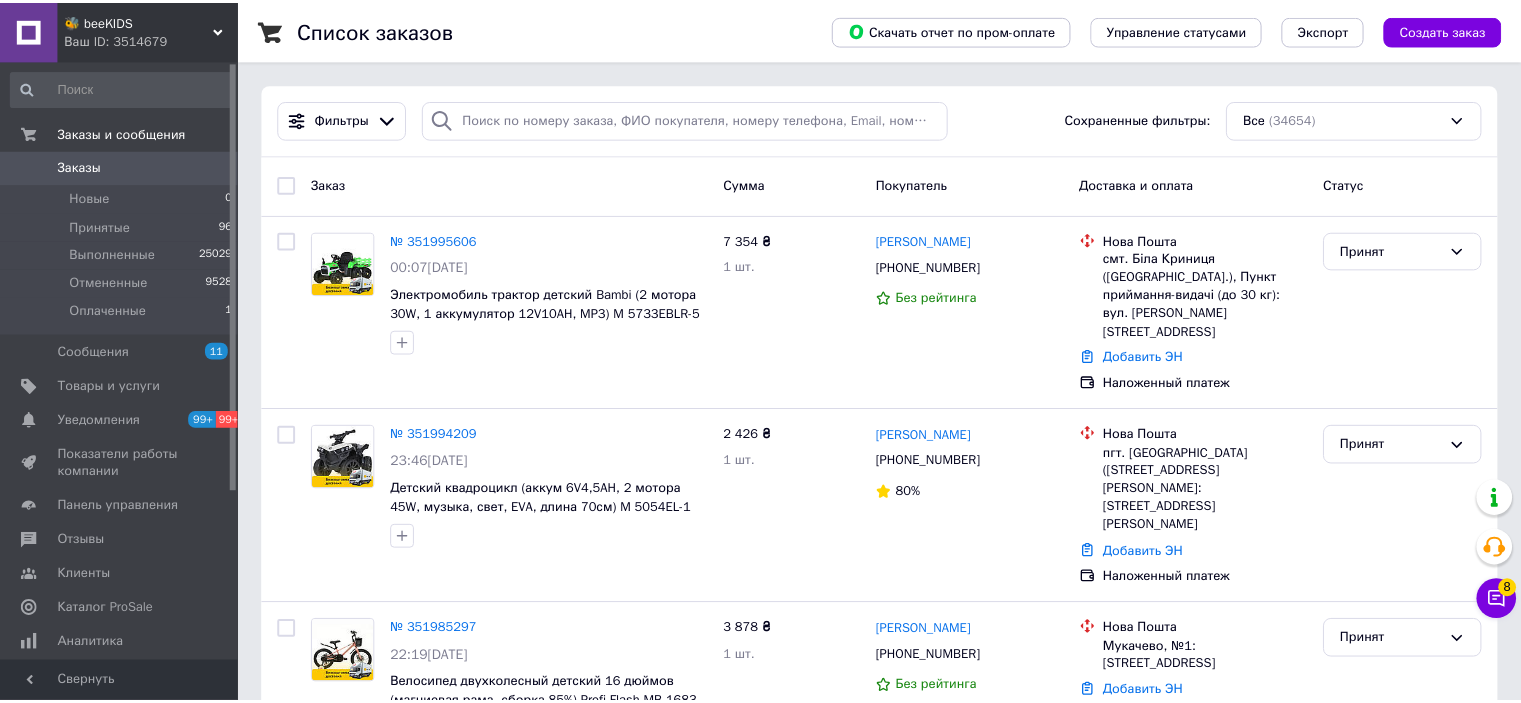 scroll, scrollTop: 0, scrollLeft: 0, axis: both 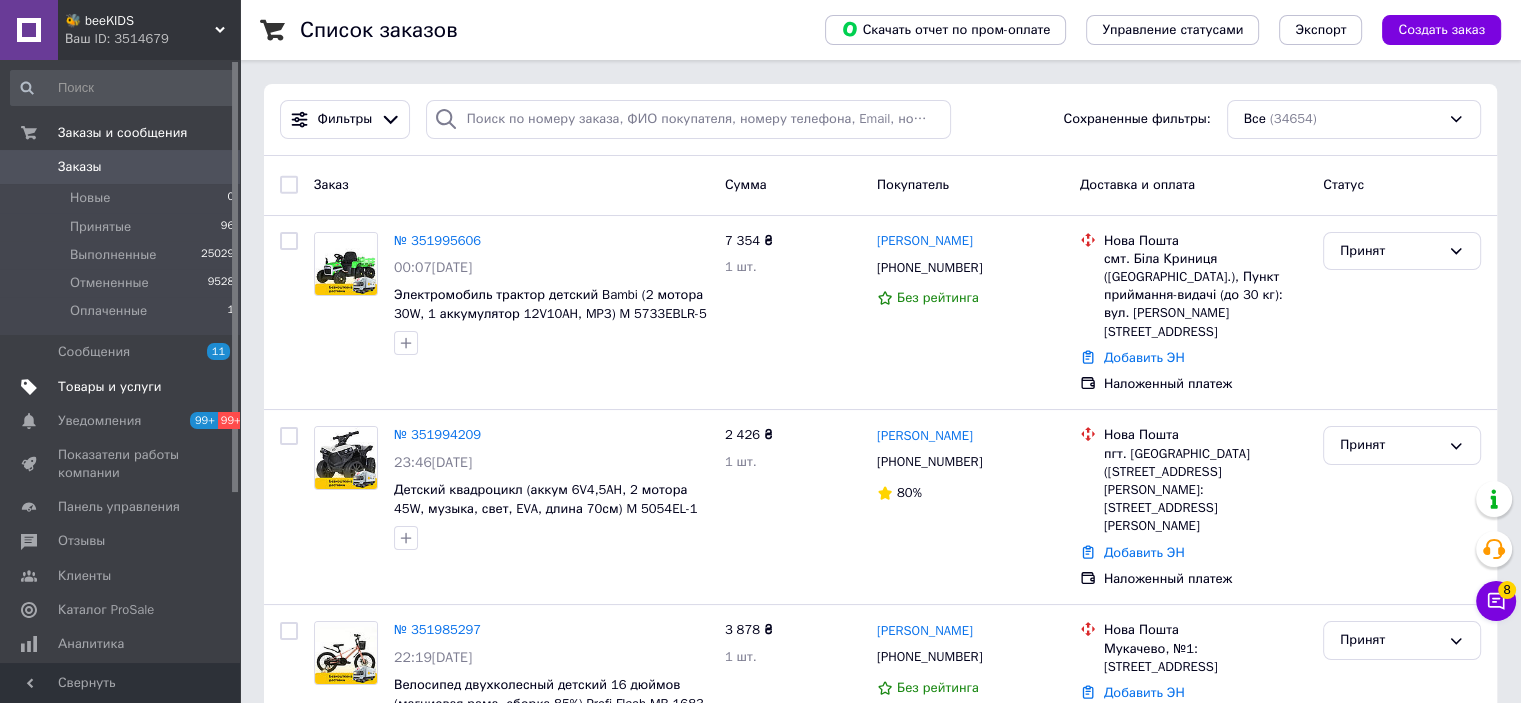 click on "Товары и услуги" at bounding box center [121, 387] 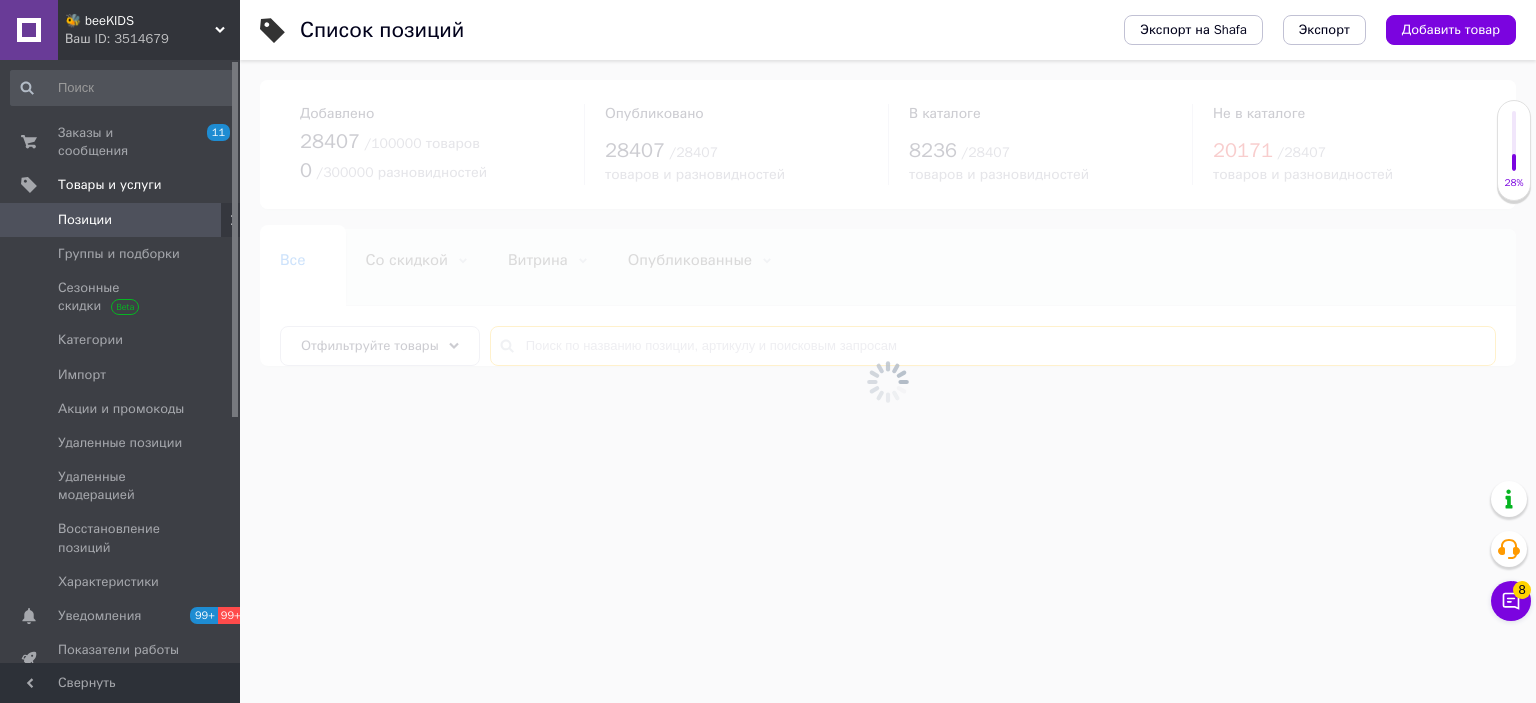 click at bounding box center (993, 346) 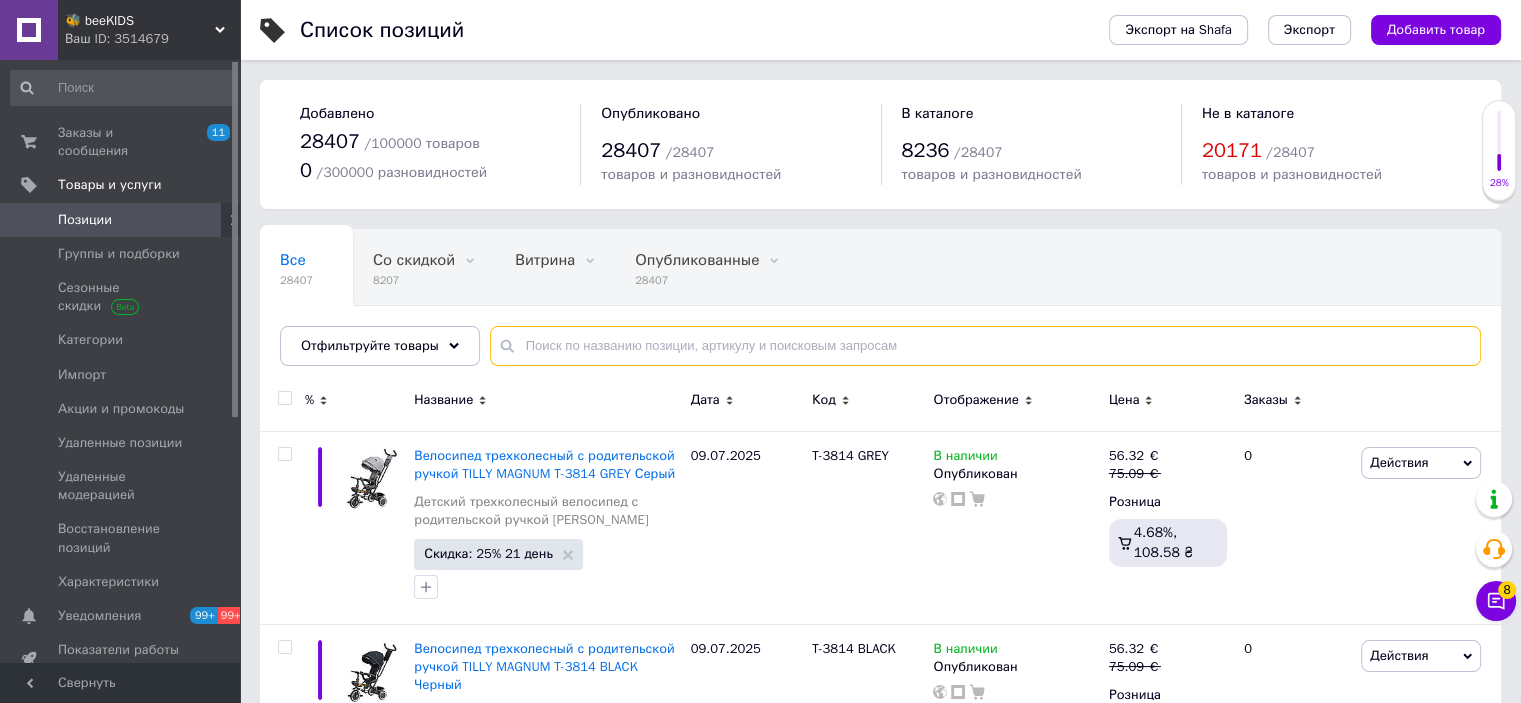 paste on "ME 1138 Stone Gray" 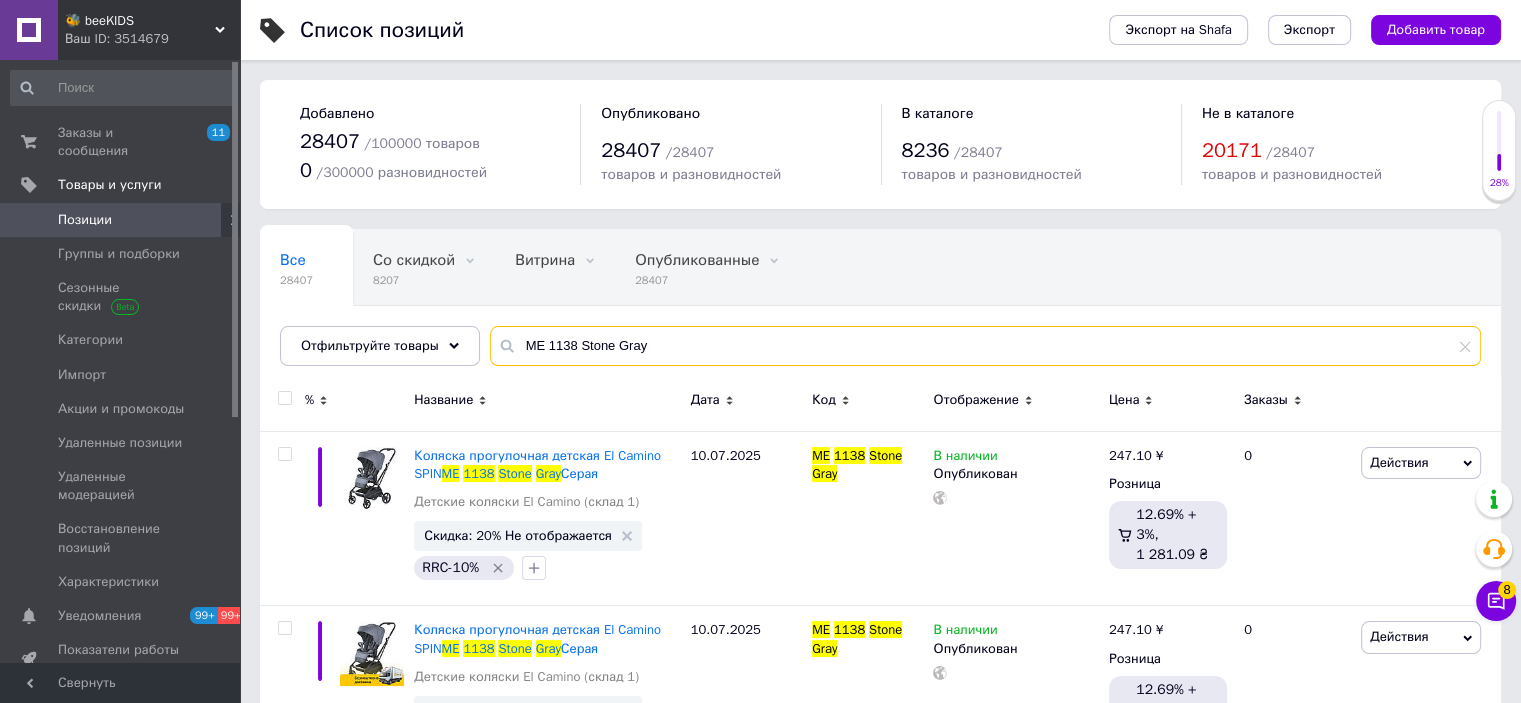 type on "ME 1138 Stone Gray" 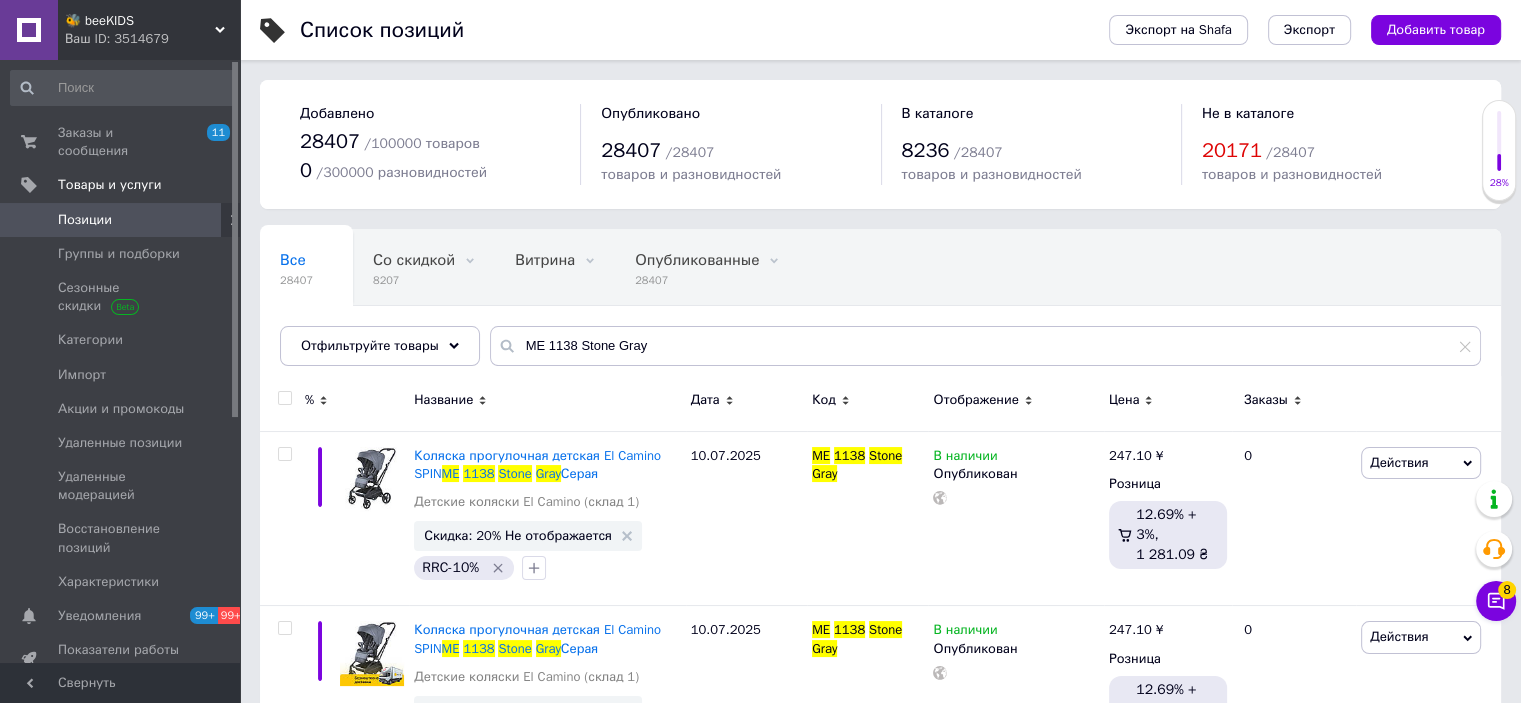 click at bounding box center (284, 398) 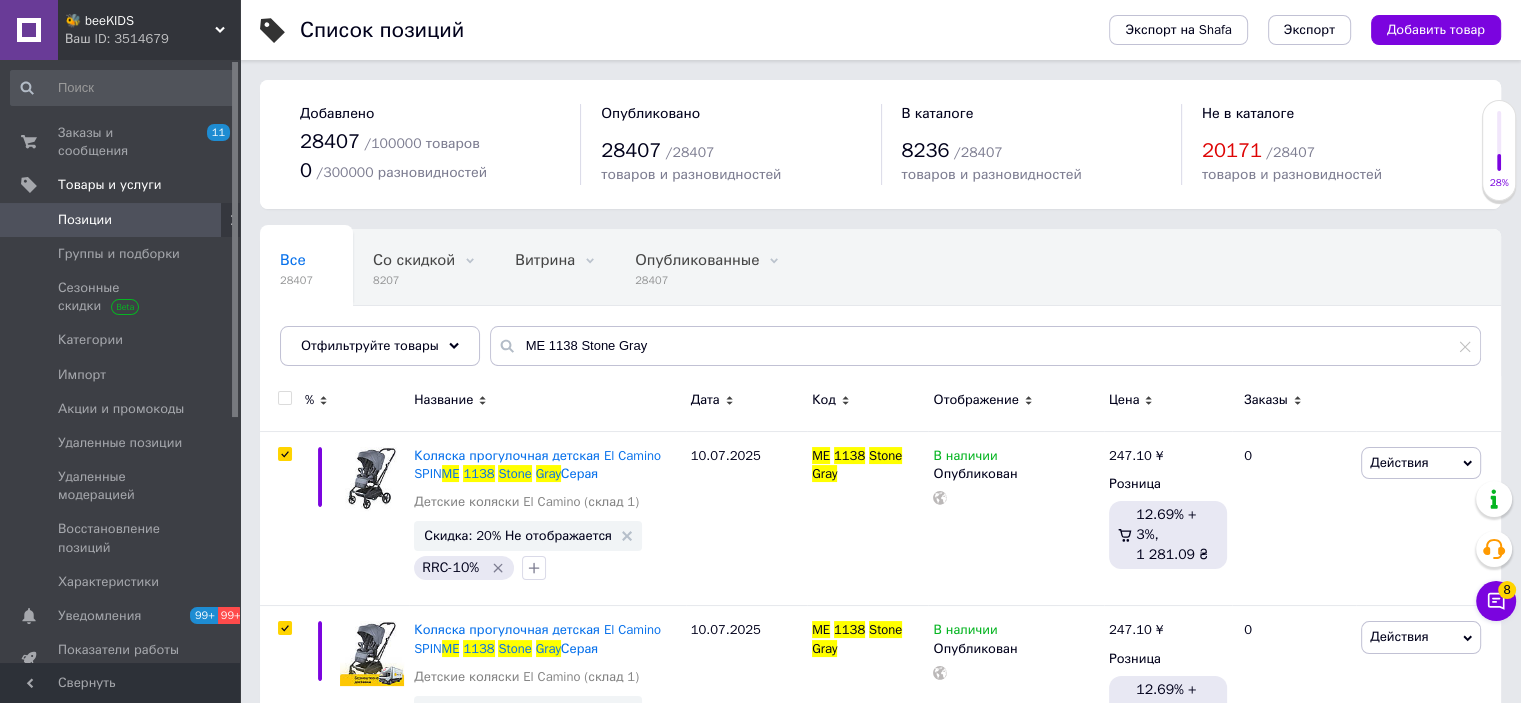 checkbox on "true" 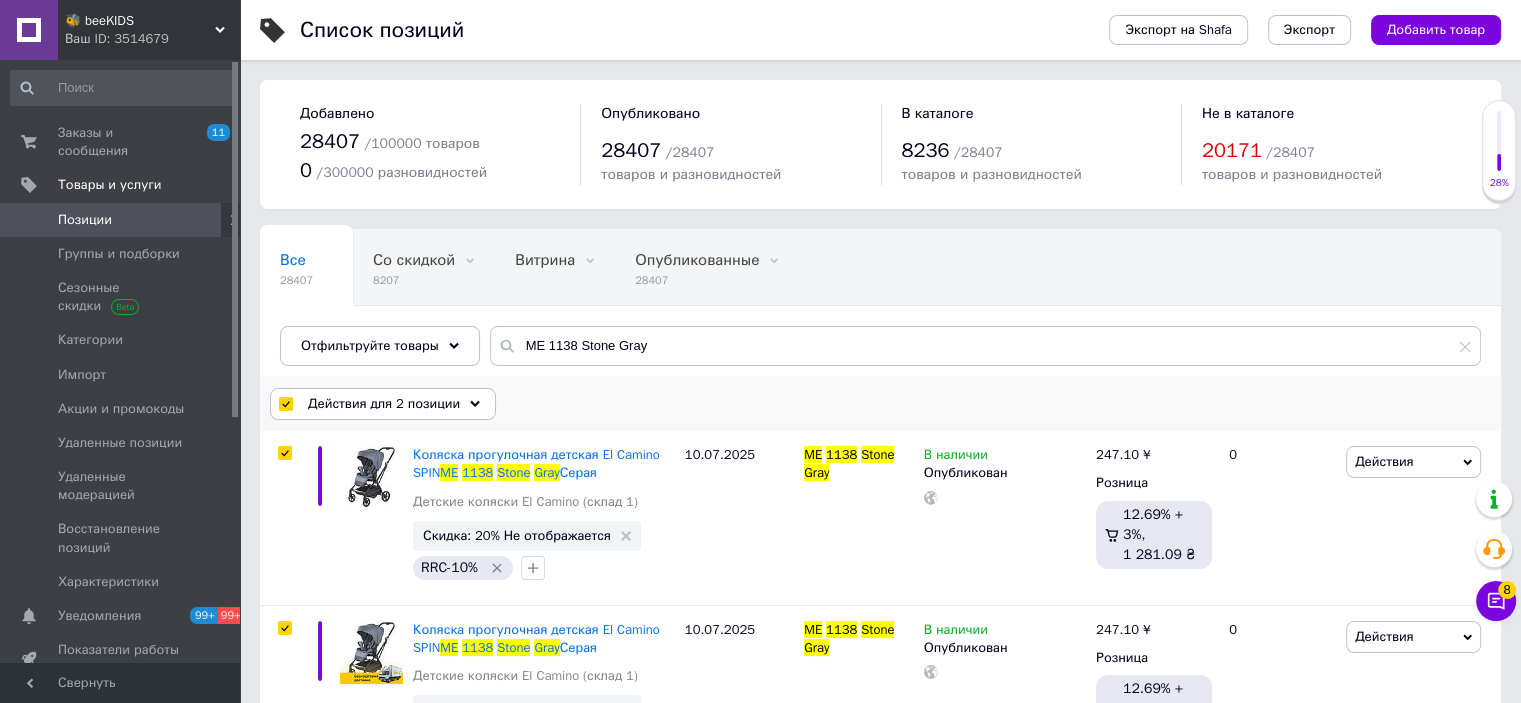 drag, startPoint x: 357, startPoint y: 400, endPoint x: 364, endPoint y: 414, distance: 15.652476 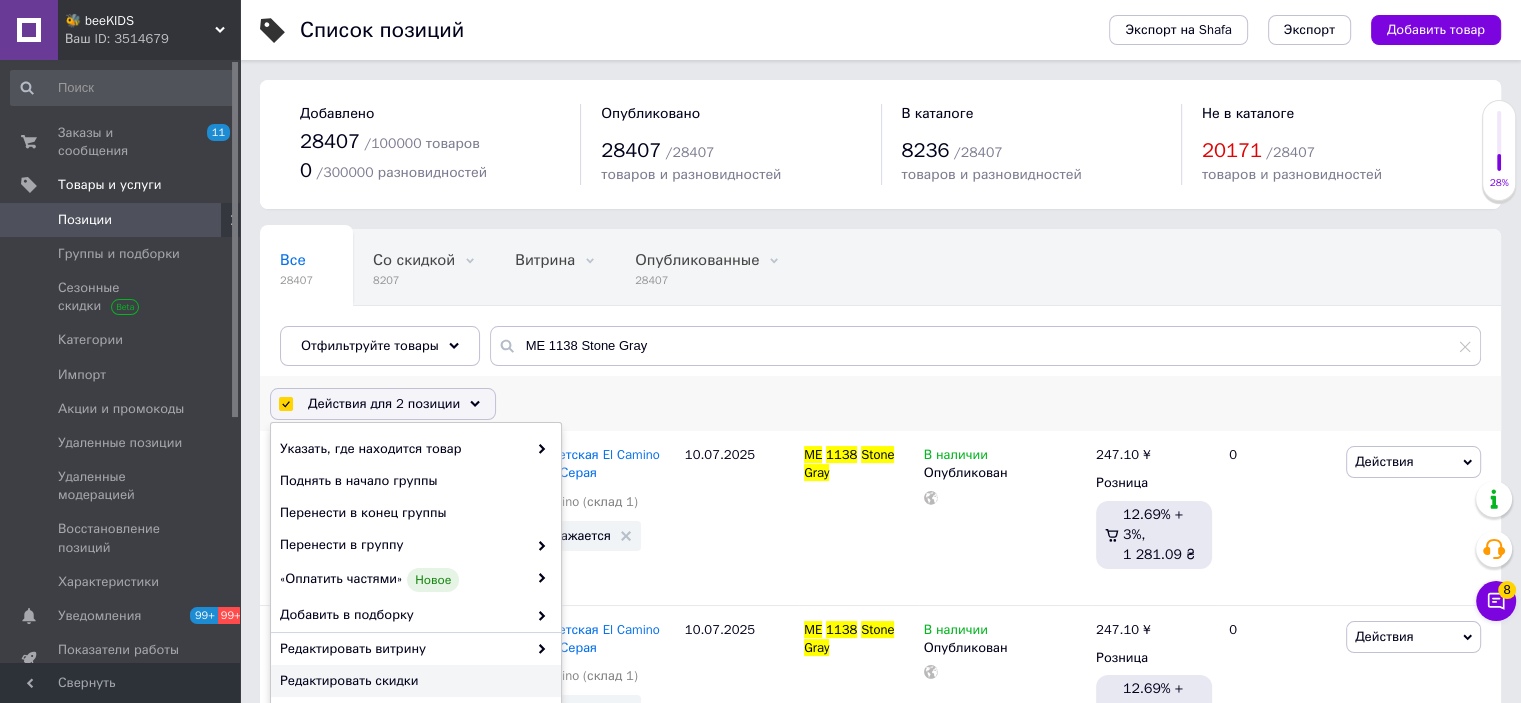 click on "Редактировать скидки" at bounding box center (413, 681) 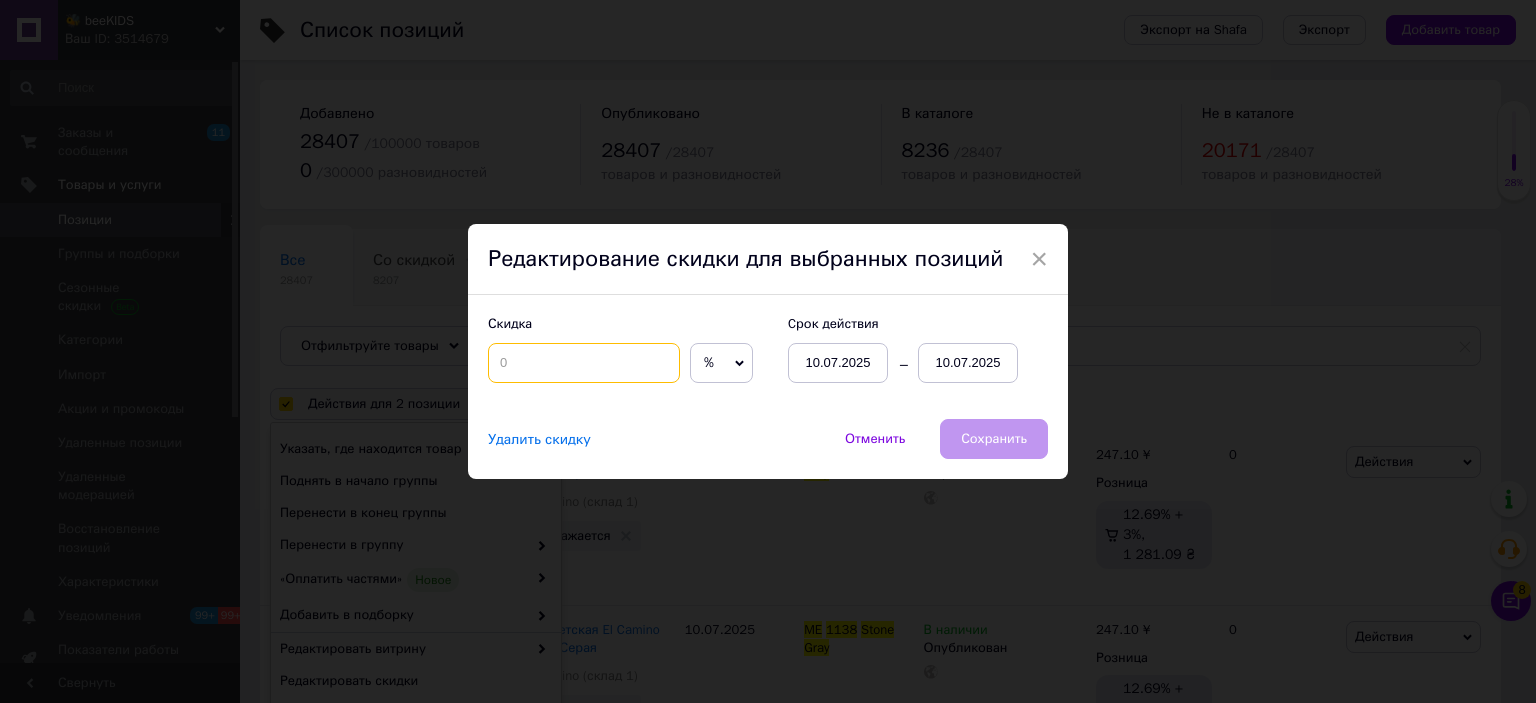 click at bounding box center (584, 363) 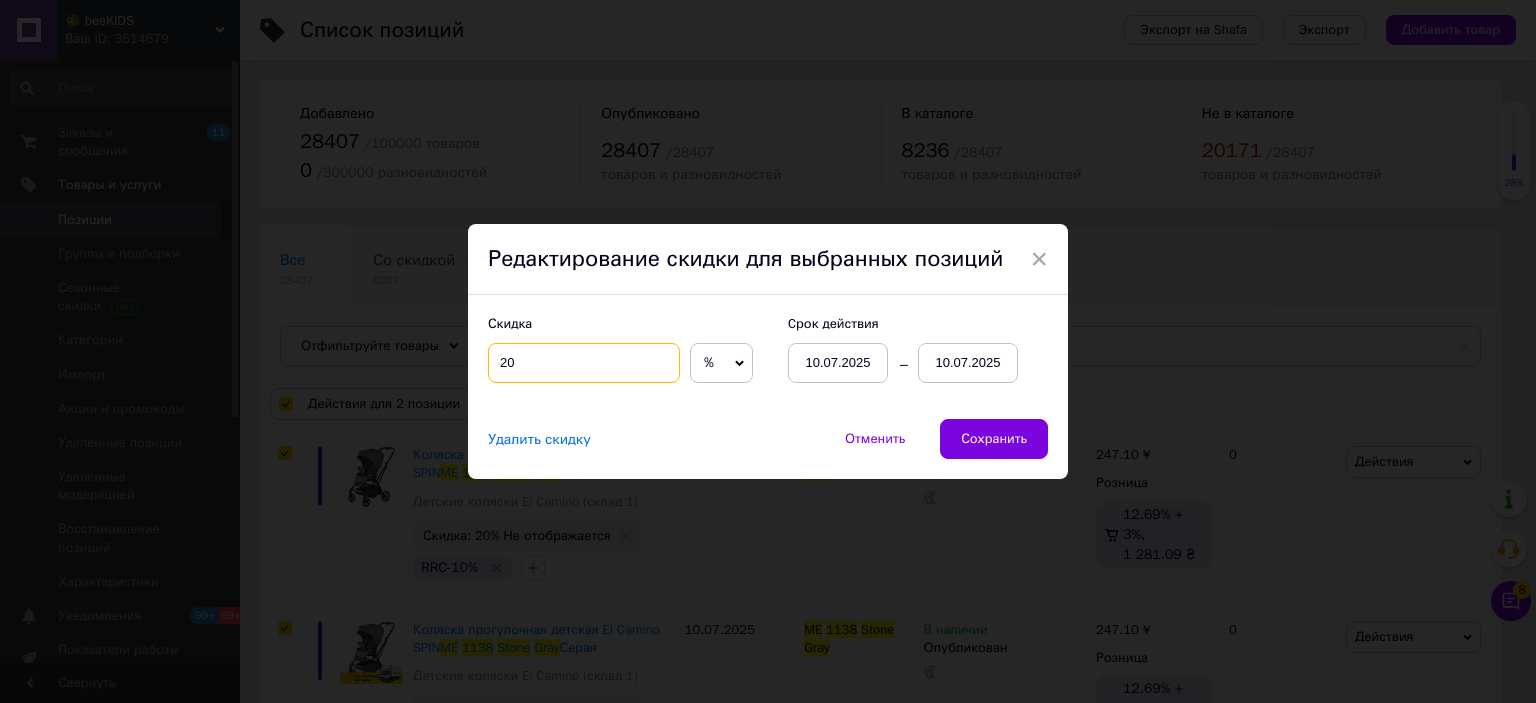 type on "20" 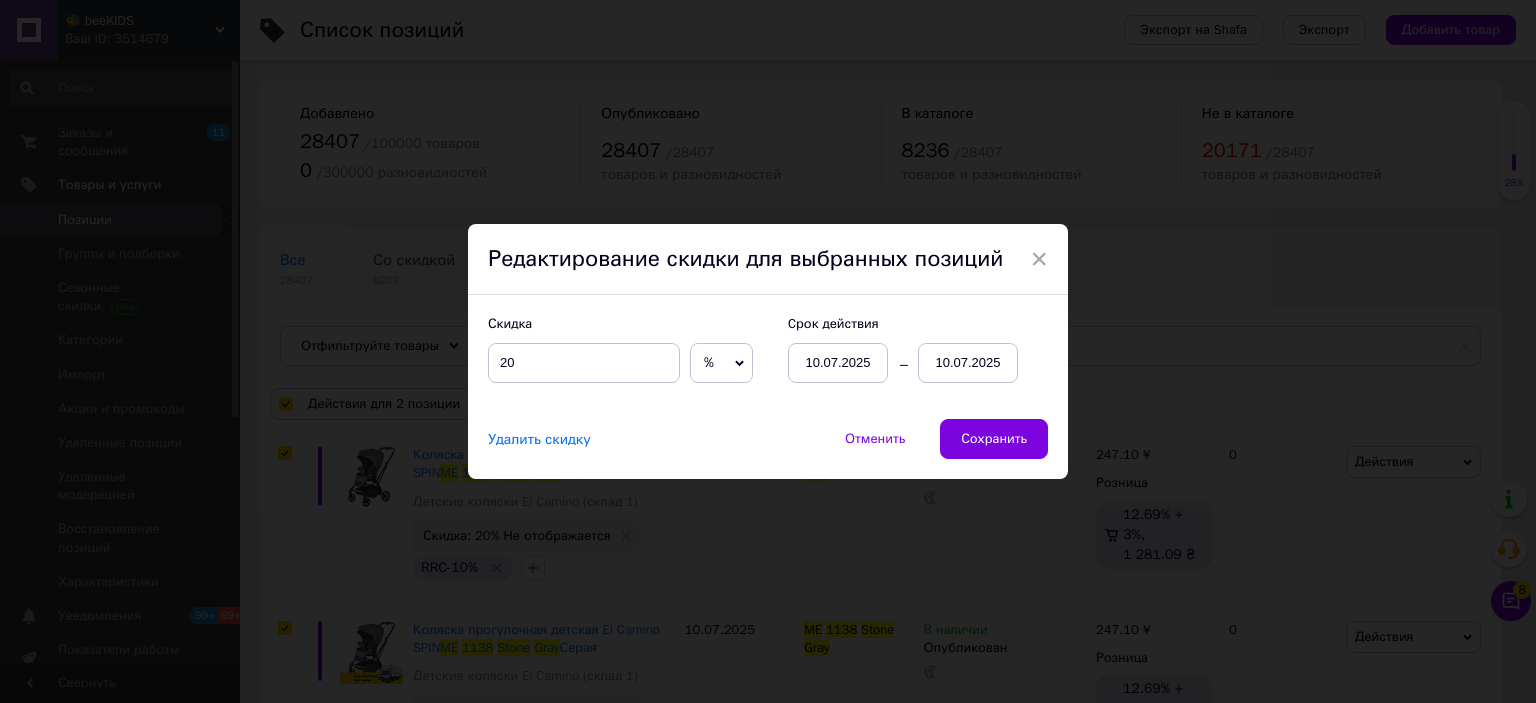 click on "10.07.2025" at bounding box center (968, 363) 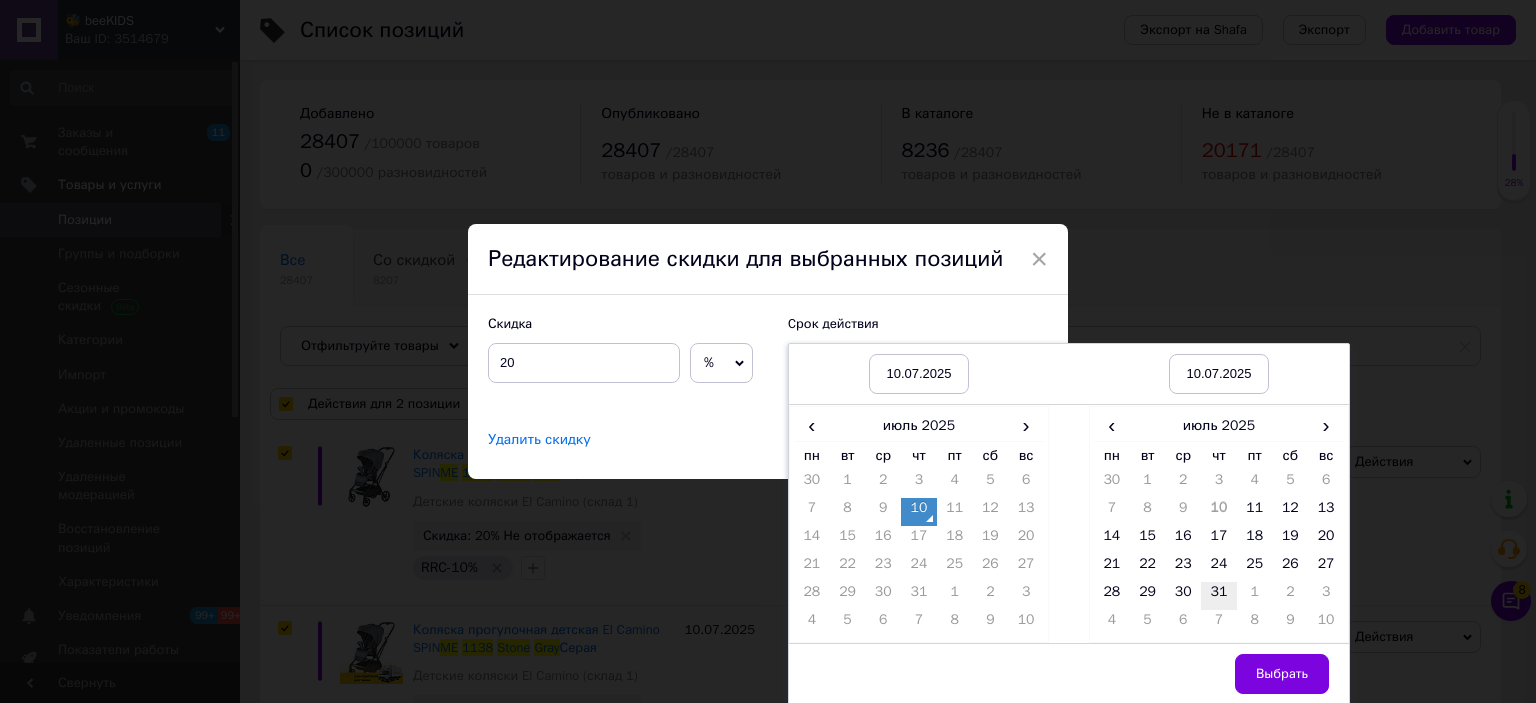 click on "31" at bounding box center (1219, 596) 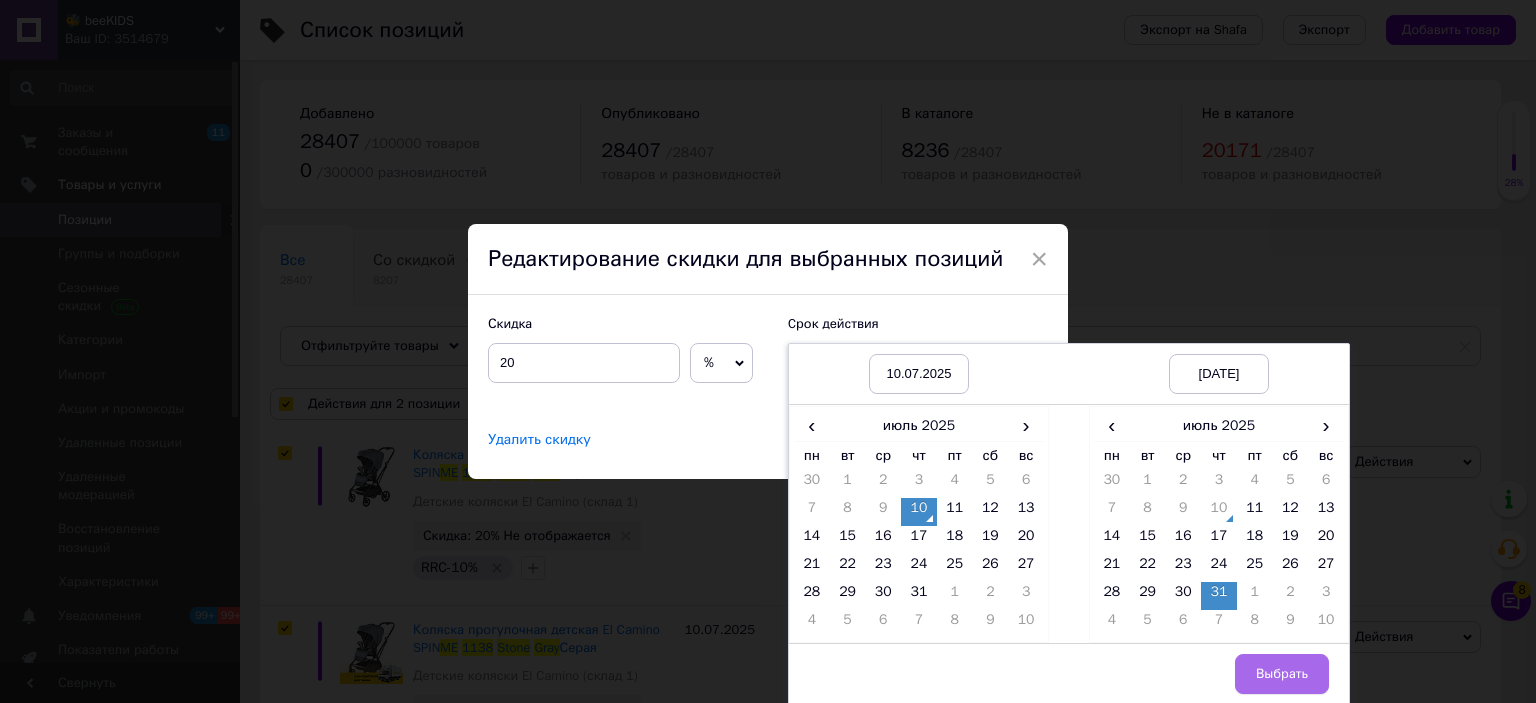 click on "Выбрать" at bounding box center [1282, 674] 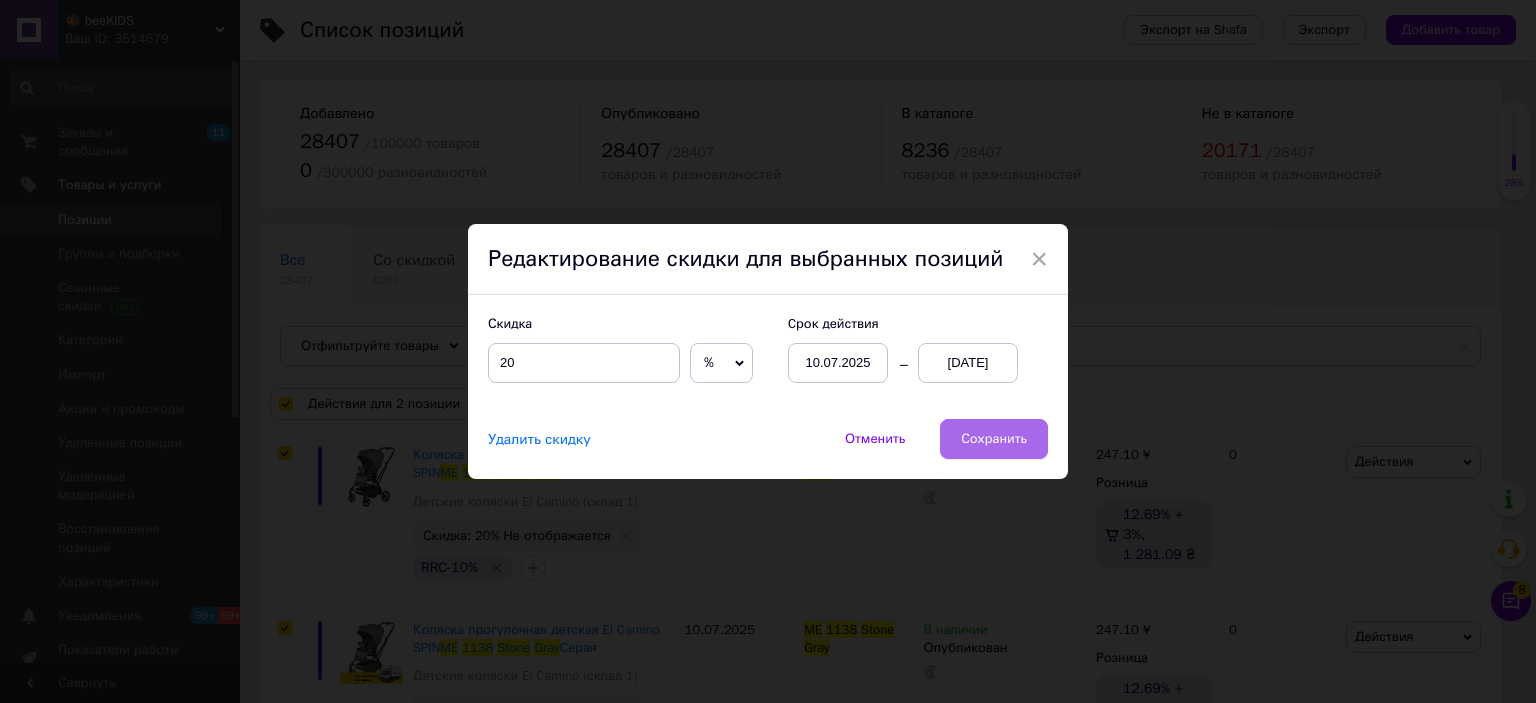 click on "Сохранить" at bounding box center [994, 439] 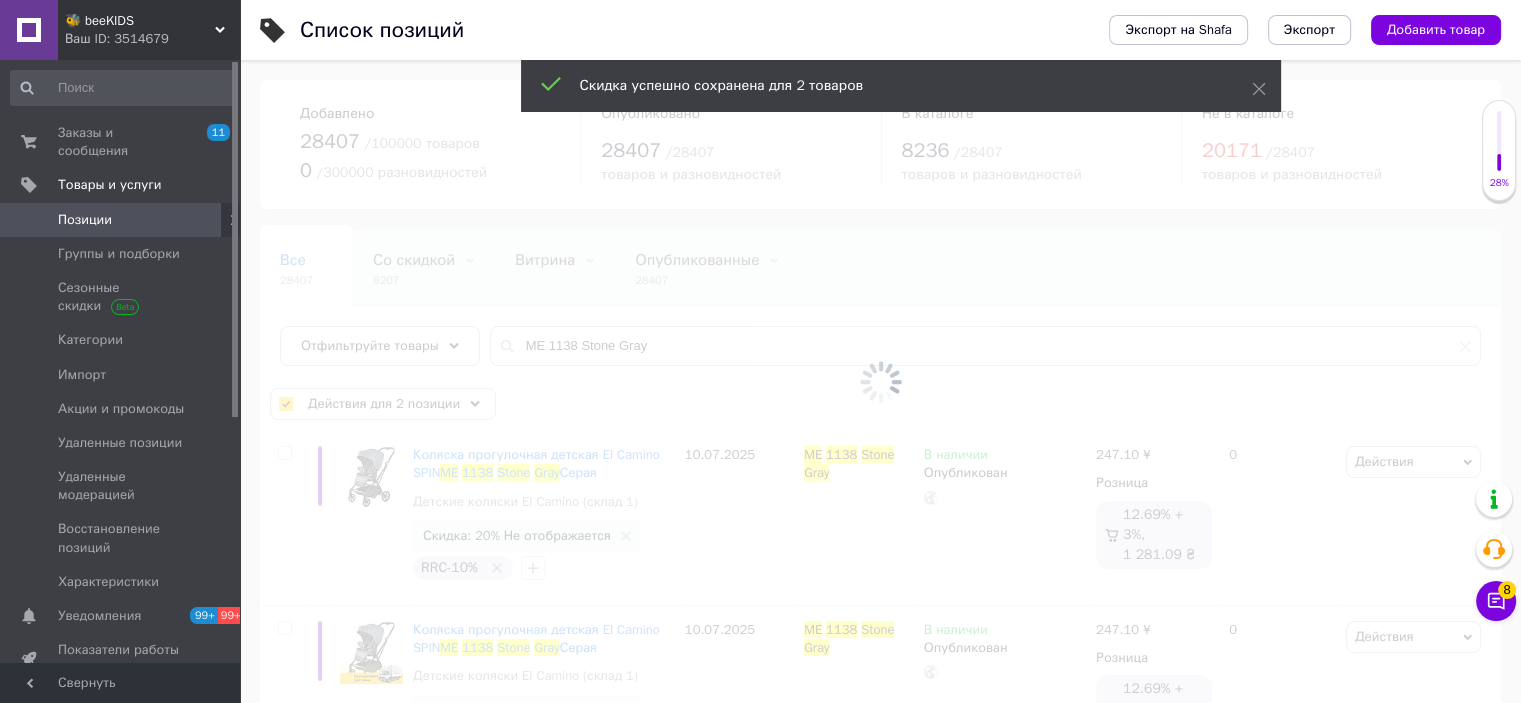 checkbox on "false" 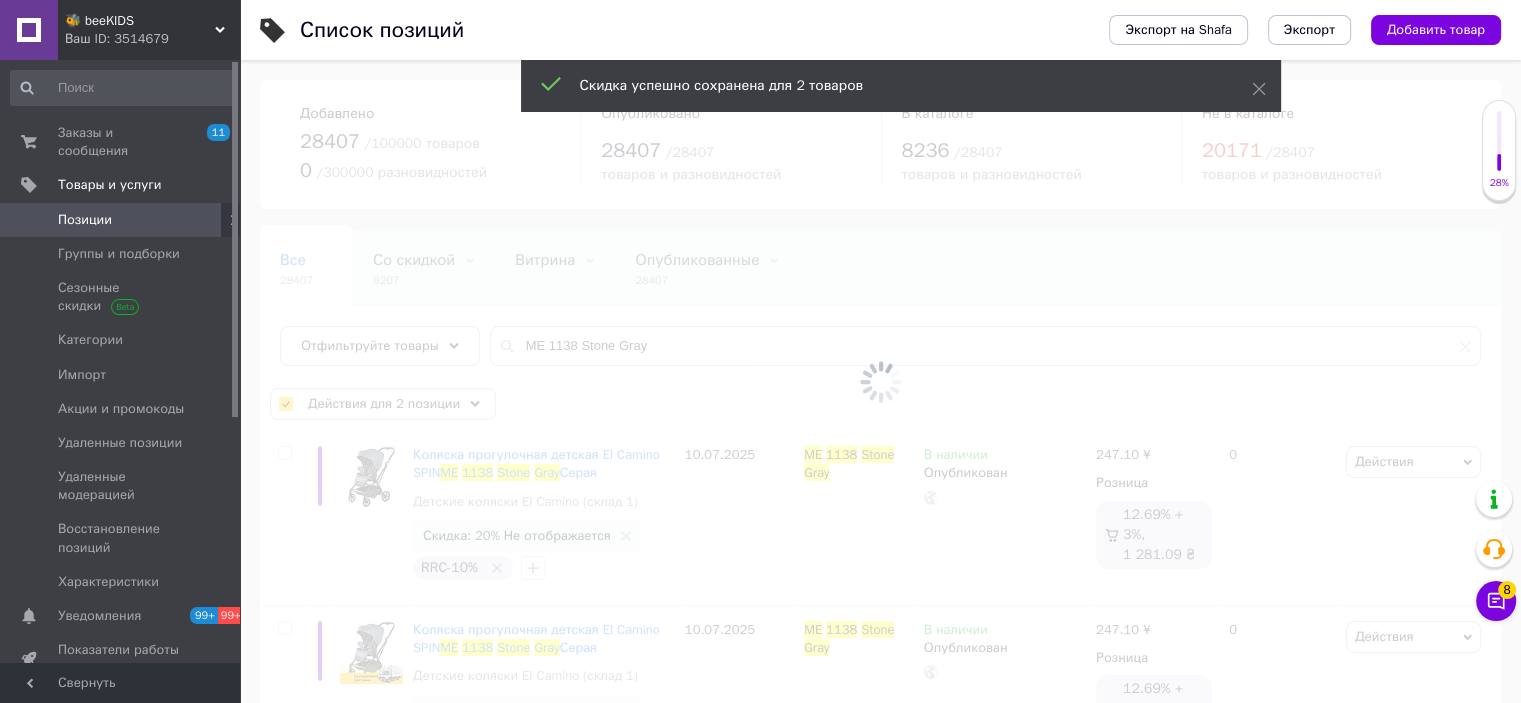 checkbox on "false" 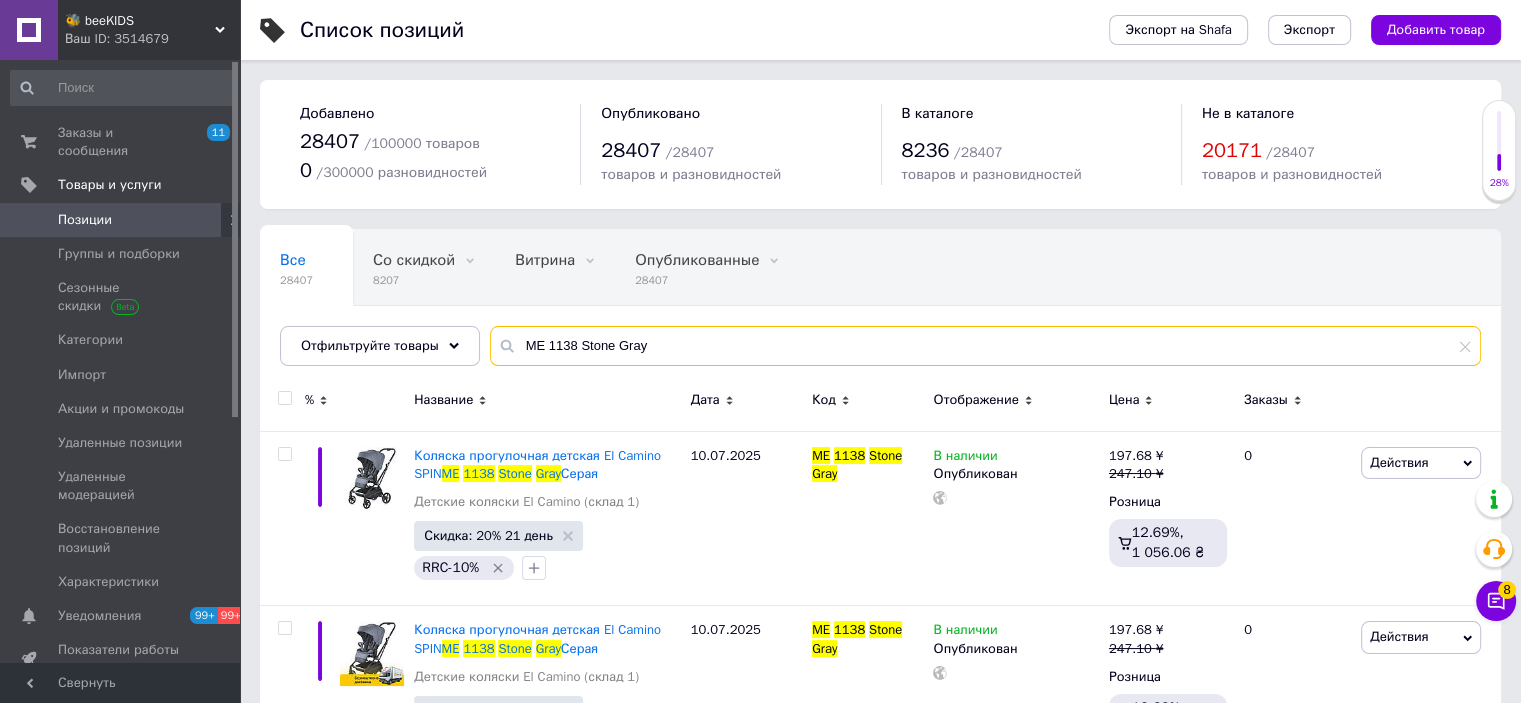click on "ME 1138 Stone Gray" at bounding box center [985, 346] 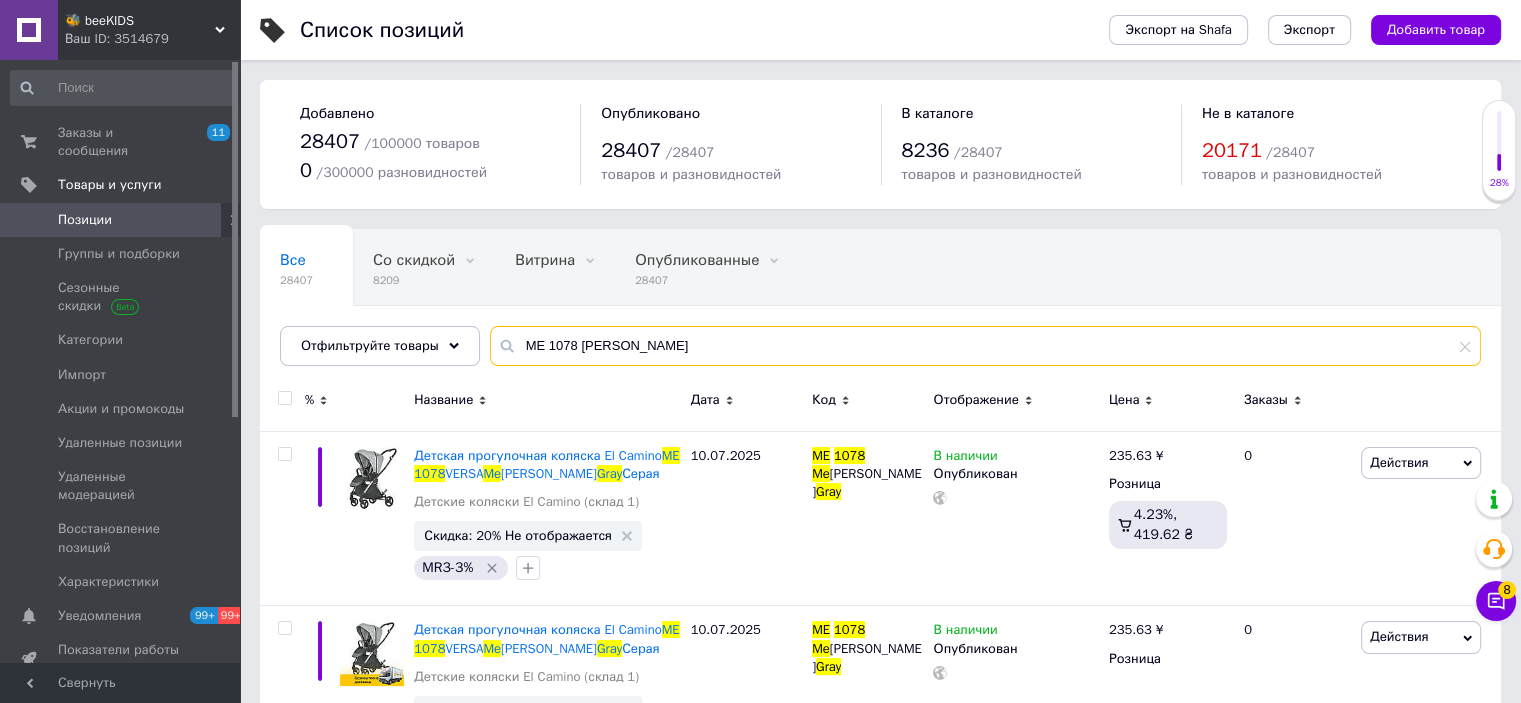 type on "ME 1078 Melange Gray" 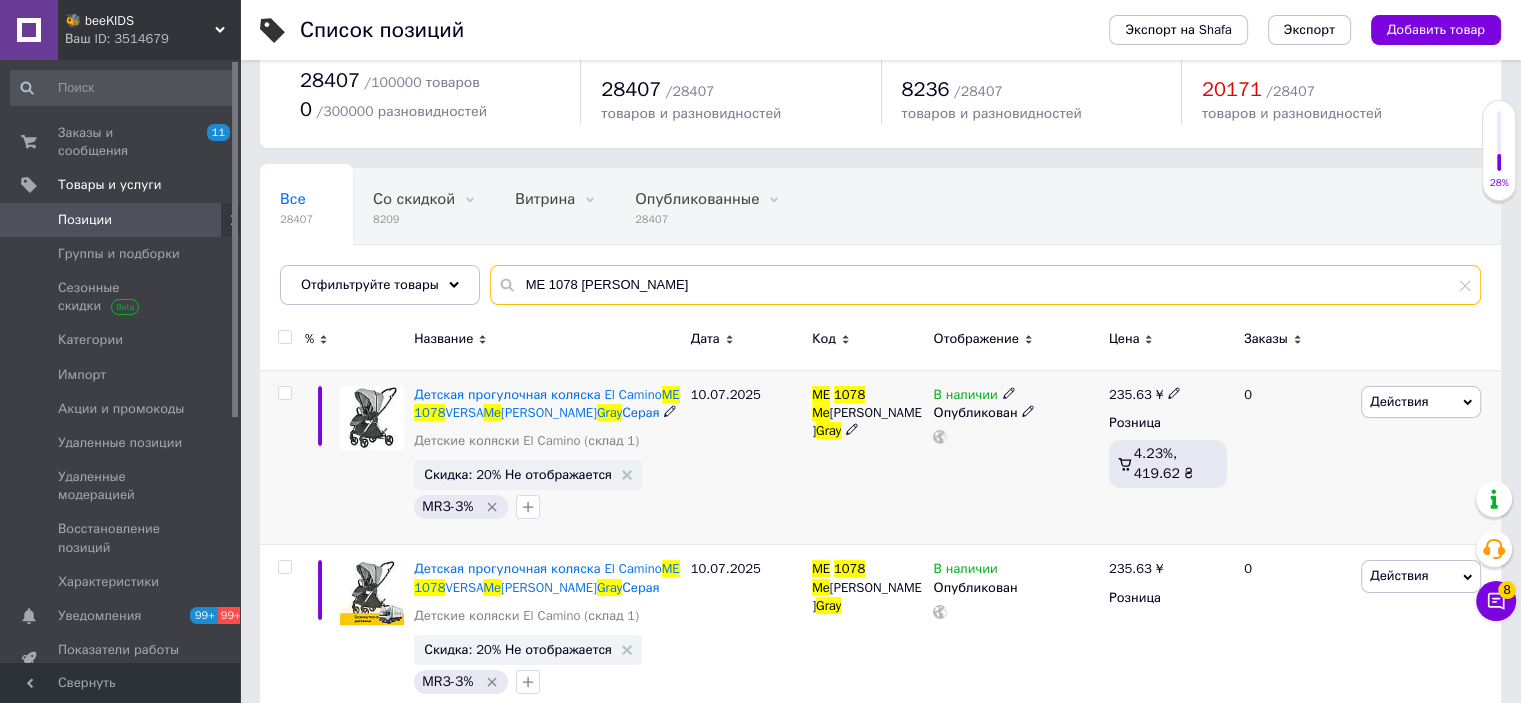 scroll, scrollTop: 96, scrollLeft: 0, axis: vertical 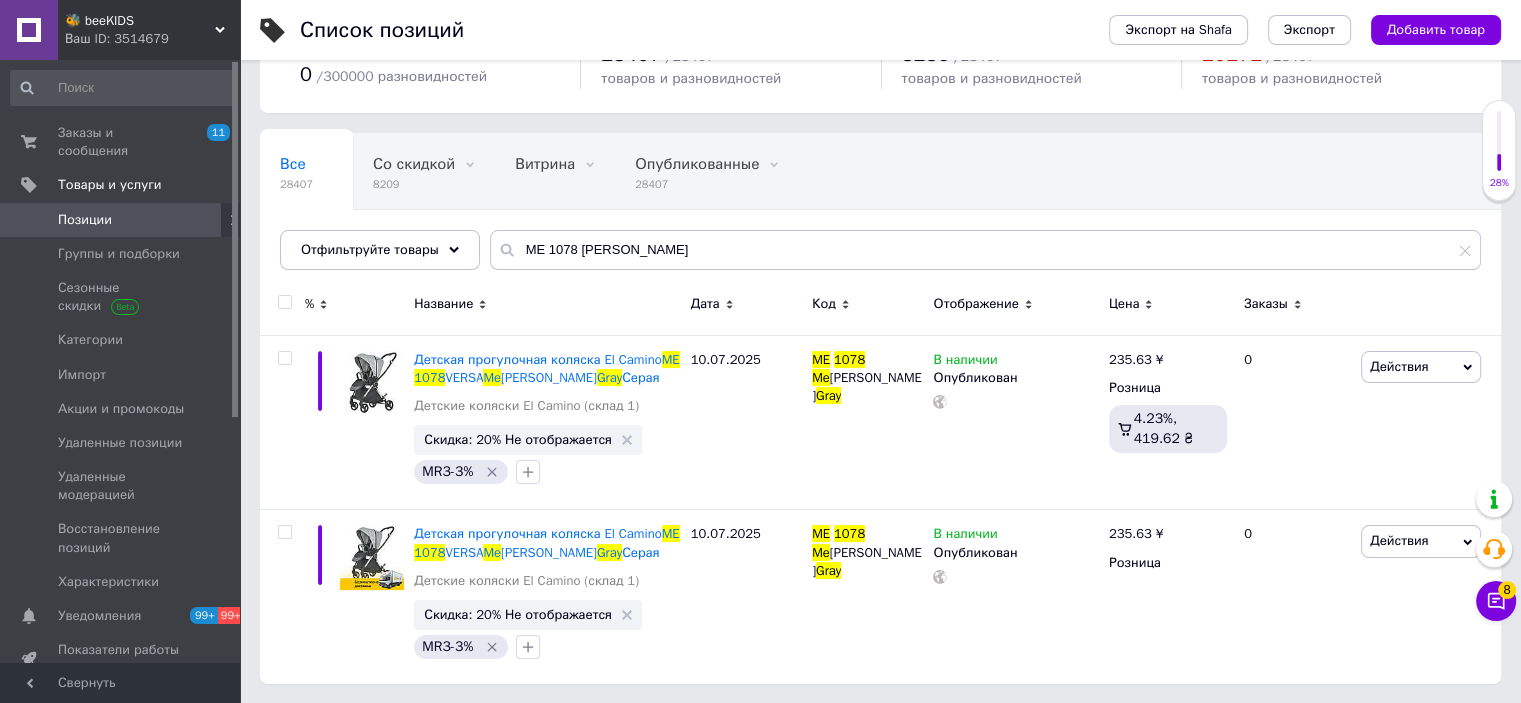 click at bounding box center (285, 302) 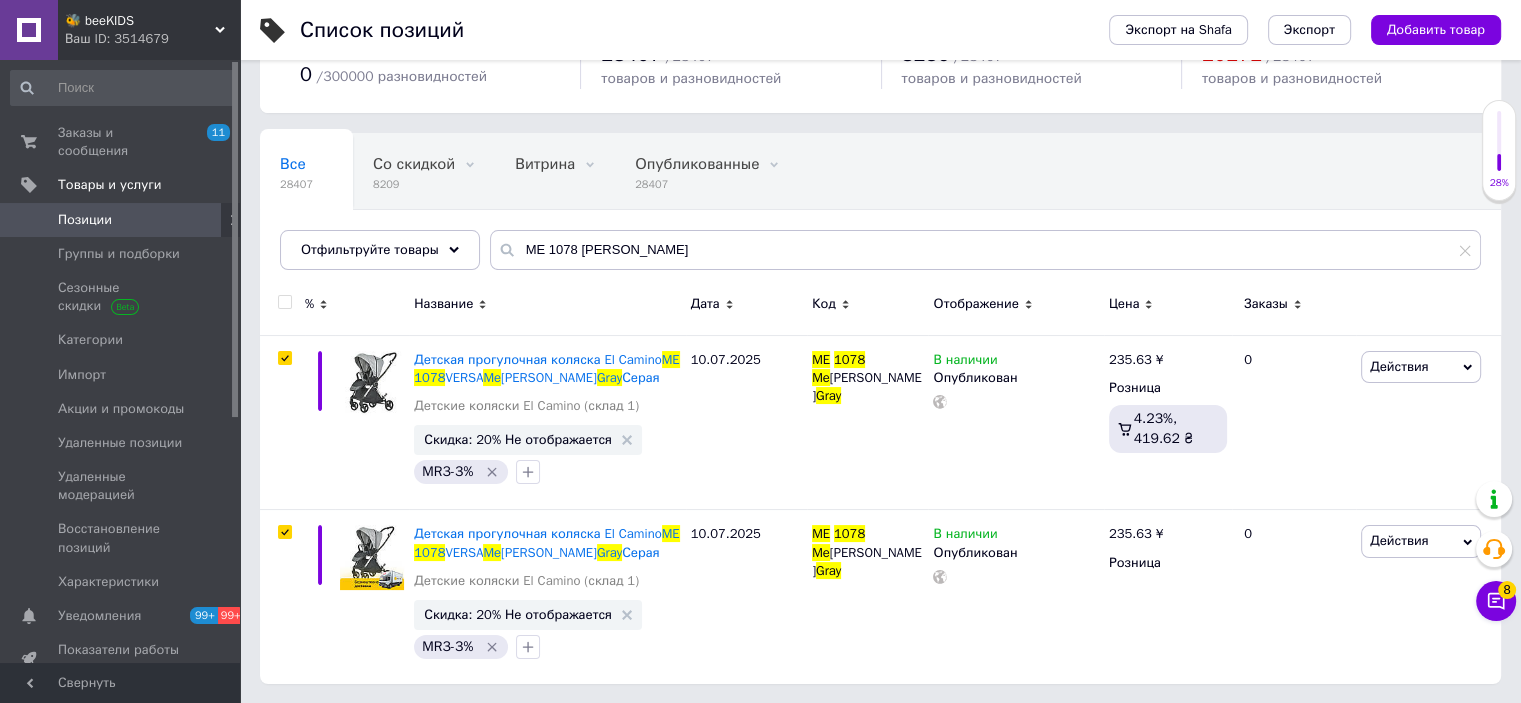 checkbox on "true" 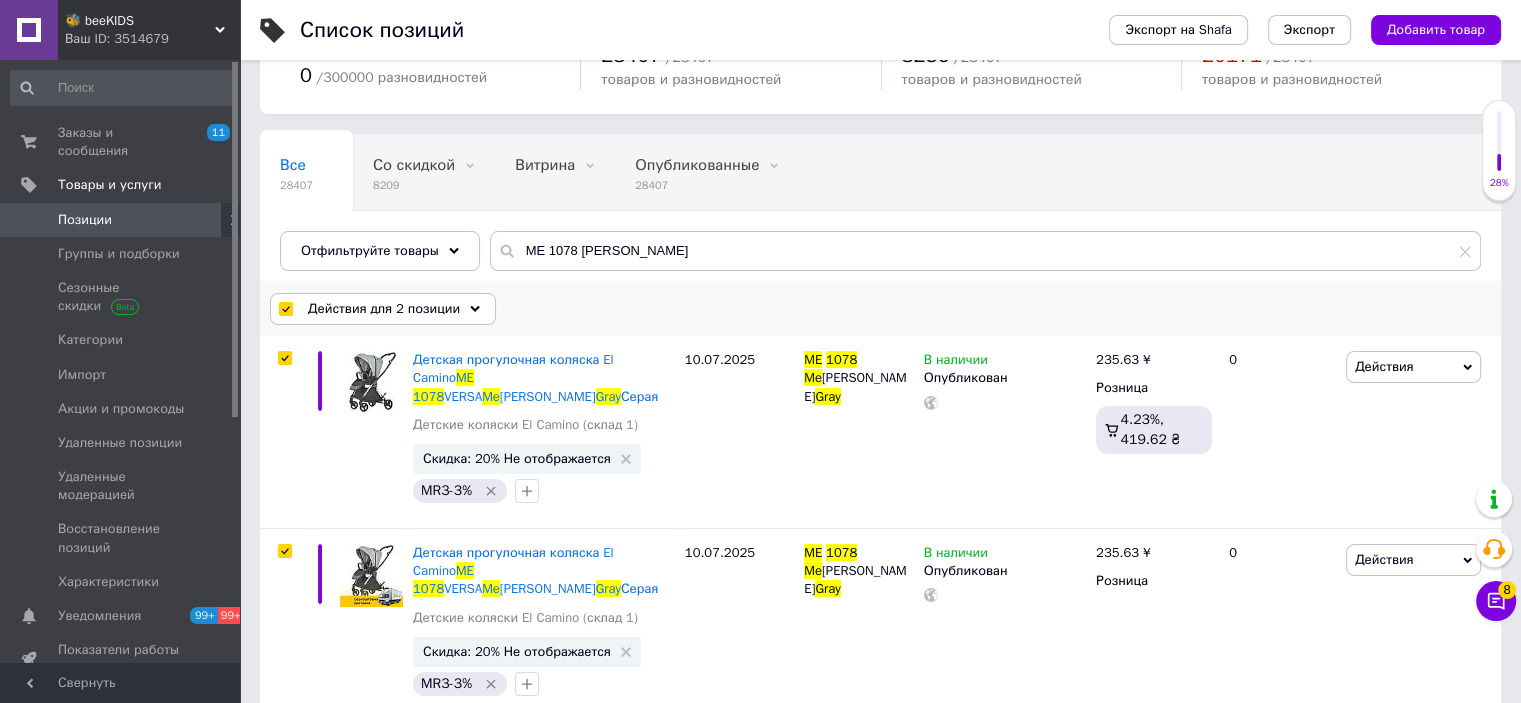 click on "Действия для 2 позиции" at bounding box center [383, 309] 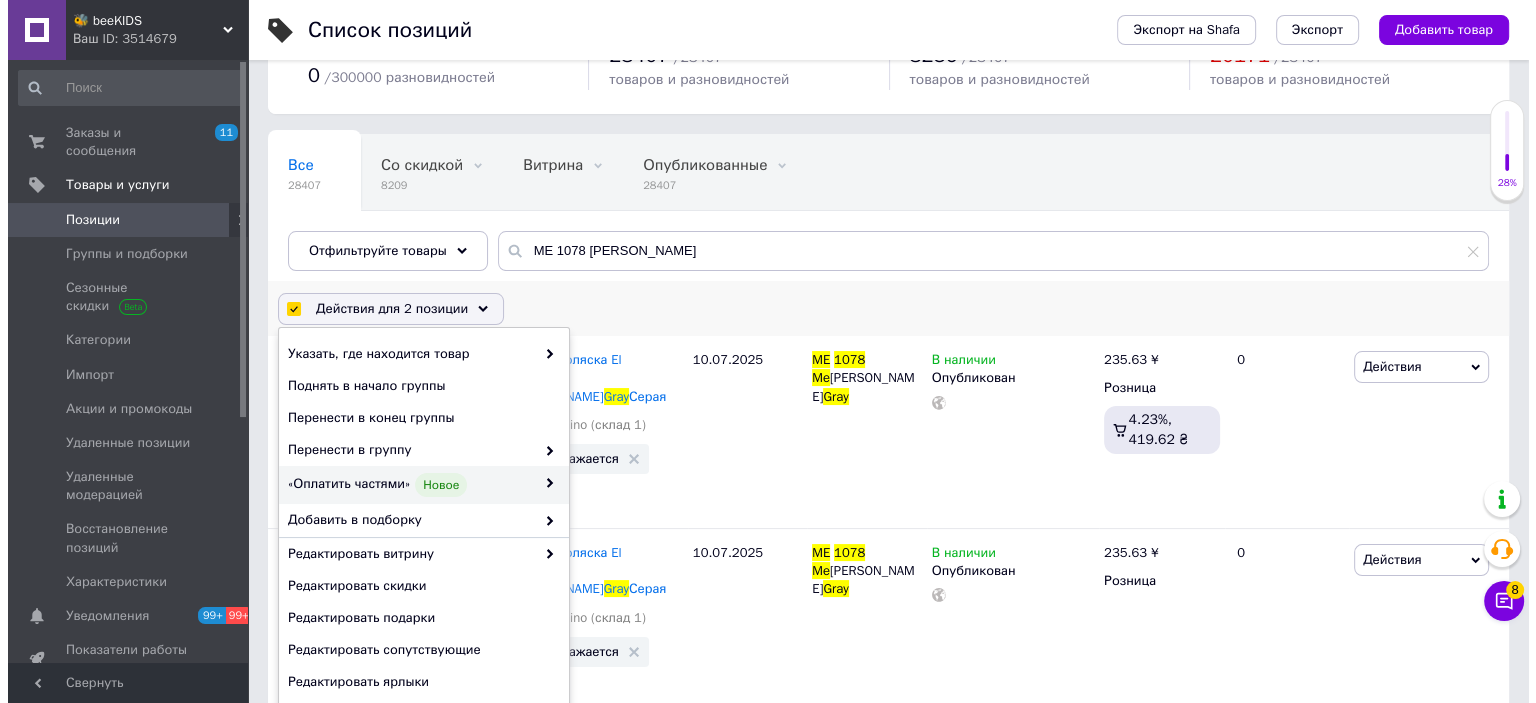 scroll, scrollTop: 96, scrollLeft: 0, axis: vertical 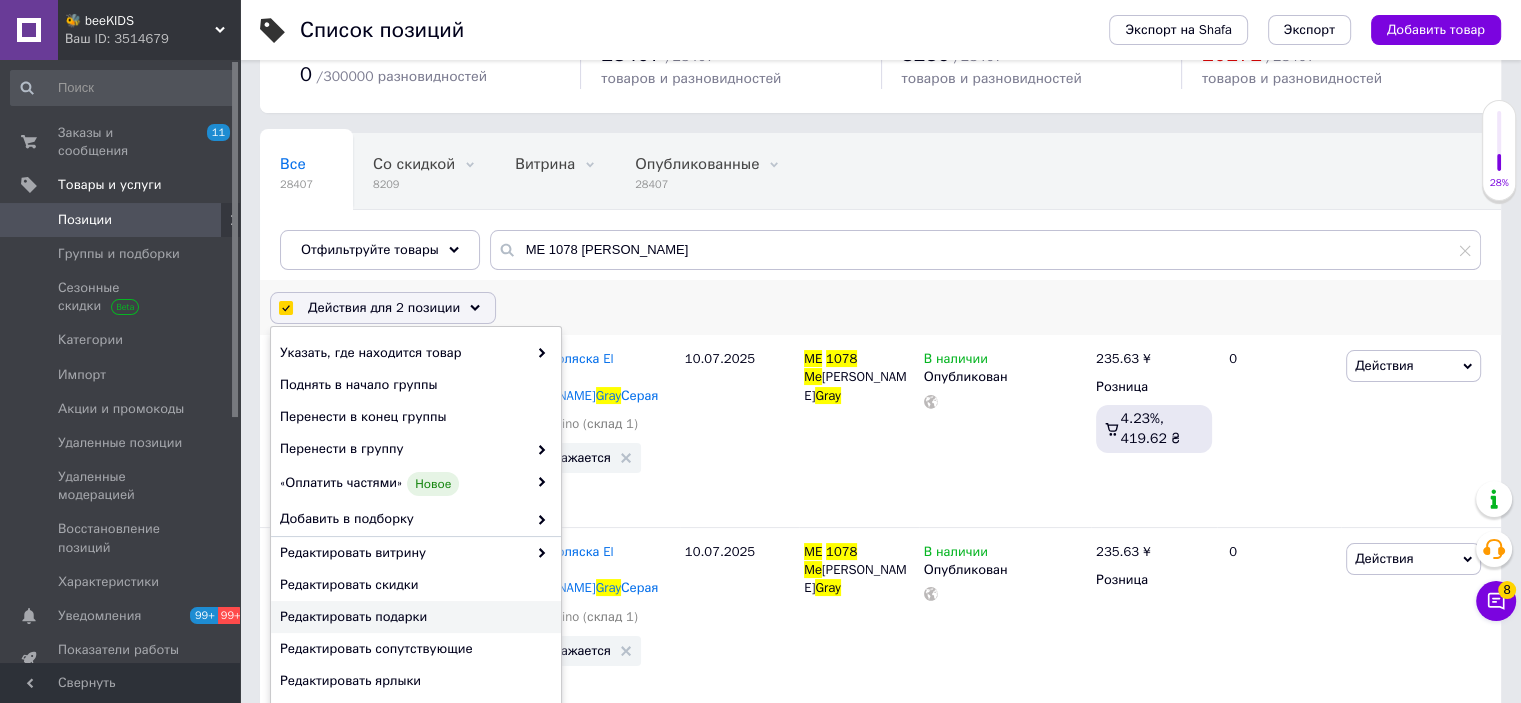 click on "Редактировать подарки" at bounding box center [413, 617] 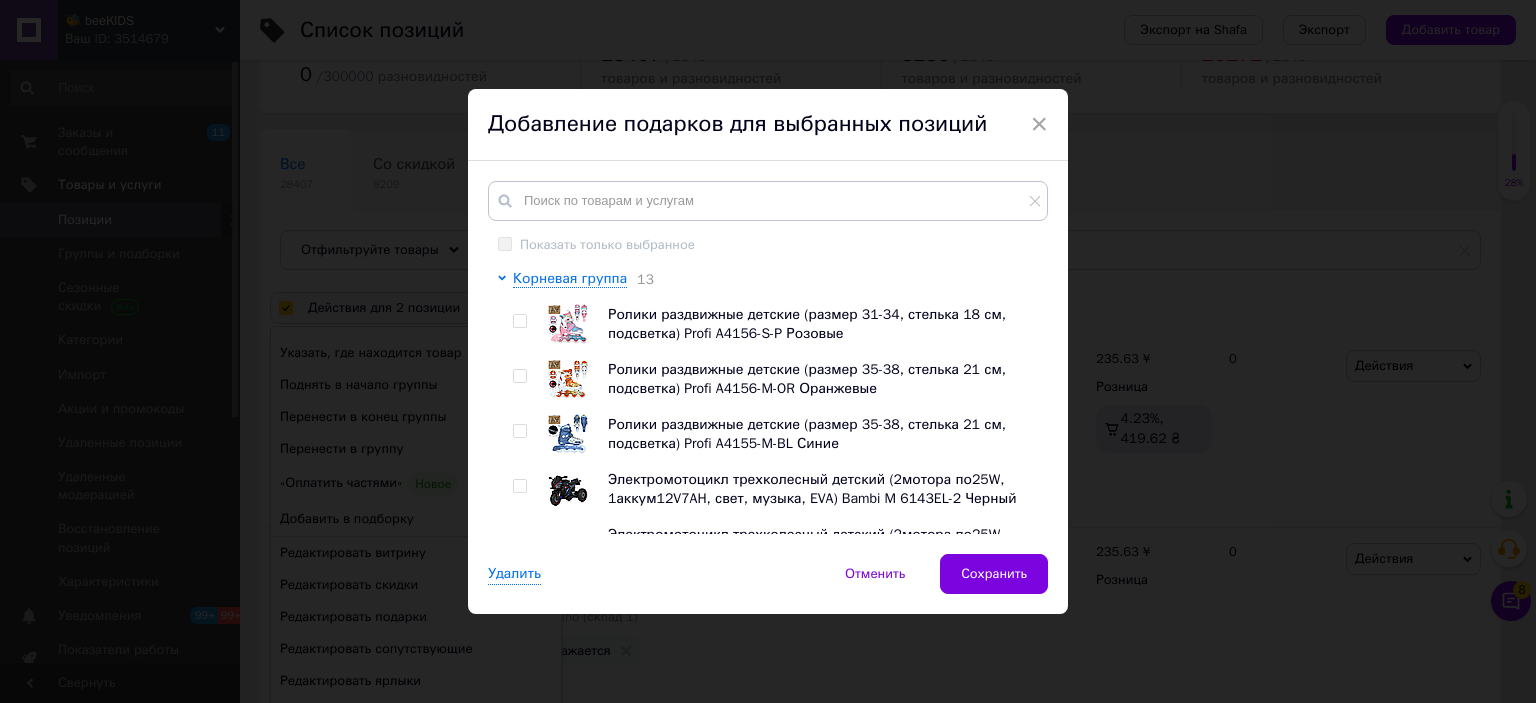 click on "Удалить     Отменить   Сохранить" at bounding box center [768, 584] 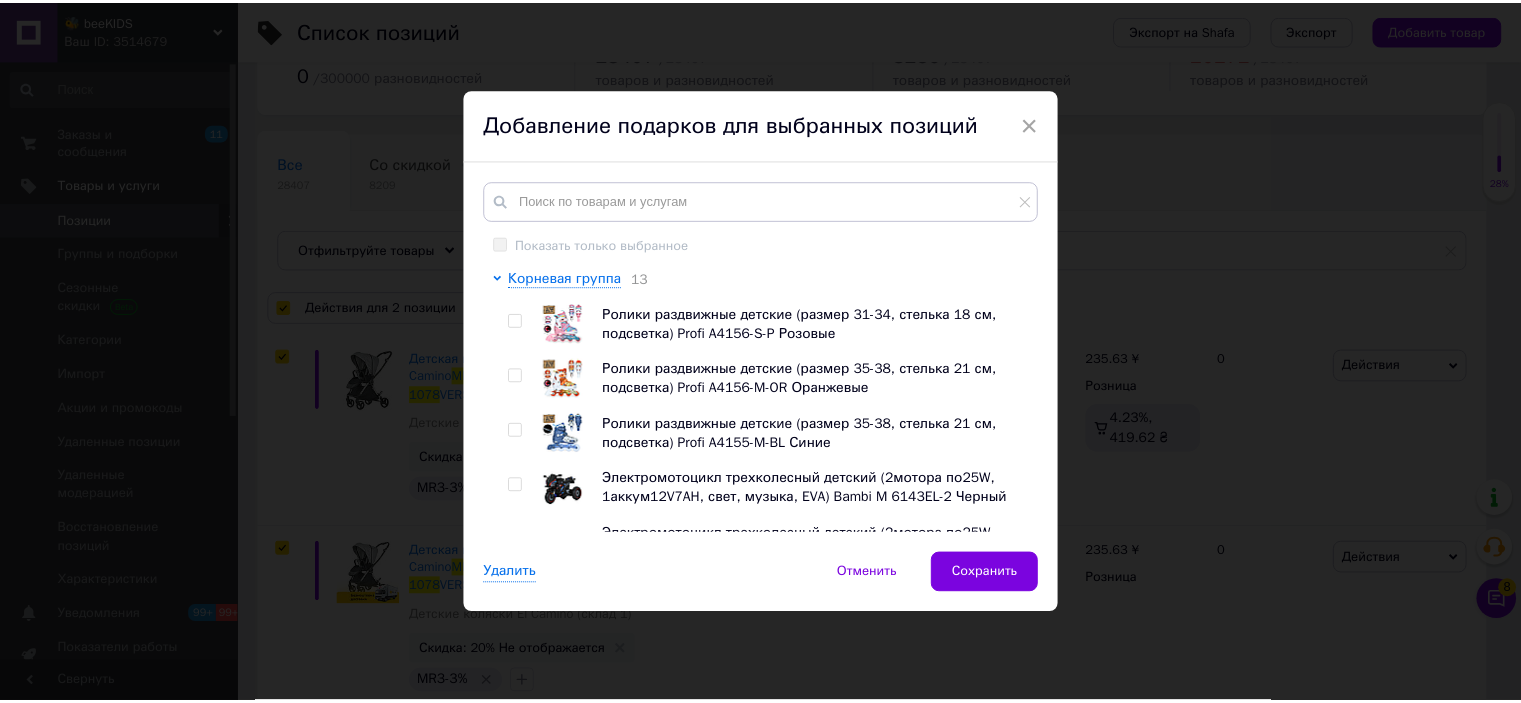 scroll, scrollTop: 95, scrollLeft: 0, axis: vertical 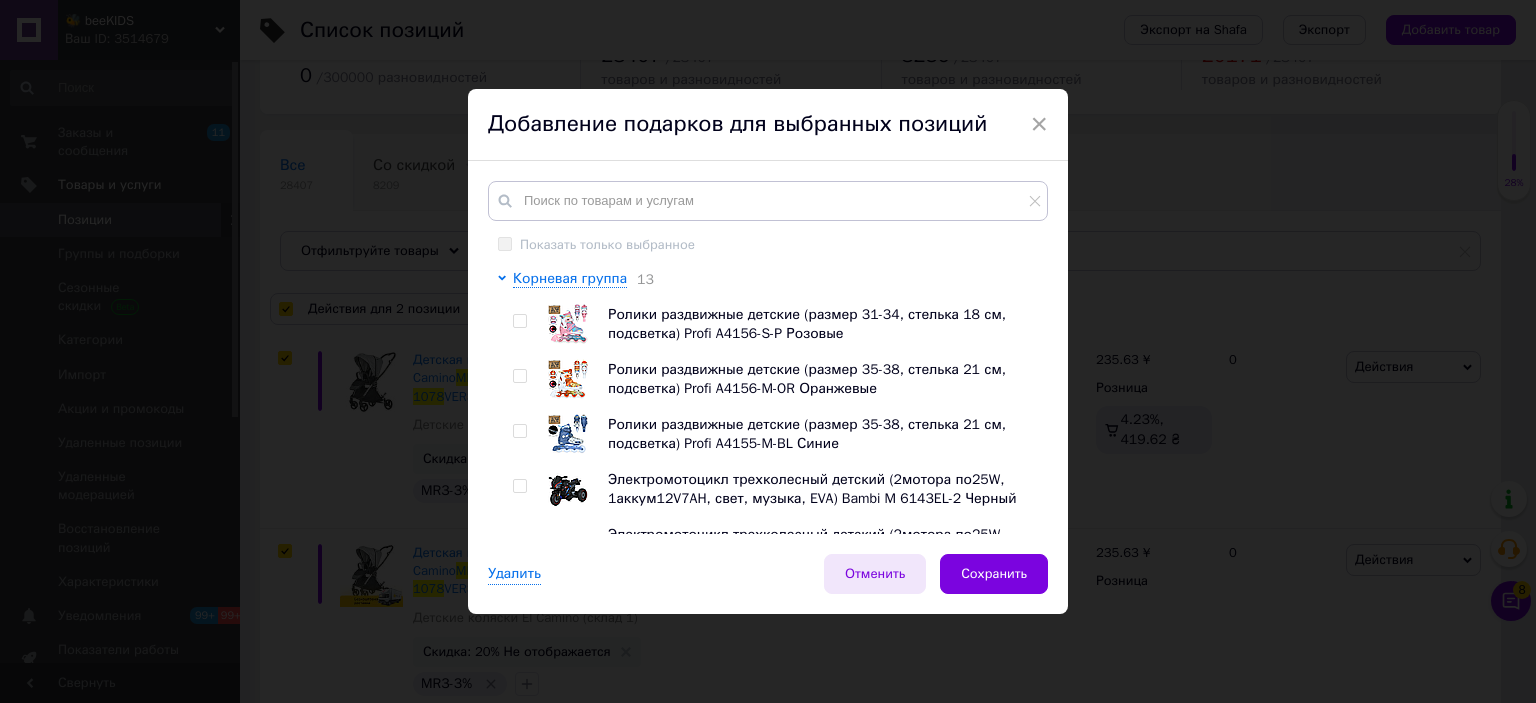 click on "Отменить" at bounding box center [875, 574] 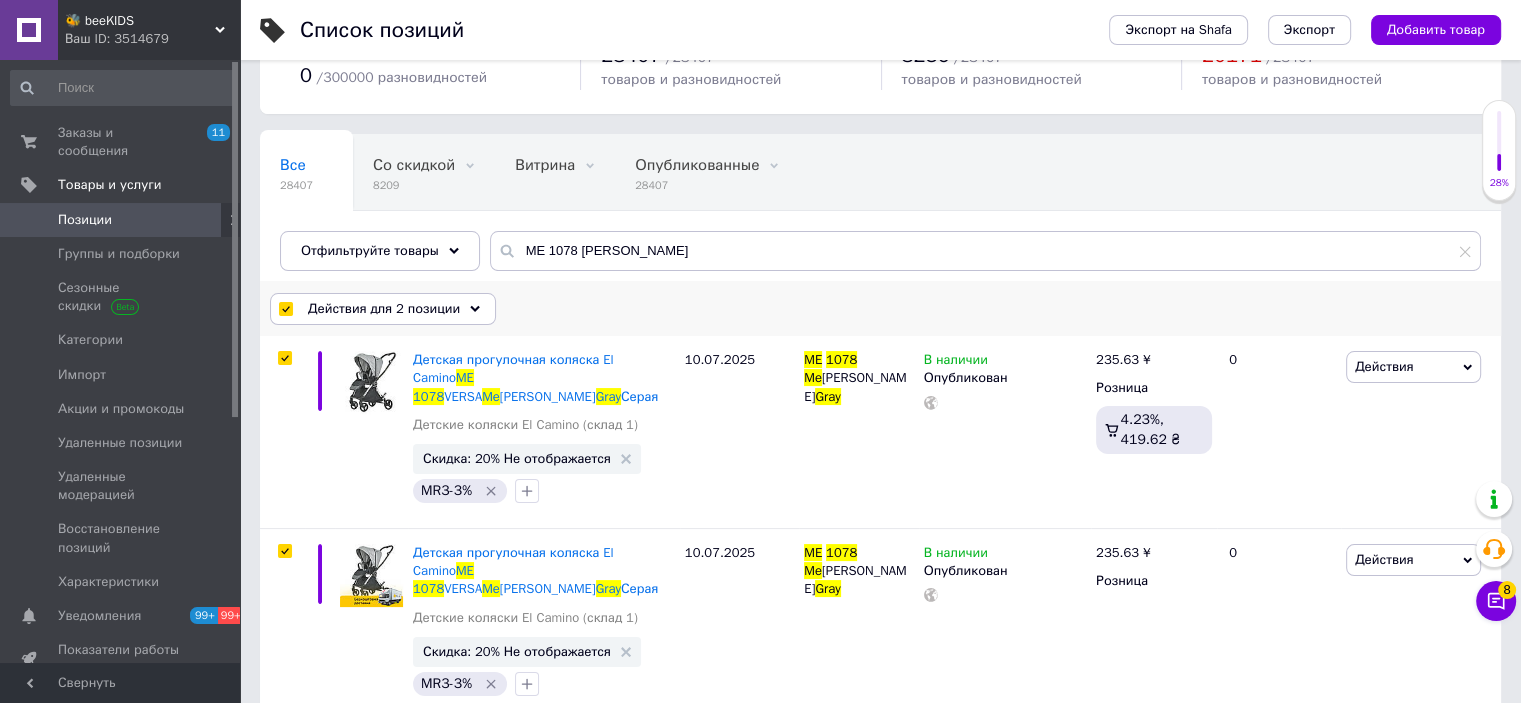 drag, startPoint x: 403, startPoint y: 319, endPoint x: 403, endPoint y: 358, distance: 39 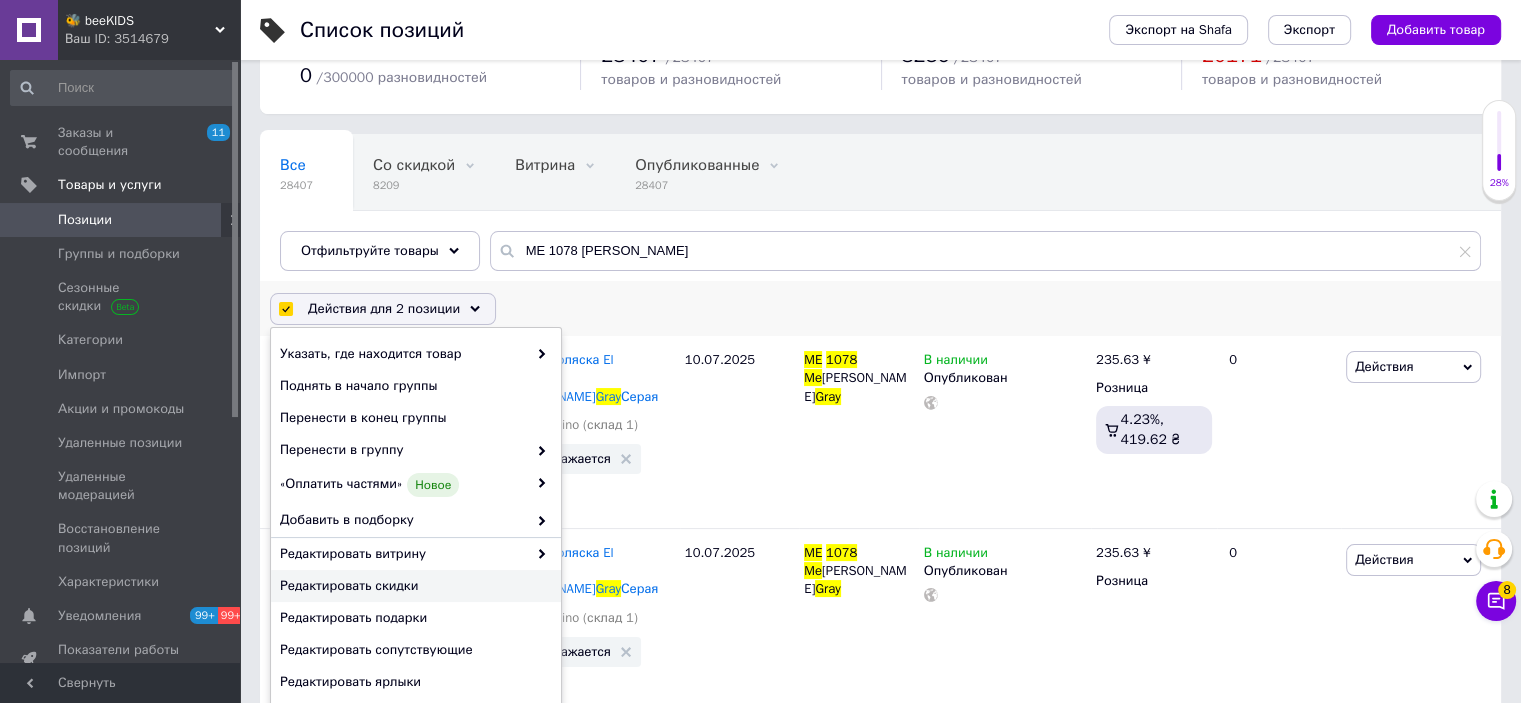 click on "Редактировать скидки" at bounding box center (413, 586) 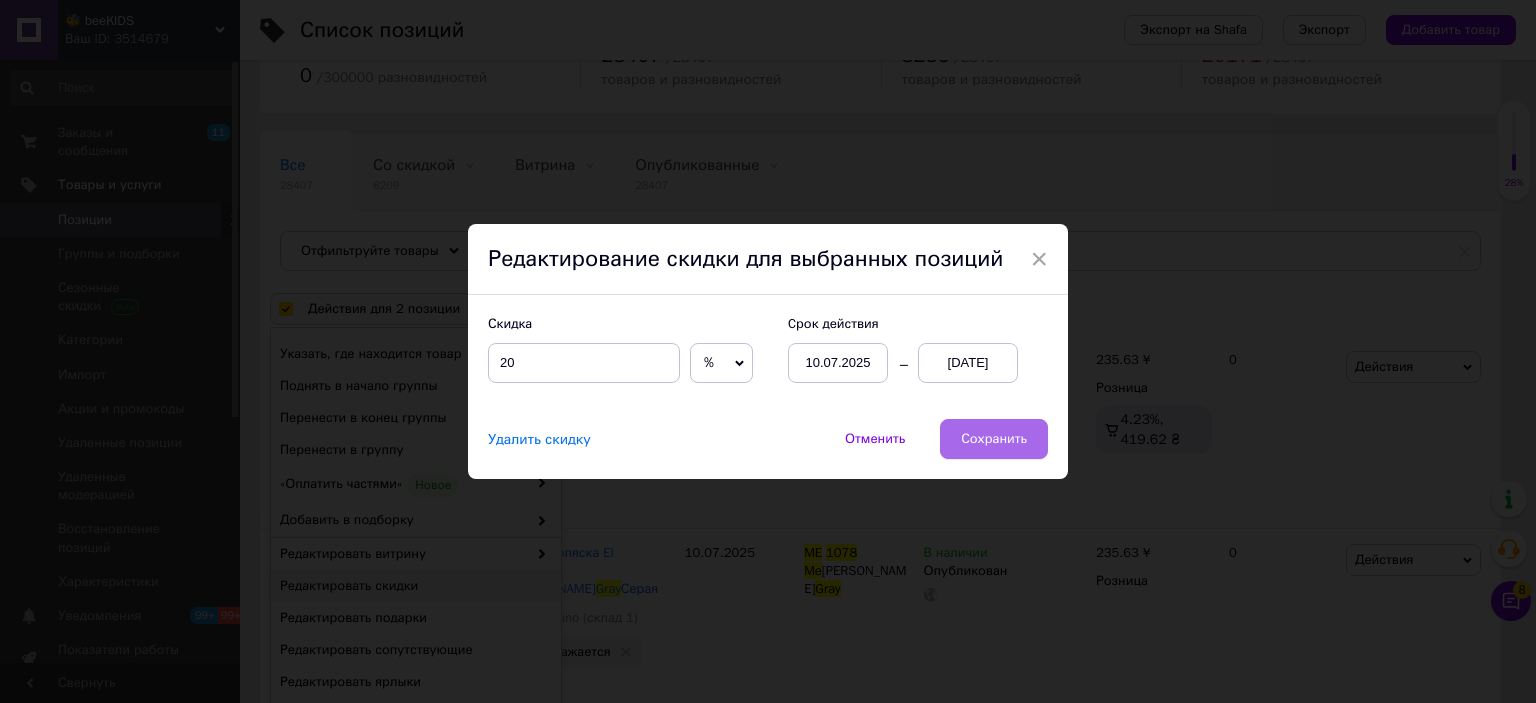 click on "Сохранить" at bounding box center (994, 439) 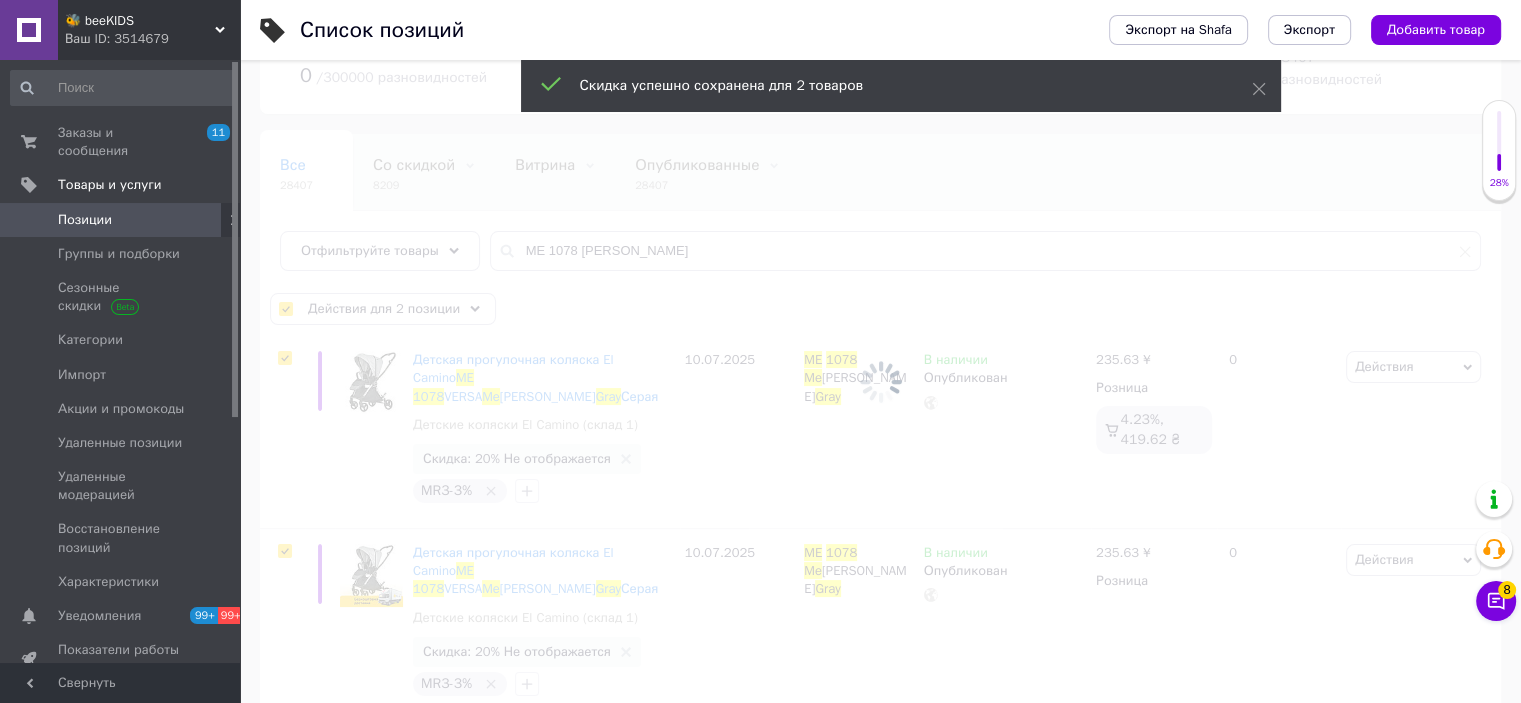 click on "🐝 beeKIDS Ваш ID: 3514679" at bounding box center (149, 30) 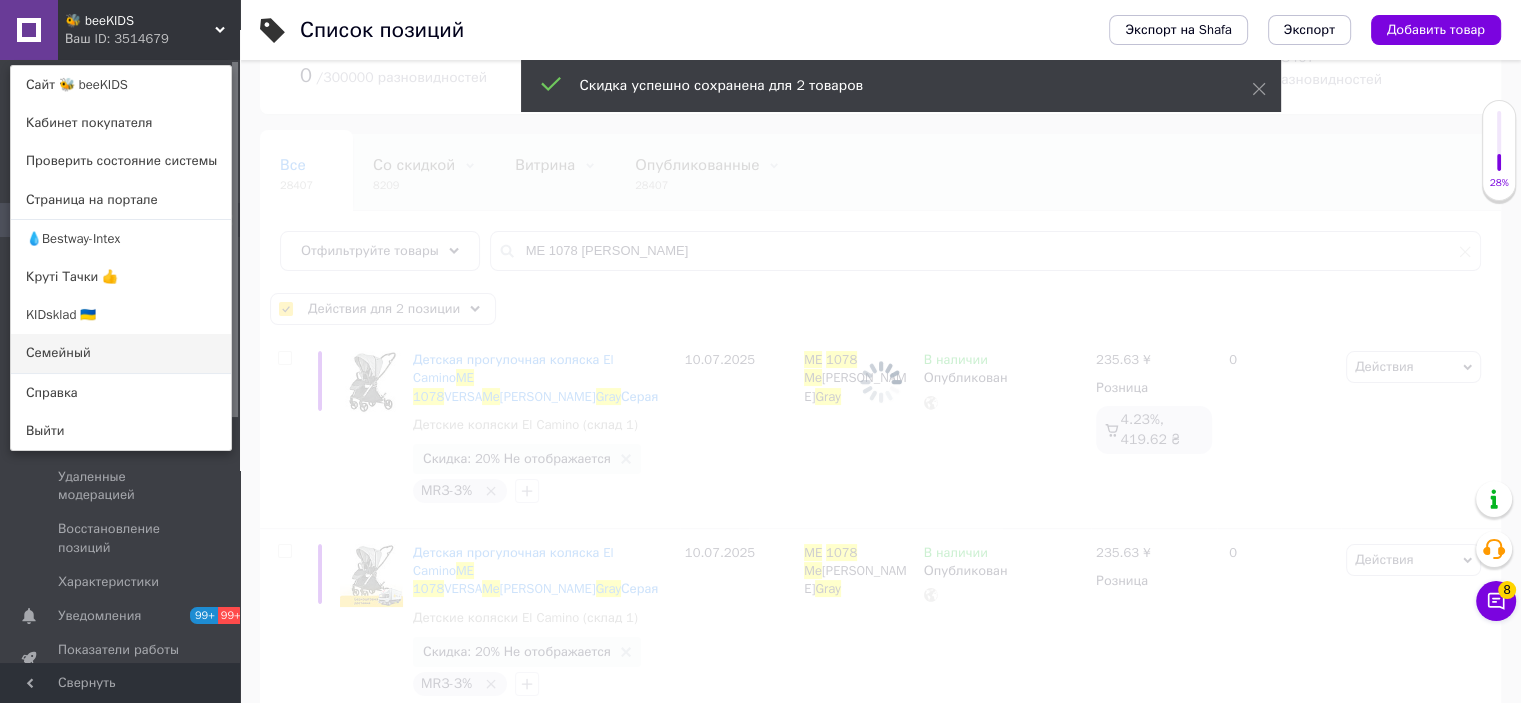 checkbox on "false" 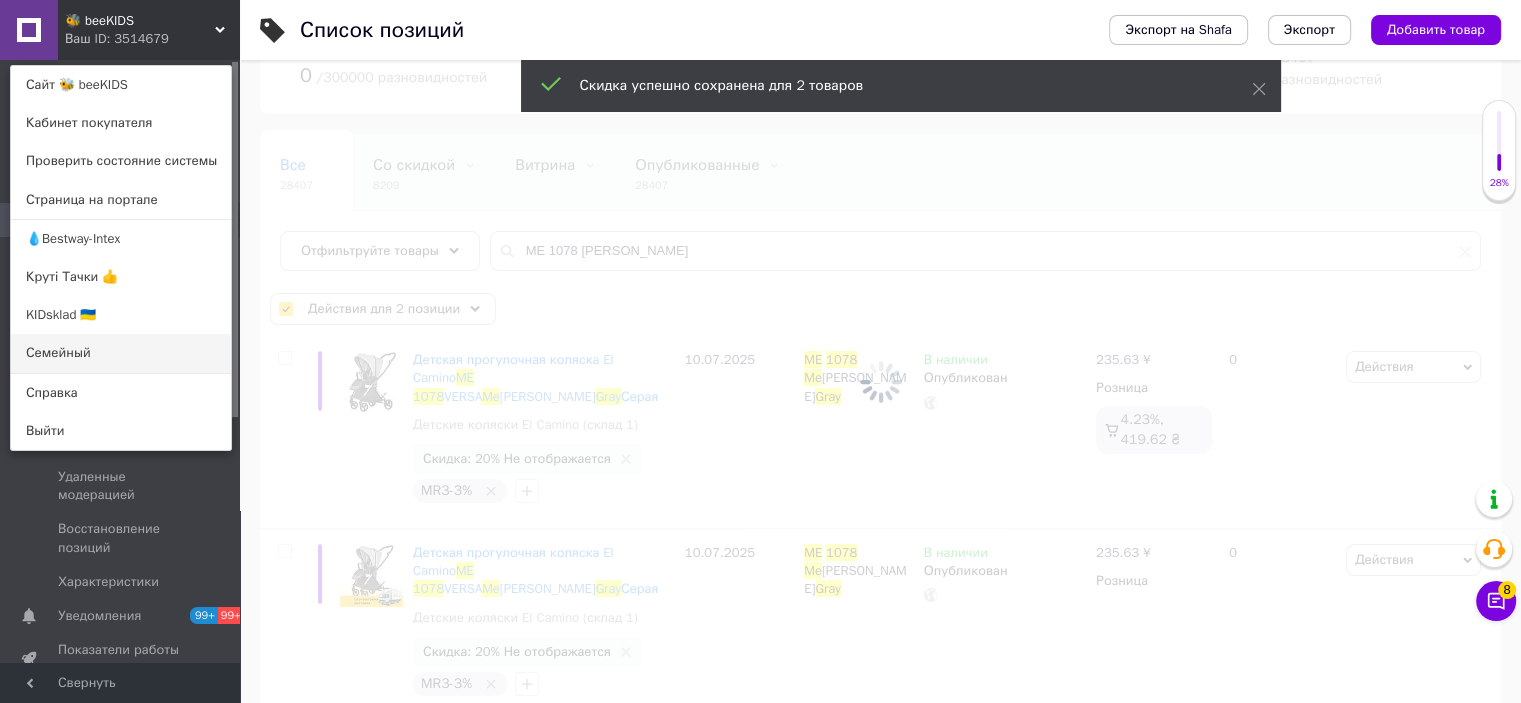 checkbox on "false" 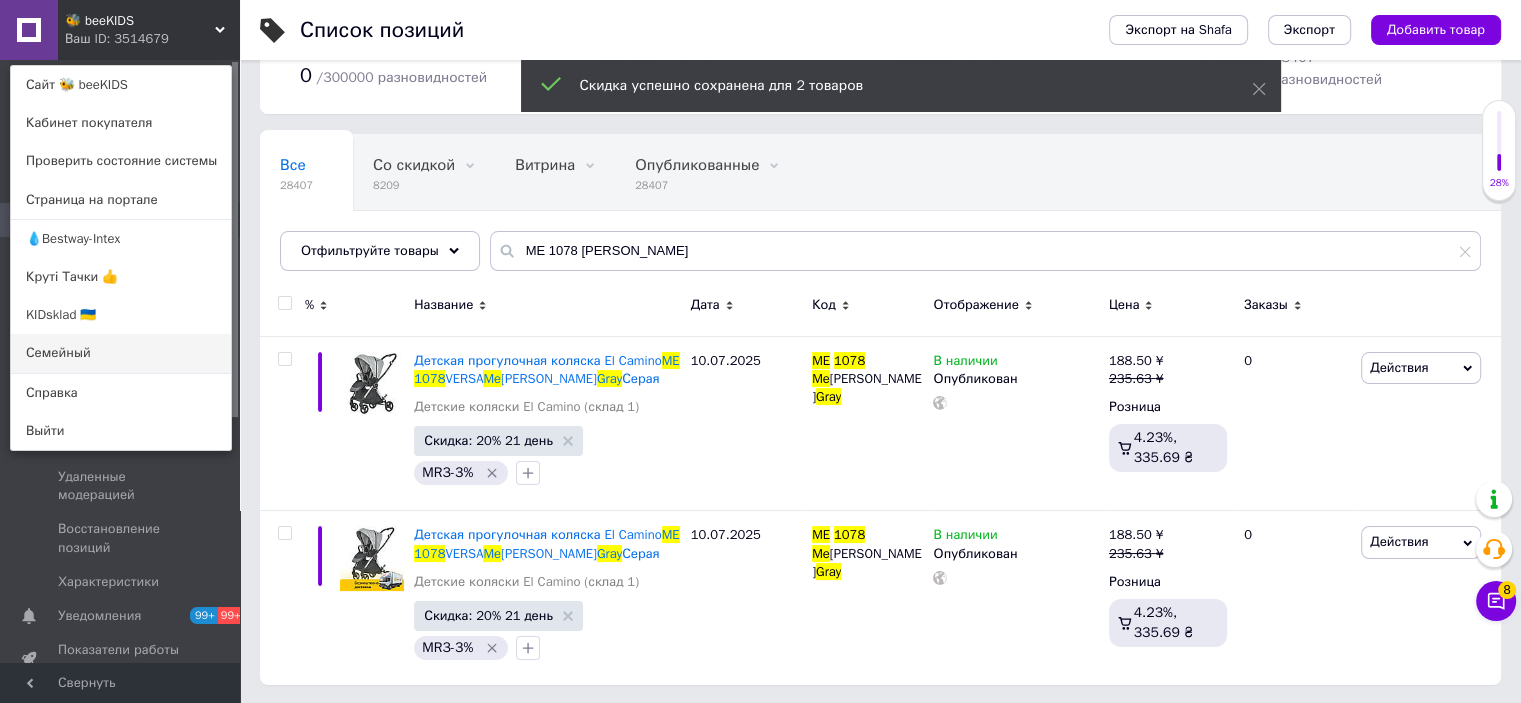 click on "Семейный" at bounding box center [121, 353] 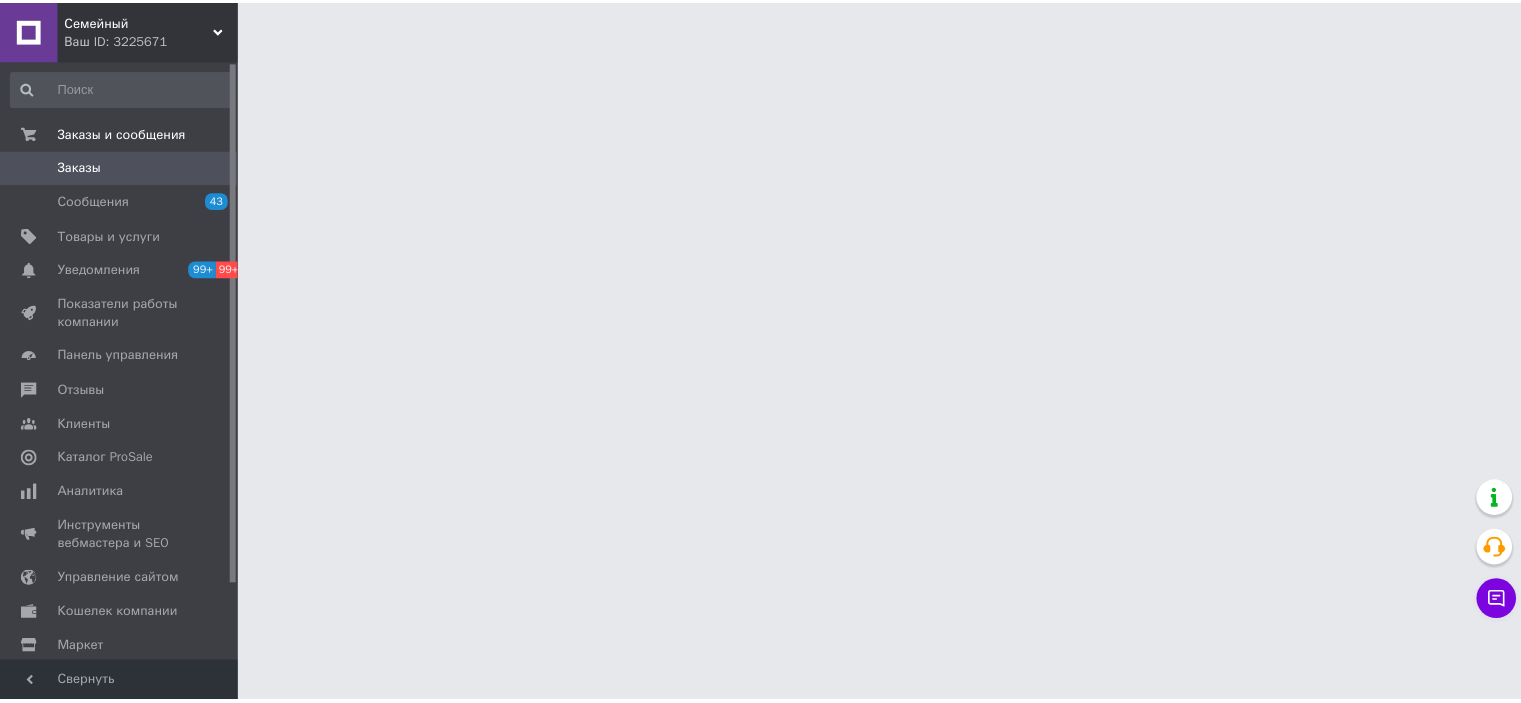 scroll, scrollTop: 0, scrollLeft: 0, axis: both 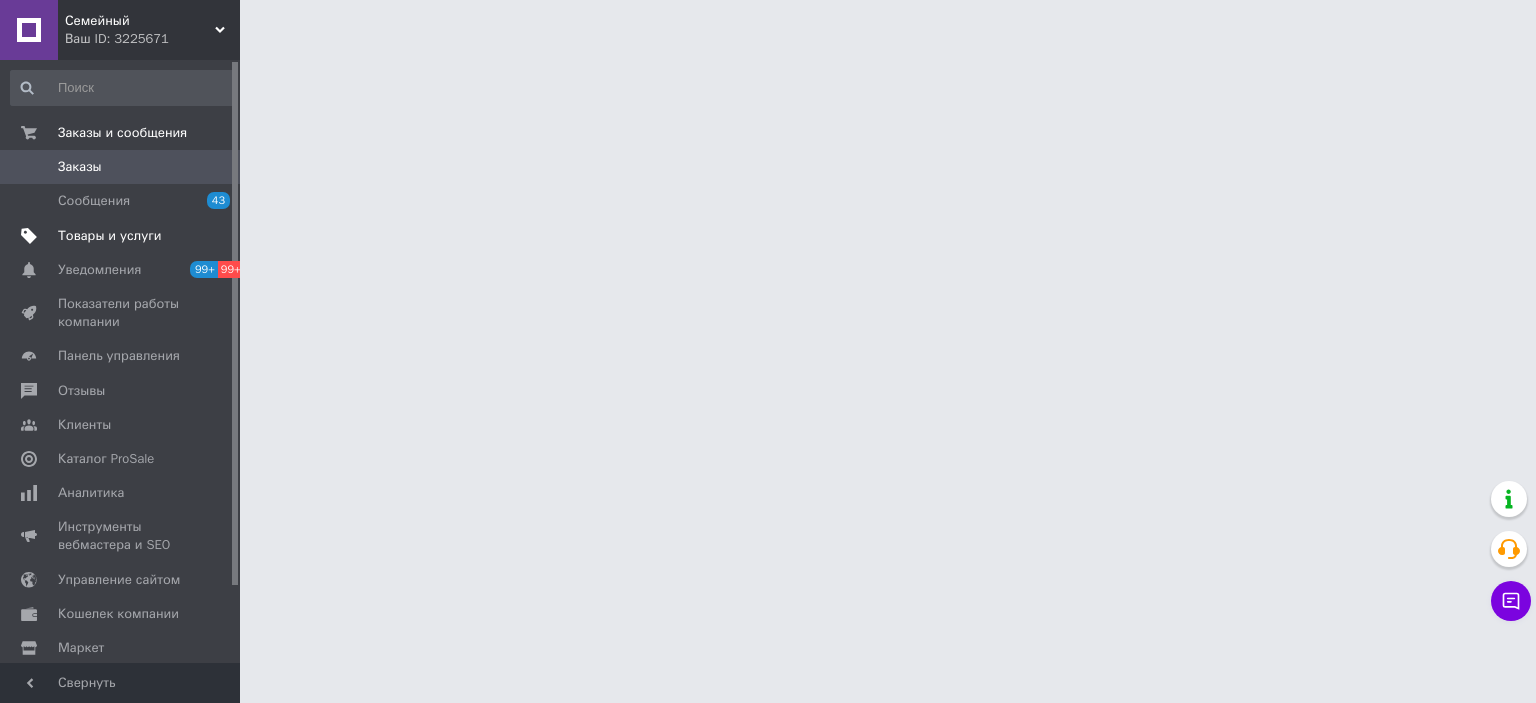 click on "Товары и услуги" at bounding box center (123, 236) 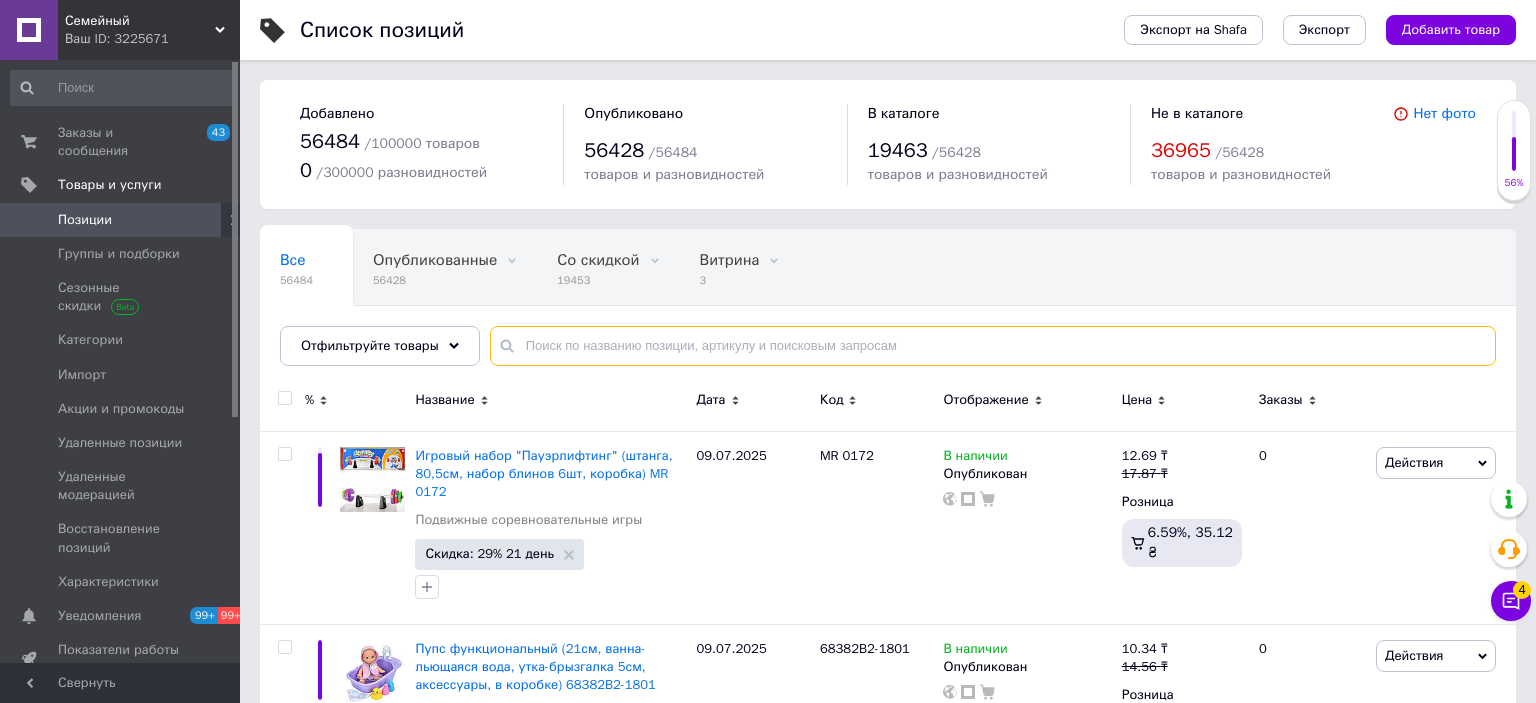 click at bounding box center (993, 346) 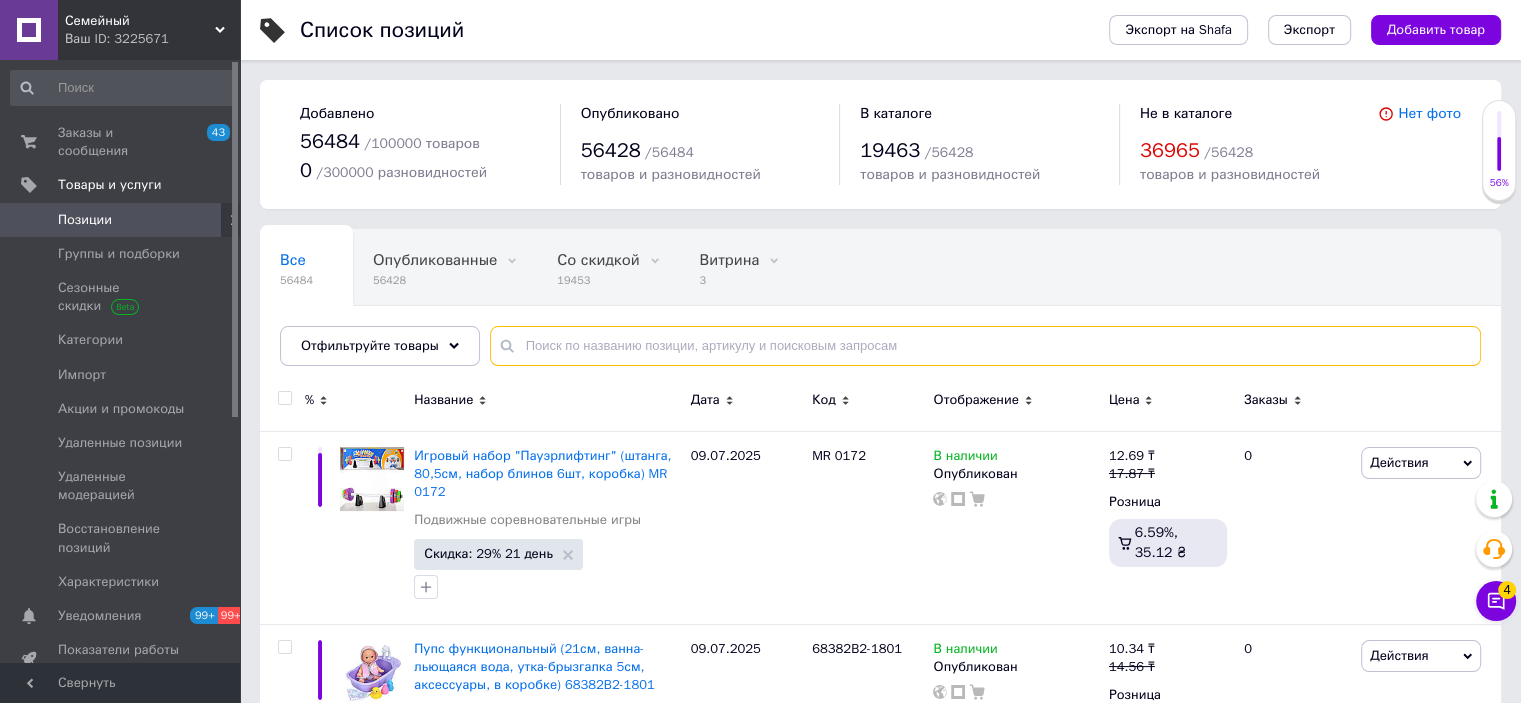 paste on "ME 1078 [PERSON_NAME]" 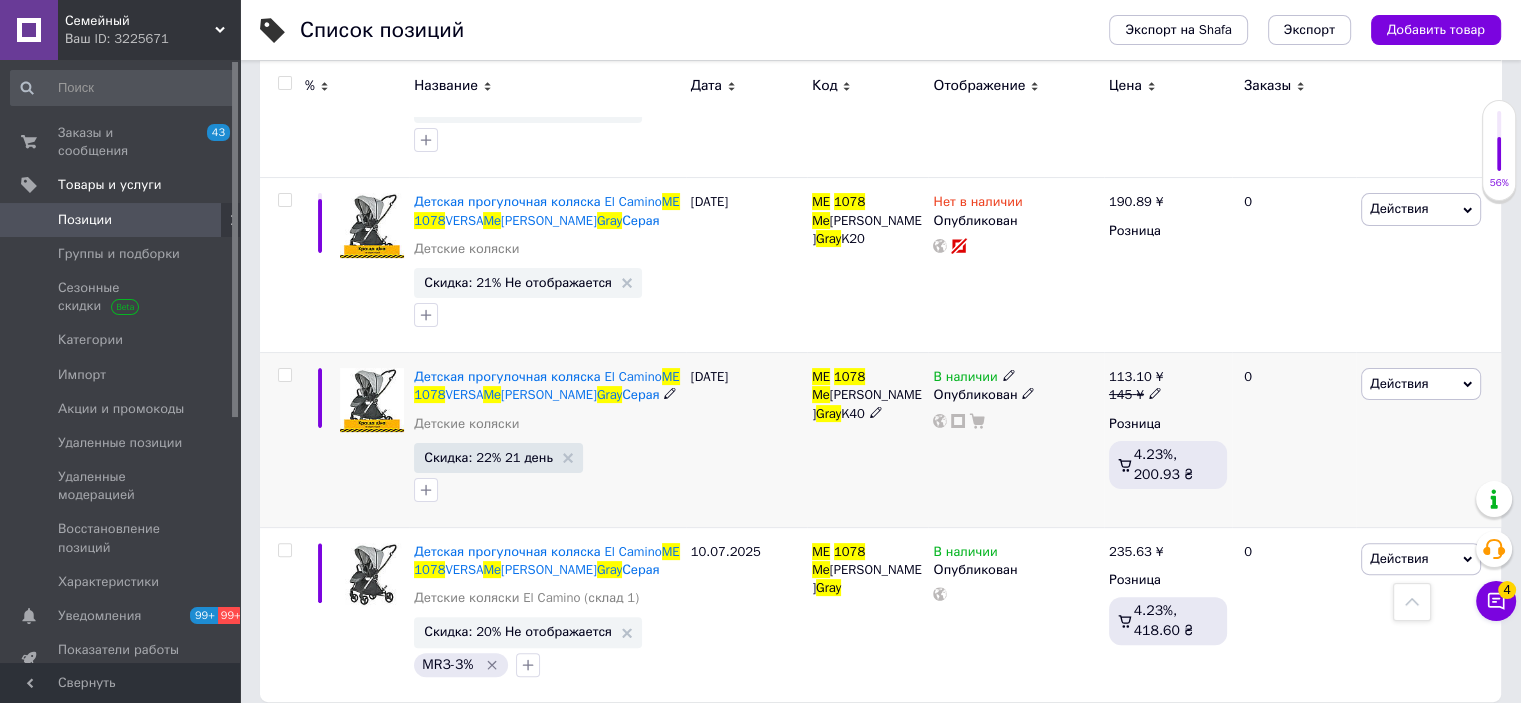 scroll, scrollTop: 444, scrollLeft: 0, axis: vertical 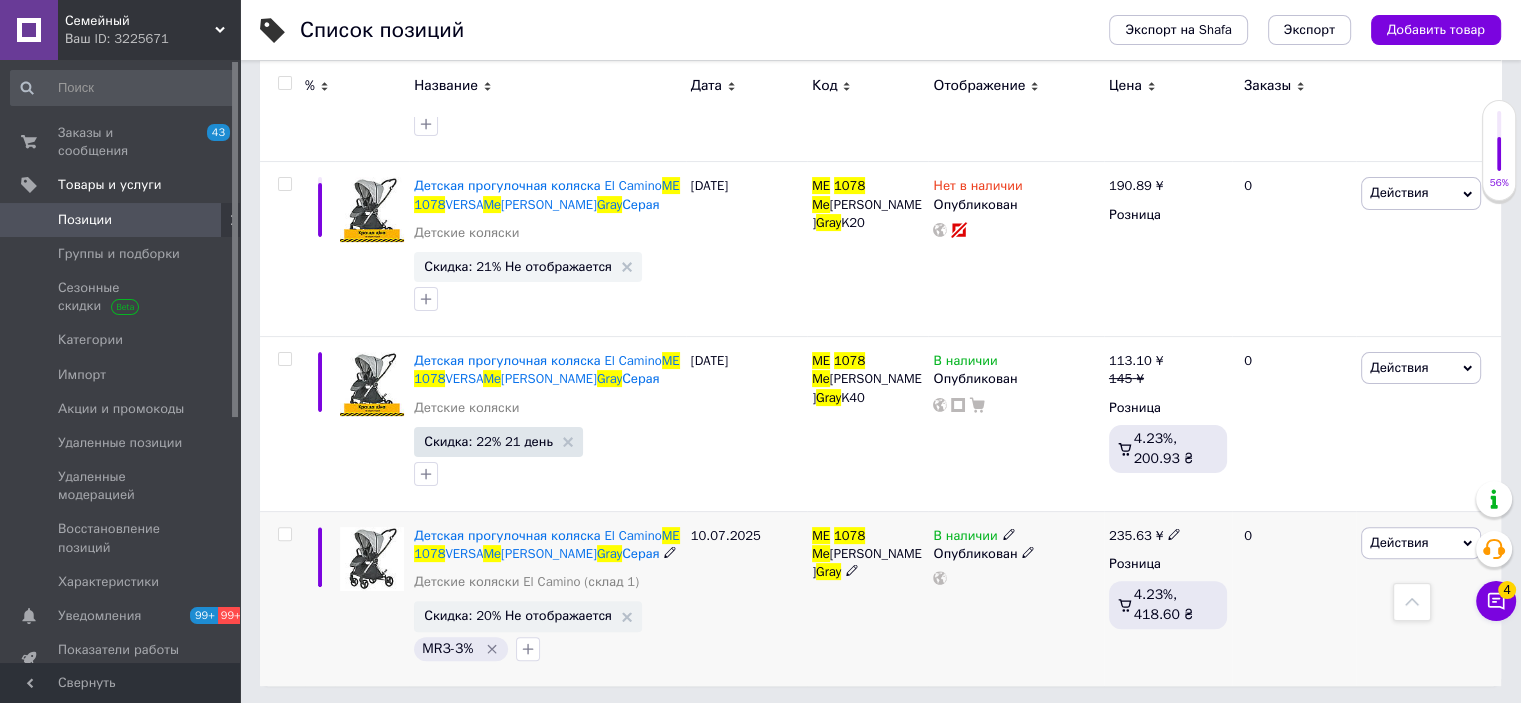 click on "Скидка: 20% Не отображается" at bounding box center (518, 615) 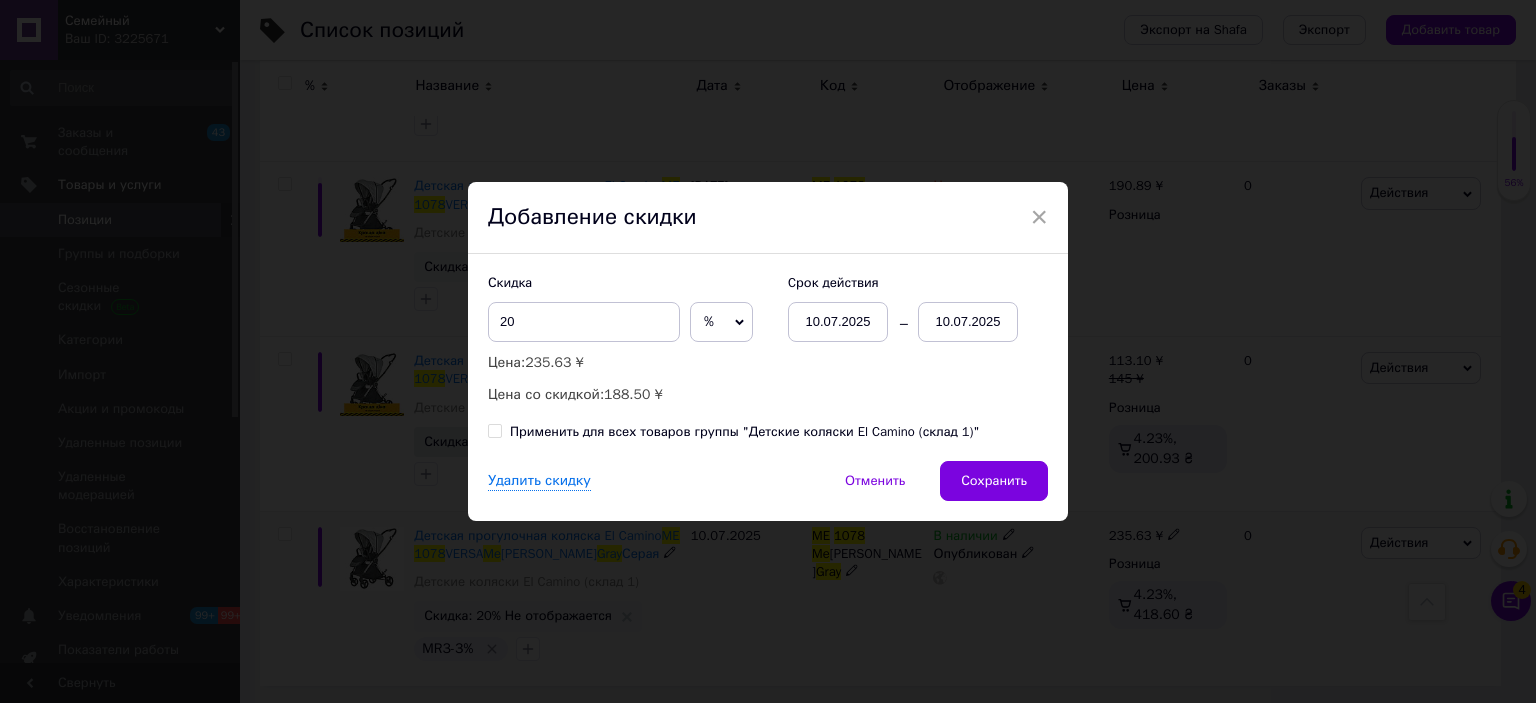 click on "10.07.2025" at bounding box center (968, 322) 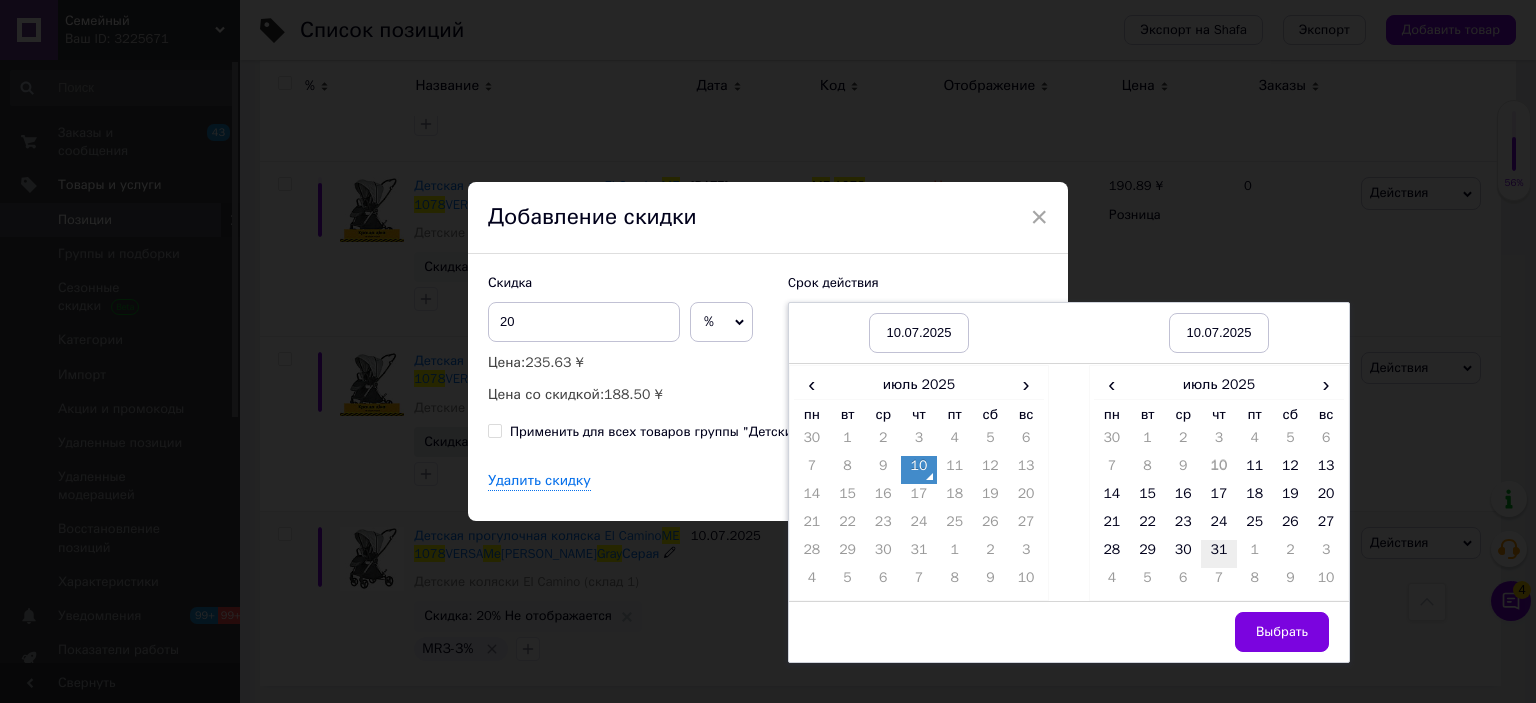 click on "31" at bounding box center (1219, 554) 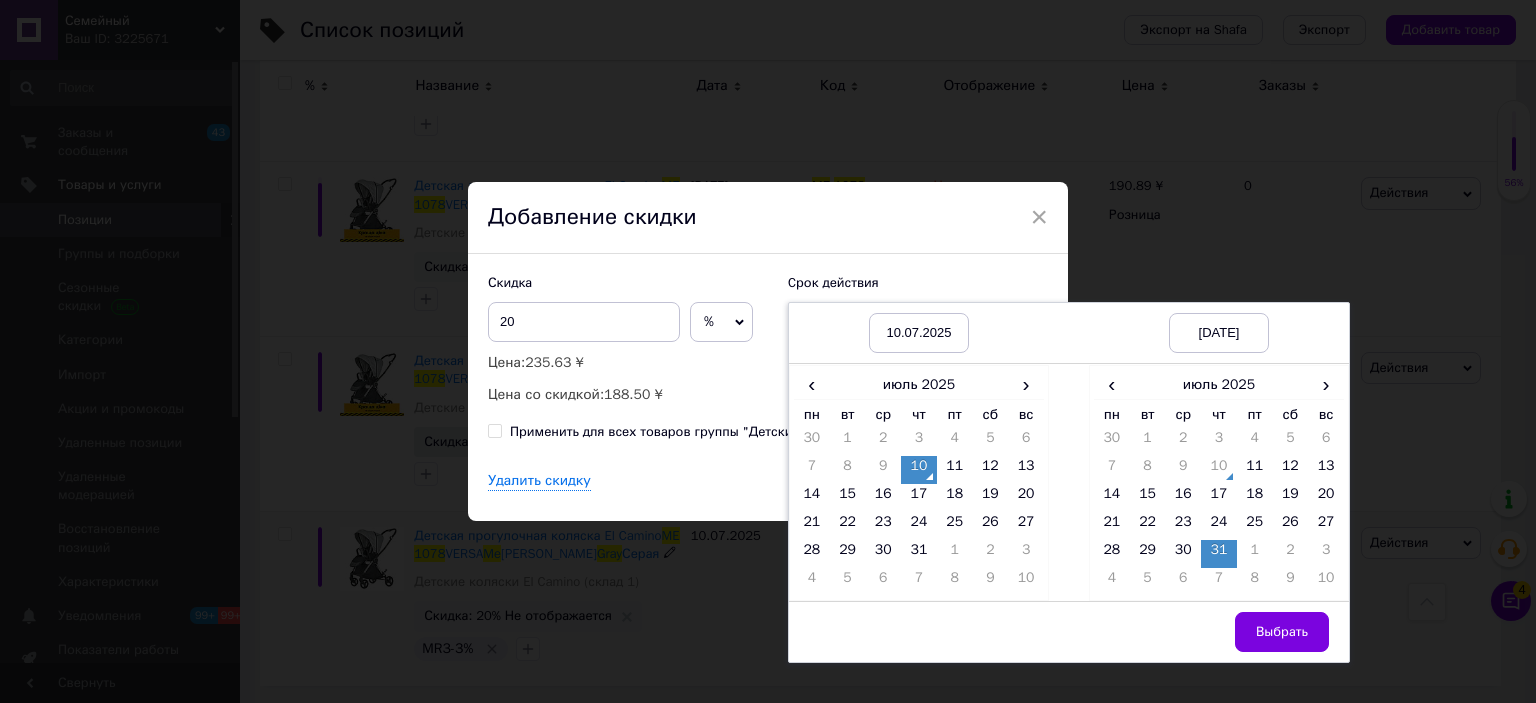 click on "Выбрать" at bounding box center (1219, 632) 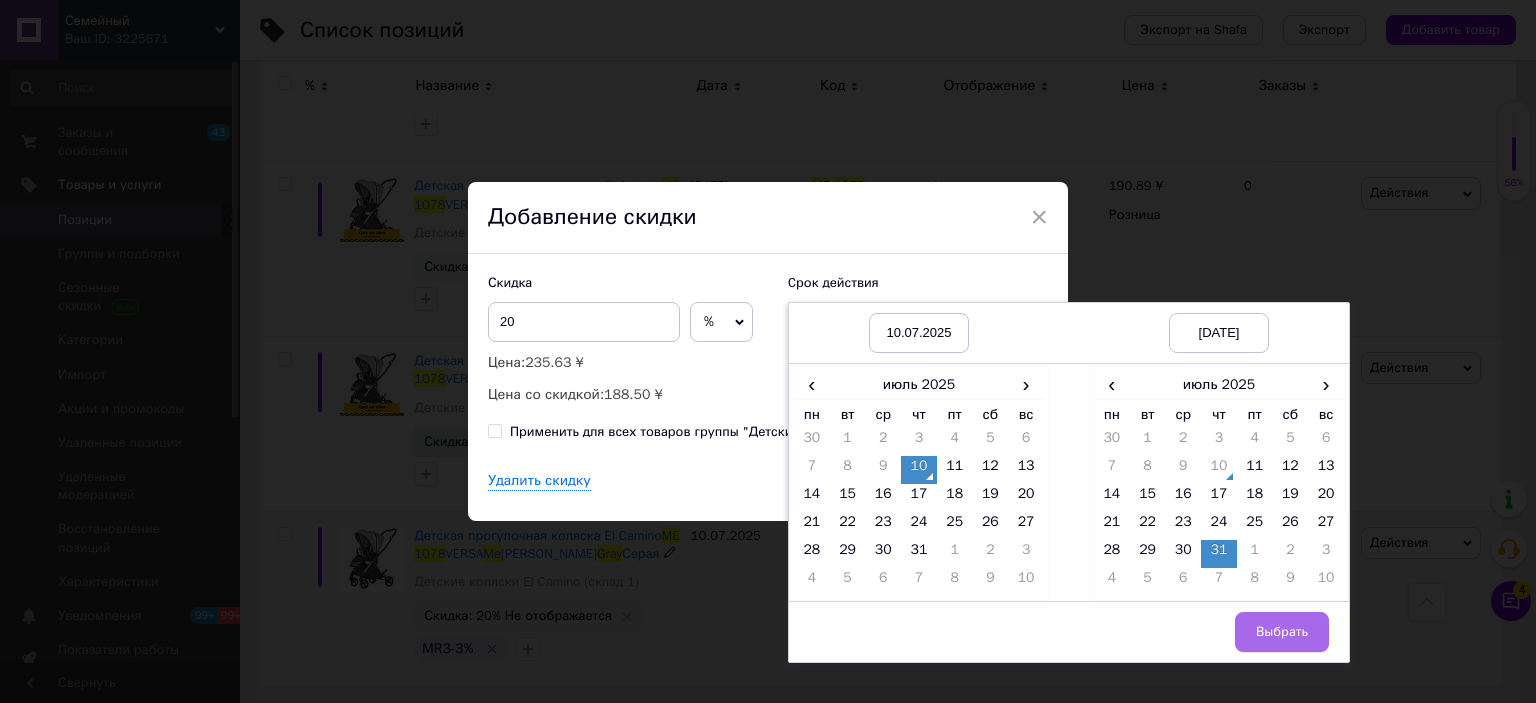click on "Выбрать" at bounding box center [1282, 632] 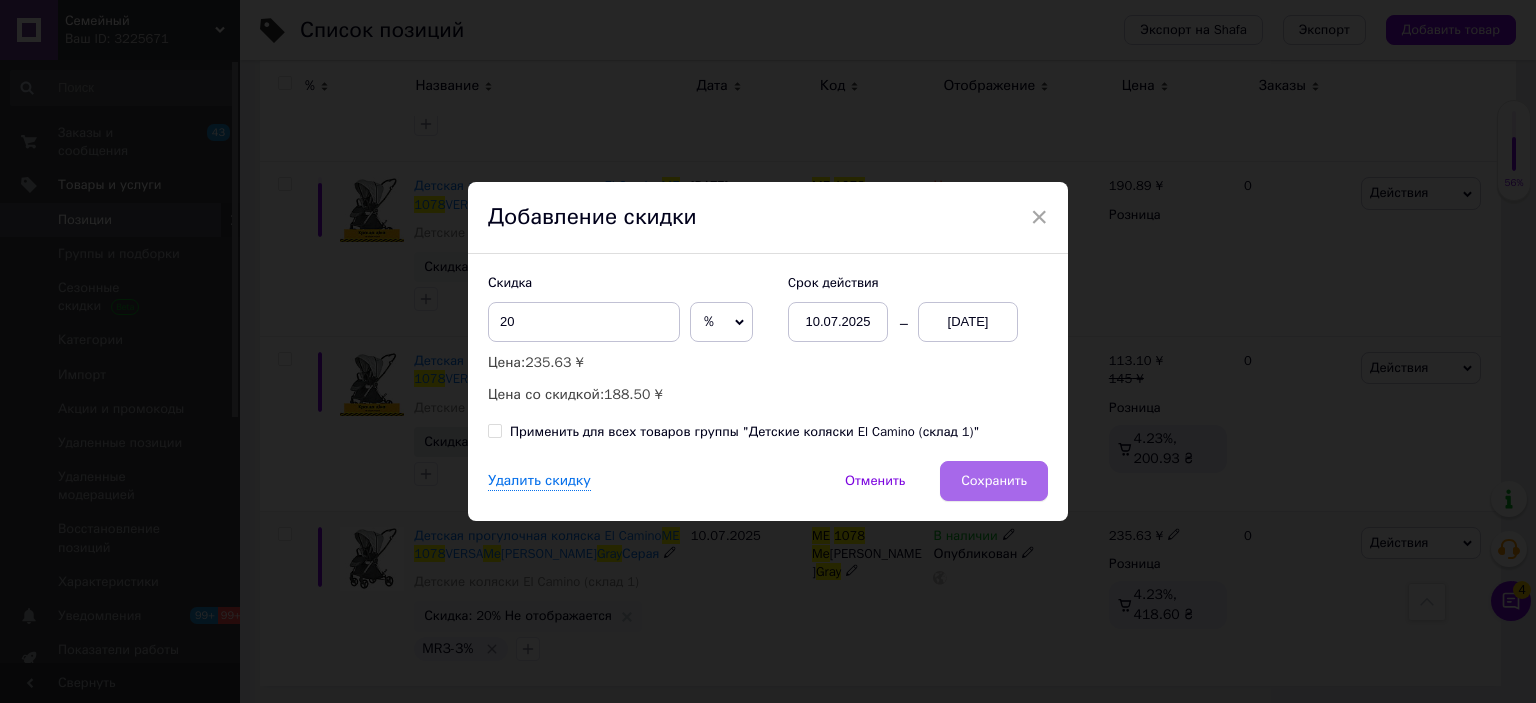 click on "Сохранить" at bounding box center [994, 481] 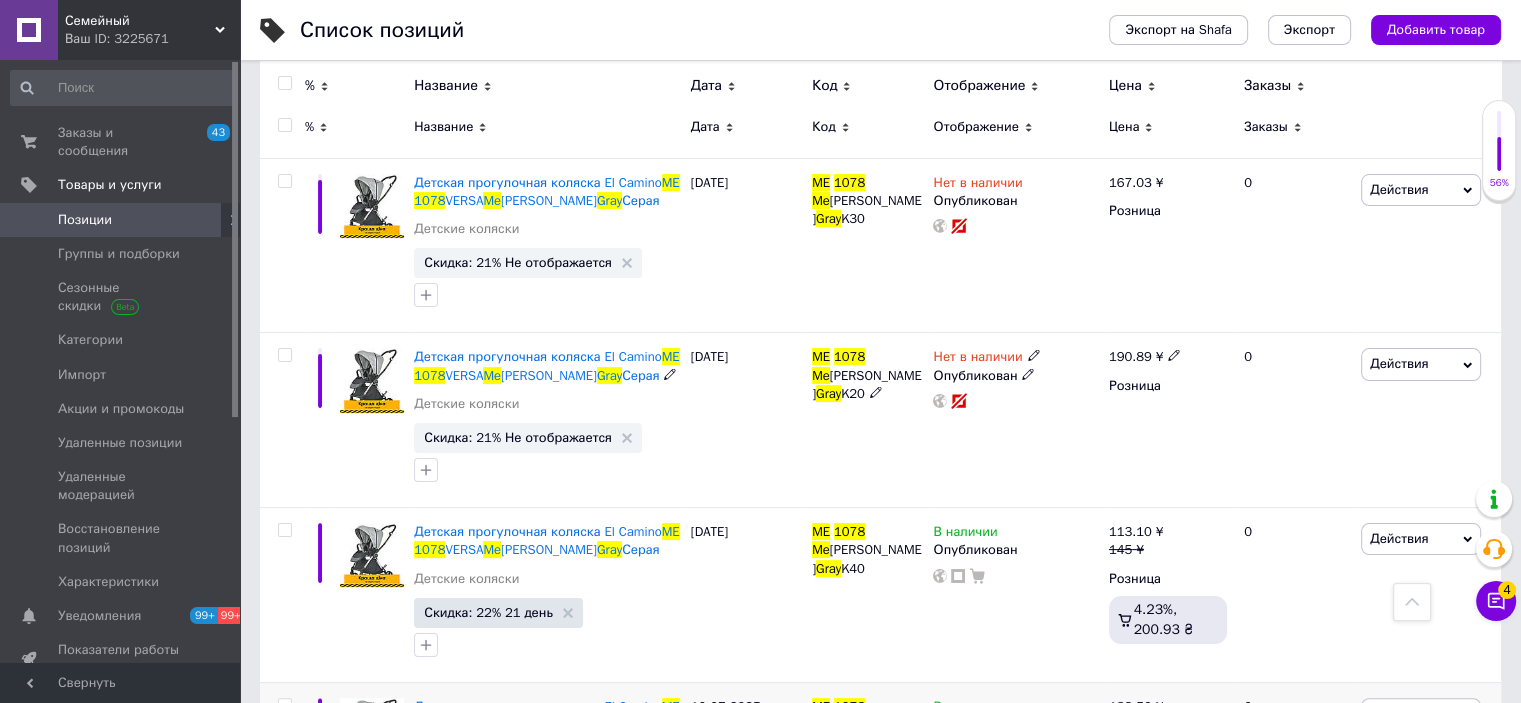 scroll, scrollTop: 44, scrollLeft: 0, axis: vertical 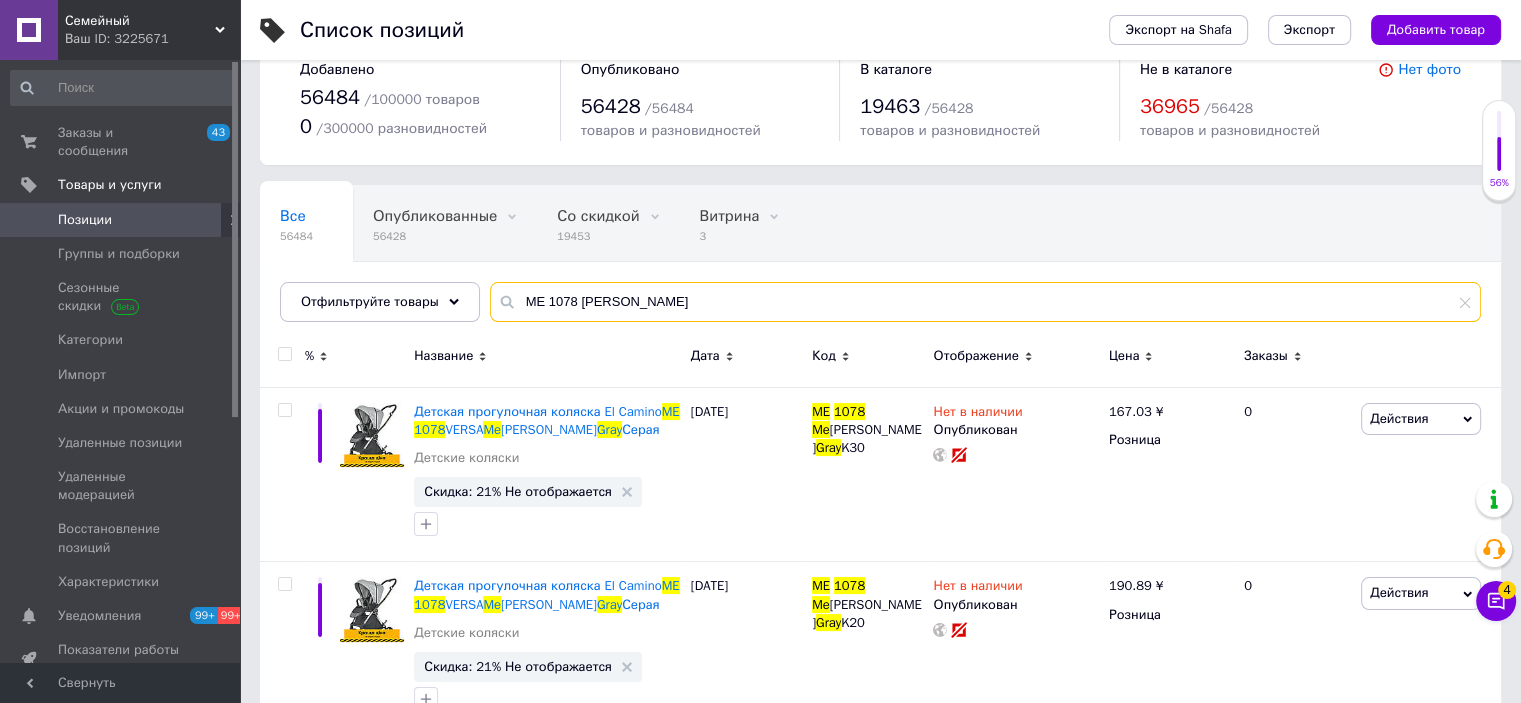 click on "ME 1078 Melange Gray" at bounding box center (985, 302) 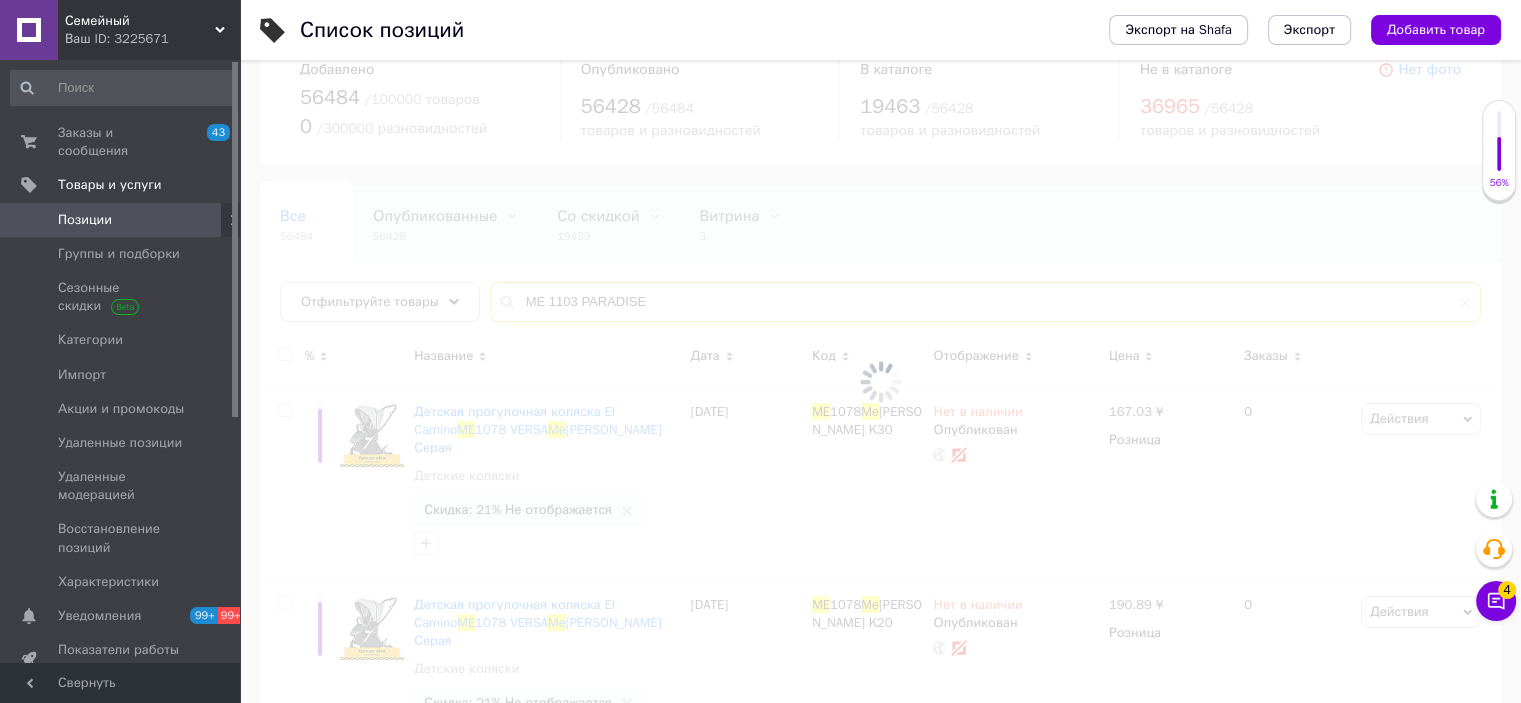 type on "ME 1103 PARADISE" 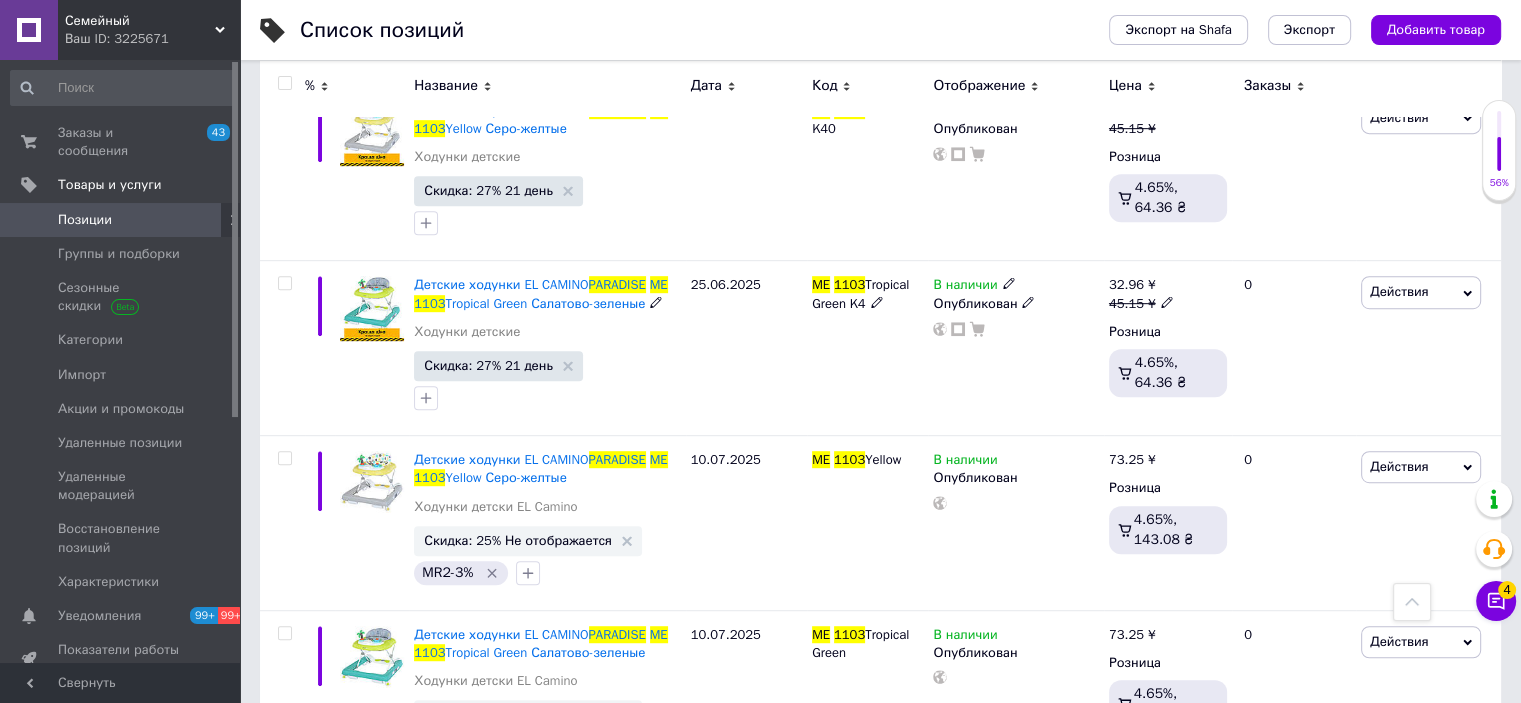 scroll, scrollTop: 1143, scrollLeft: 0, axis: vertical 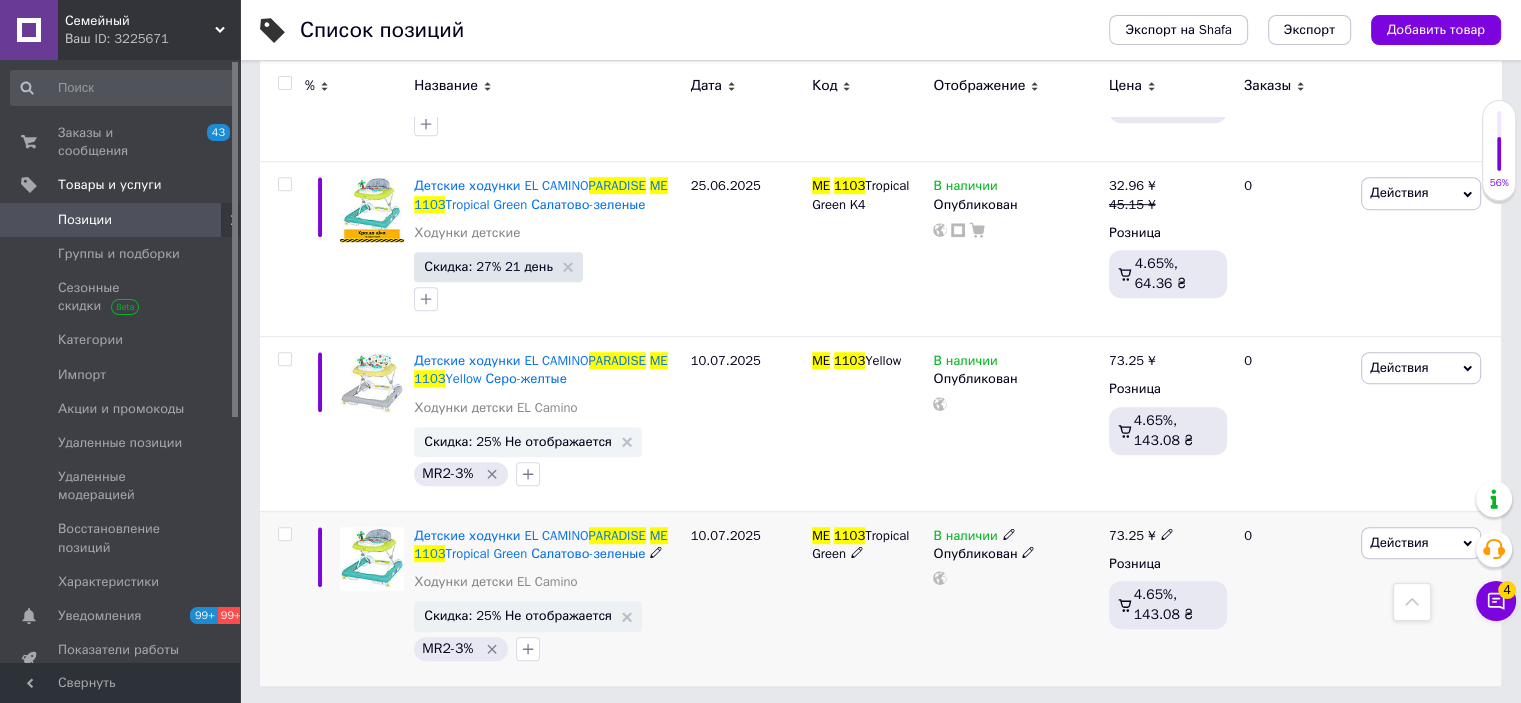 click at bounding box center [285, 534] 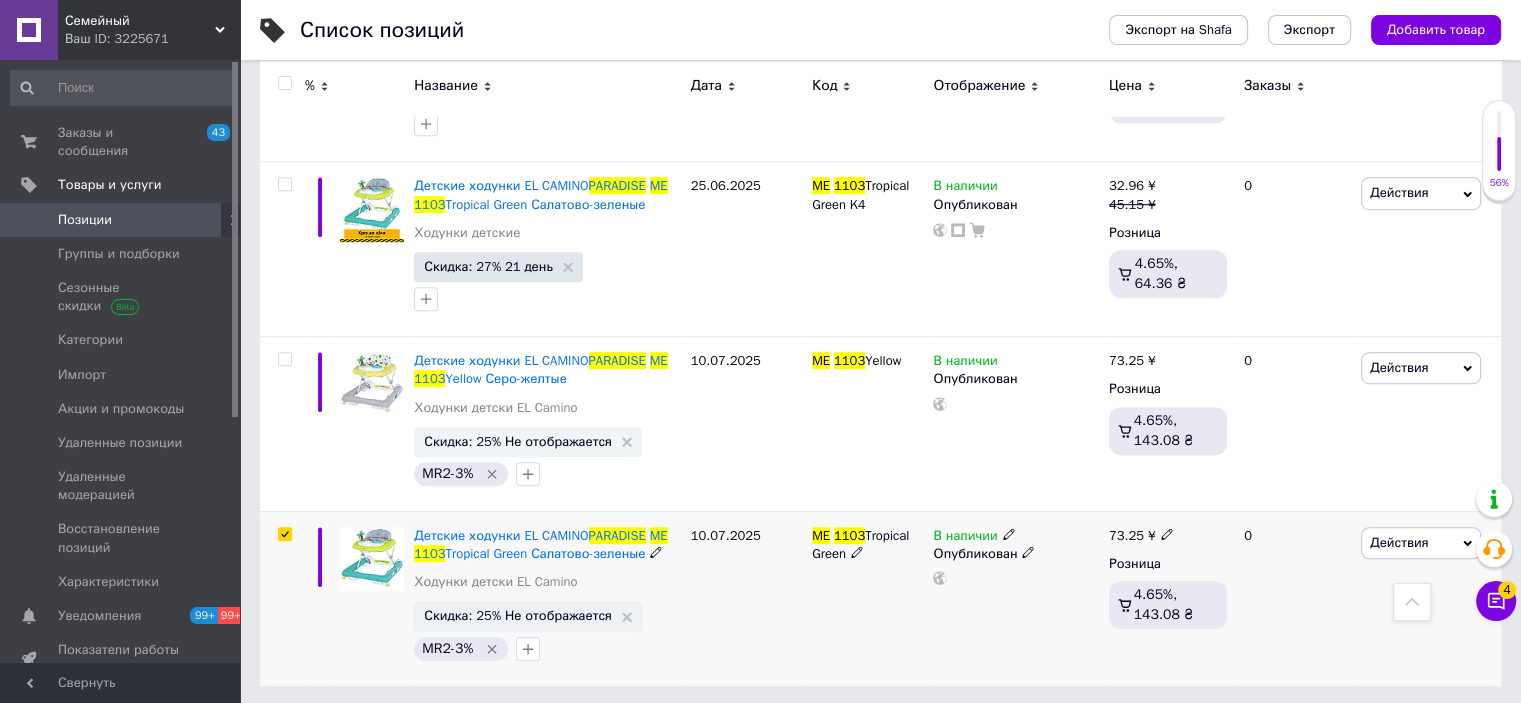 checkbox on "true" 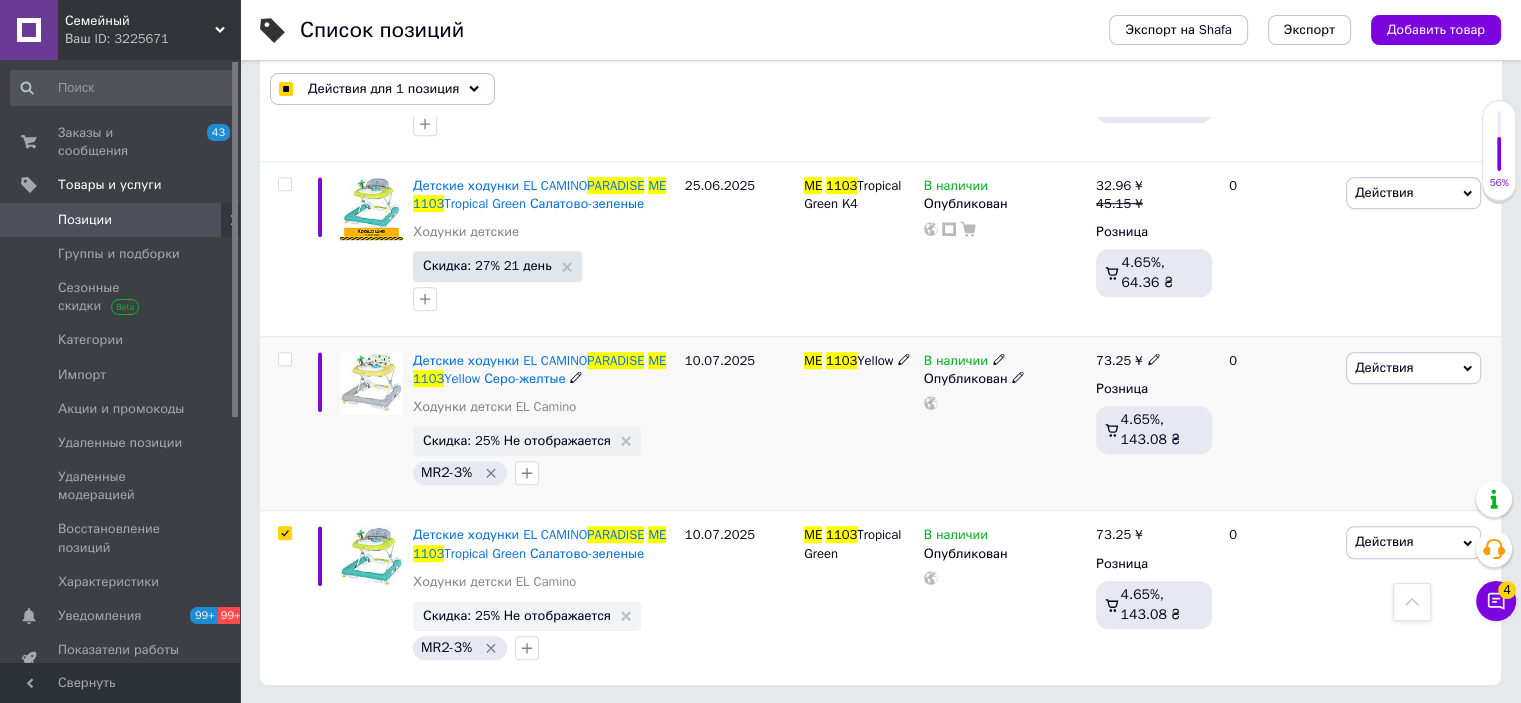 click at bounding box center [284, 359] 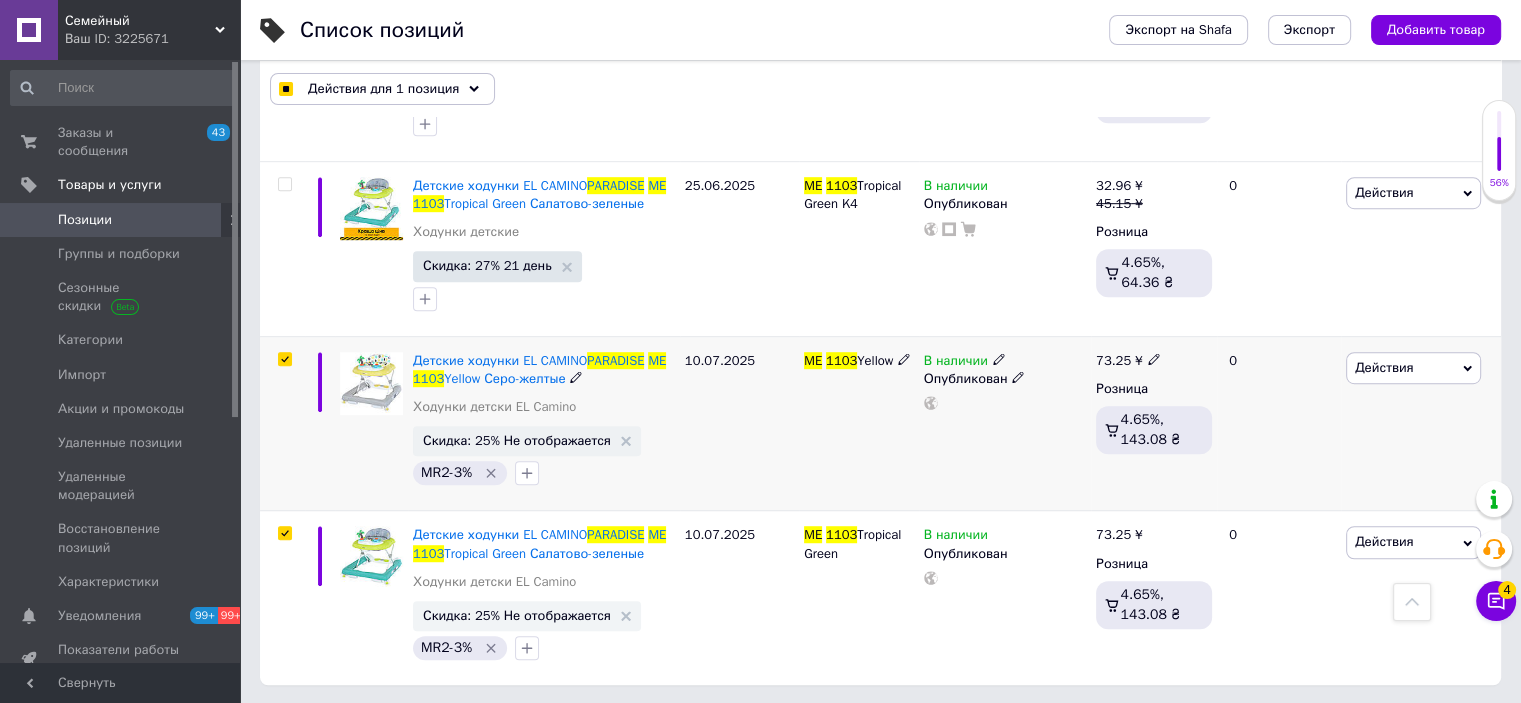 checkbox on "true" 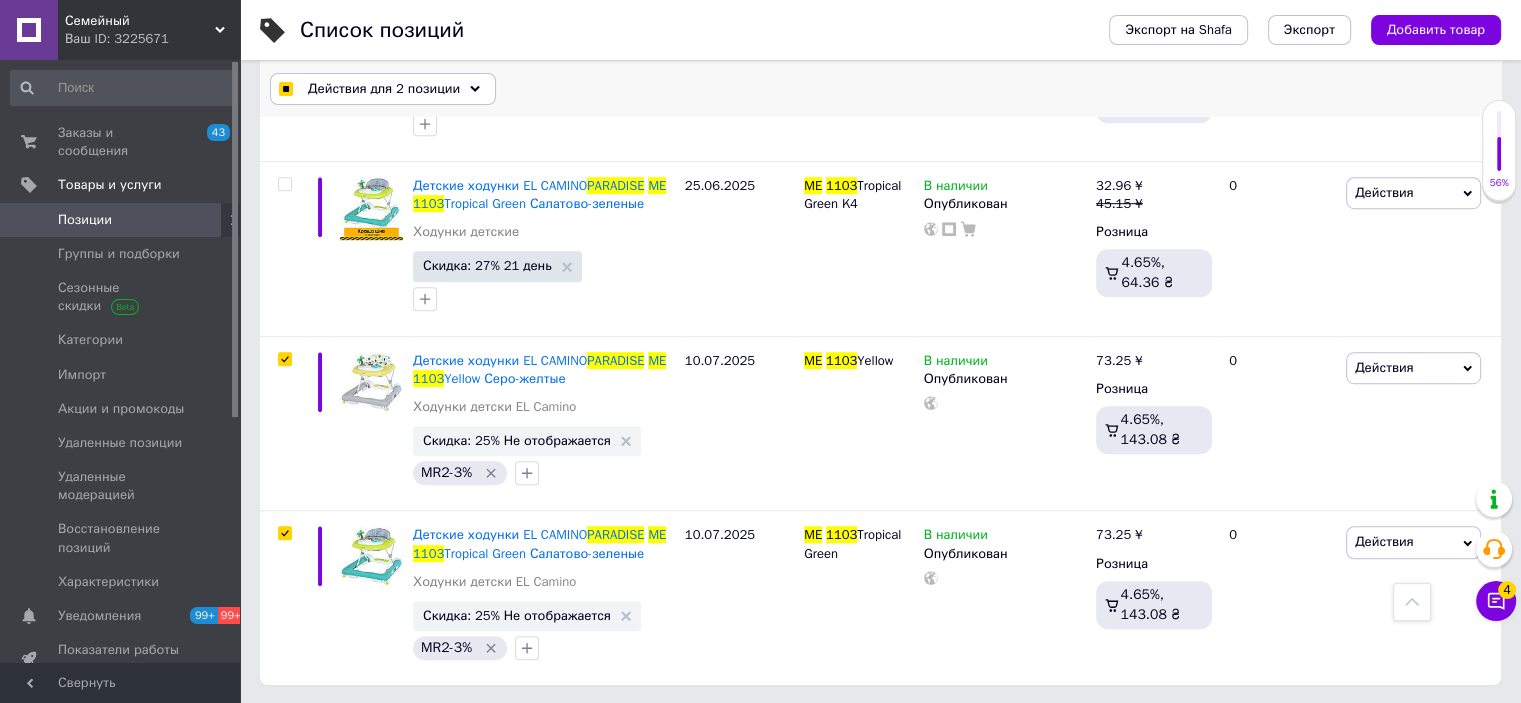 click on "Действия для 2 позиции" at bounding box center [383, 89] 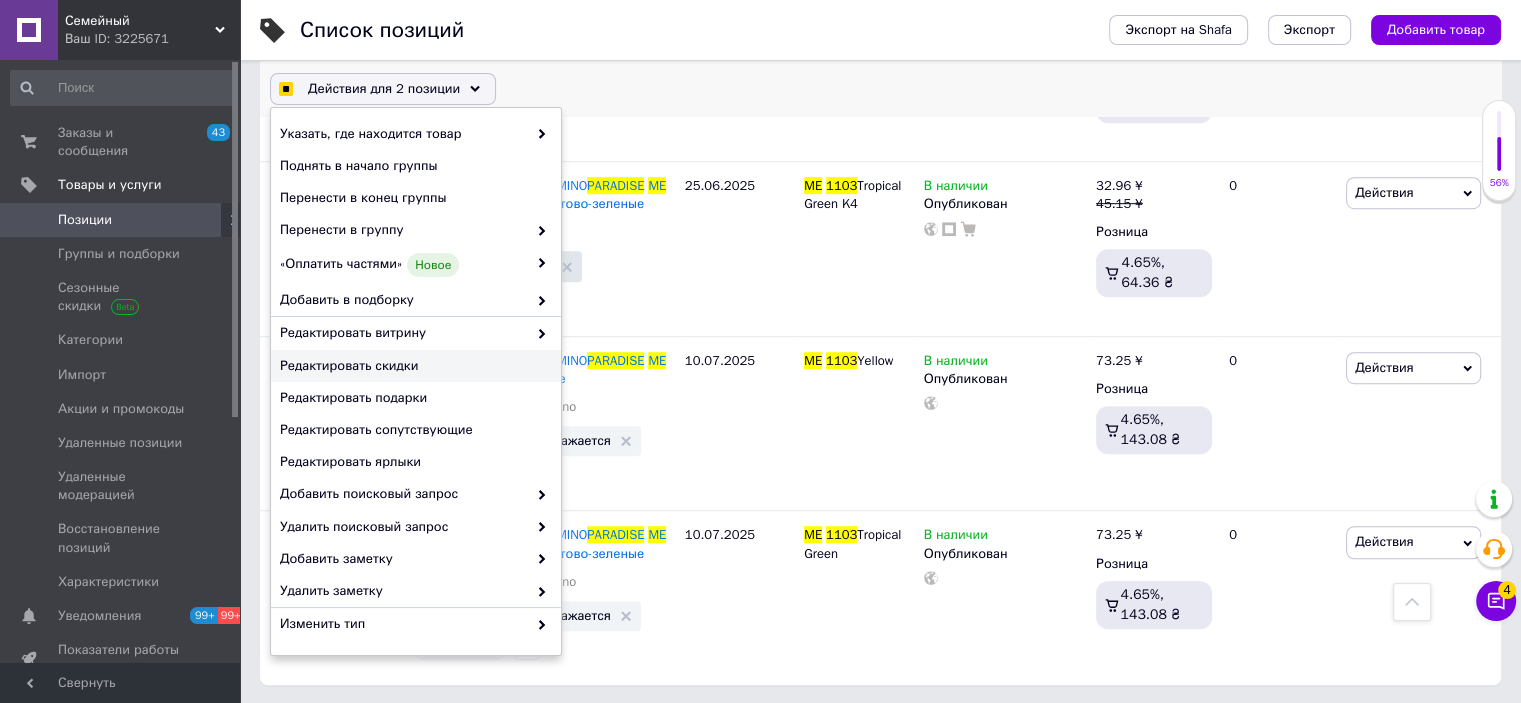 click on "Редактировать скидки" at bounding box center [416, 366] 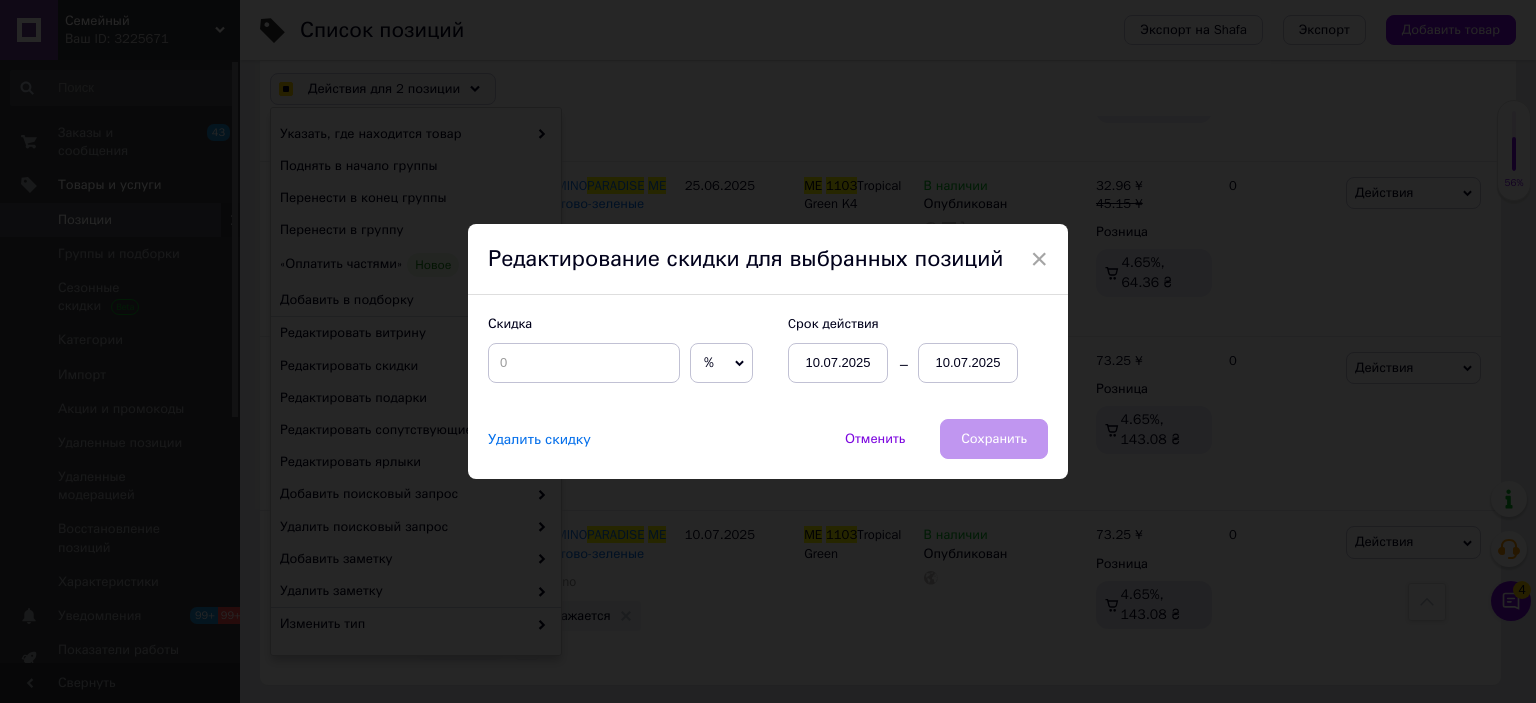 checkbox on "true" 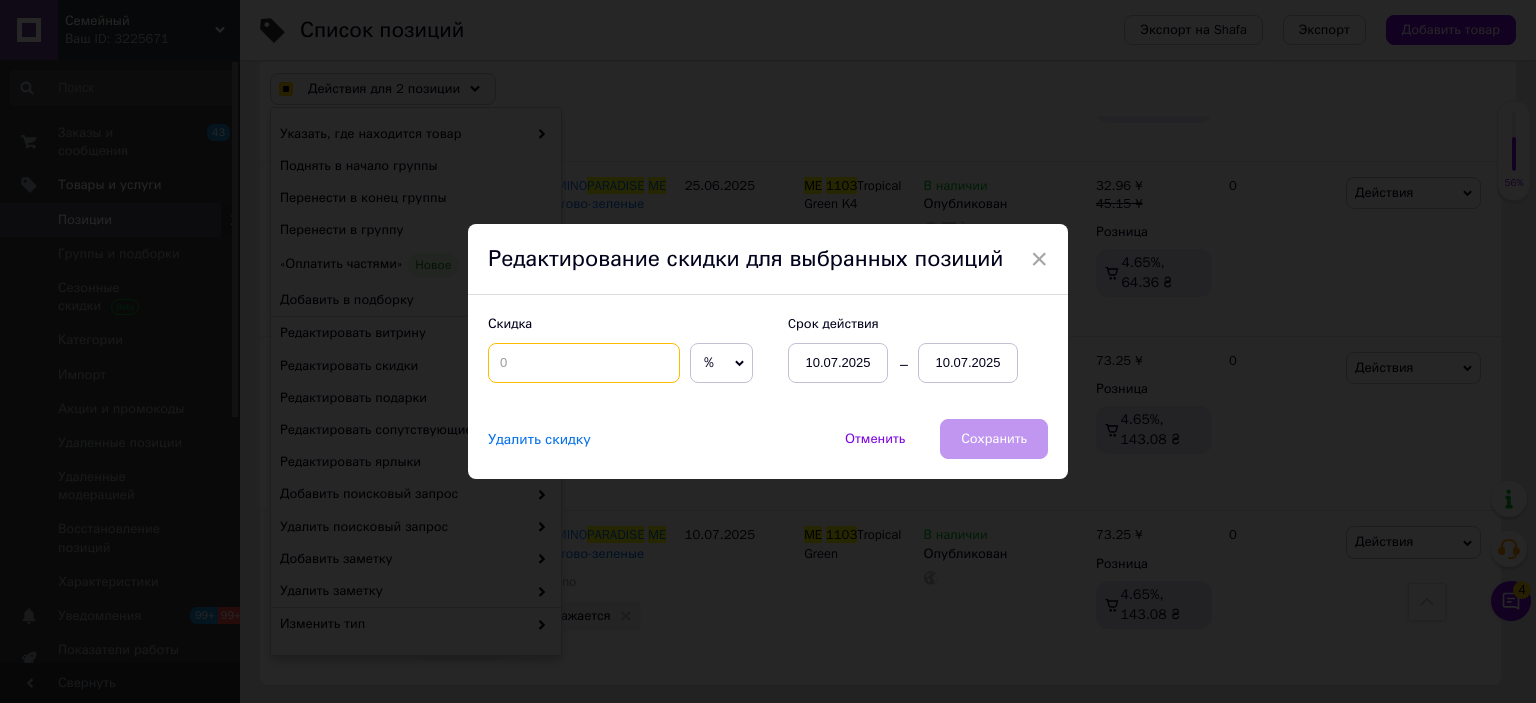 click at bounding box center (584, 363) 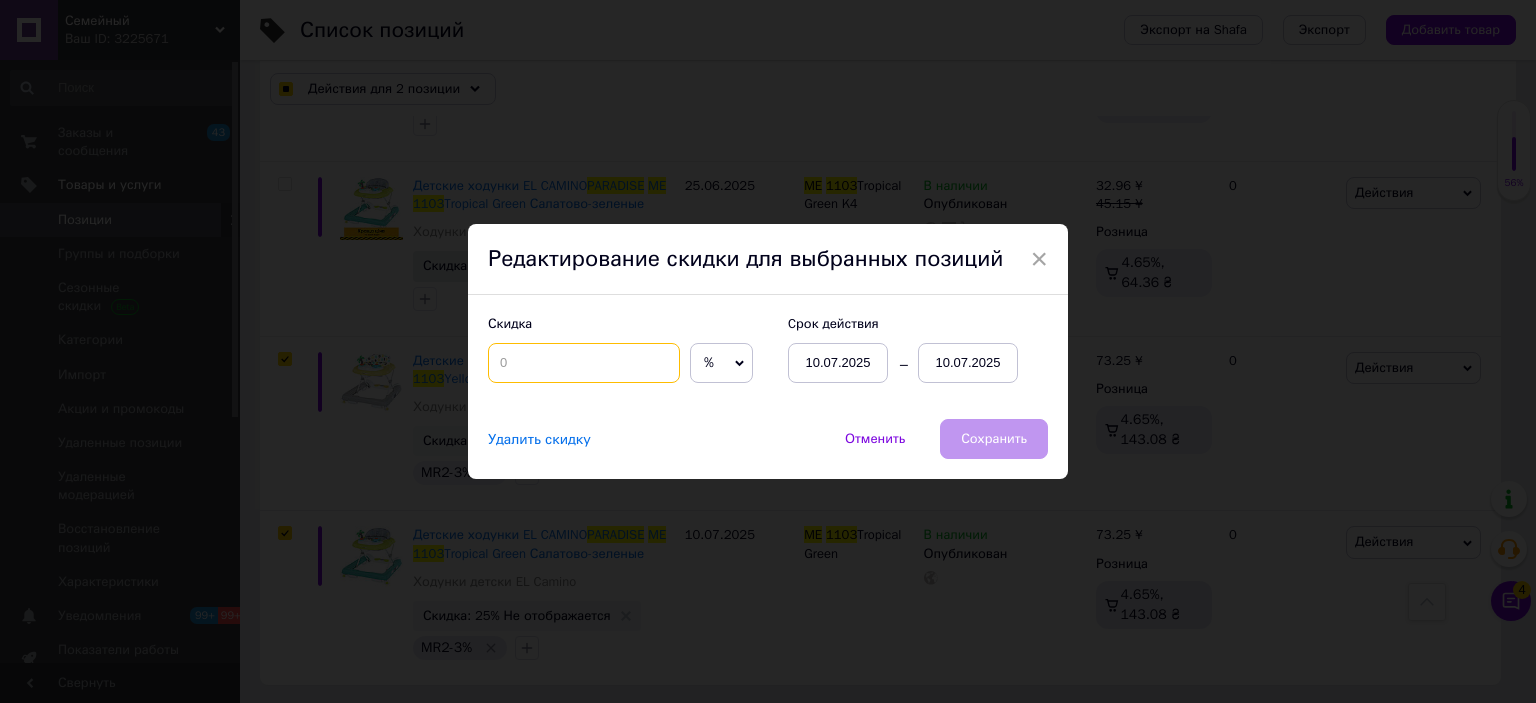 checkbox on "true" 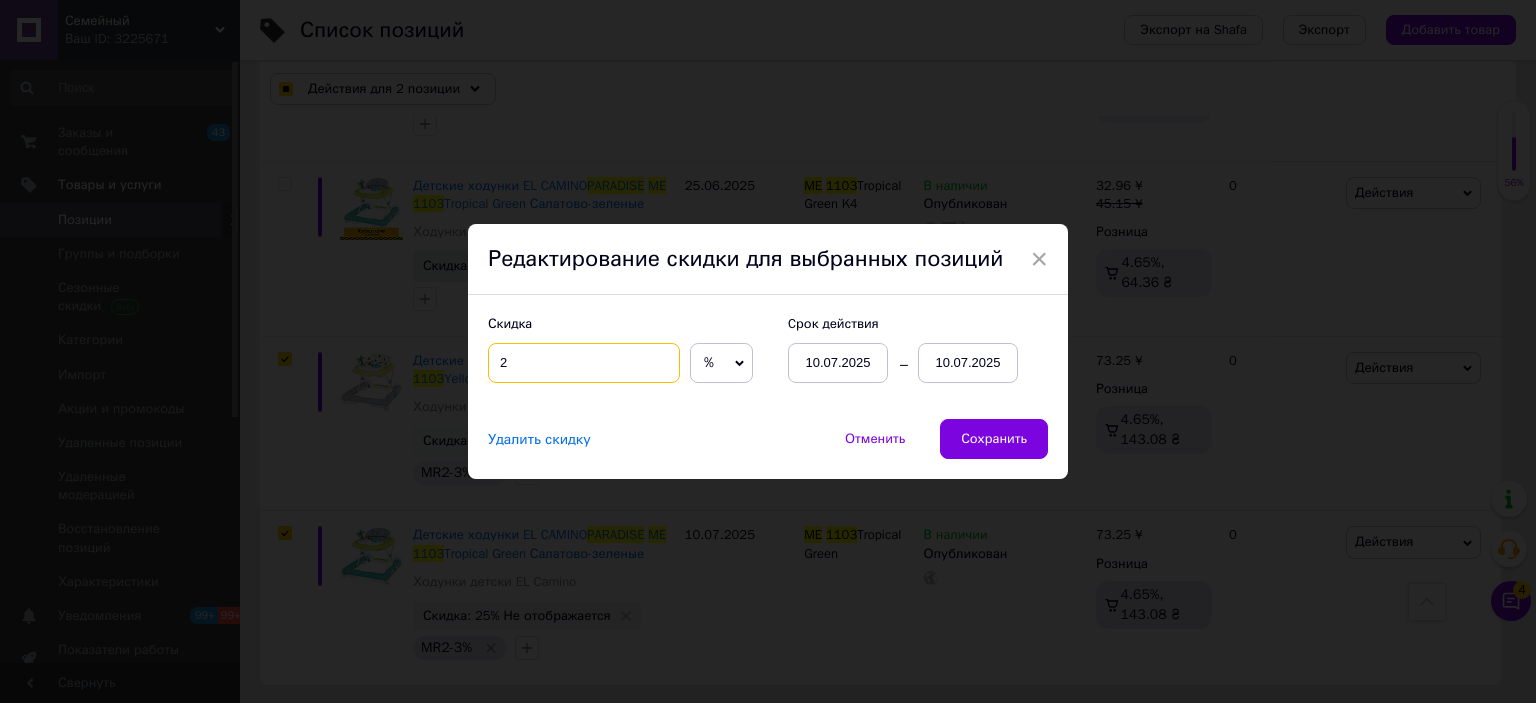 checkbox on "true" 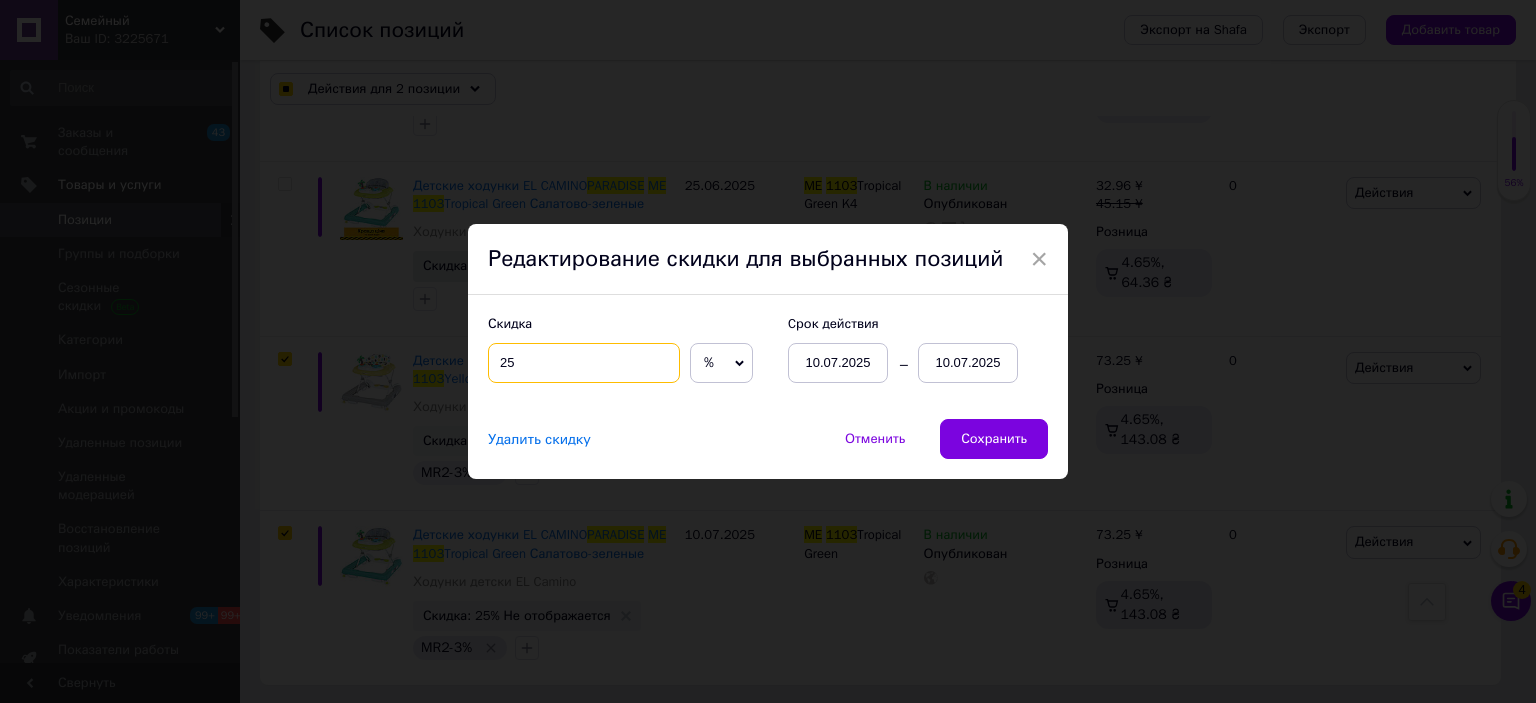 type on "25" 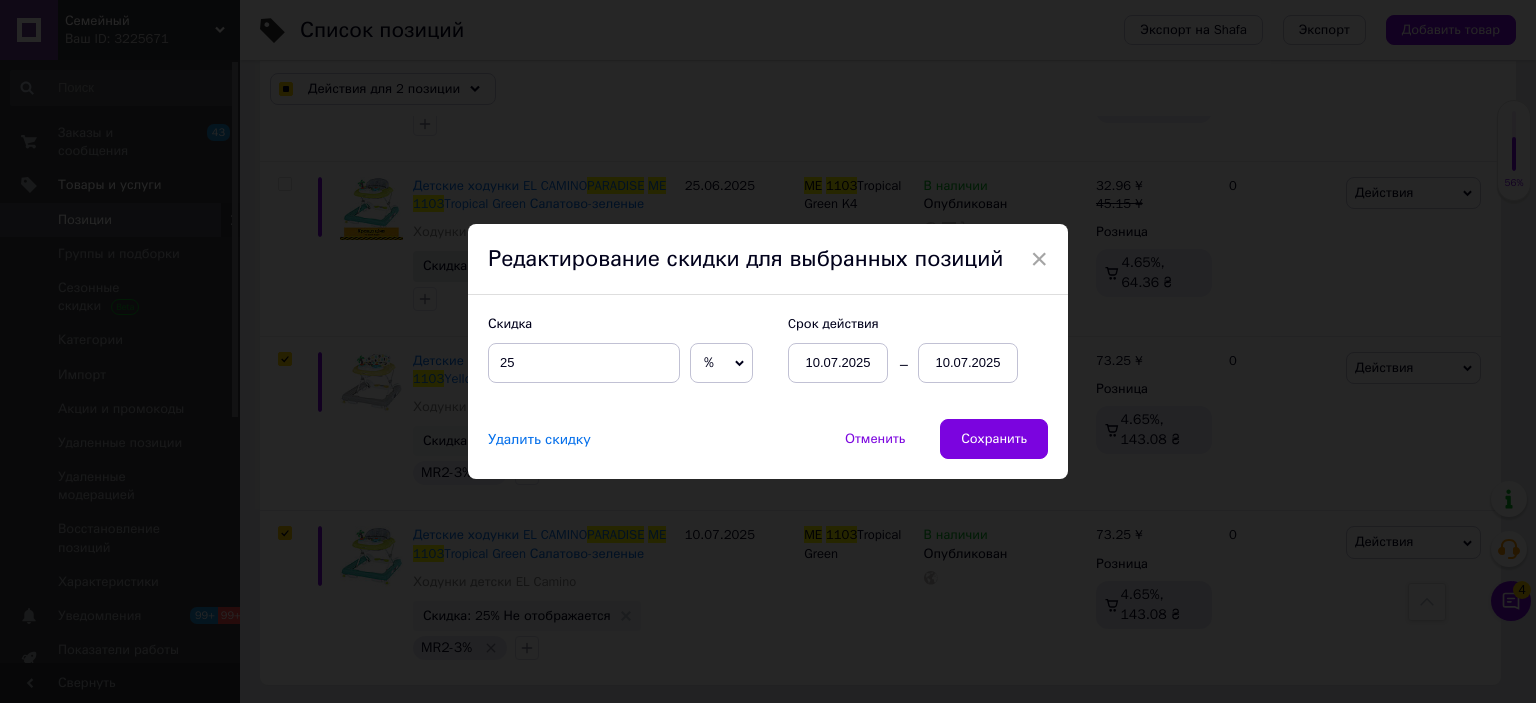 click on "10.07.2025" at bounding box center (968, 363) 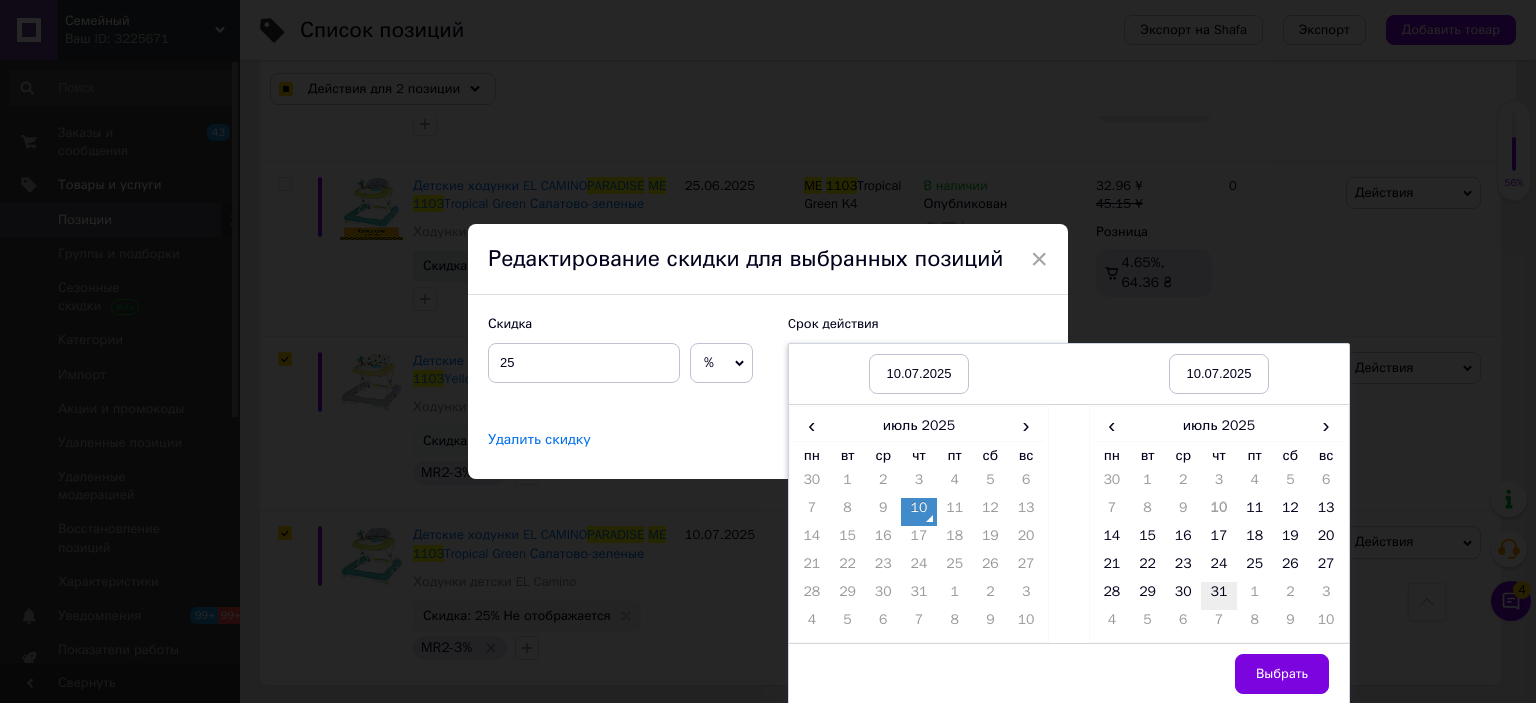 click on "31" at bounding box center [1219, 596] 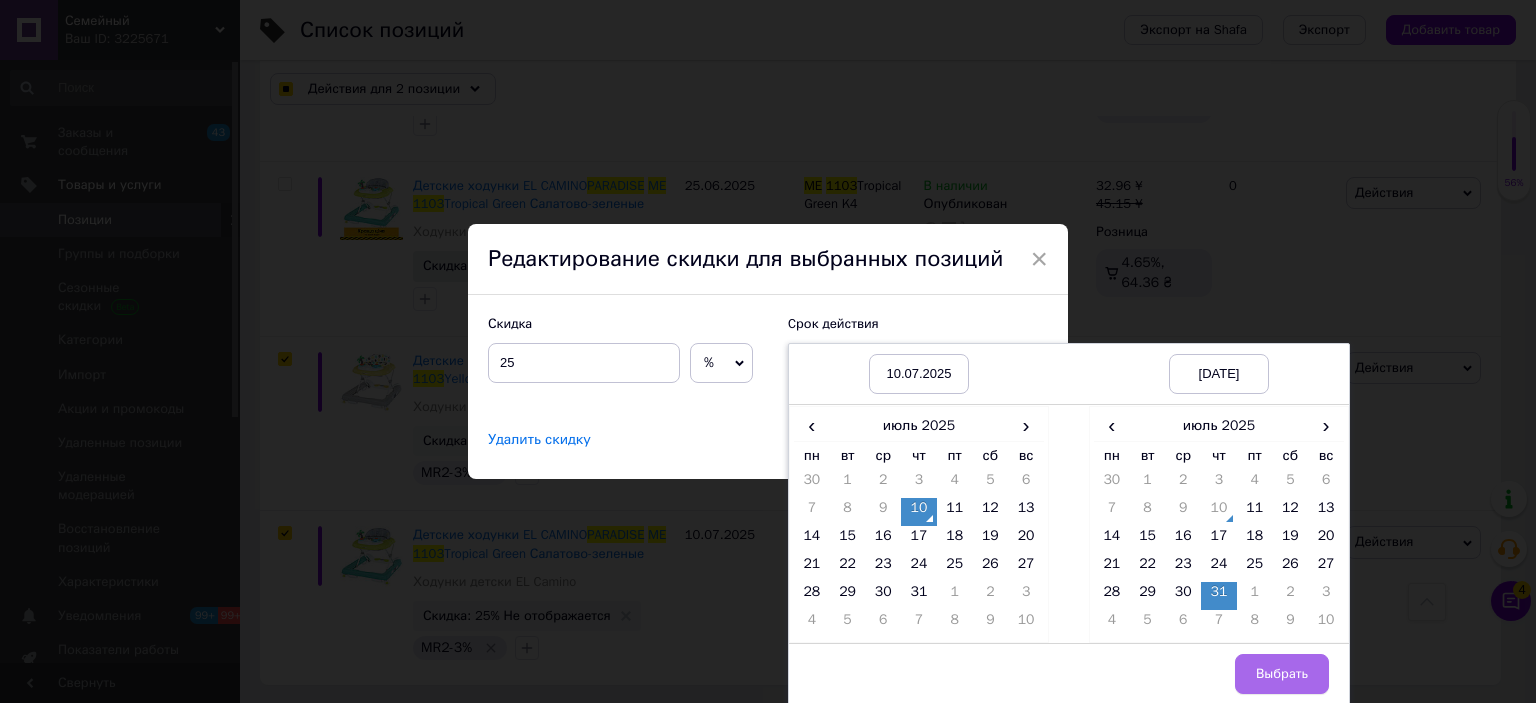 click on "Выбрать" at bounding box center [1282, 674] 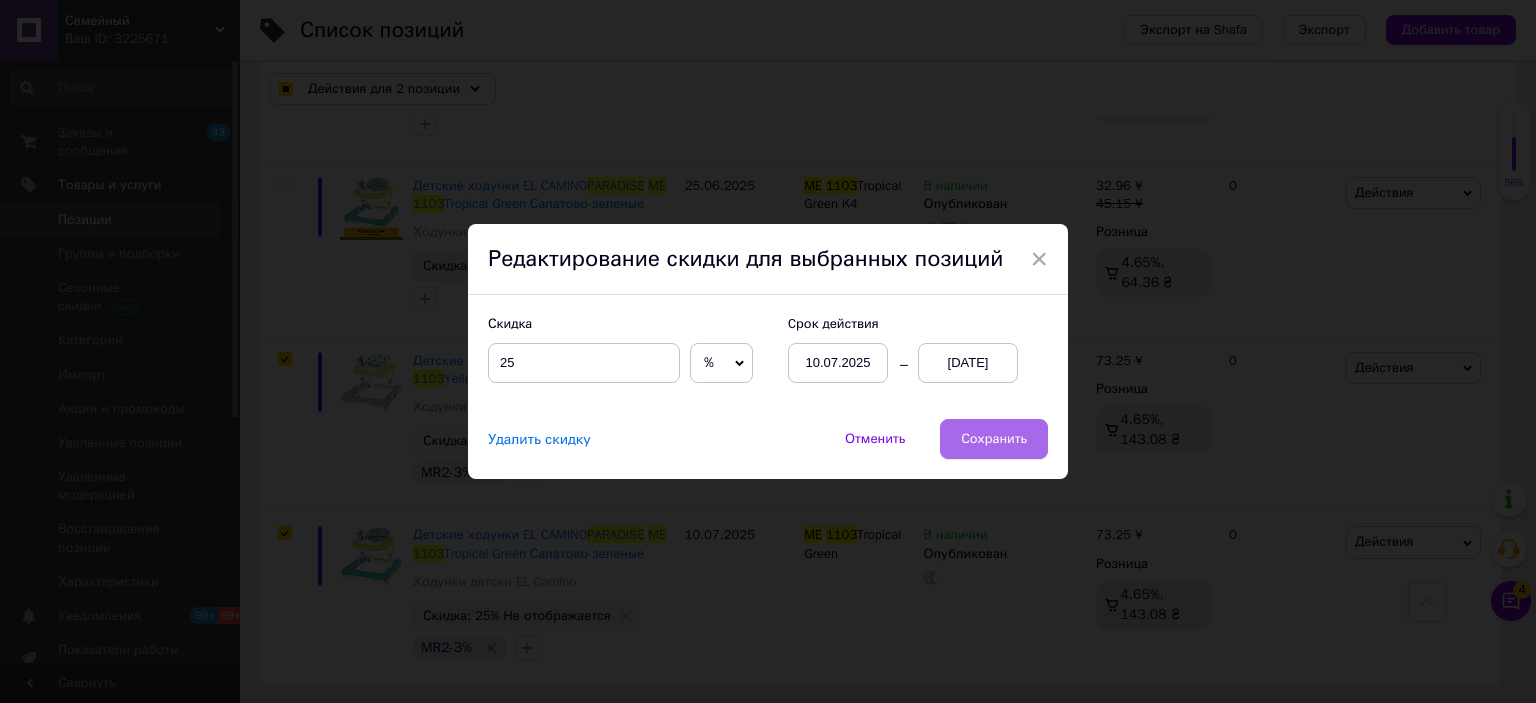 click on "Сохранить" at bounding box center [994, 439] 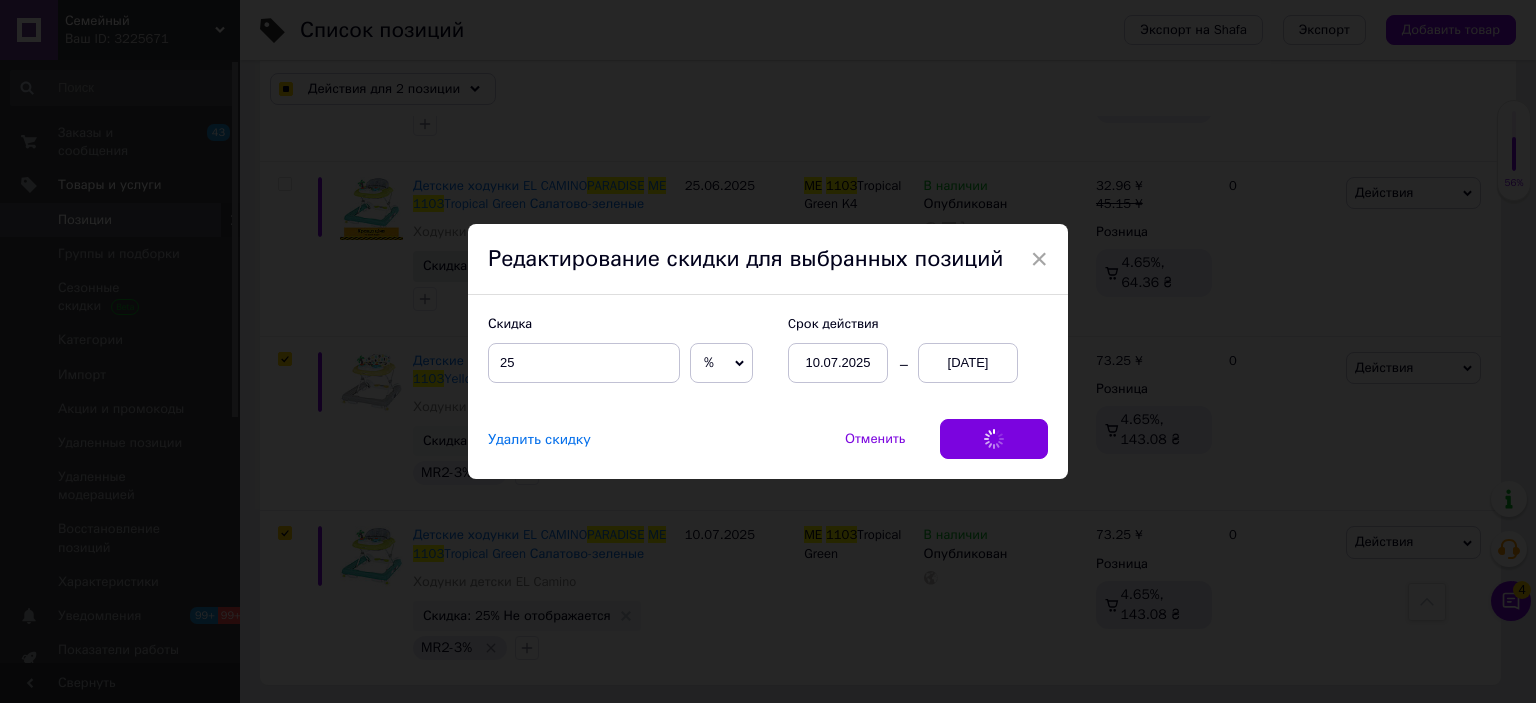 checkbox on "true" 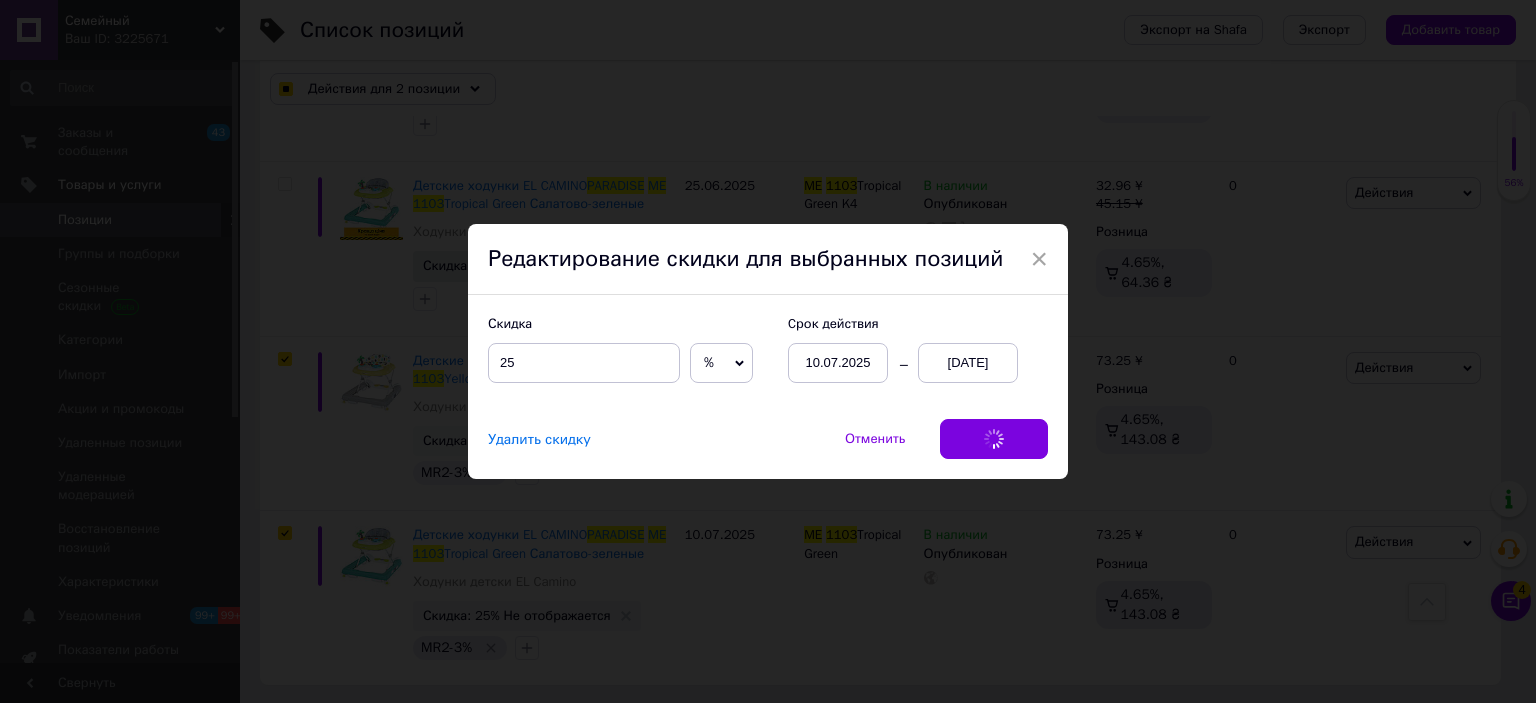 checkbox on "true" 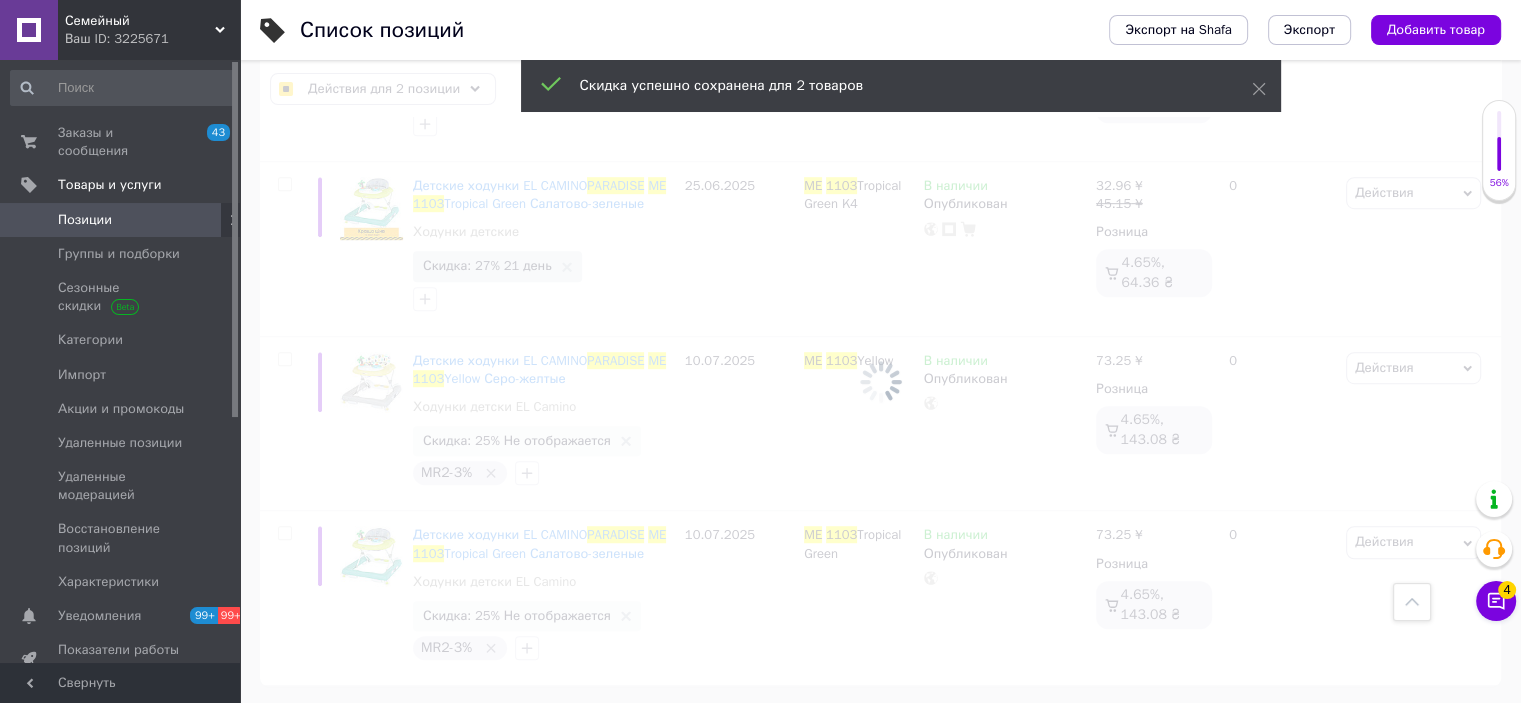 checkbox on "false" 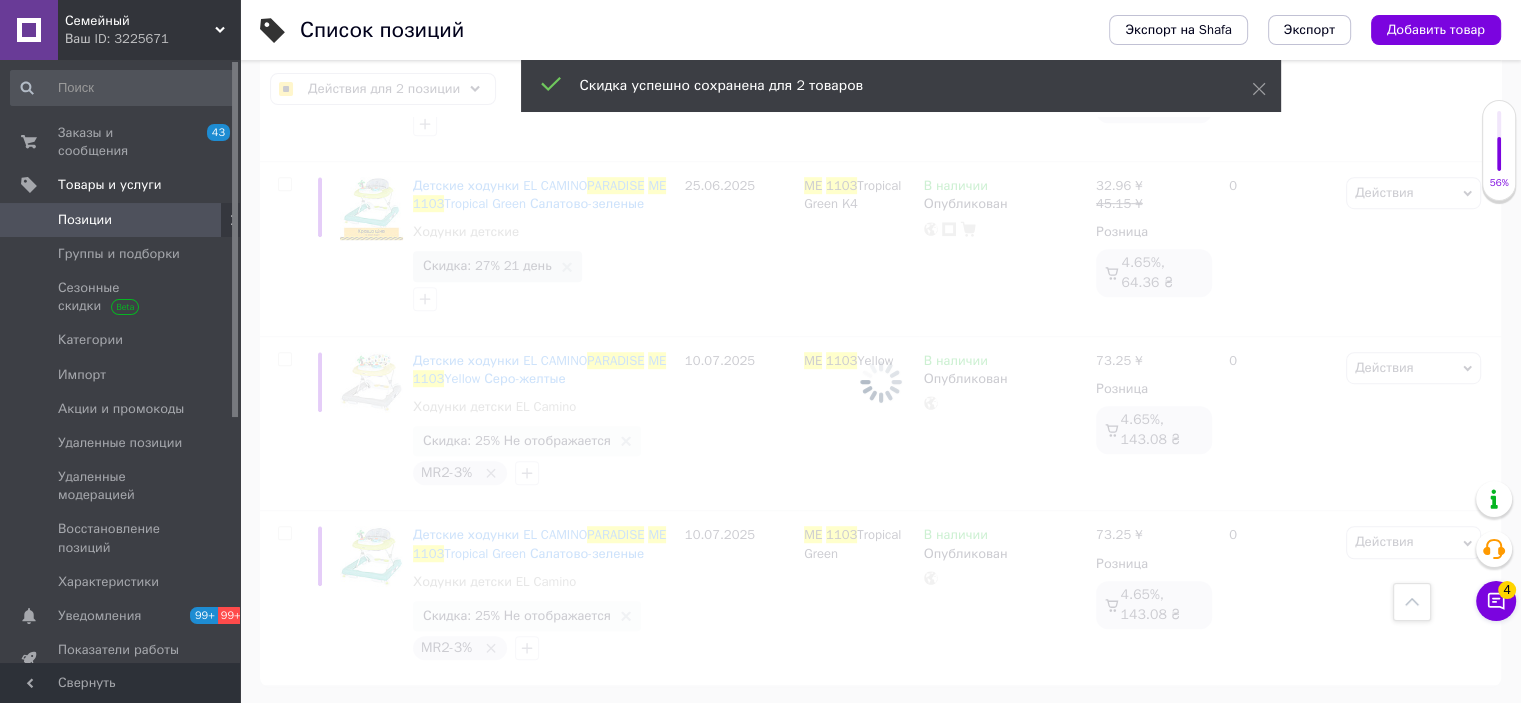 checkbox on "false" 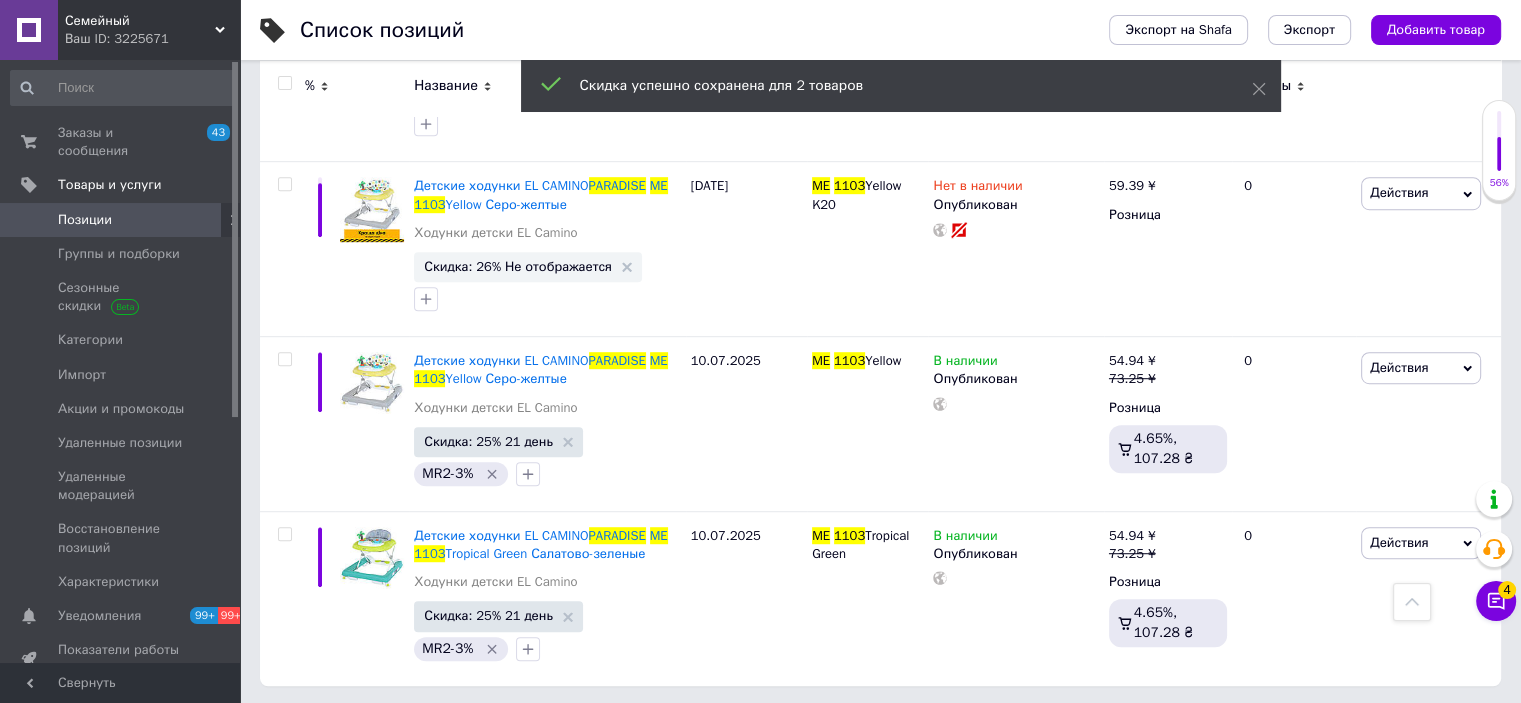 click on "Ваш ID: 3225671" at bounding box center (152, 39) 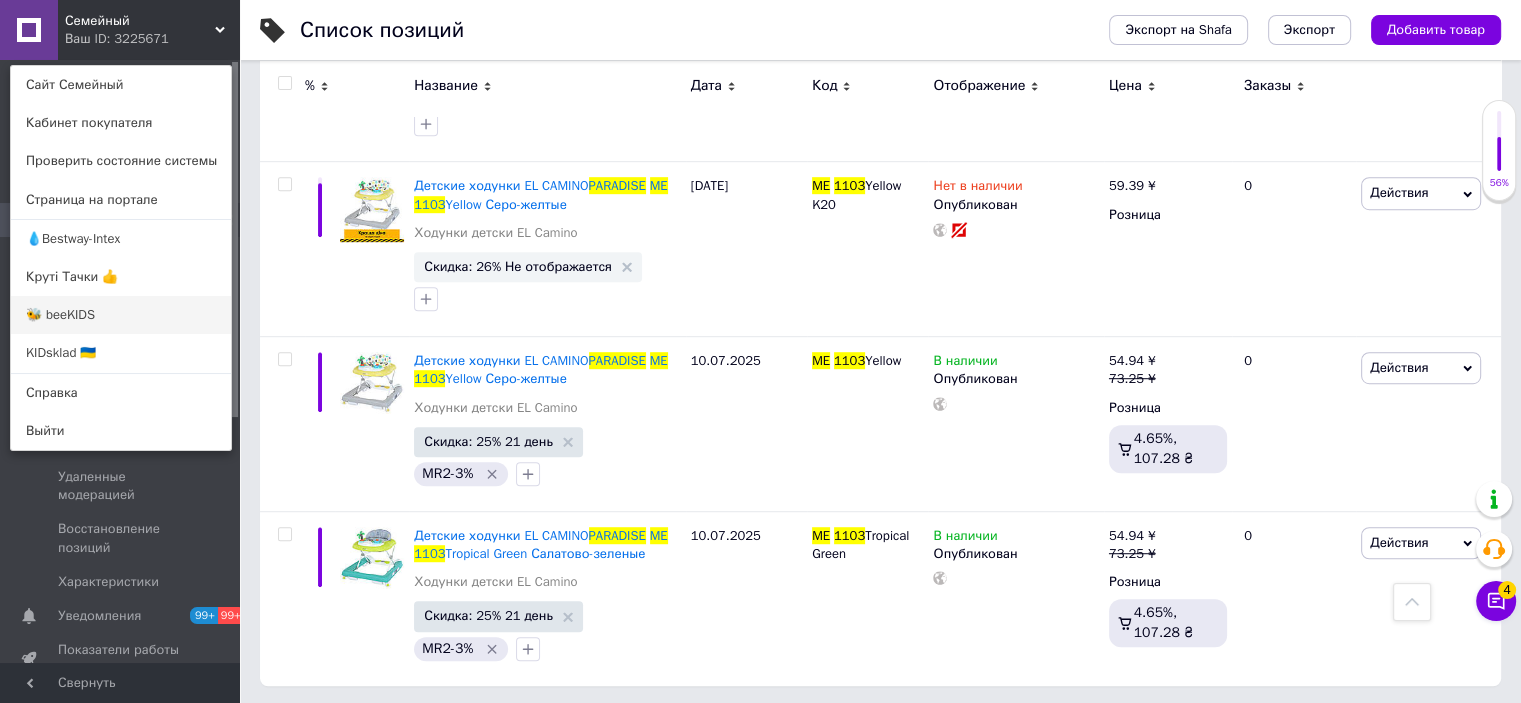 click on "🐝 beeKIDS" at bounding box center [121, 315] 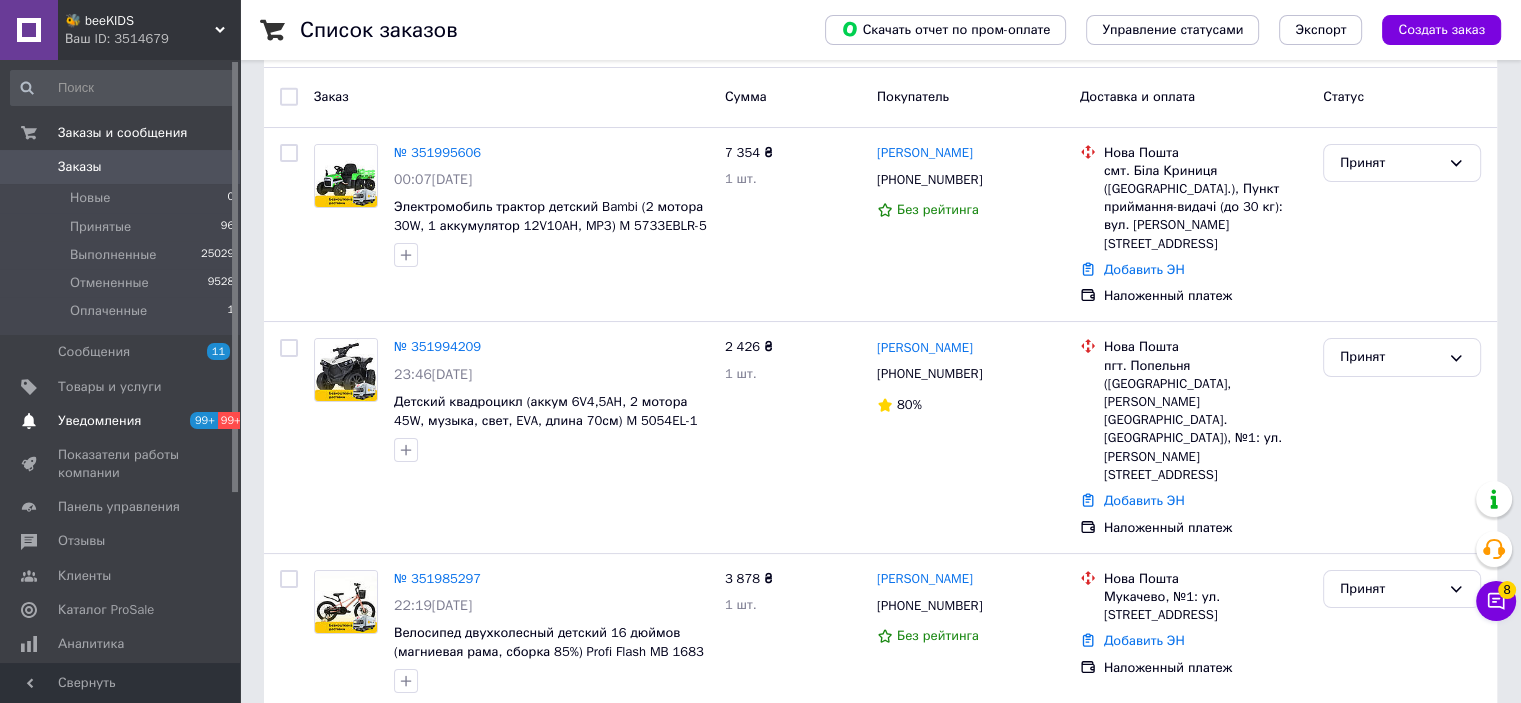 scroll, scrollTop: 100, scrollLeft: 0, axis: vertical 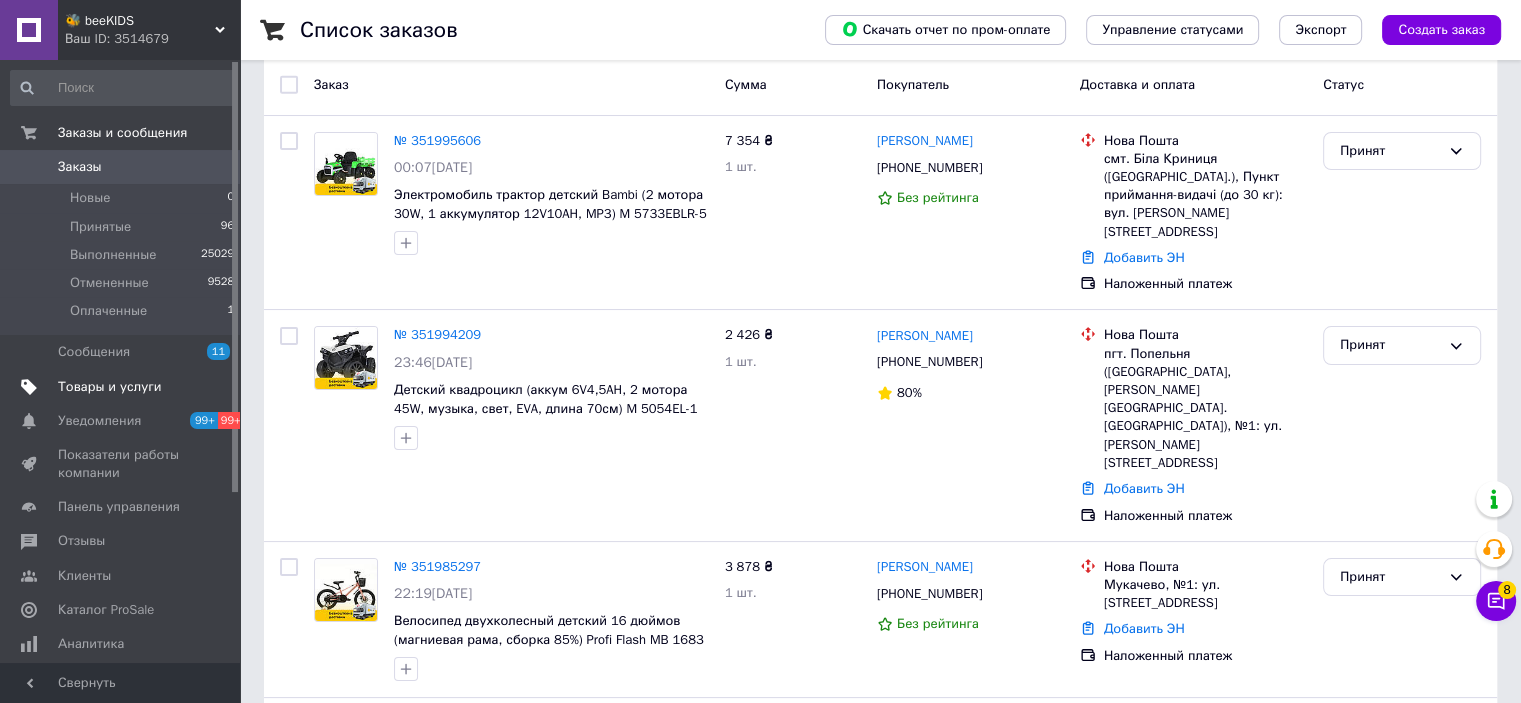 click on "Товары и услуги" at bounding box center (110, 387) 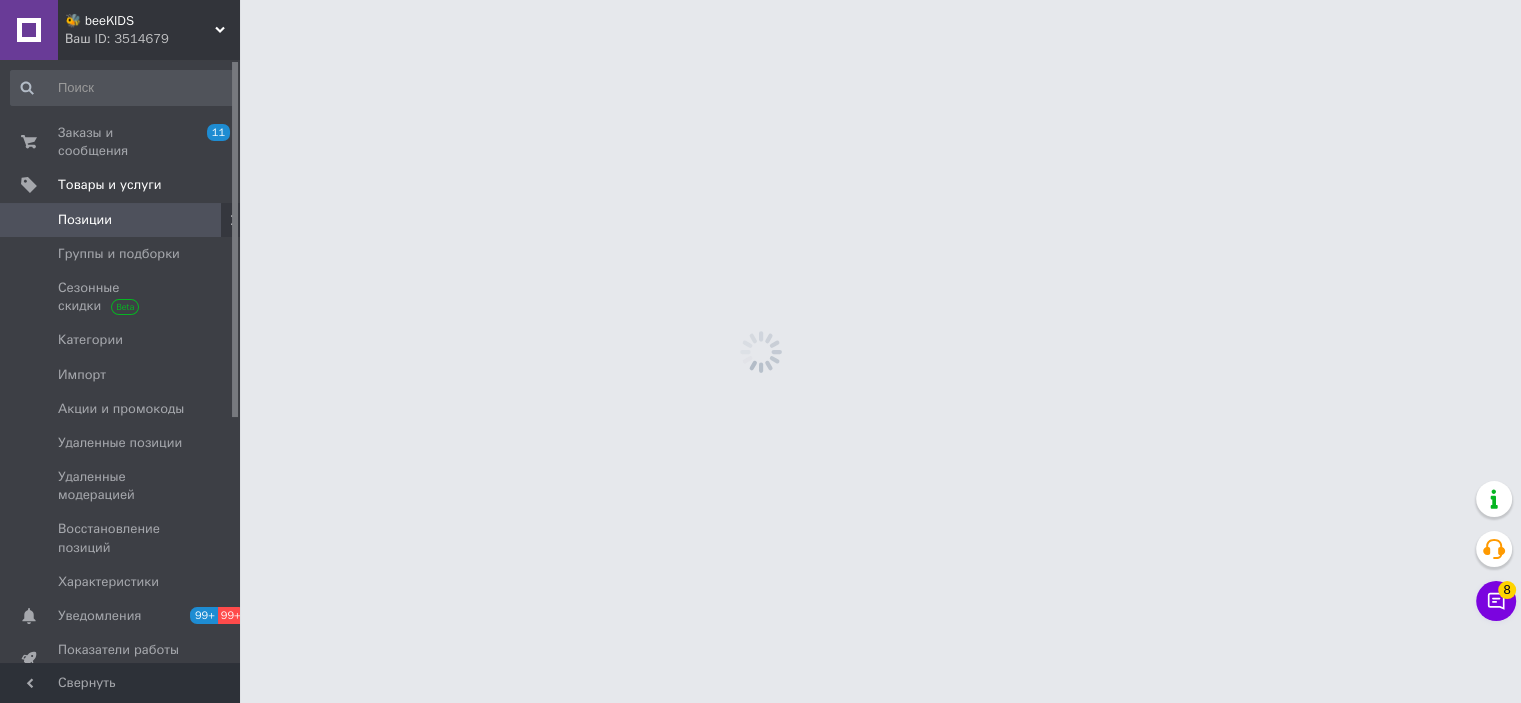 scroll, scrollTop: 0, scrollLeft: 0, axis: both 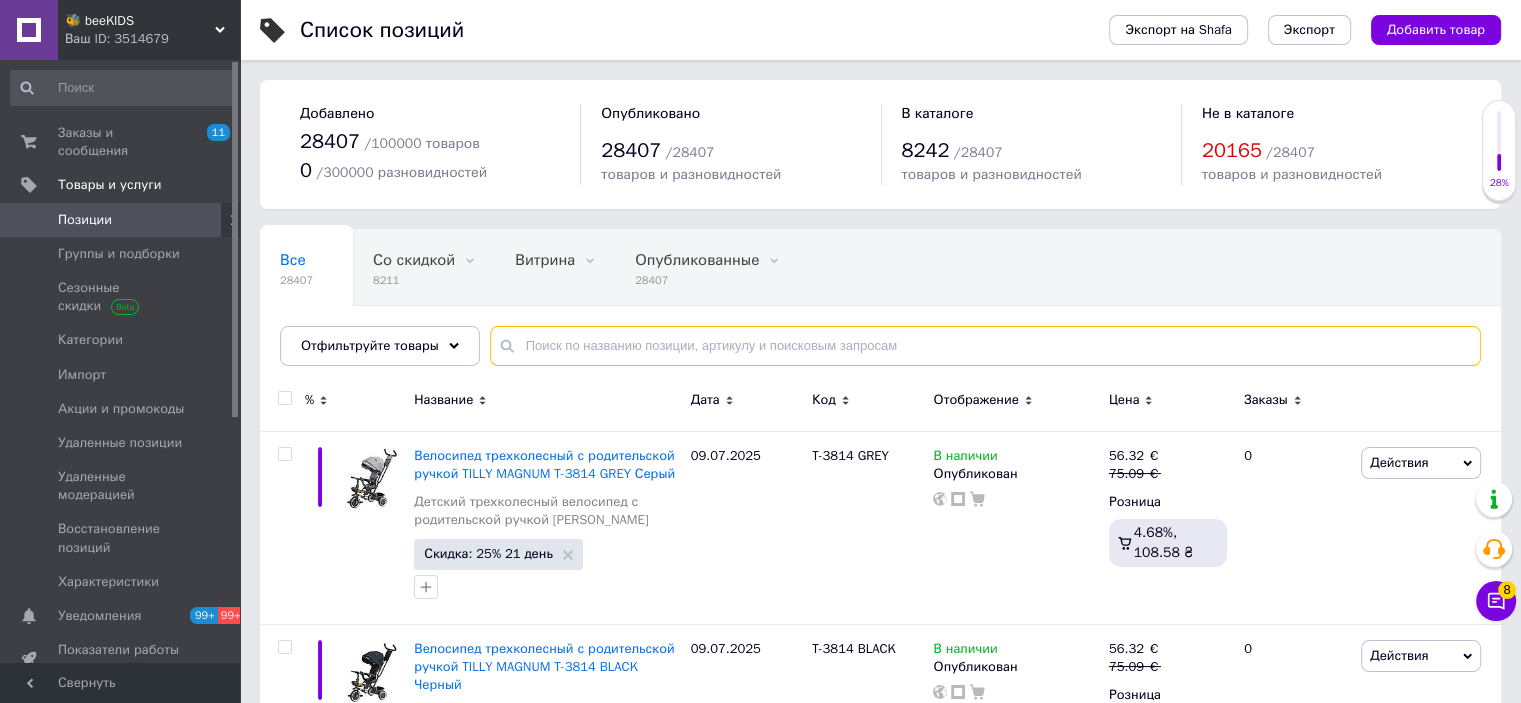 click at bounding box center (985, 346) 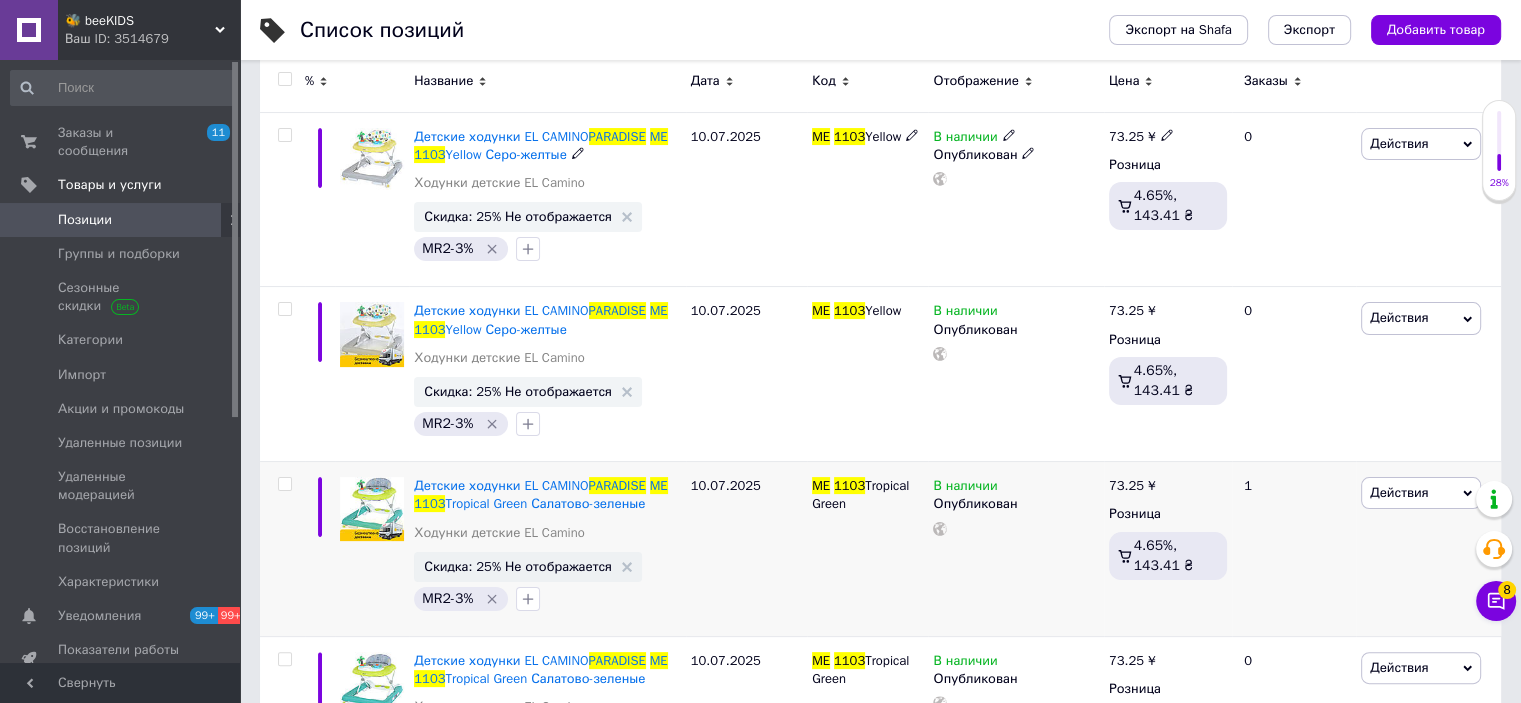 scroll, scrollTop: 444, scrollLeft: 0, axis: vertical 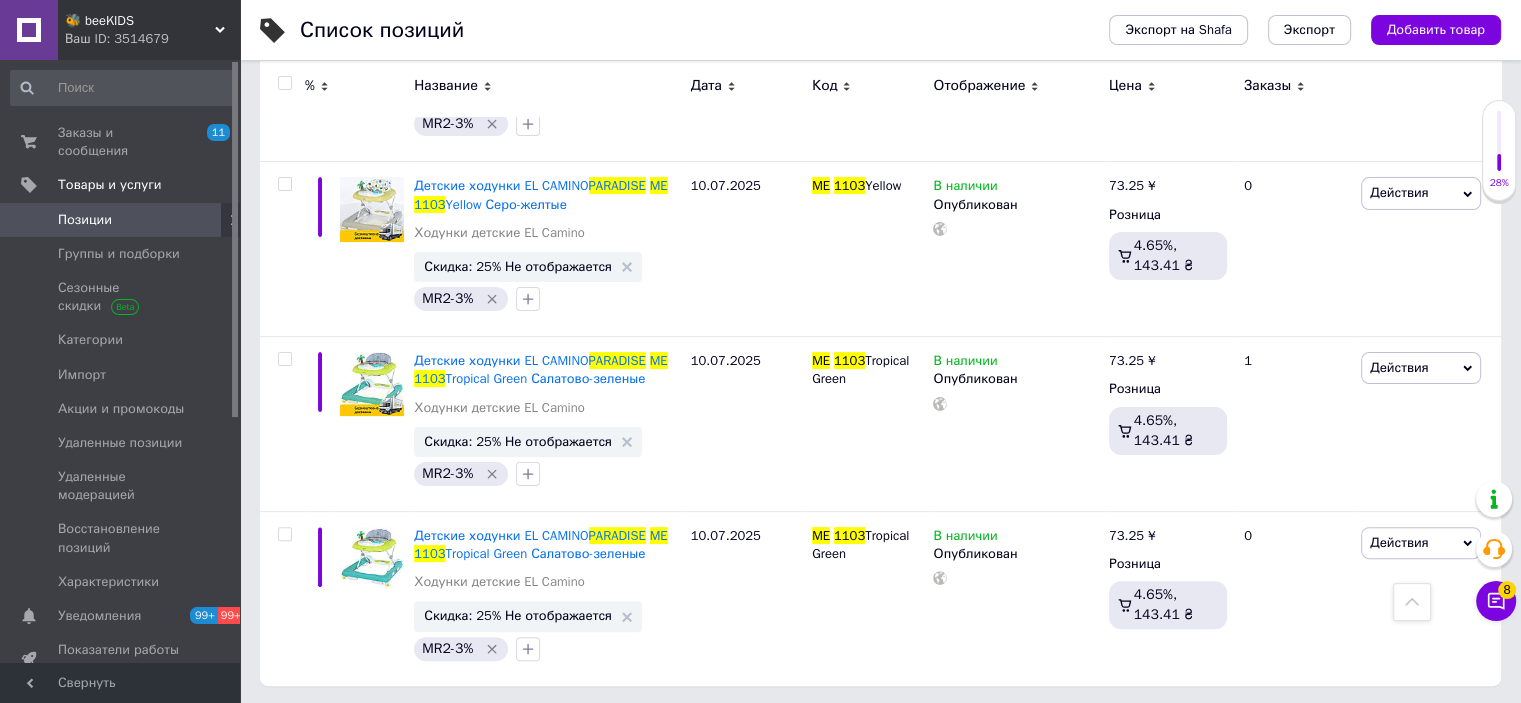 type on "ME 1103 PARADISE" 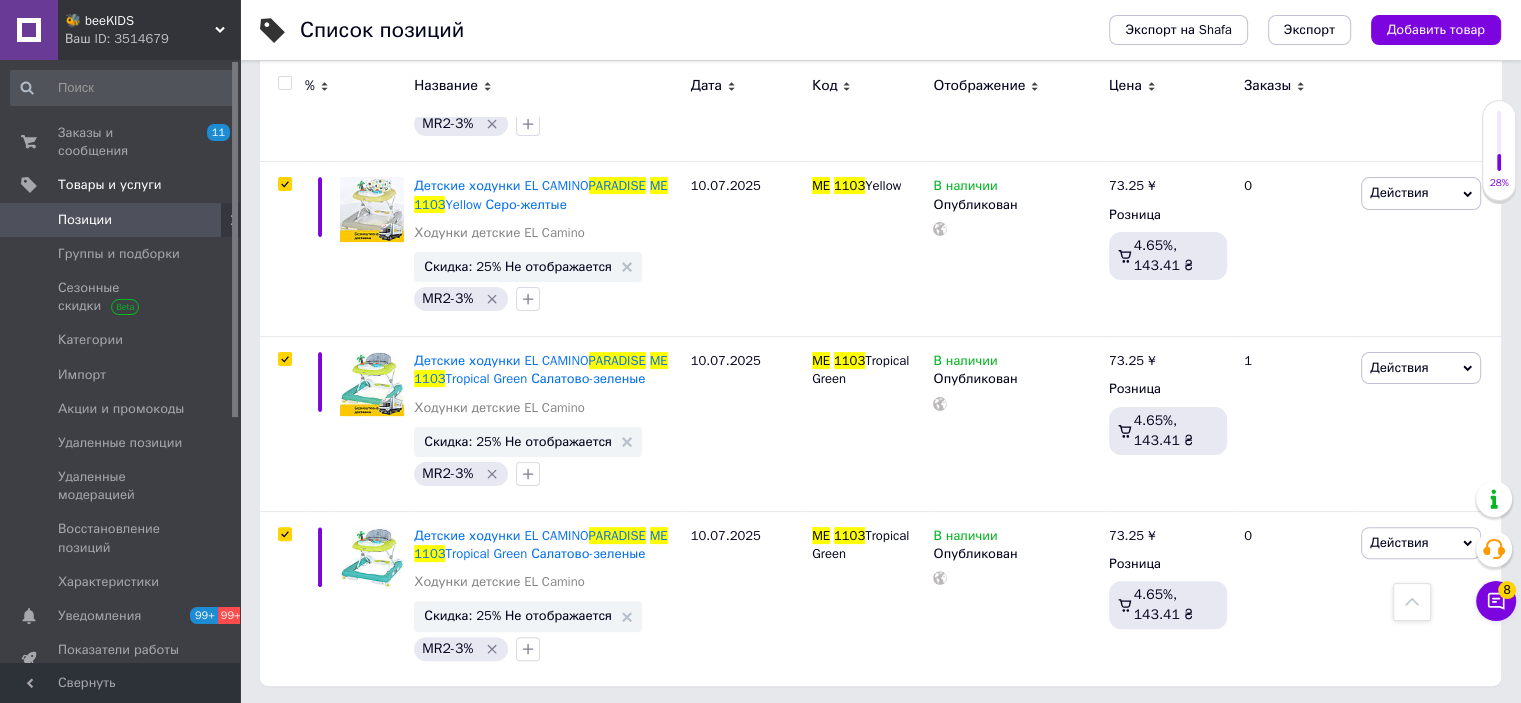 checkbox on "true" 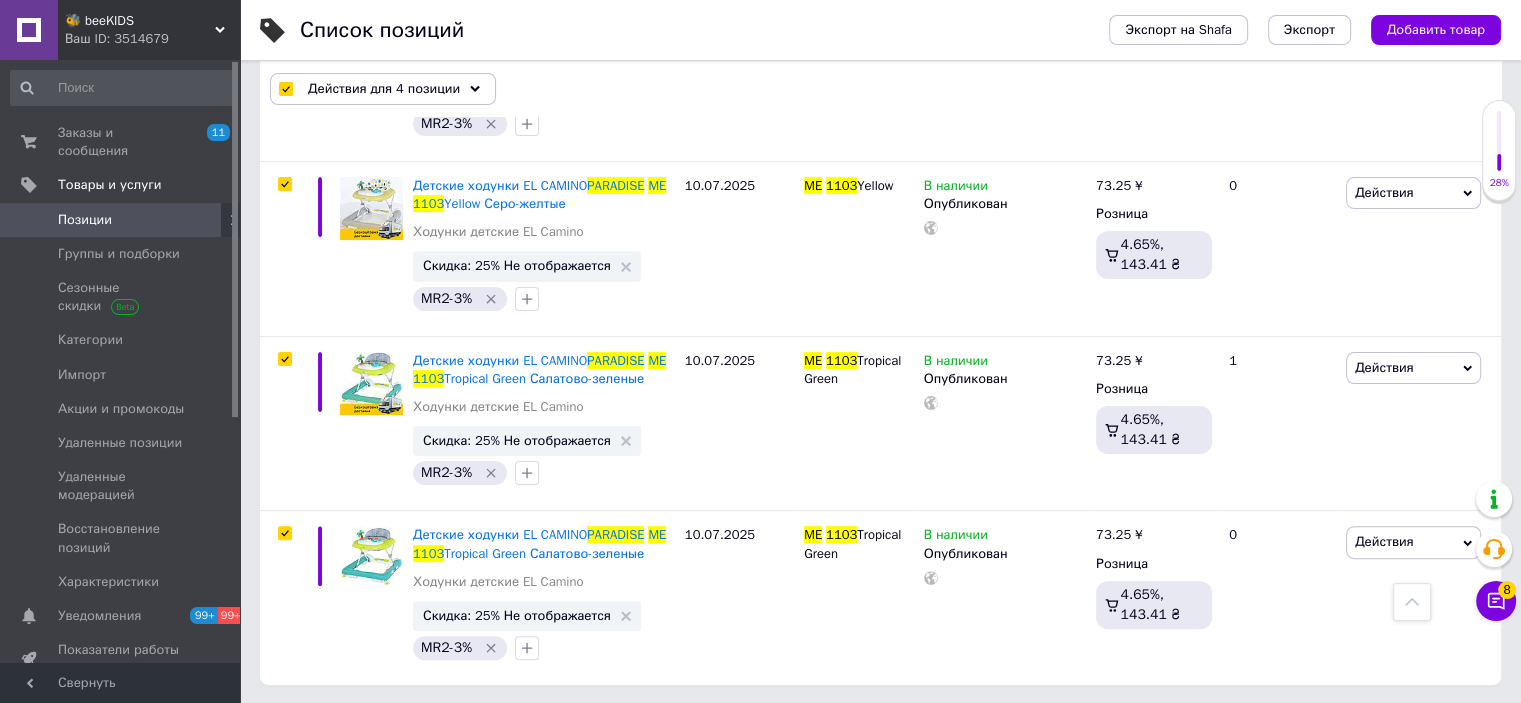 click on "Действия для 4 позиции" at bounding box center (384, 89) 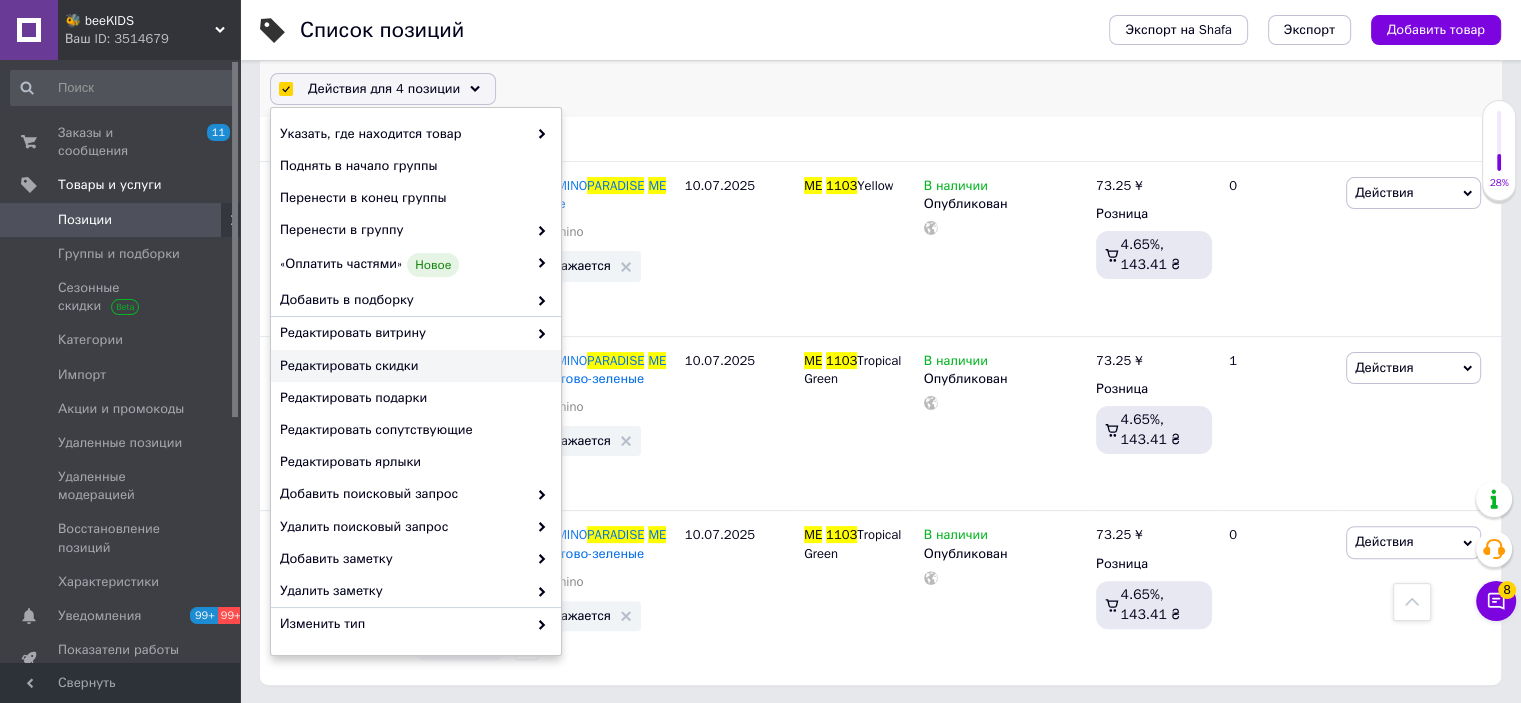 click on "Редактировать скидки" at bounding box center (413, 366) 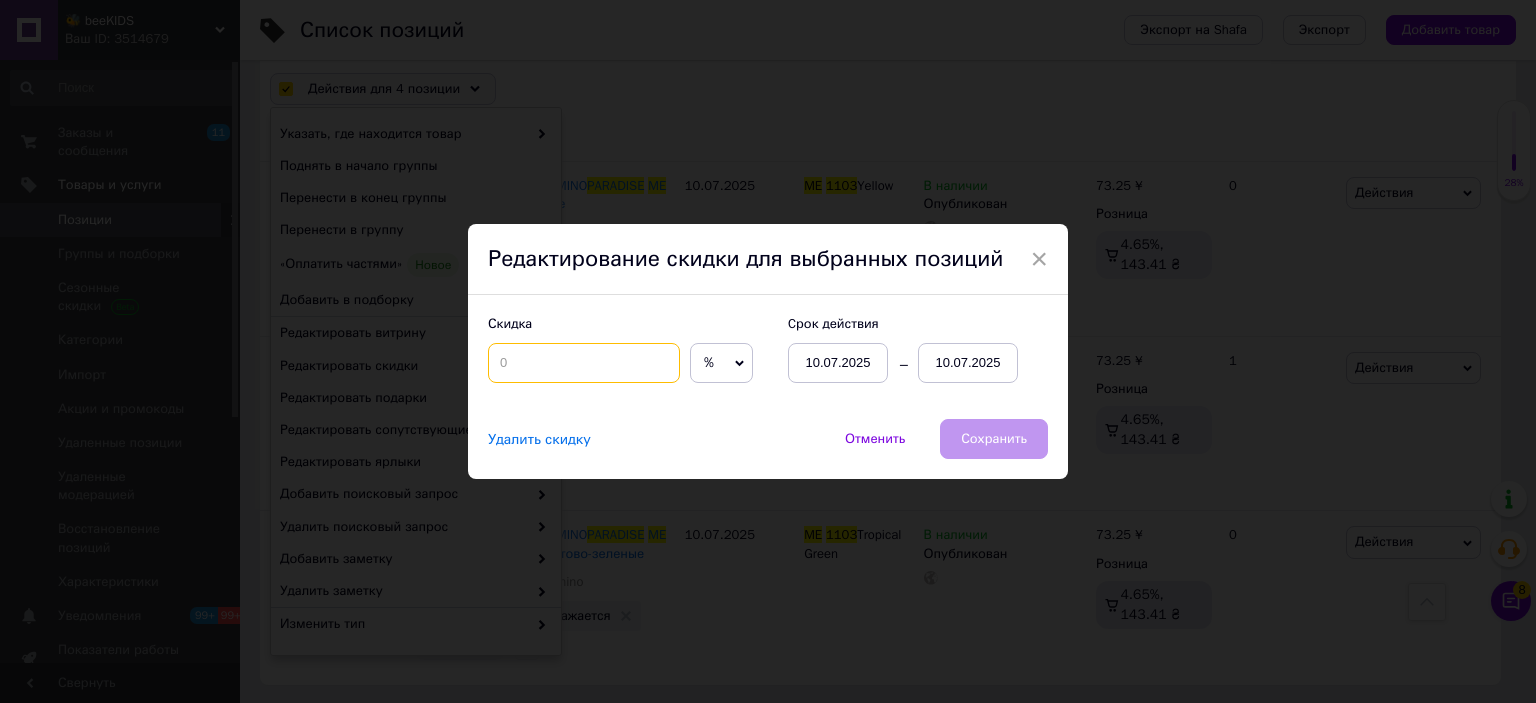 click at bounding box center (584, 363) 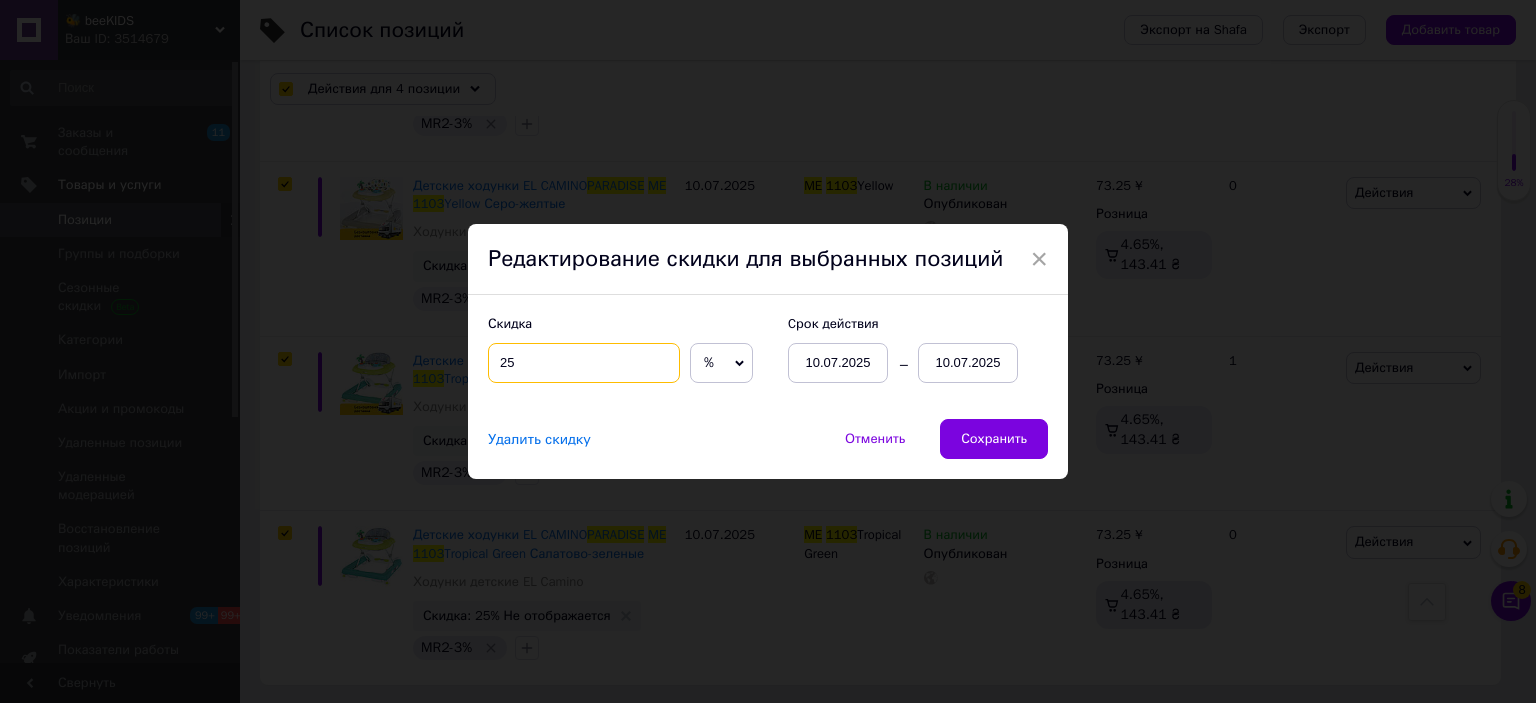 type on "25" 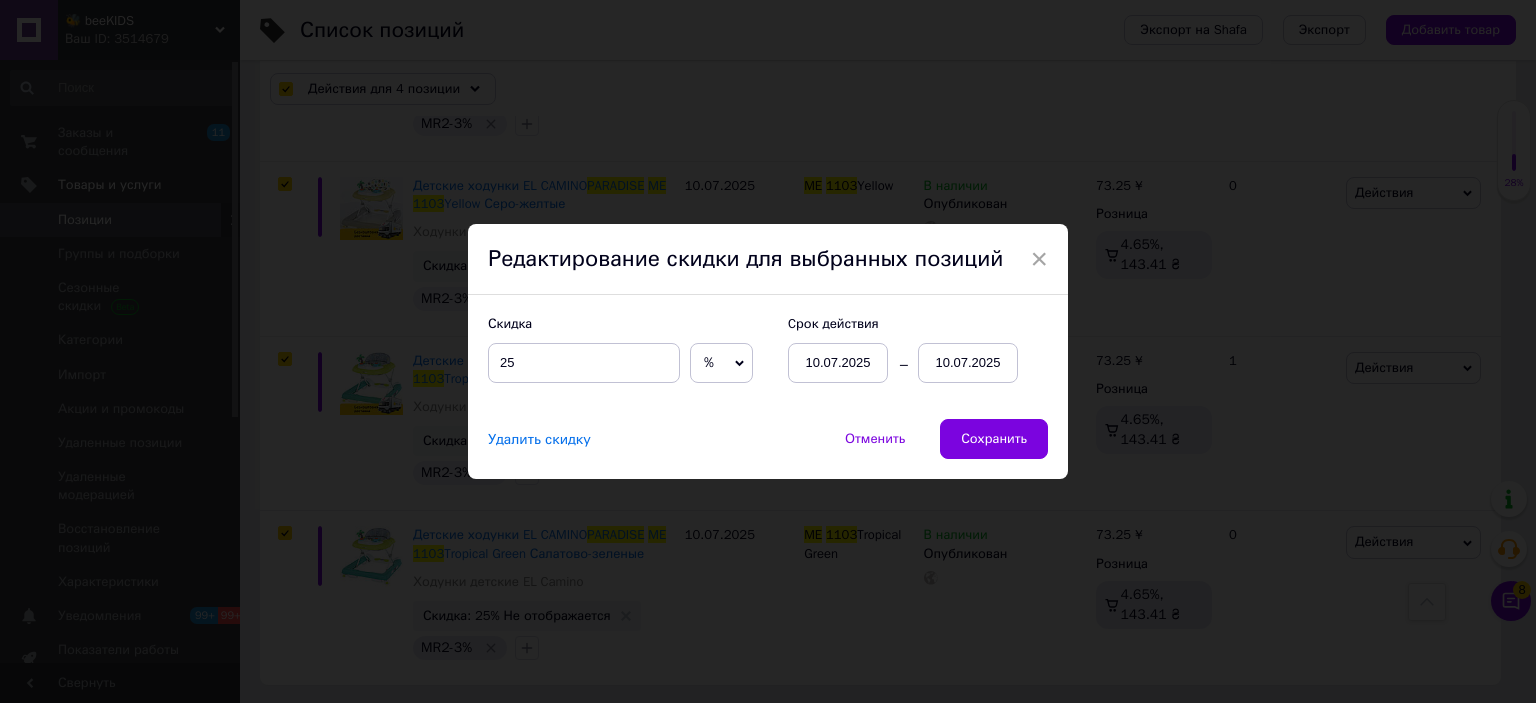 click on "10.07.2025" at bounding box center [968, 363] 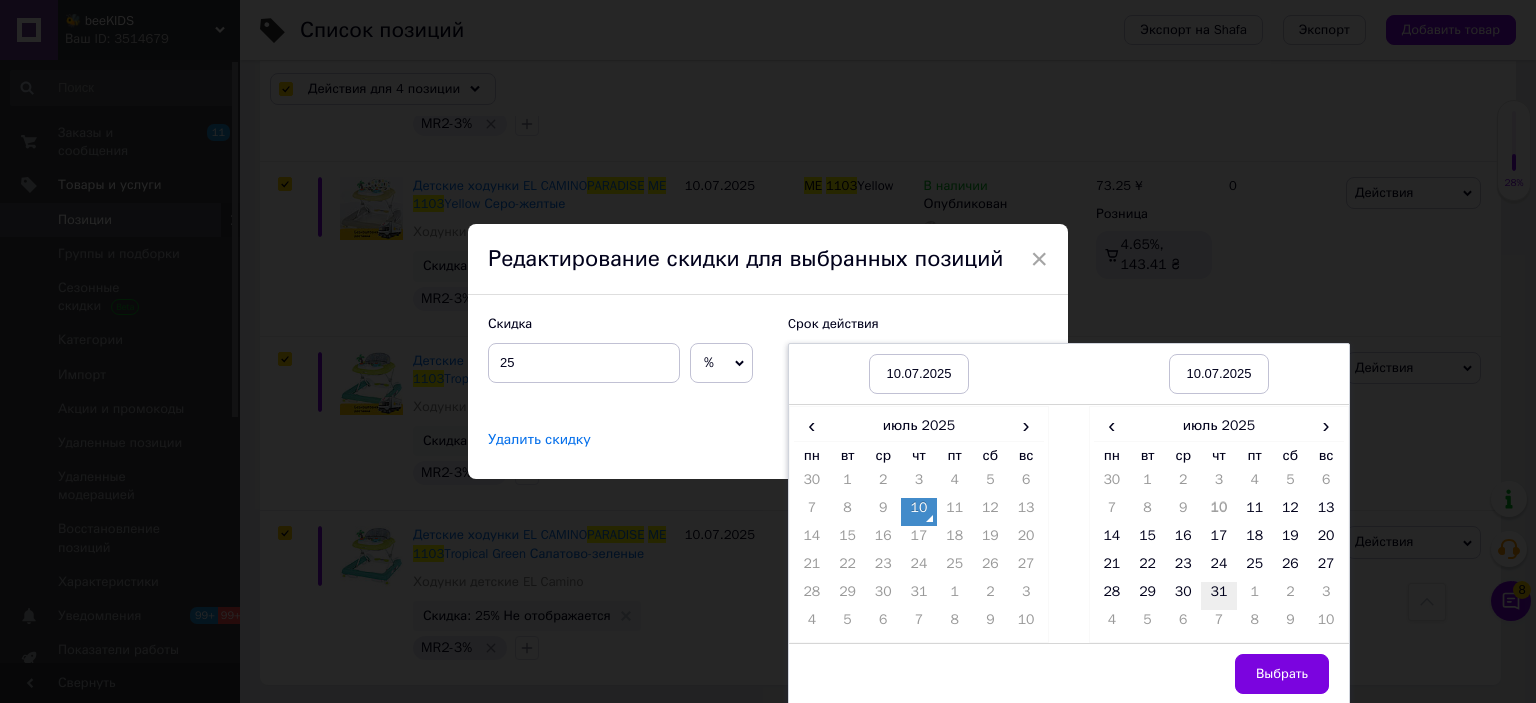 click on "31" at bounding box center [1219, 596] 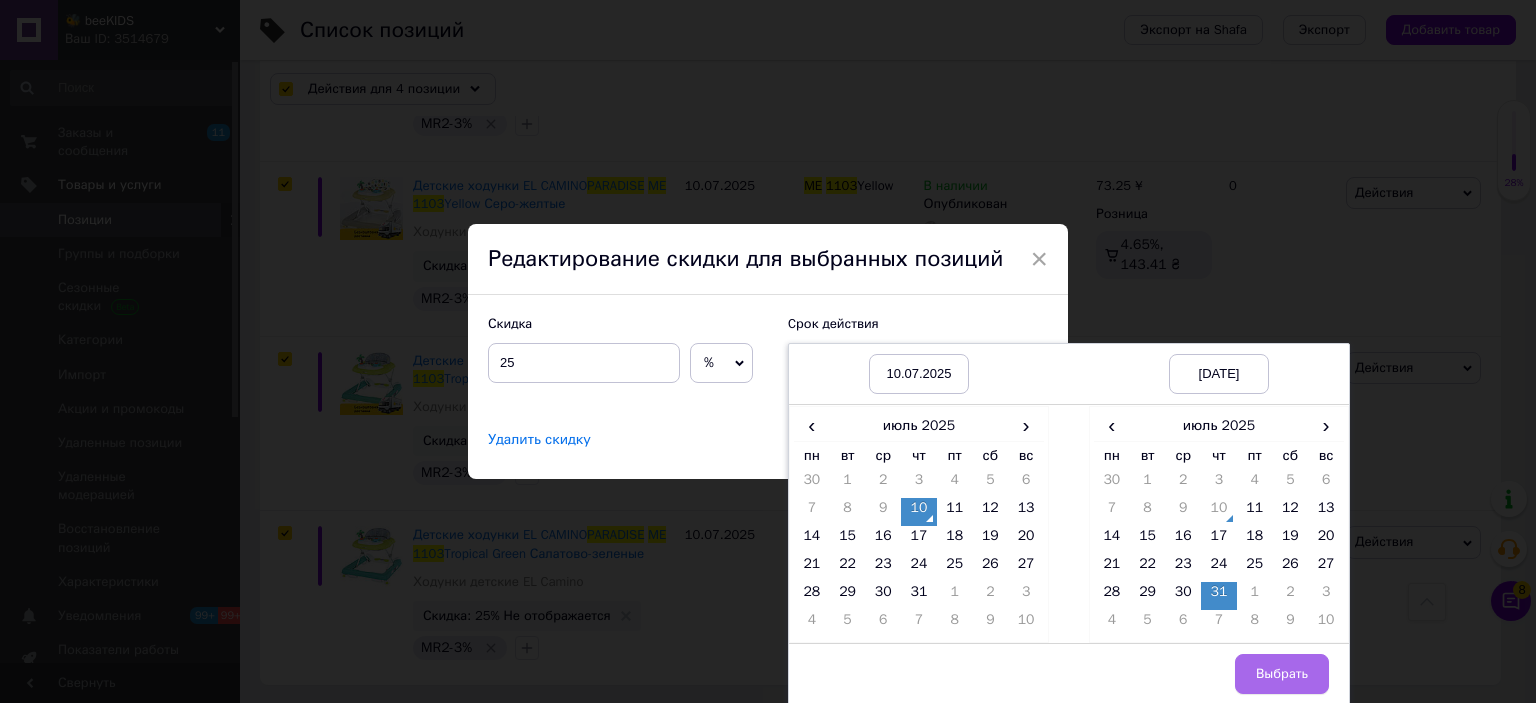 click on "Выбрать" at bounding box center (1282, 674) 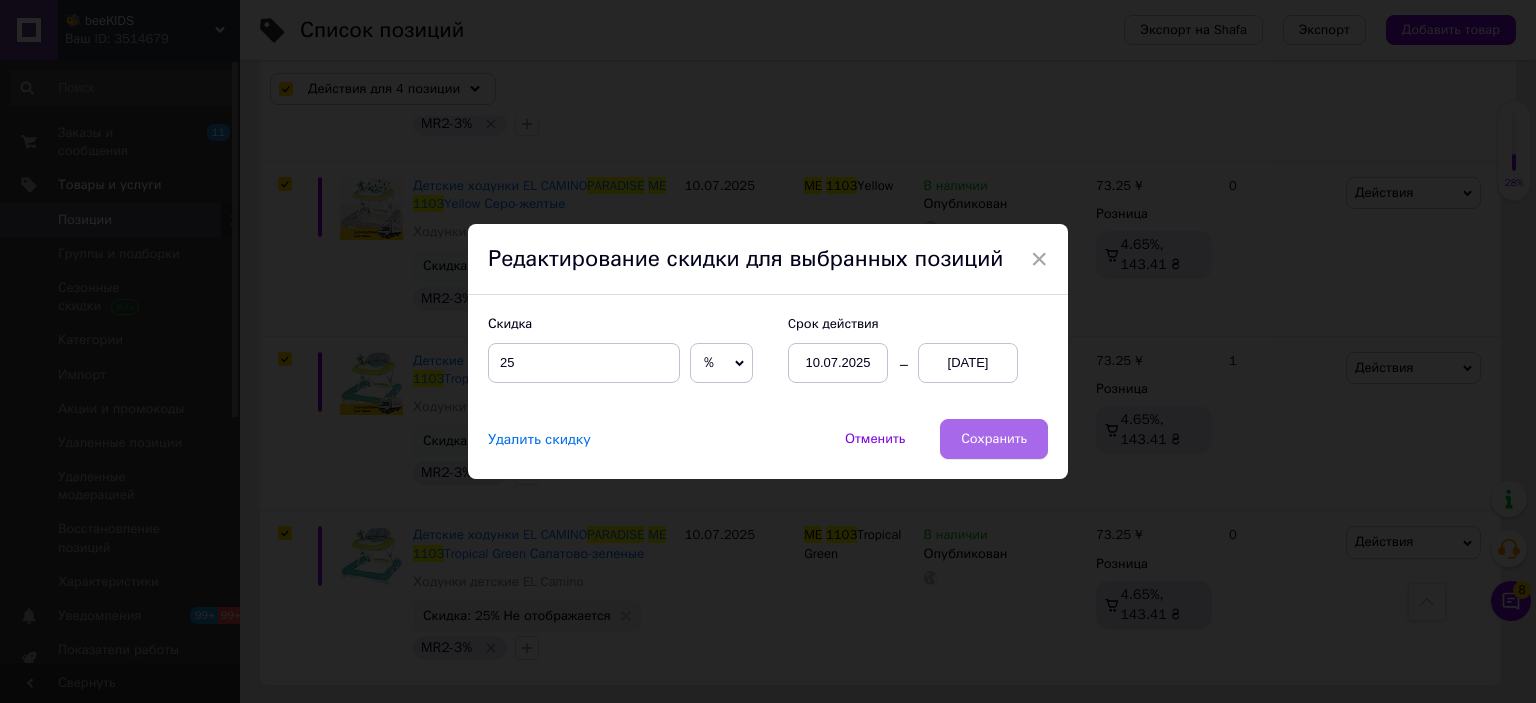 click on "Сохранить" at bounding box center [994, 439] 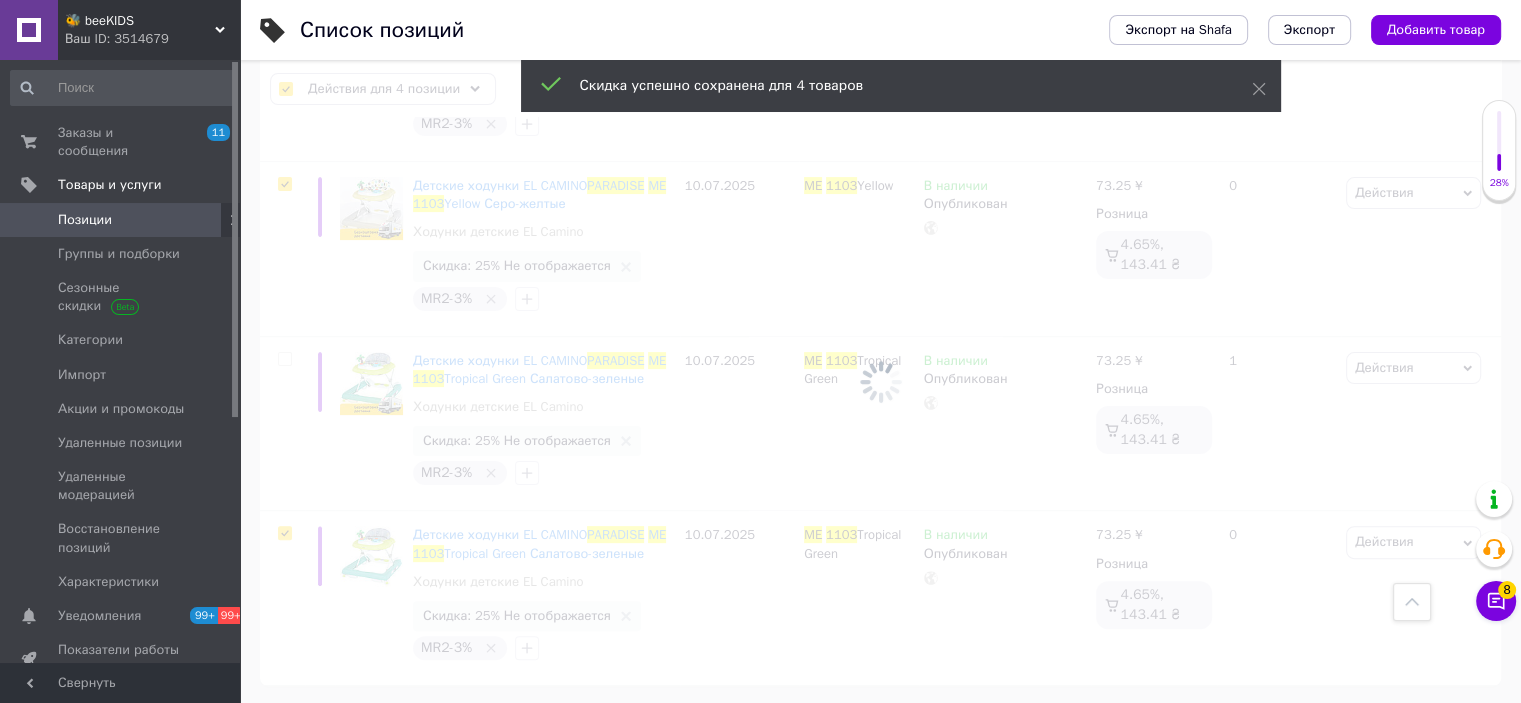 checkbox on "false" 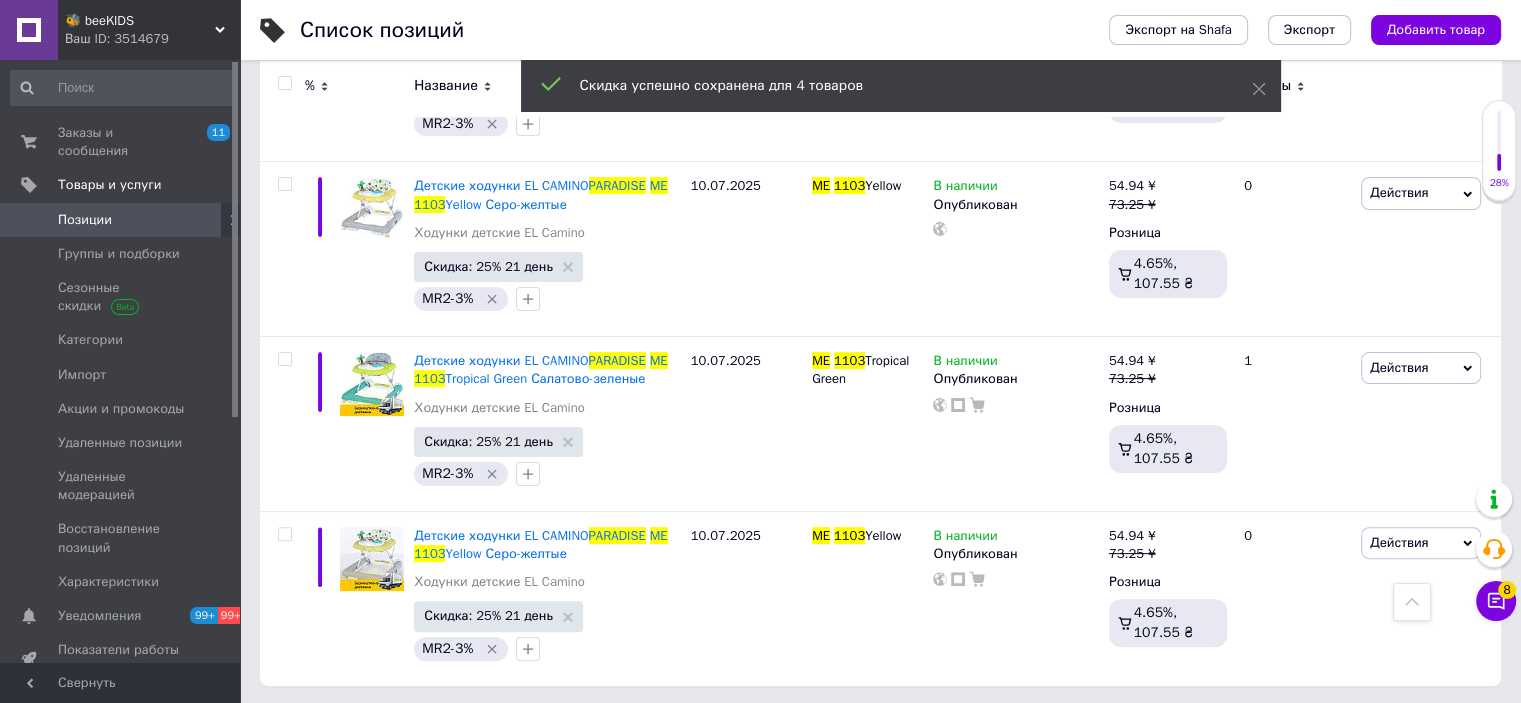 click on "🐝 beeKIDS" at bounding box center (140, 21) 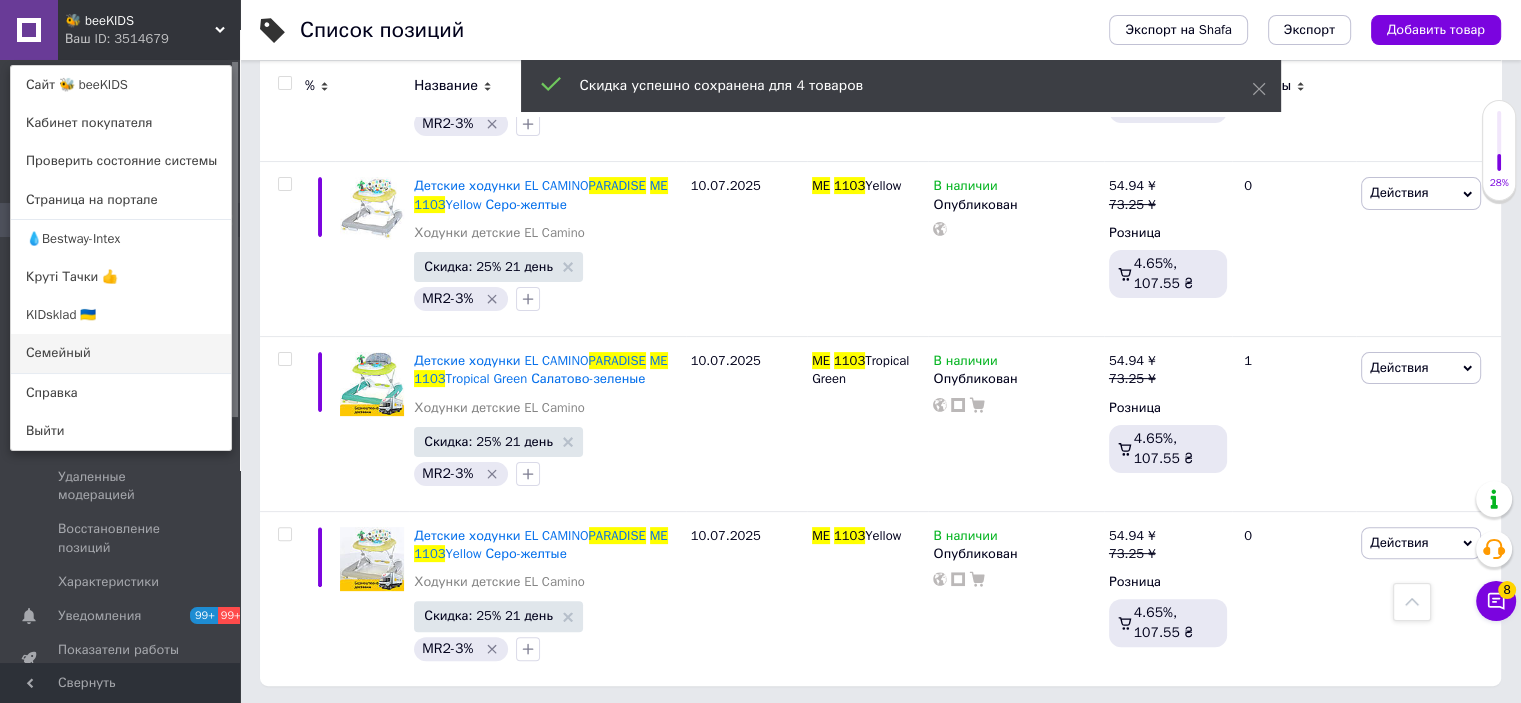 click on "Семейный" at bounding box center [121, 353] 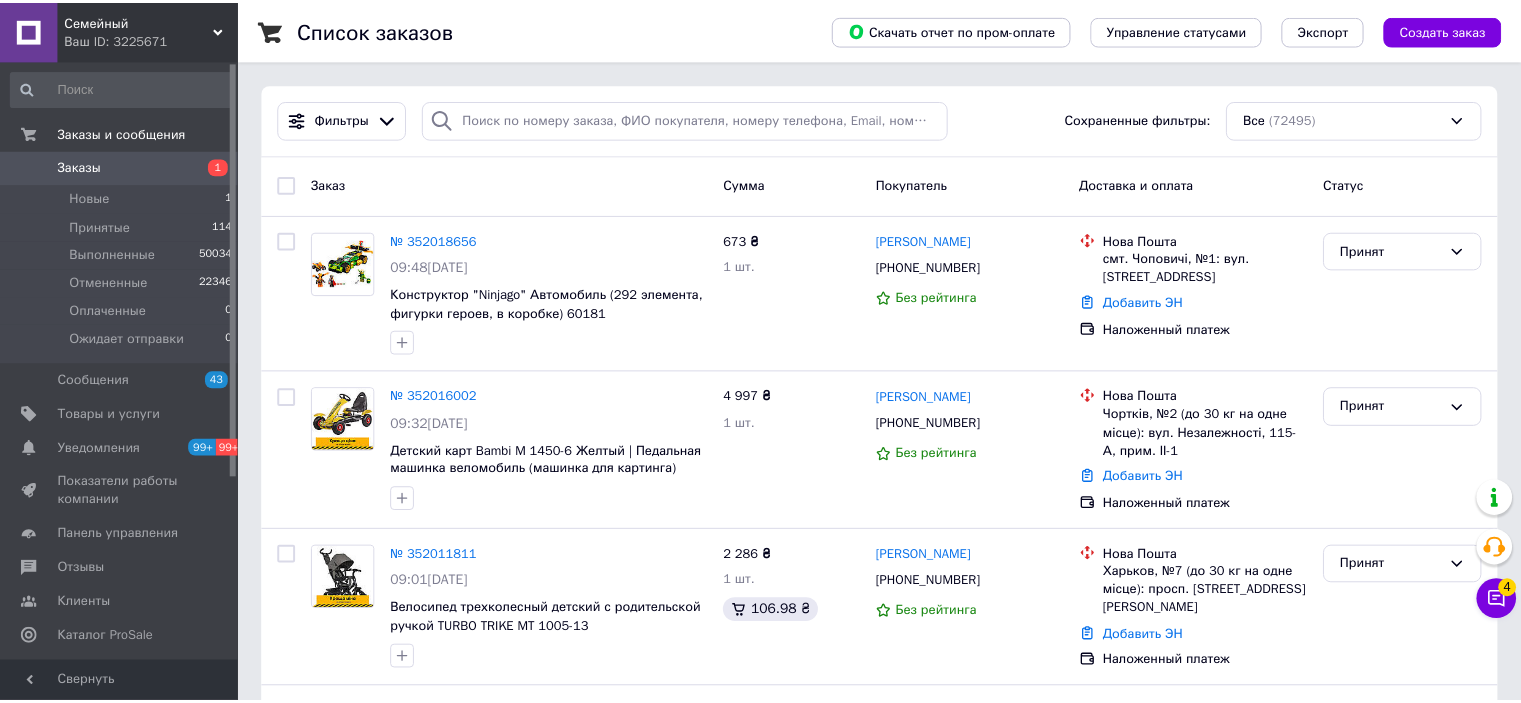 scroll, scrollTop: 0, scrollLeft: 0, axis: both 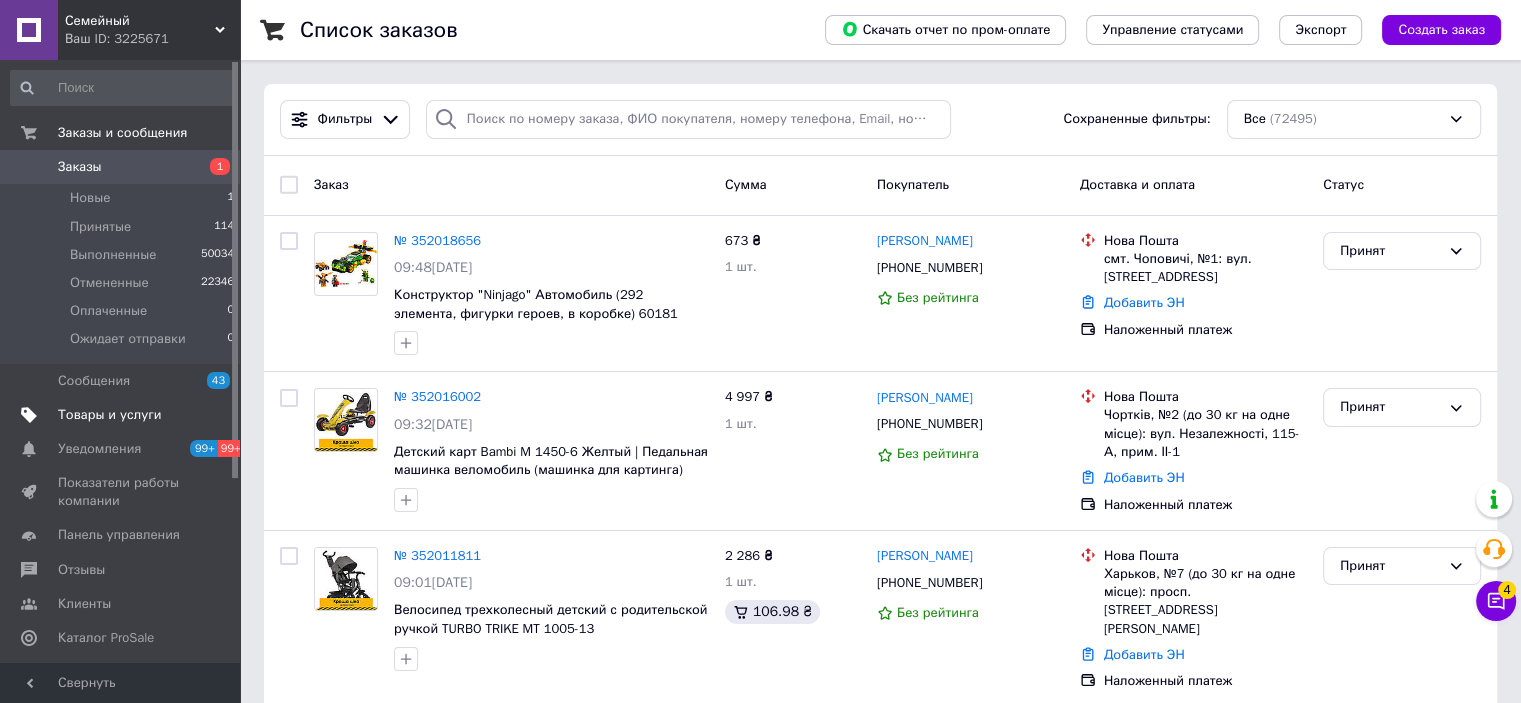 click on "Товары и услуги" at bounding box center [110, 415] 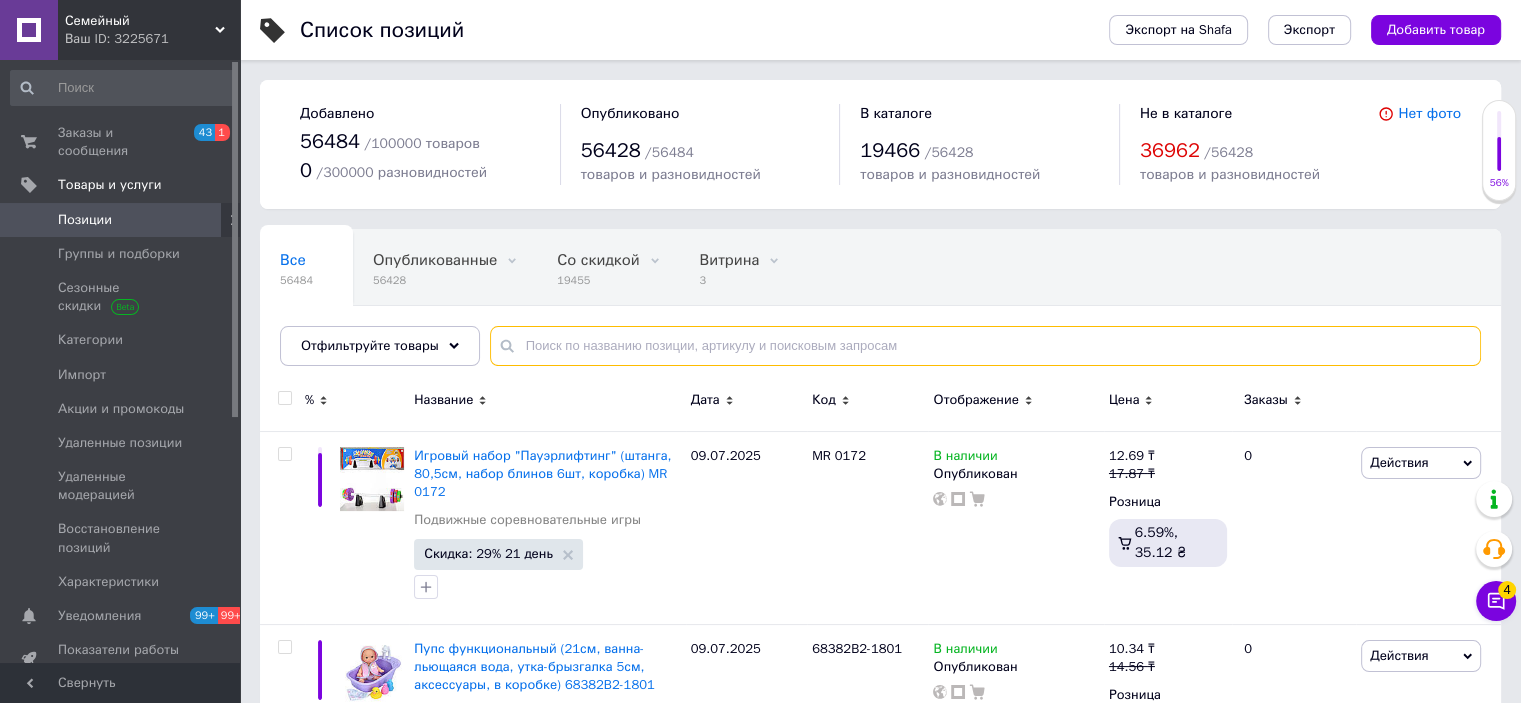 click at bounding box center [985, 346] 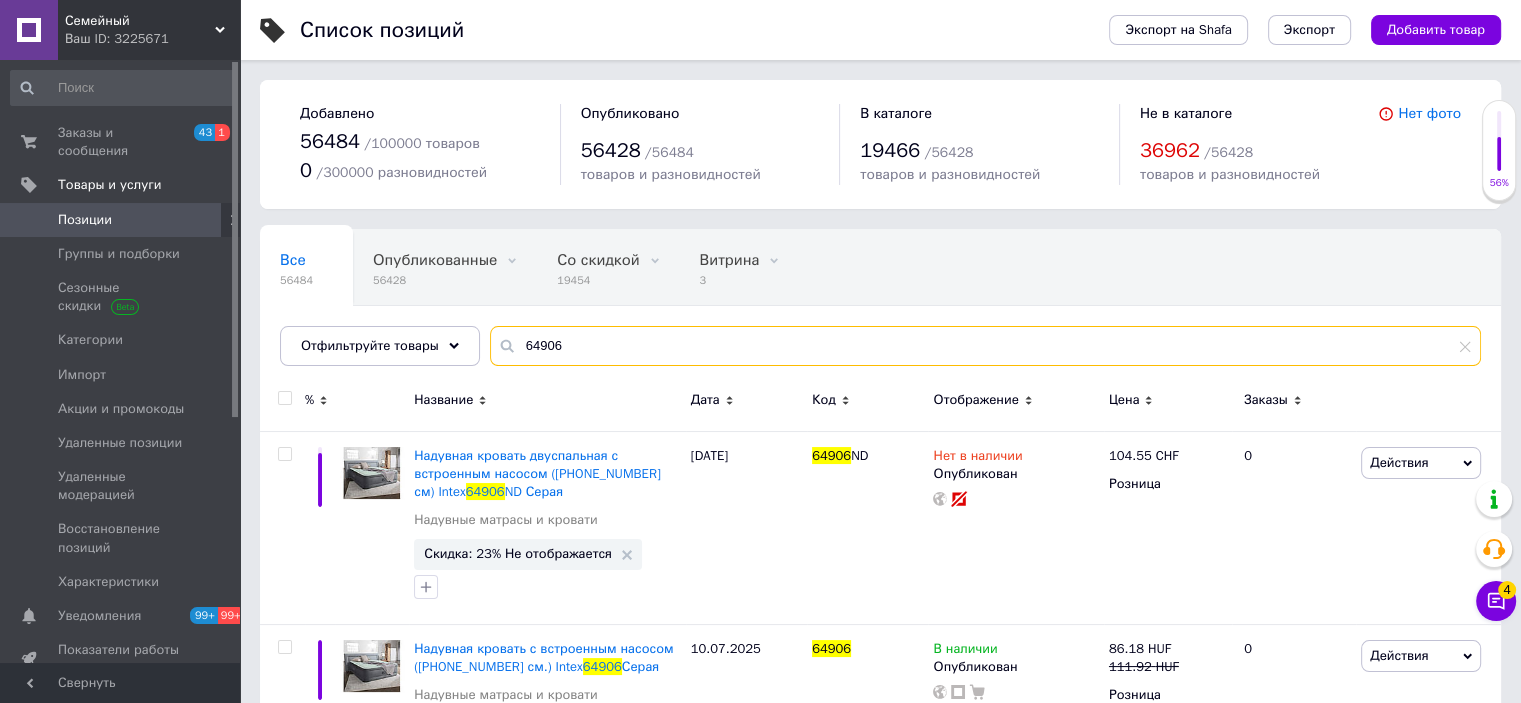 type on "64906" 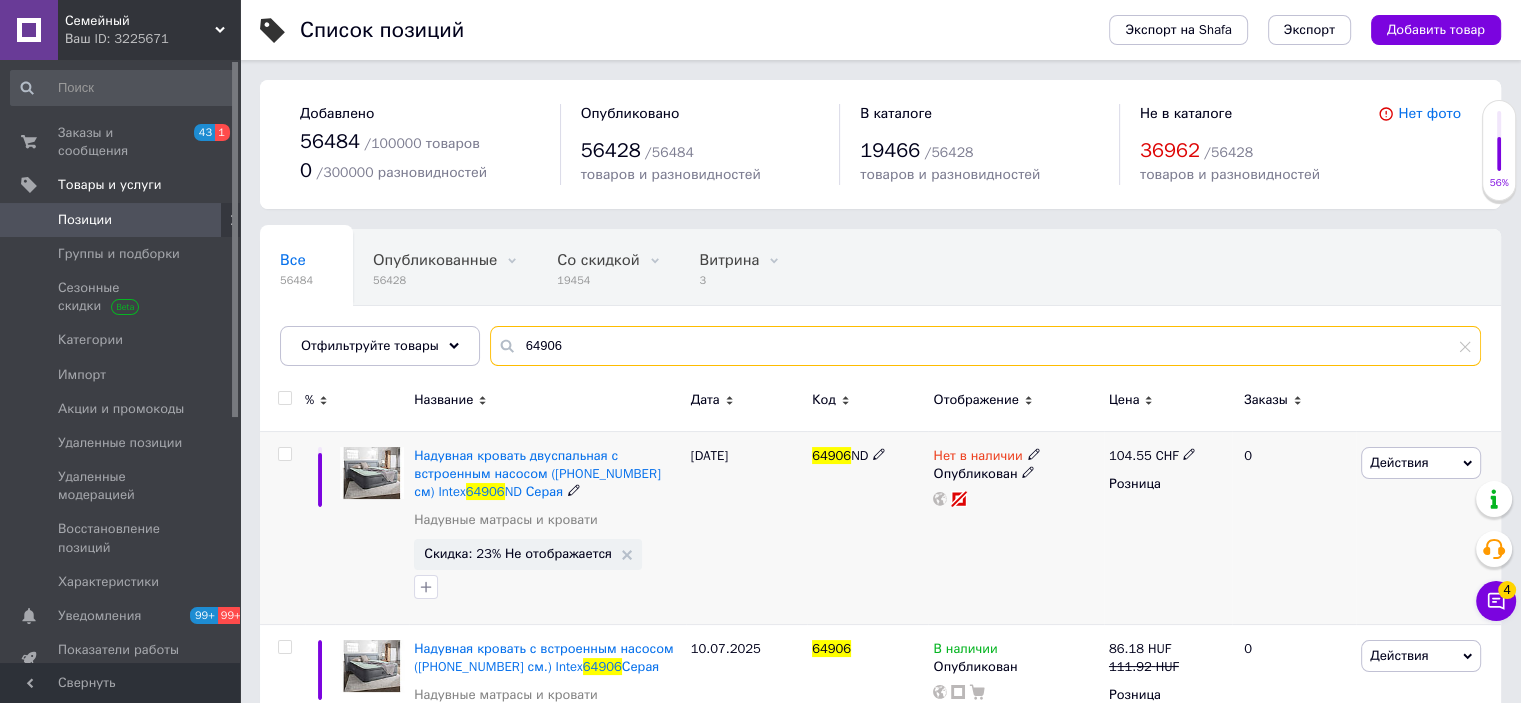 scroll, scrollTop: 114, scrollLeft: 0, axis: vertical 